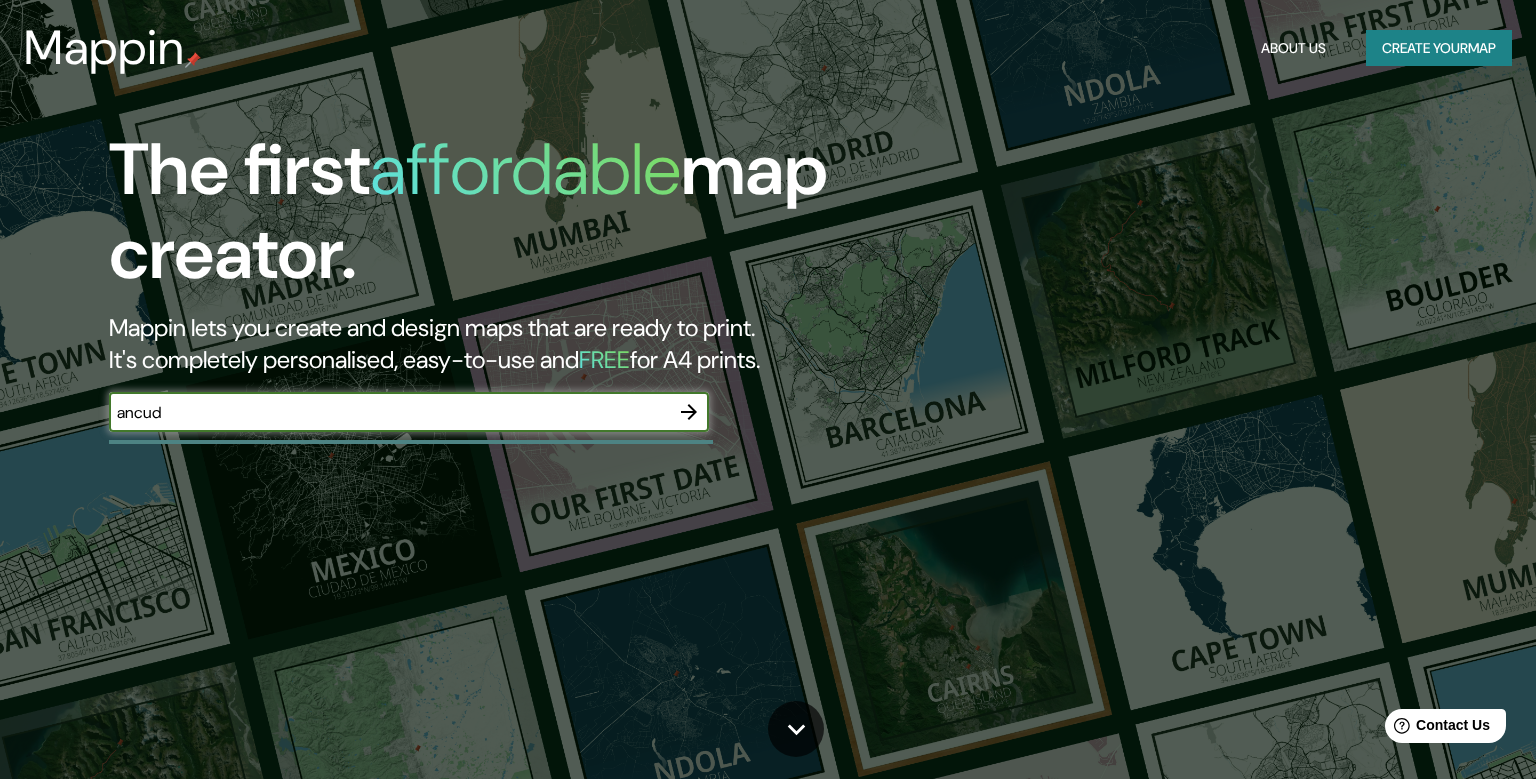 scroll, scrollTop: 0, scrollLeft: 0, axis: both 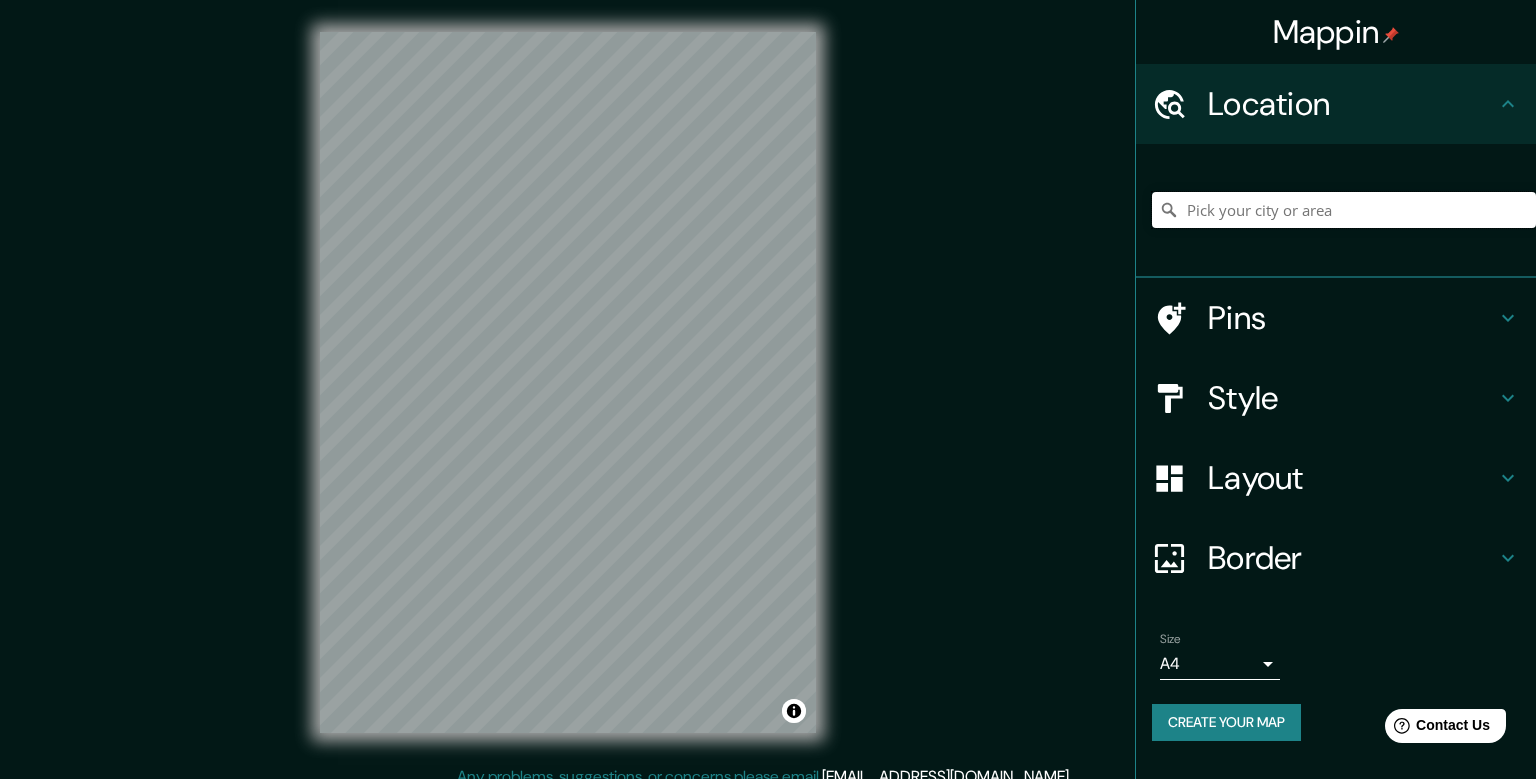 click at bounding box center [1344, 210] 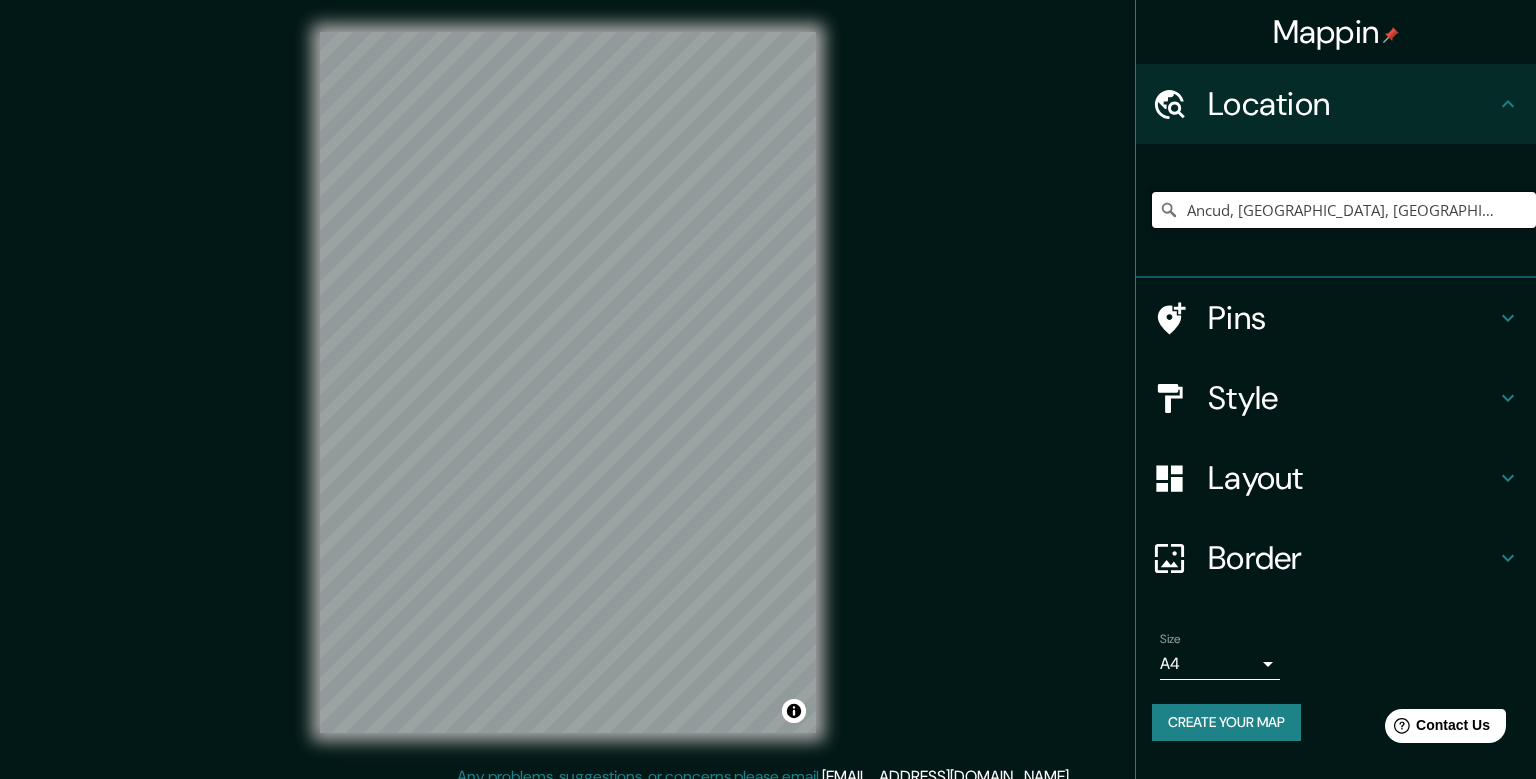 type on "Ancud, [GEOGRAPHIC_DATA], [GEOGRAPHIC_DATA]" 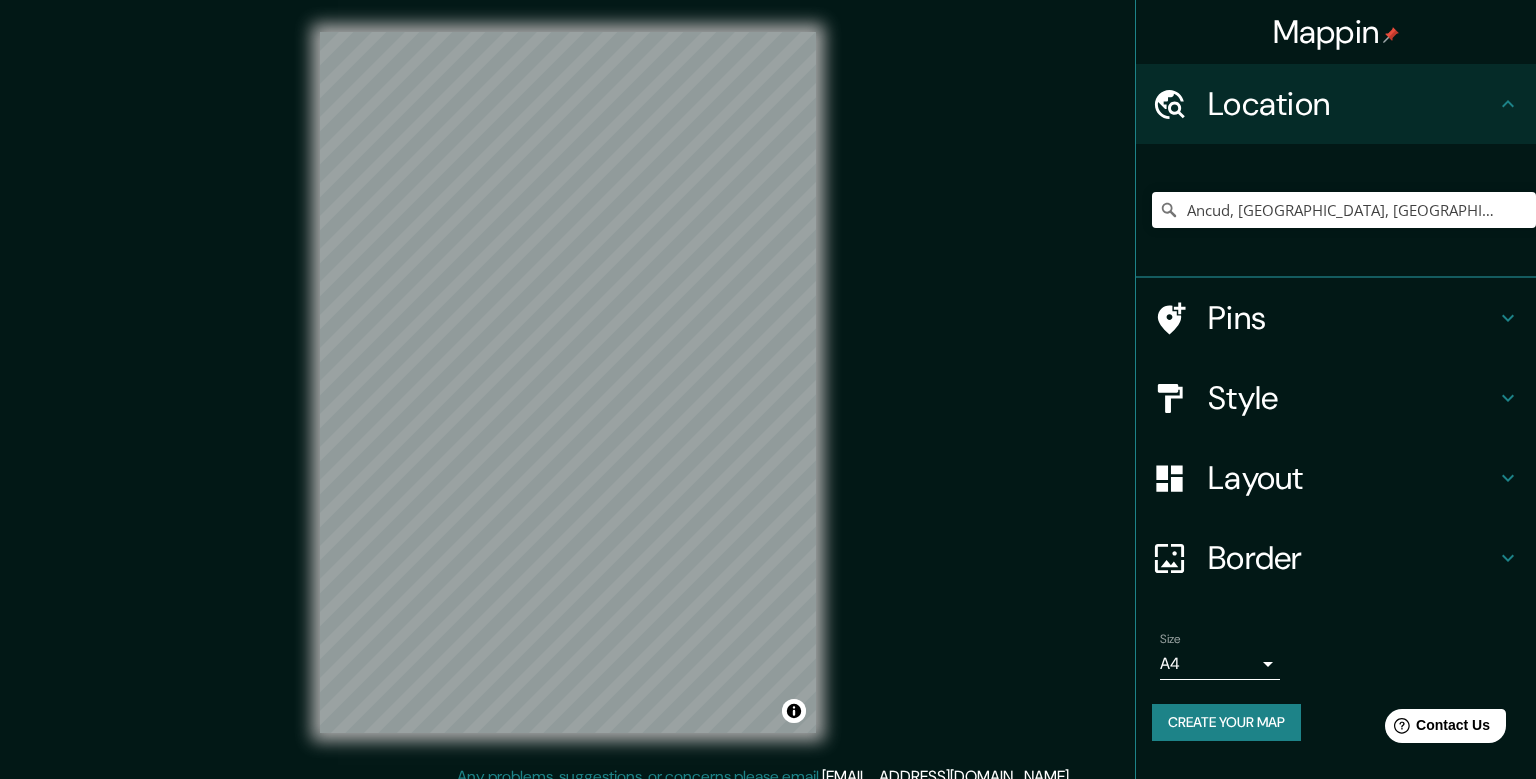 click 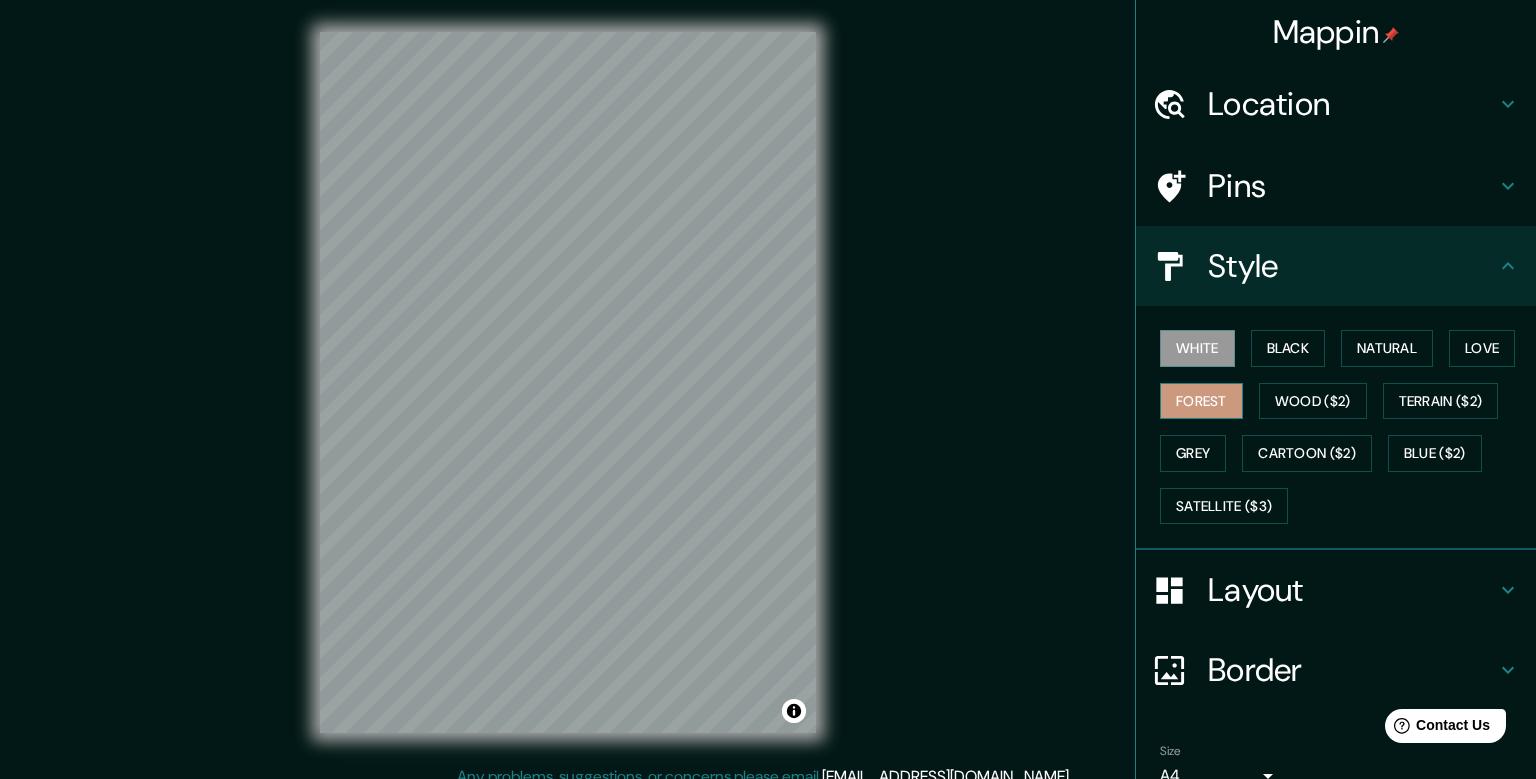 click on "Forest" at bounding box center [1201, 401] 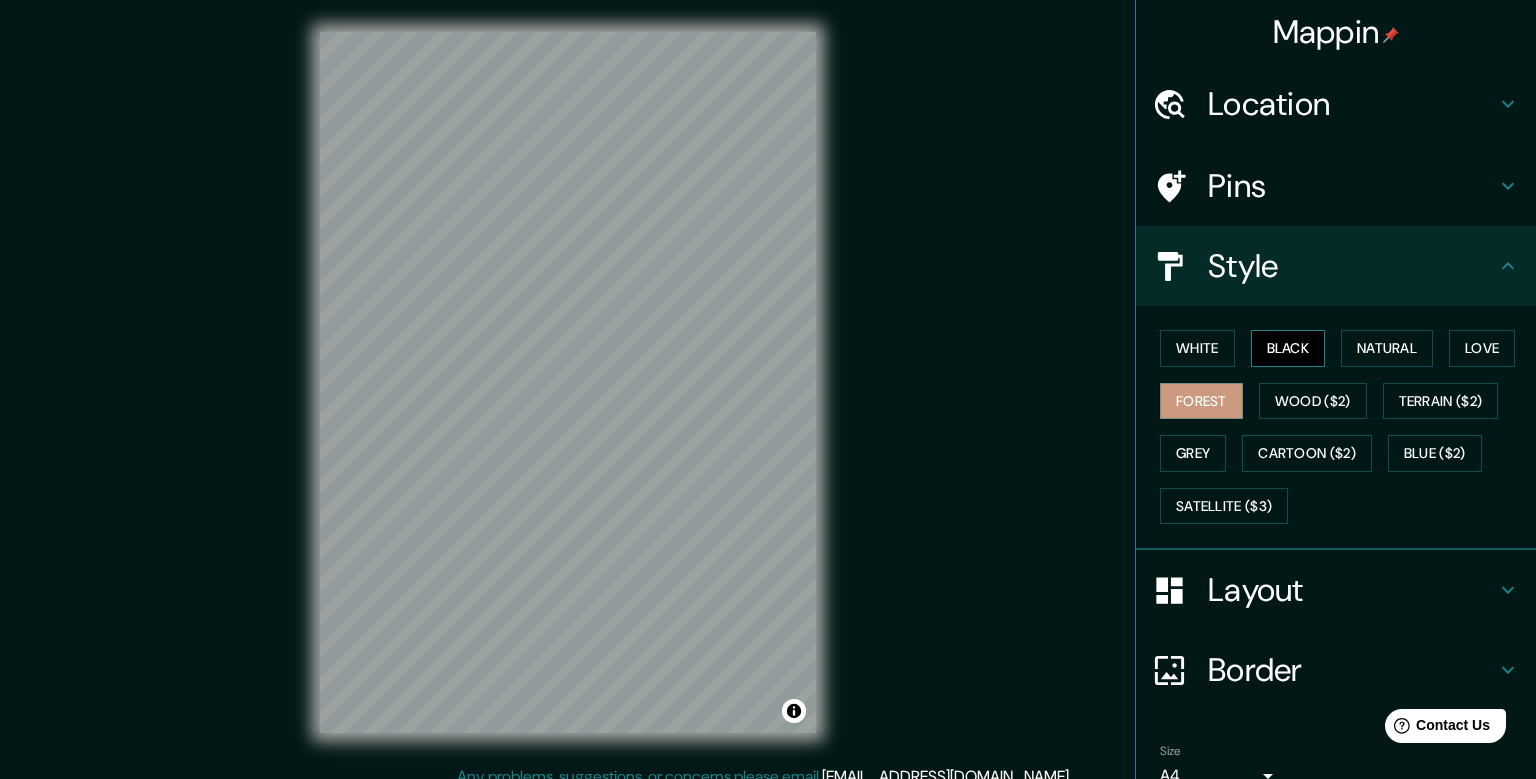 click on "Black" at bounding box center [1288, 348] 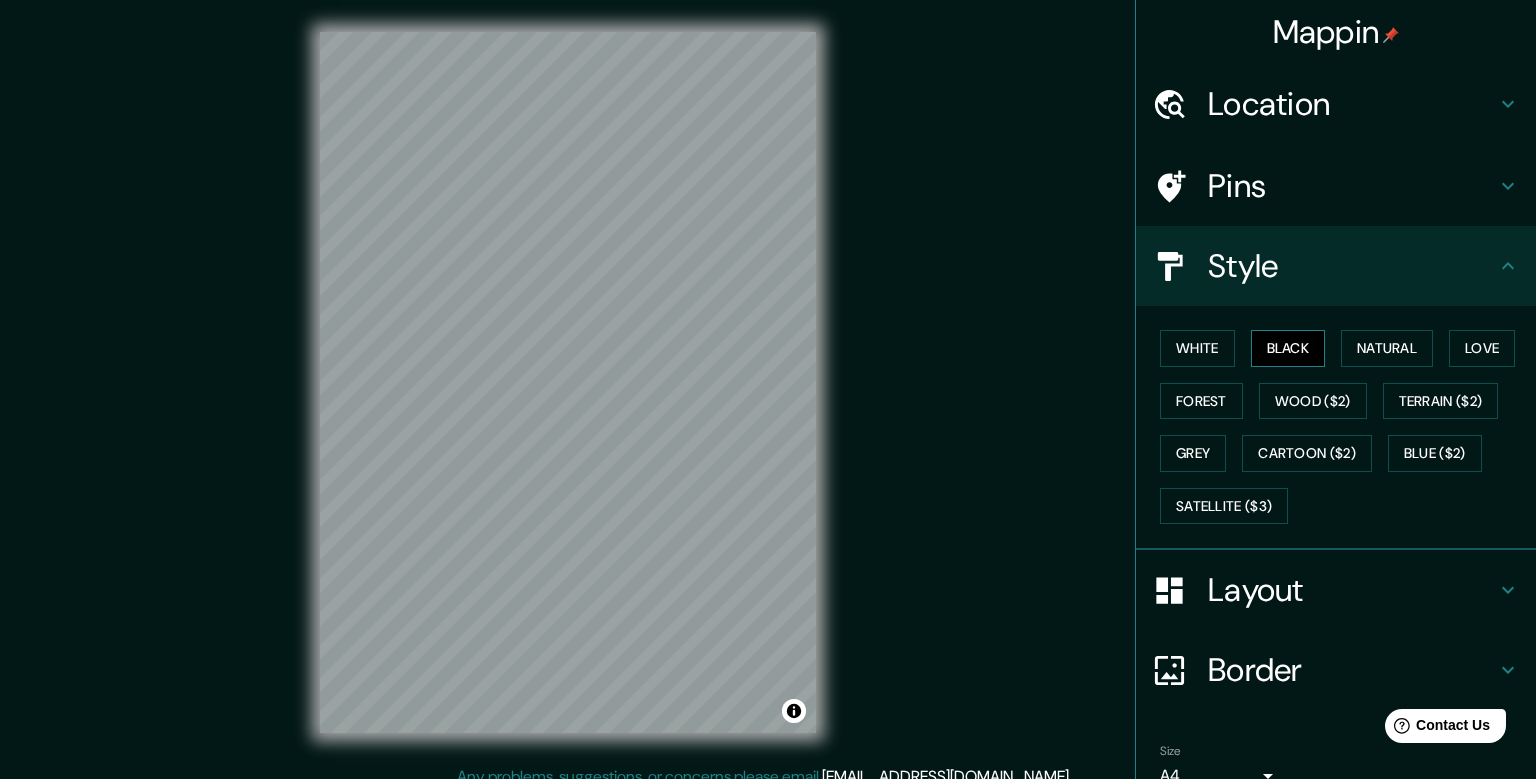 click on "Black" at bounding box center (1288, 348) 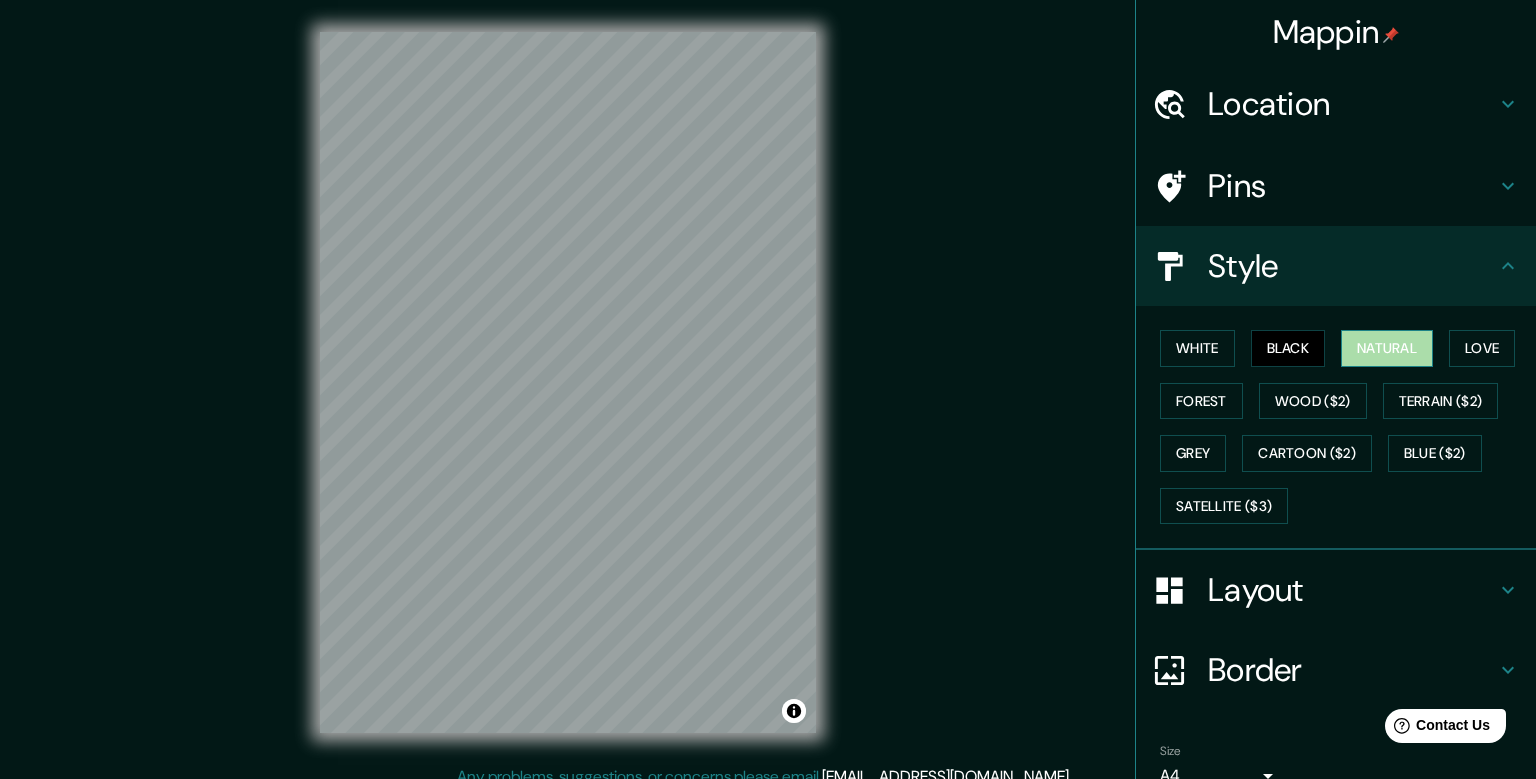 click on "Natural" at bounding box center (1387, 348) 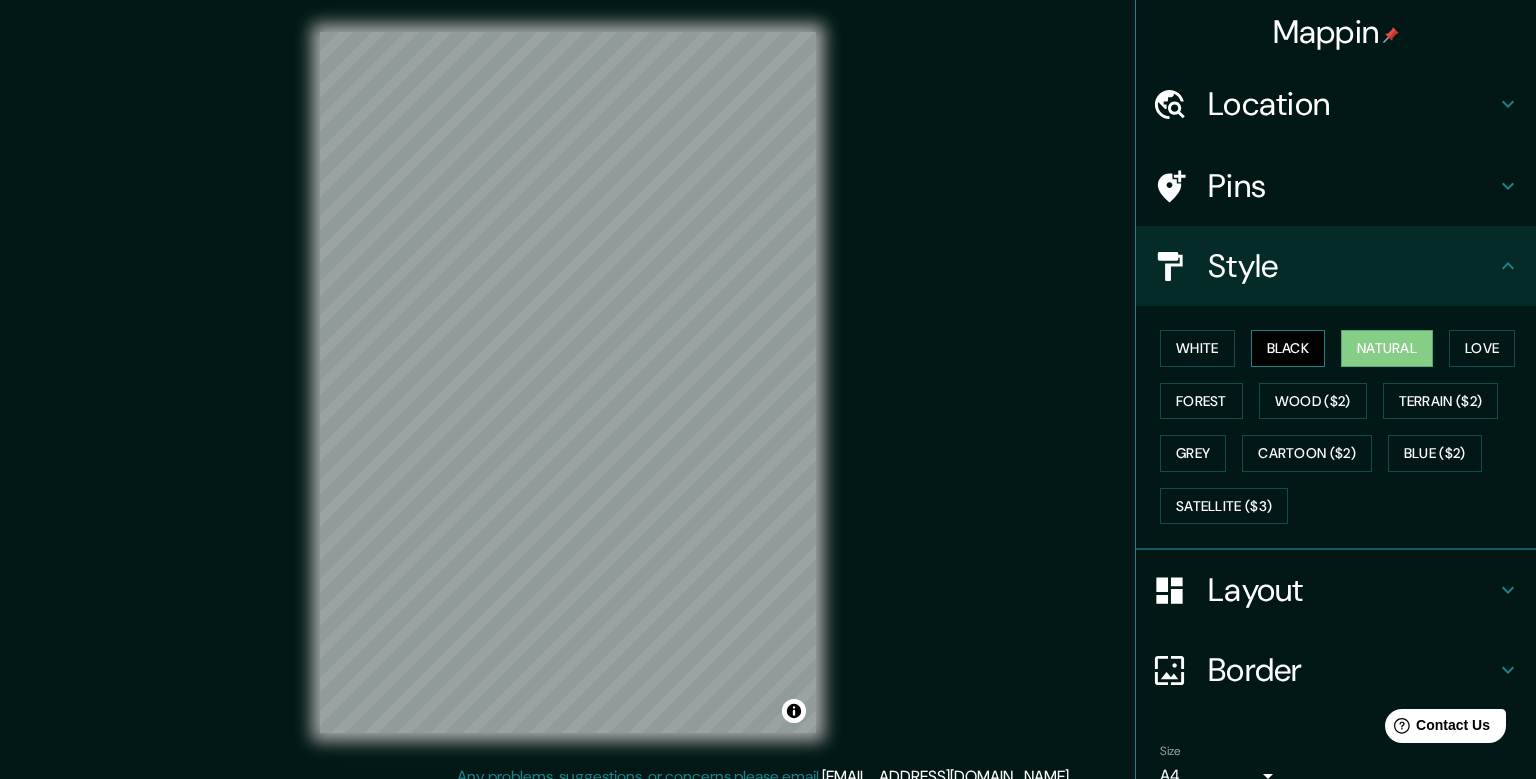 click on "Black" at bounding box center [1288, 348] 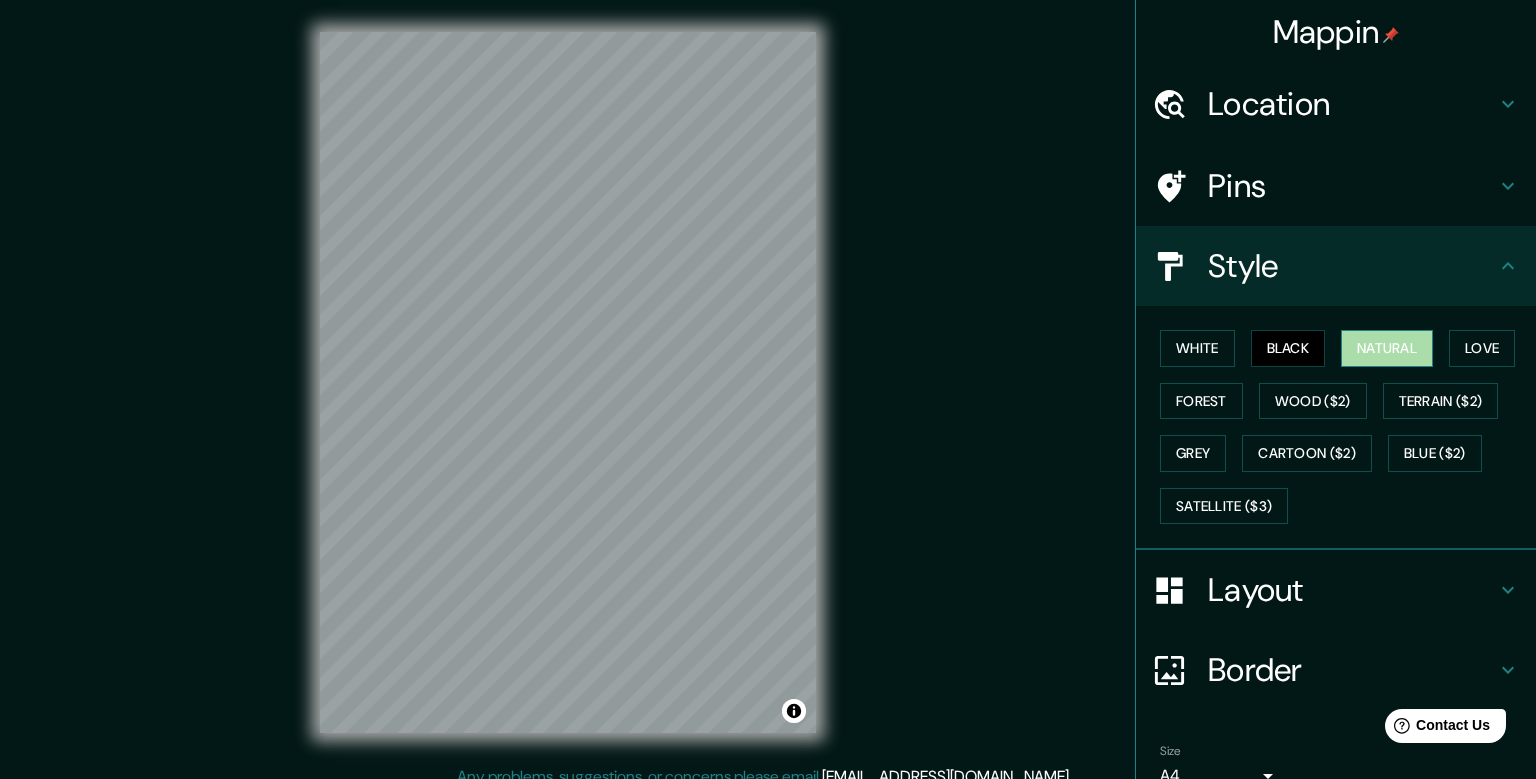 click on "Natural" at bounding box center (1387, 348) 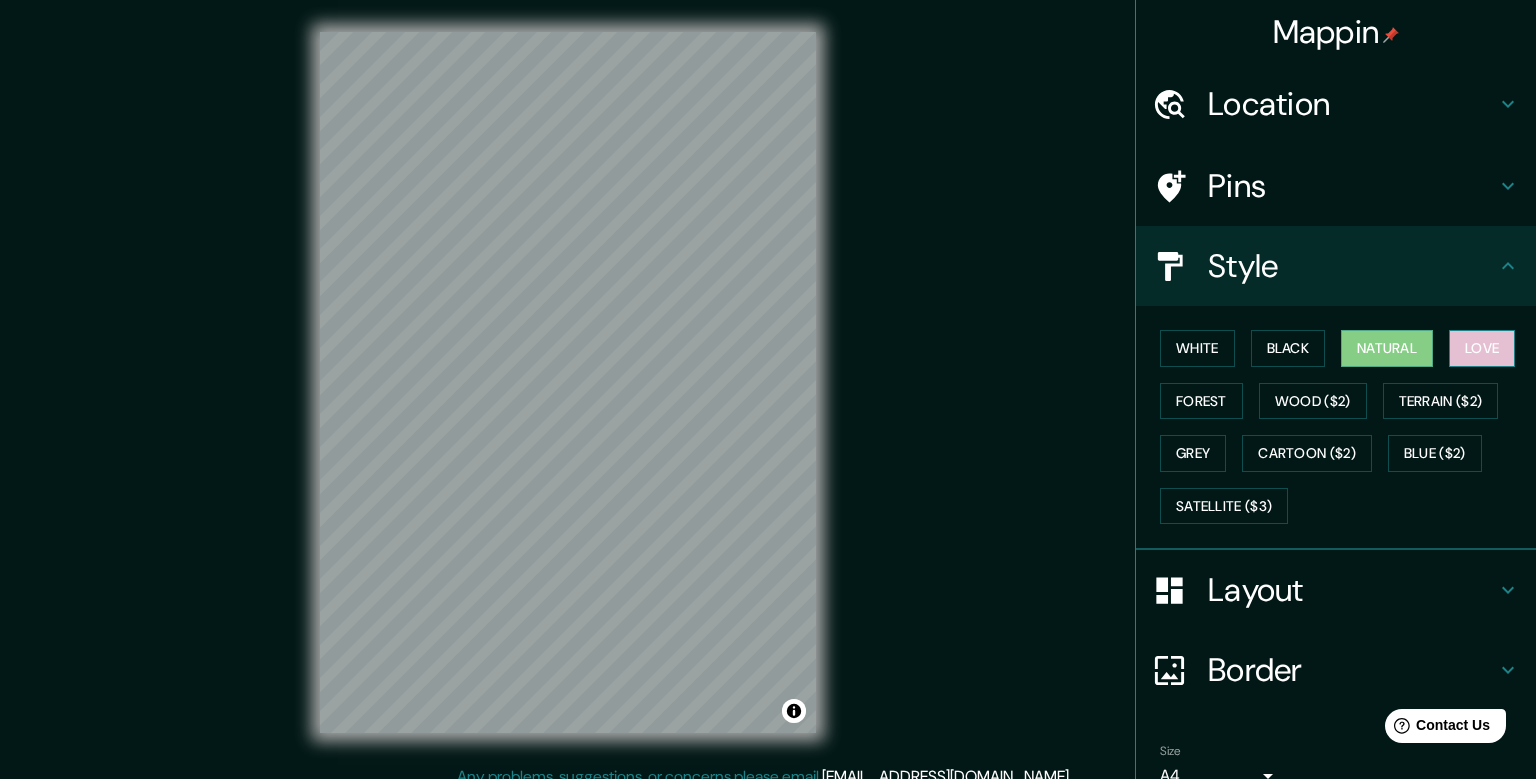 click on "Love" at bounding box center [1482, 348] 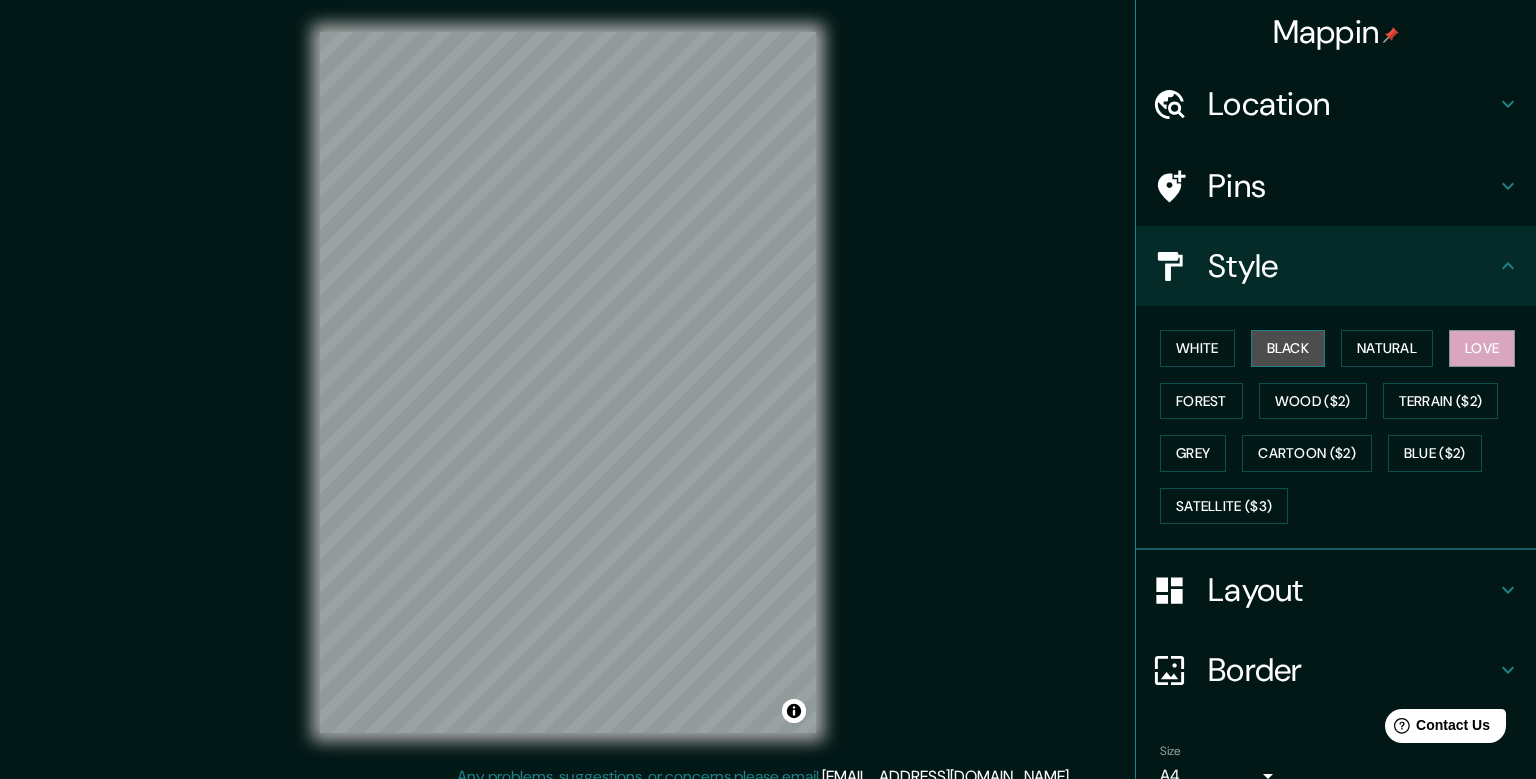 click on "Black" at bounding box center [1288, 348] 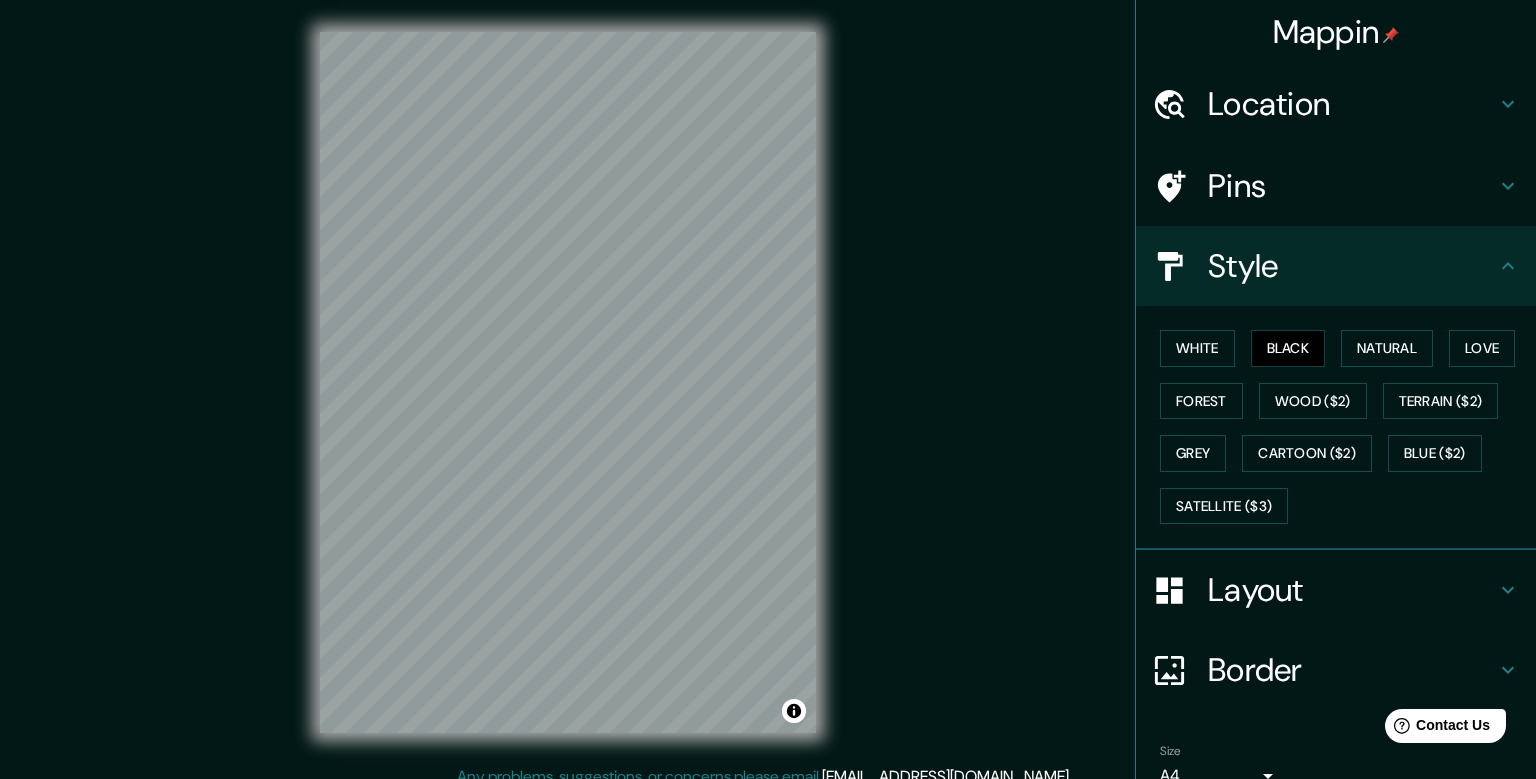 scroll, scrollTop: 94, scrollLeft: 0, axis: vertical 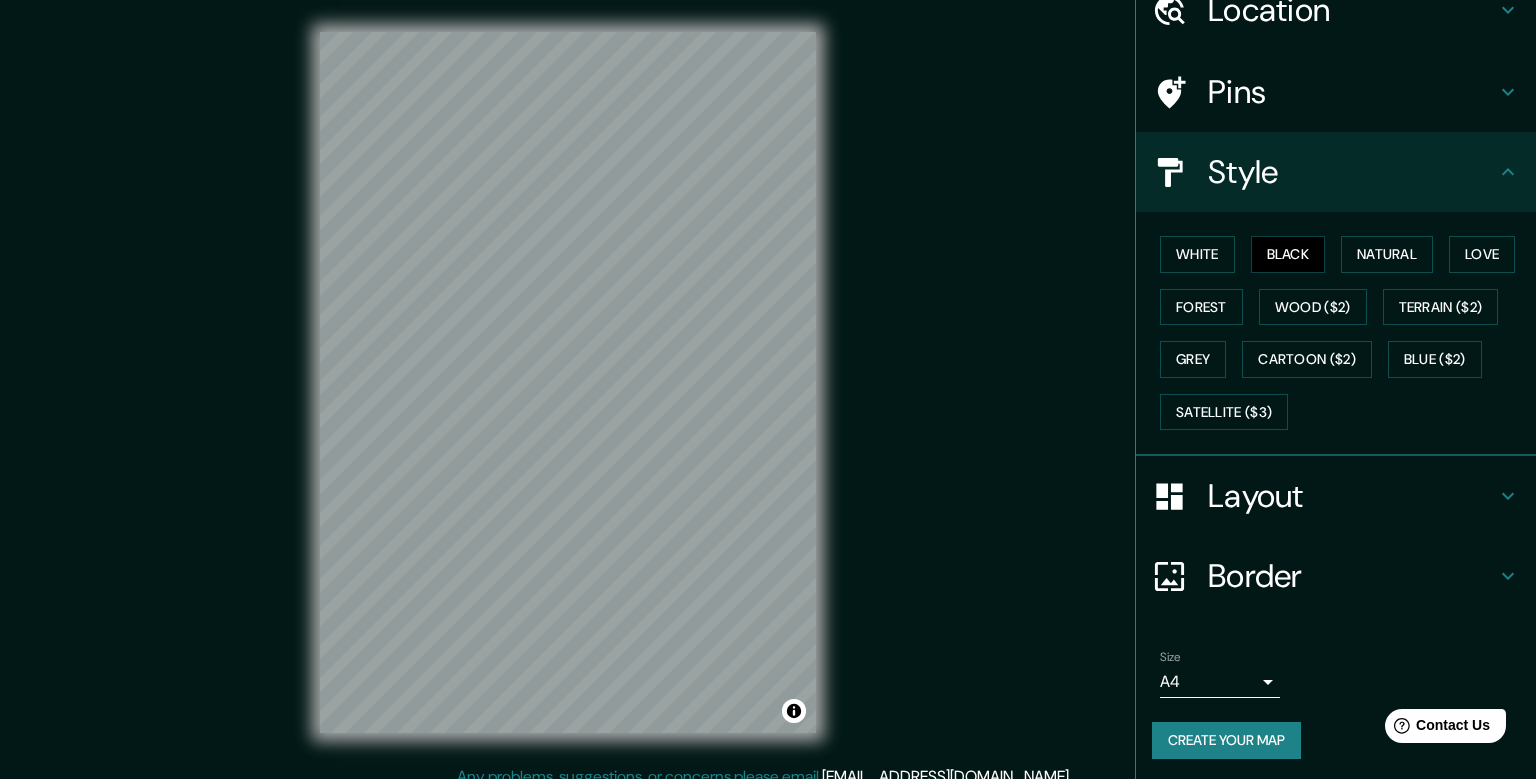 click on "Border" at bounding box center (1352, 576) 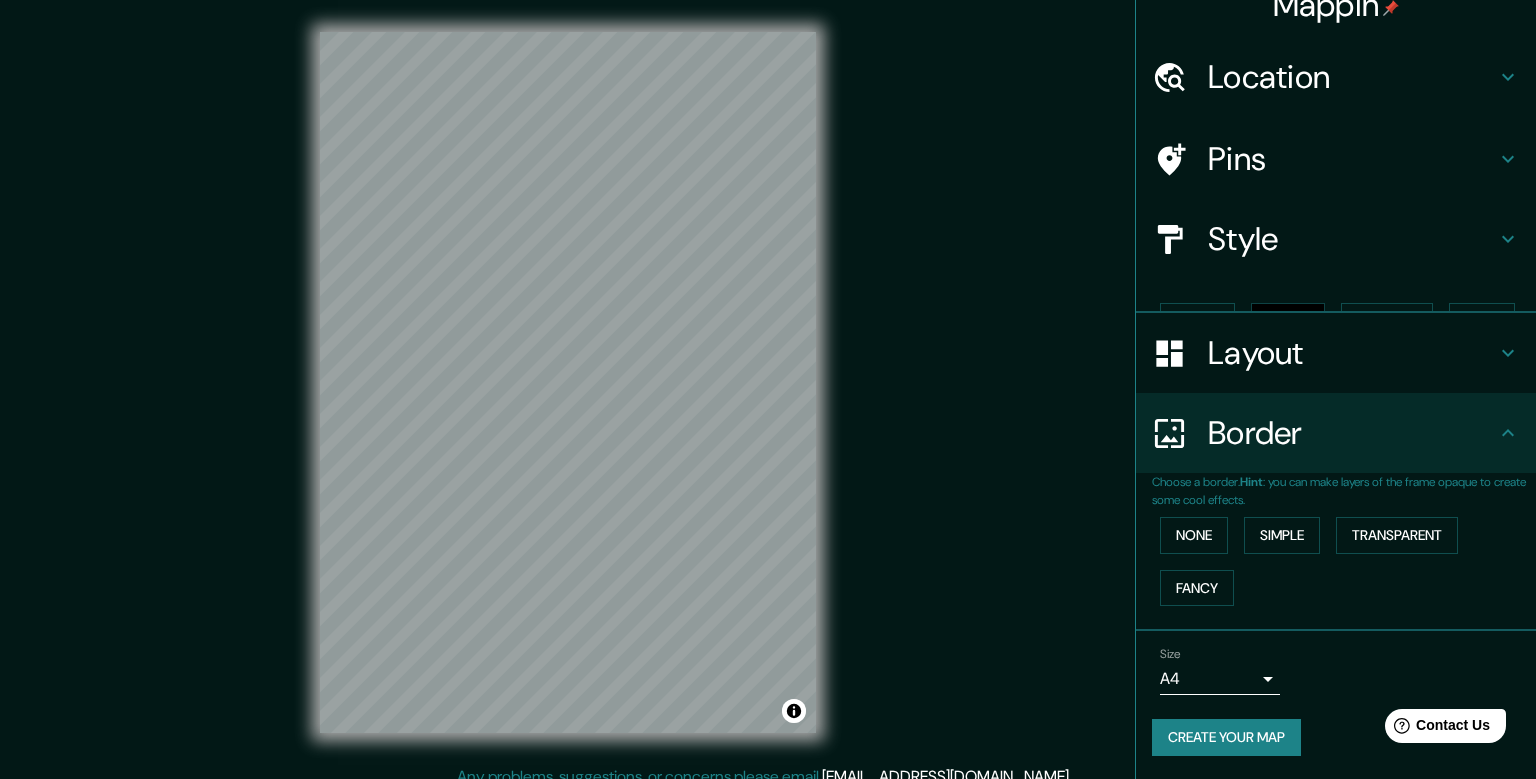 scroll, scrollTop: 0, scrollLeft: 0, axis: both 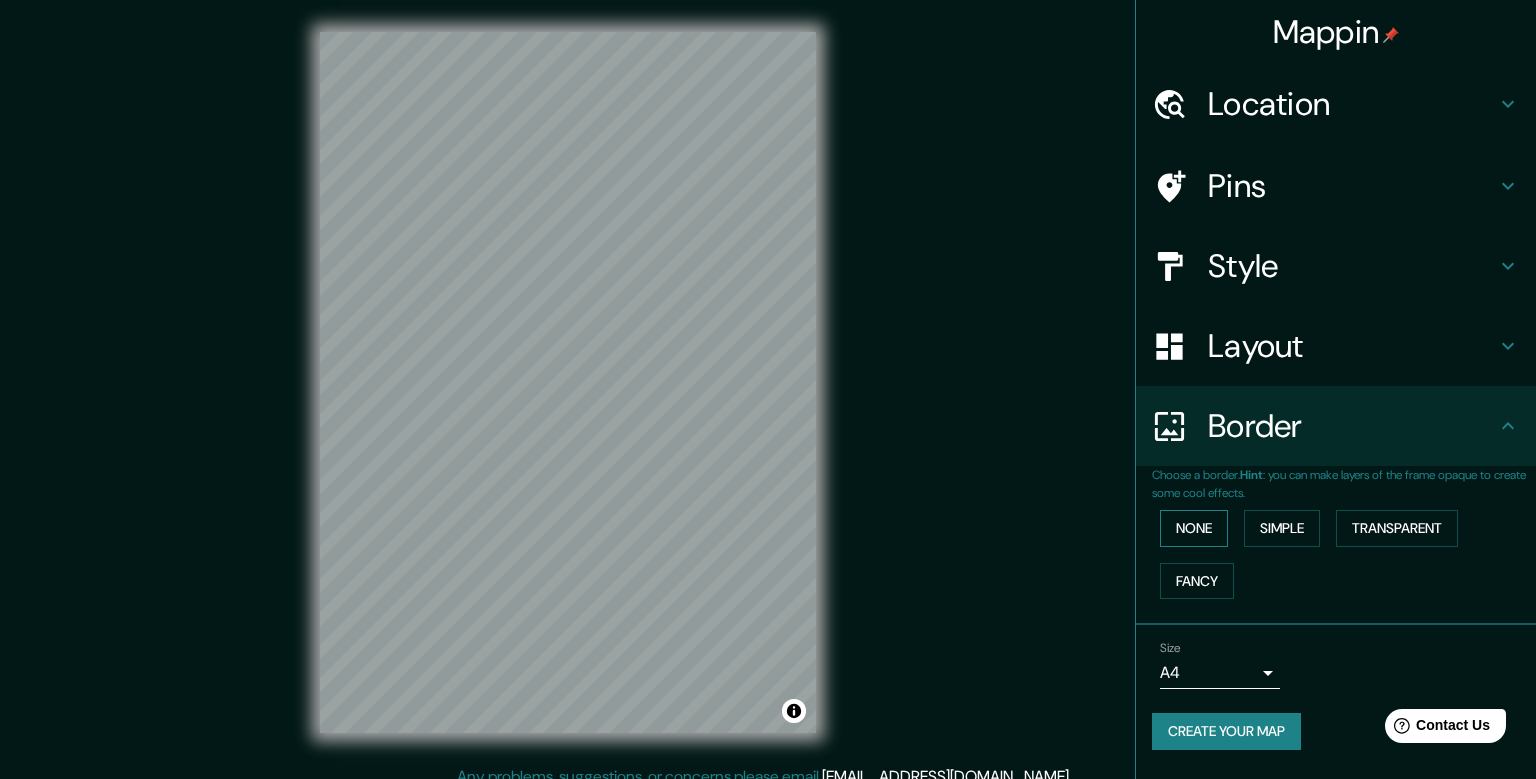 click on "None" at bounding box center [1194, 528] 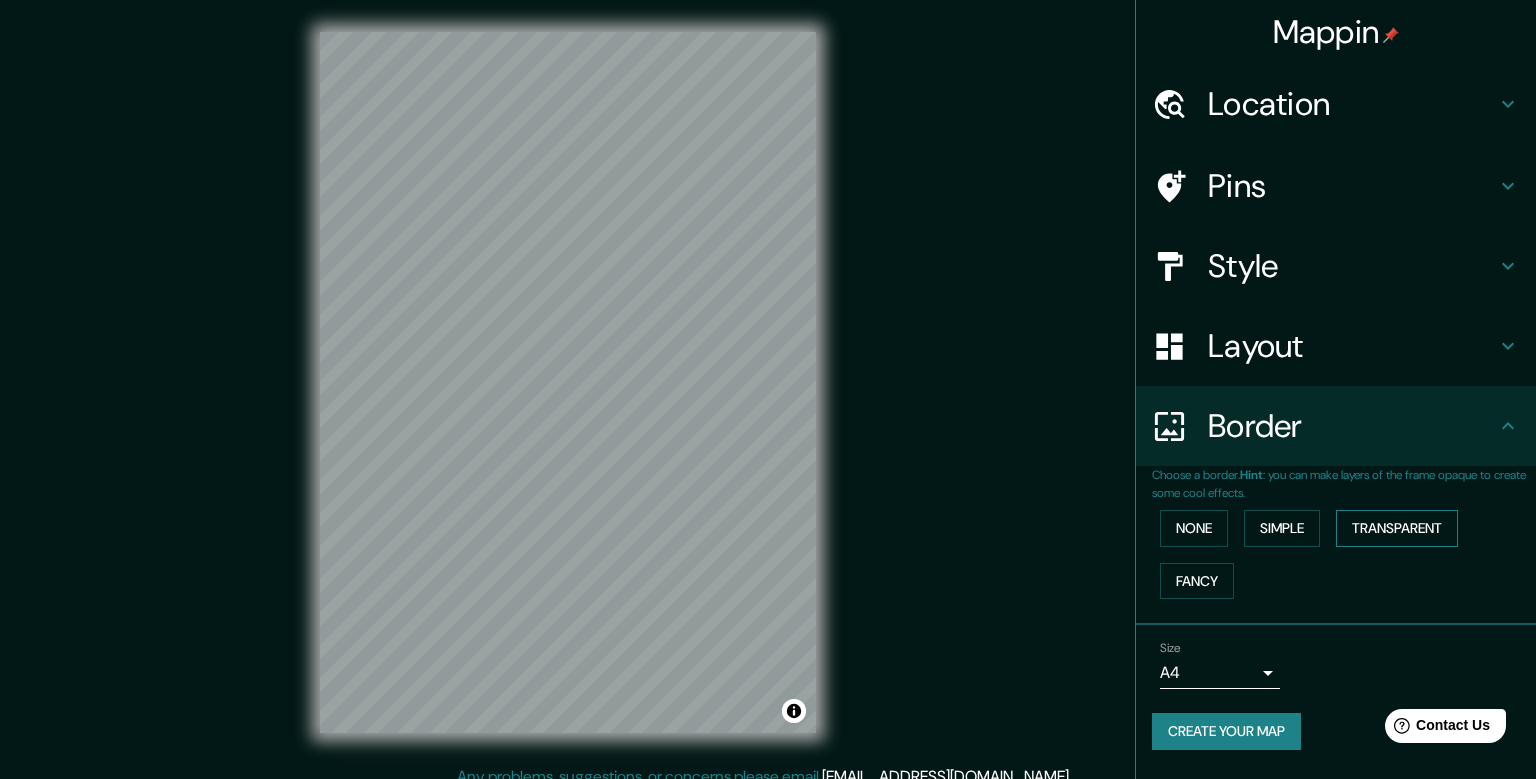 click on "Transparent" at bounding box center (1397, 528) 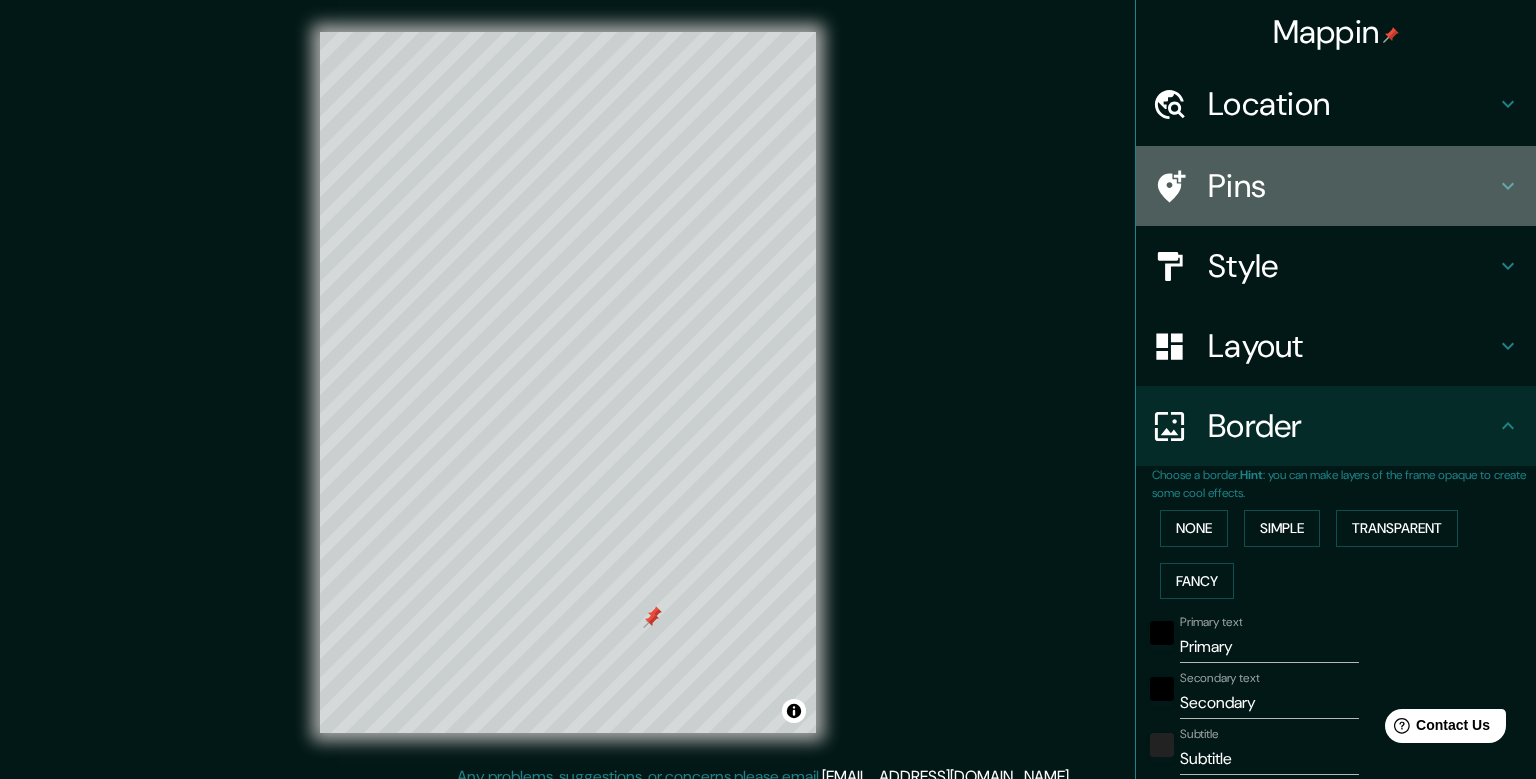 click on "Pins" at bounding box center (1352, 186) 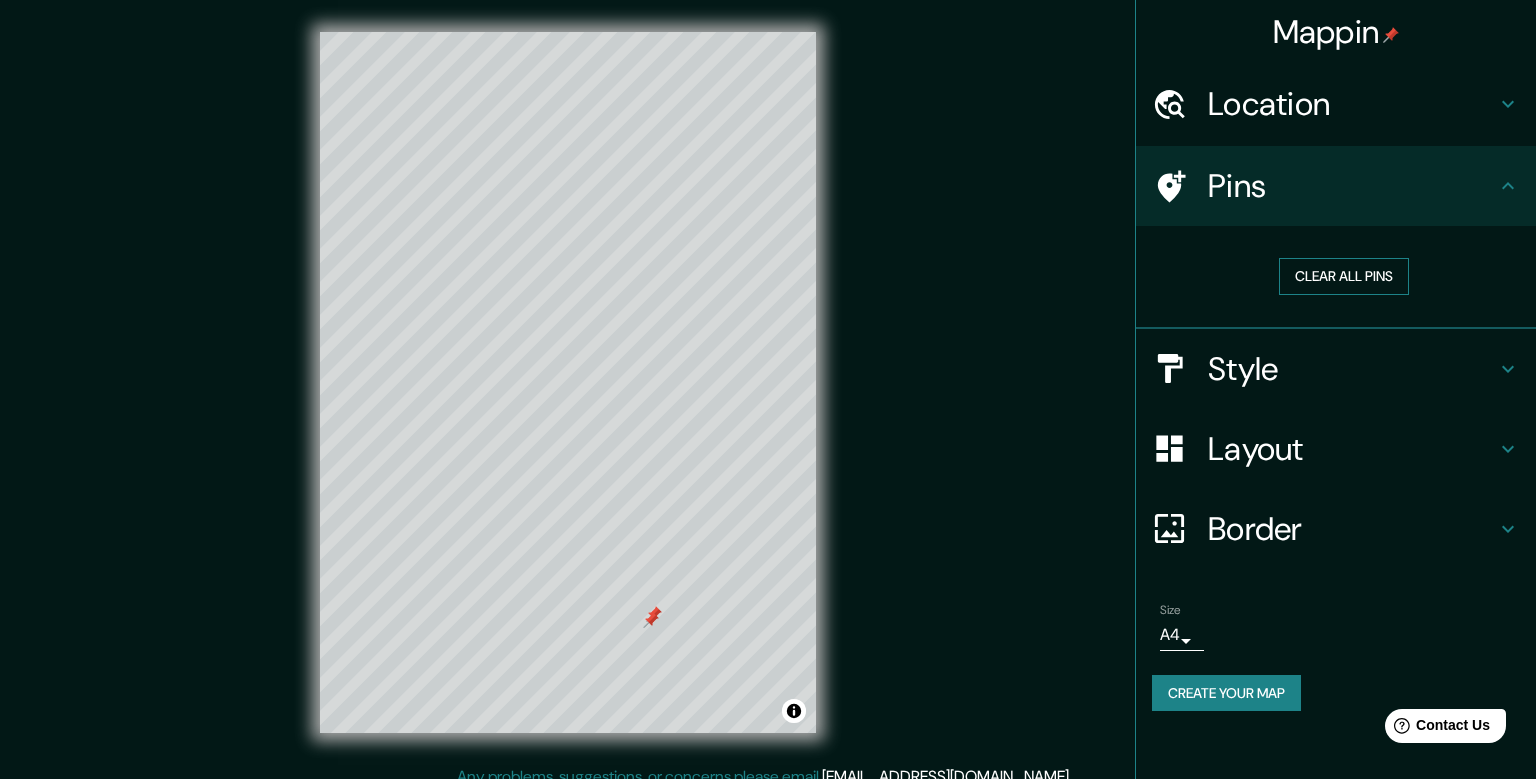 click on "Clear all pins" at bounding box center (1344, 276) 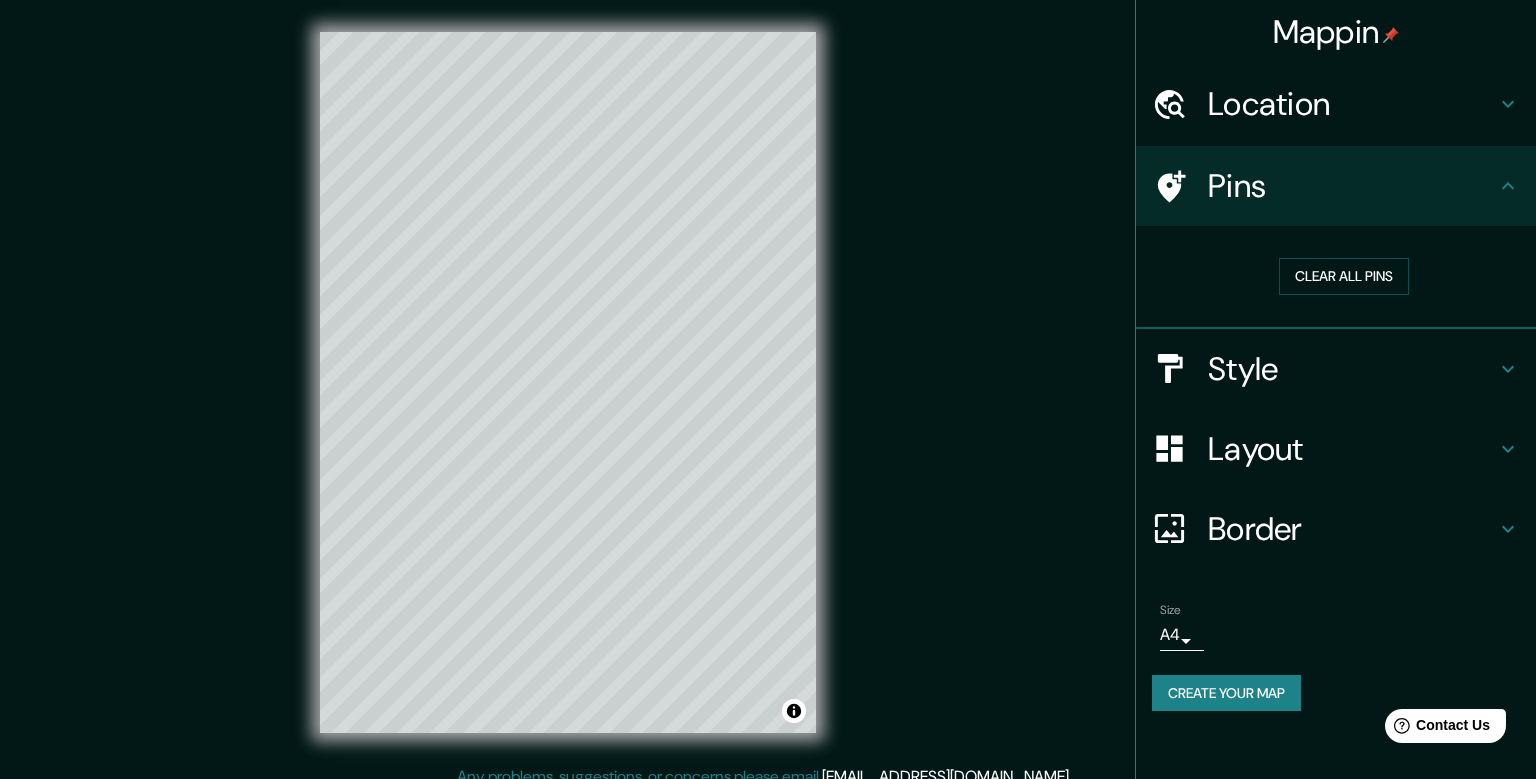 click on "Border" at bounding box center (1352, 529) 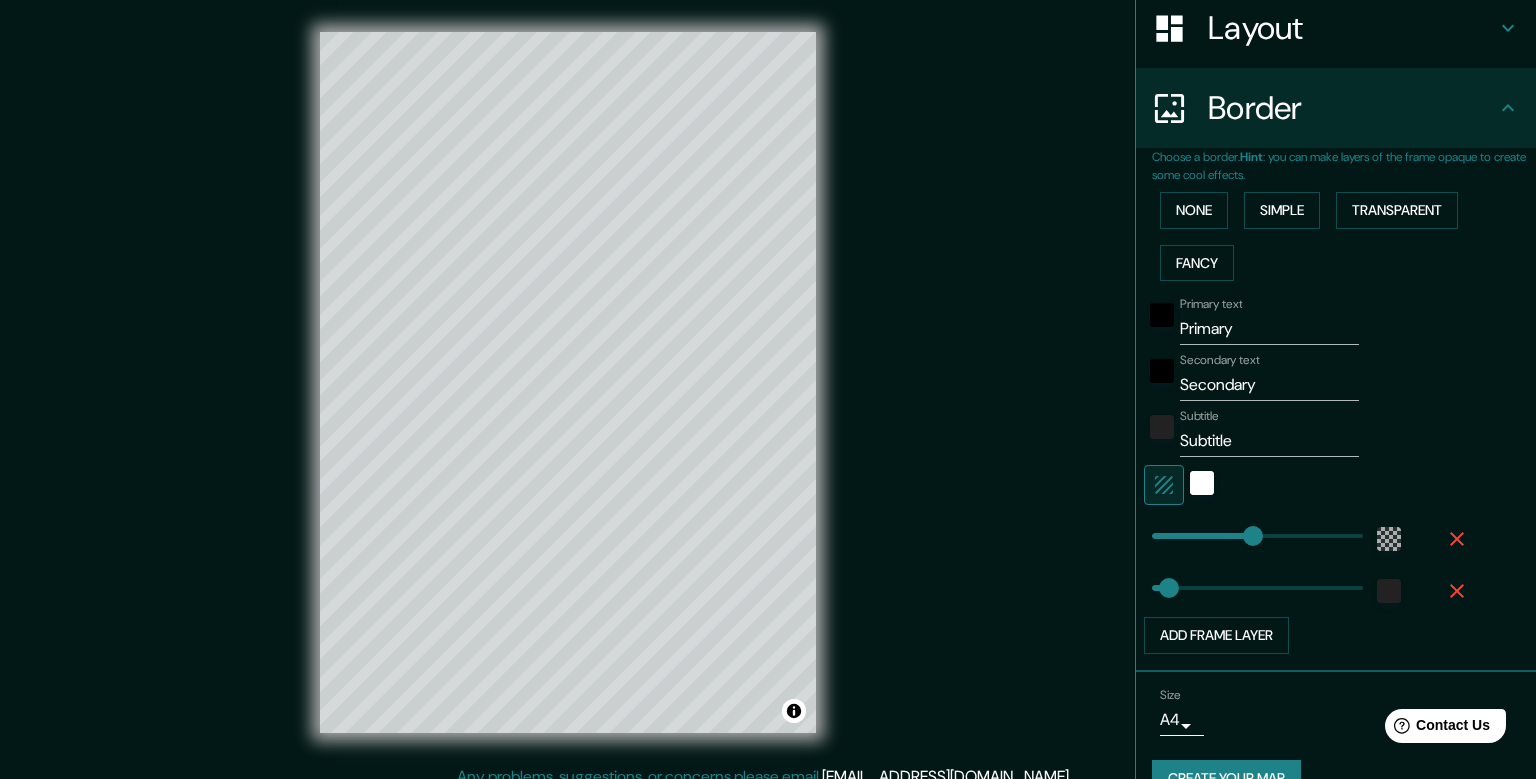 type on "238" 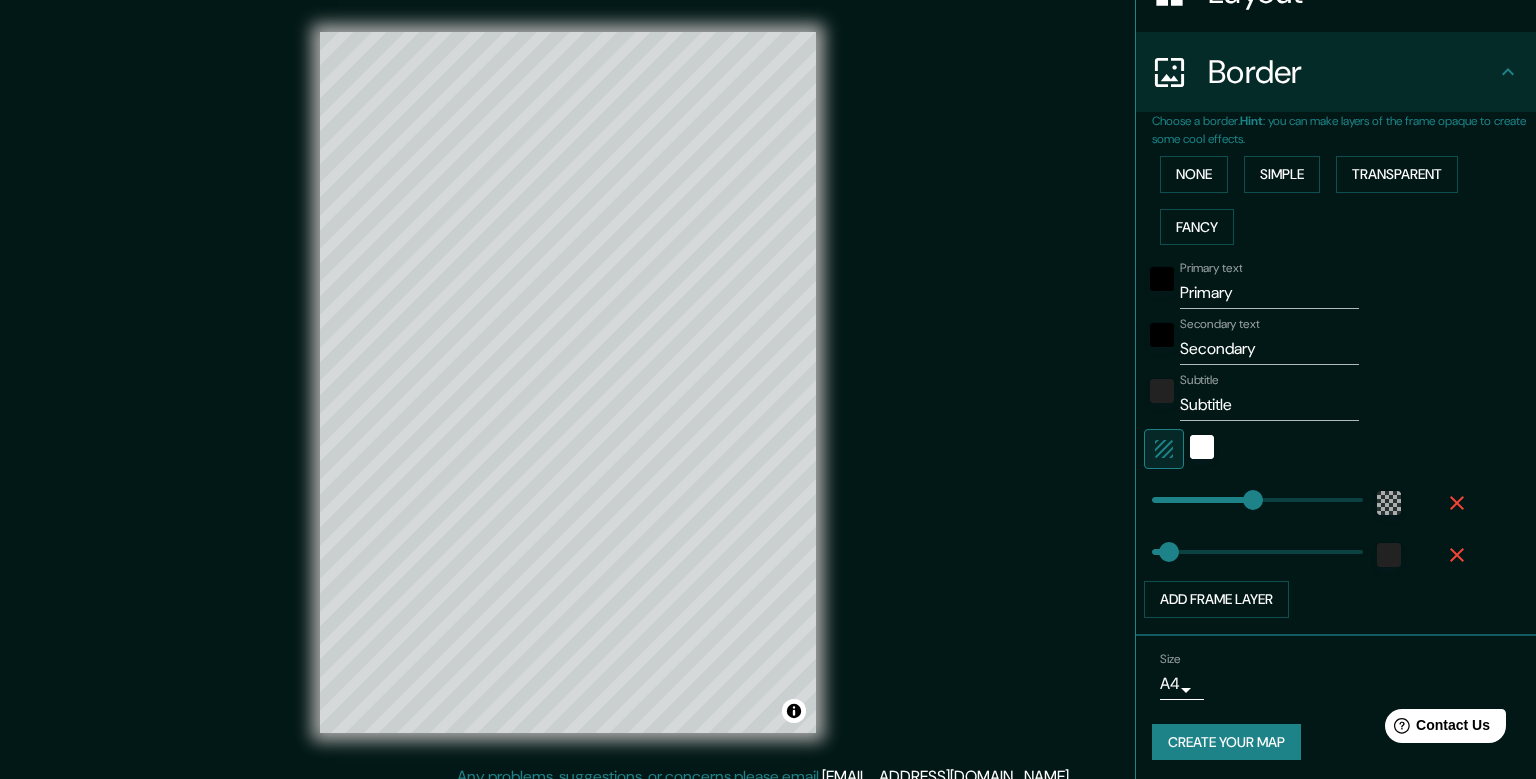 scroll, scrollTop: 357, scrollLeft: 0, axis: vertical 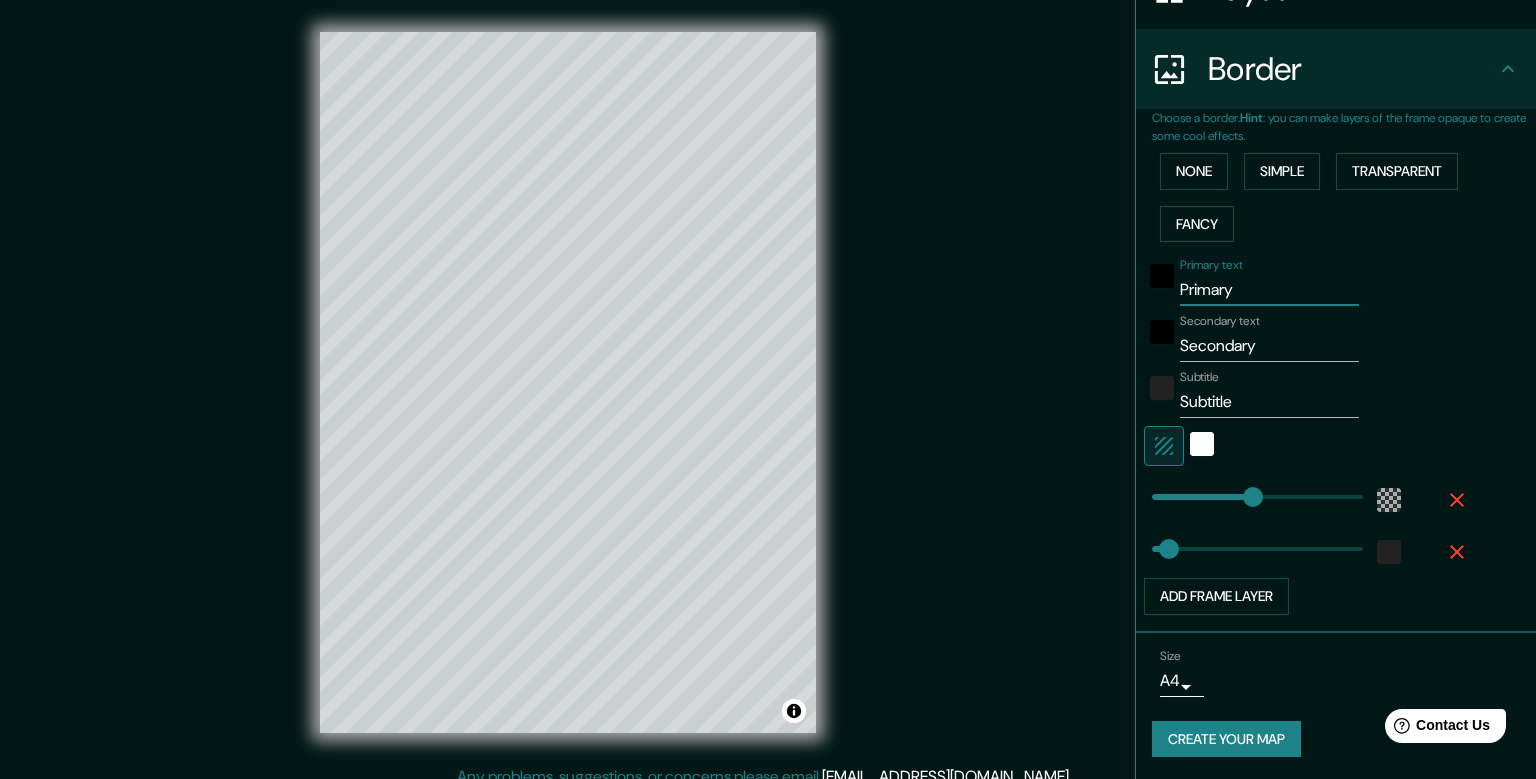 drag, startPoint x: 1274, startPoint y: 289, endPoint x: 1126, endPoint y: 303, distance: 148.66069 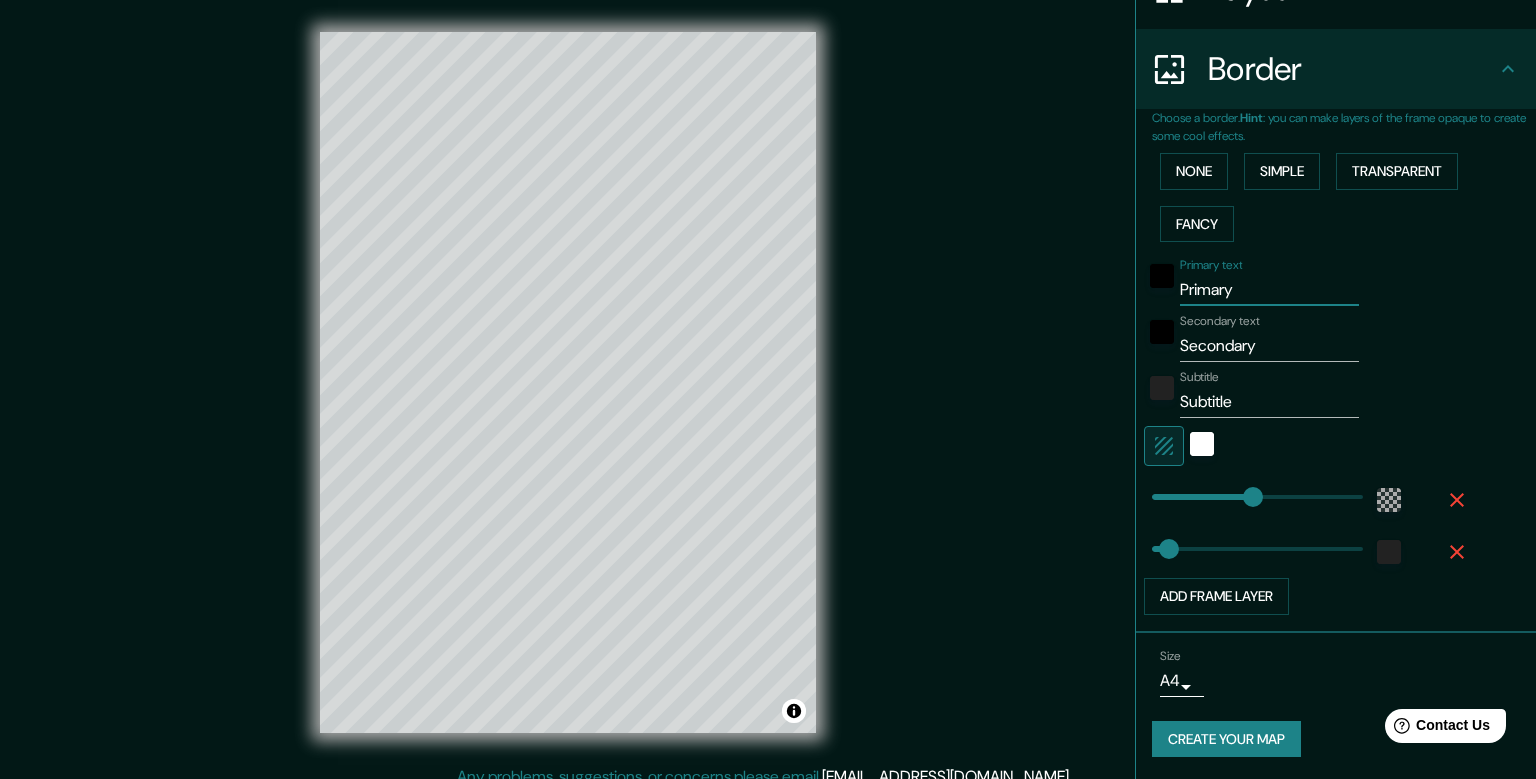 type on "A" 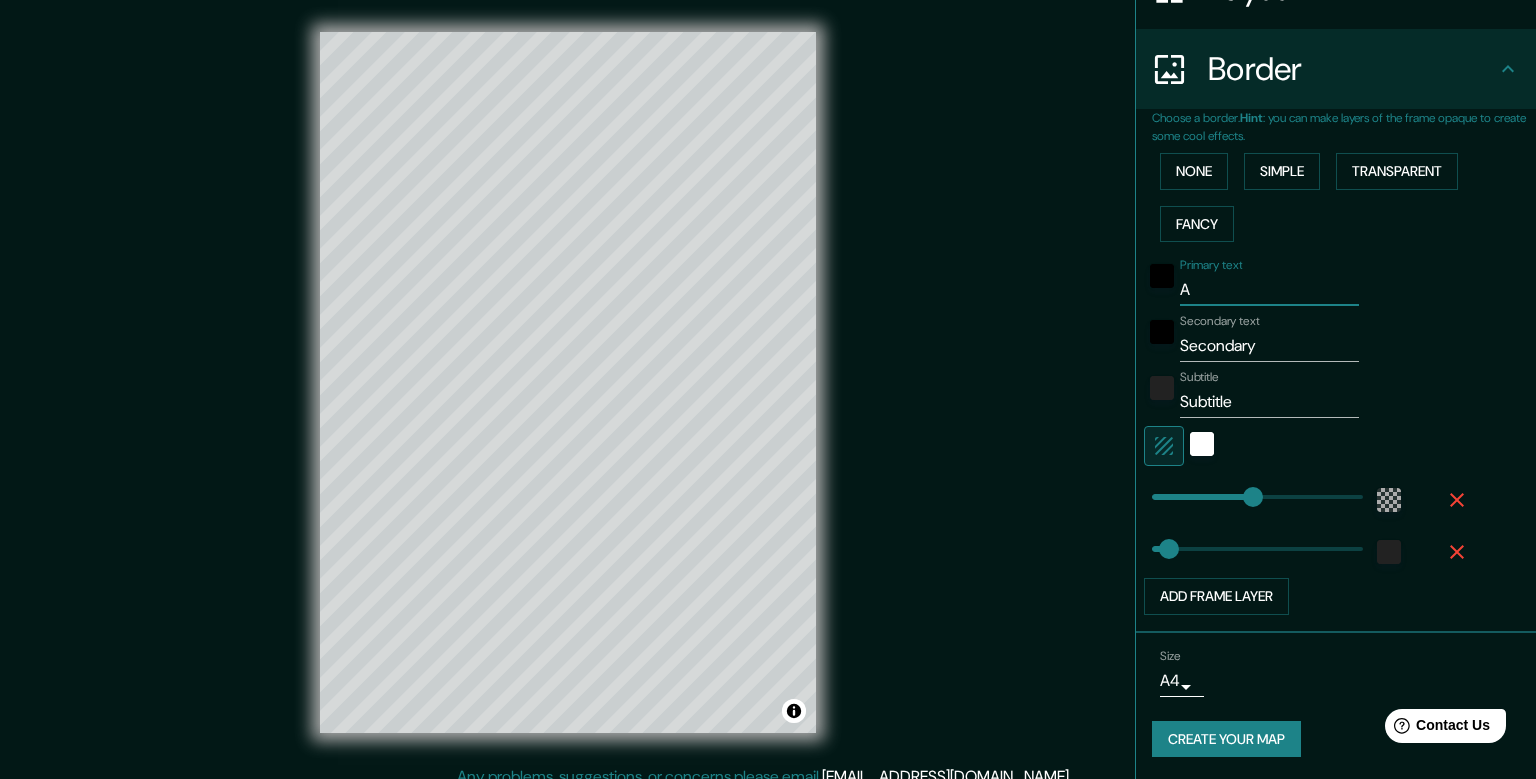 type on "238" 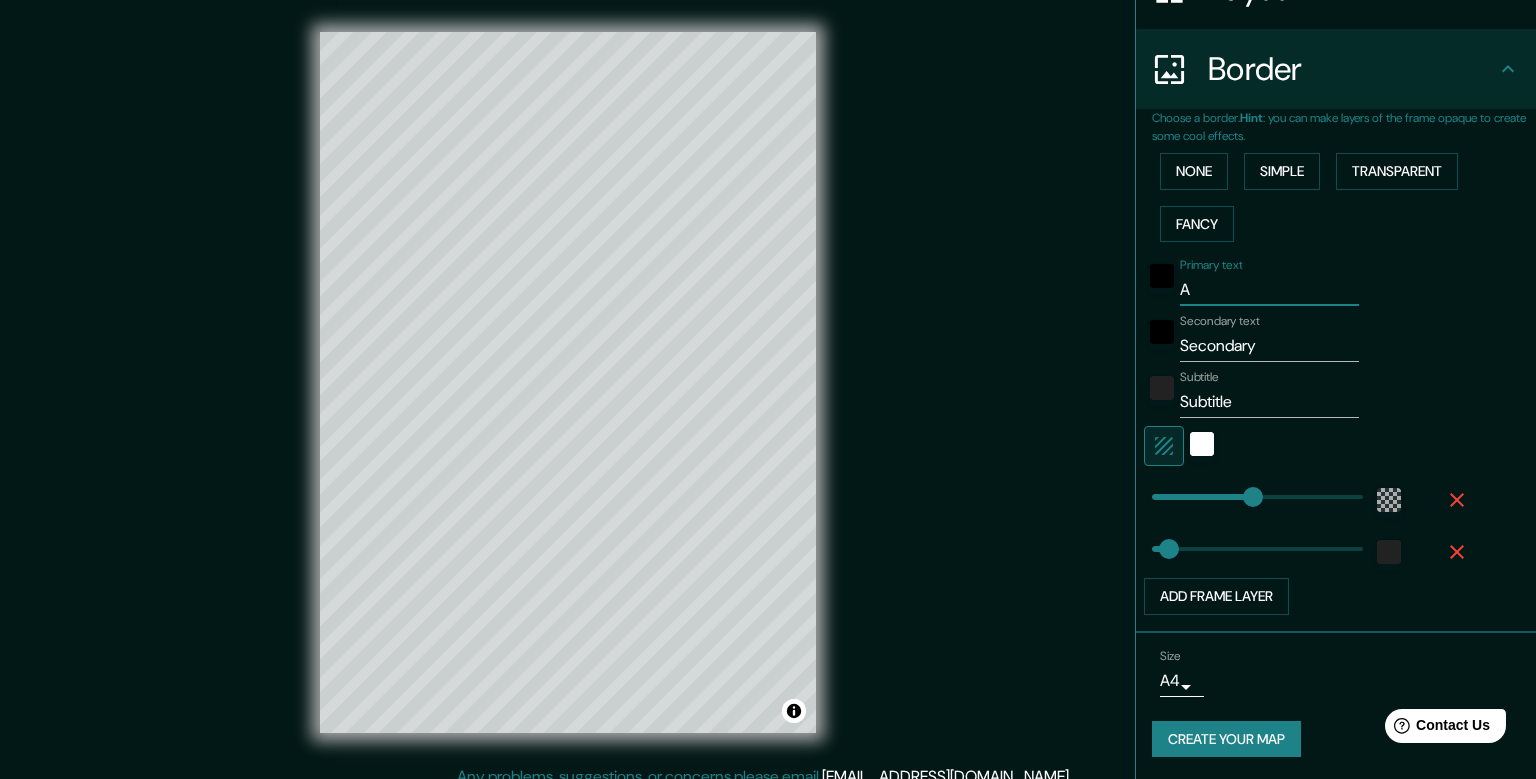 type on "An" 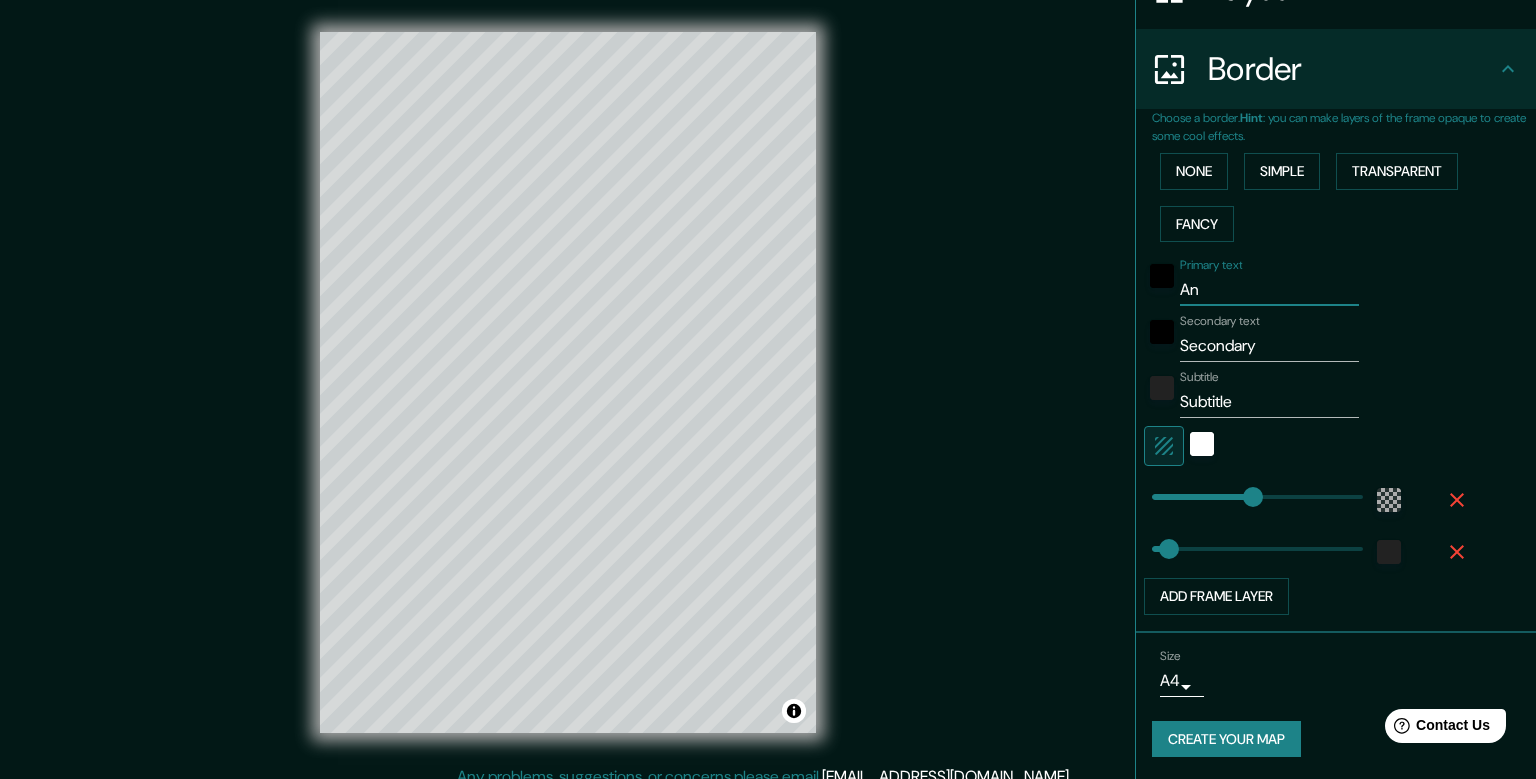 type on "238" 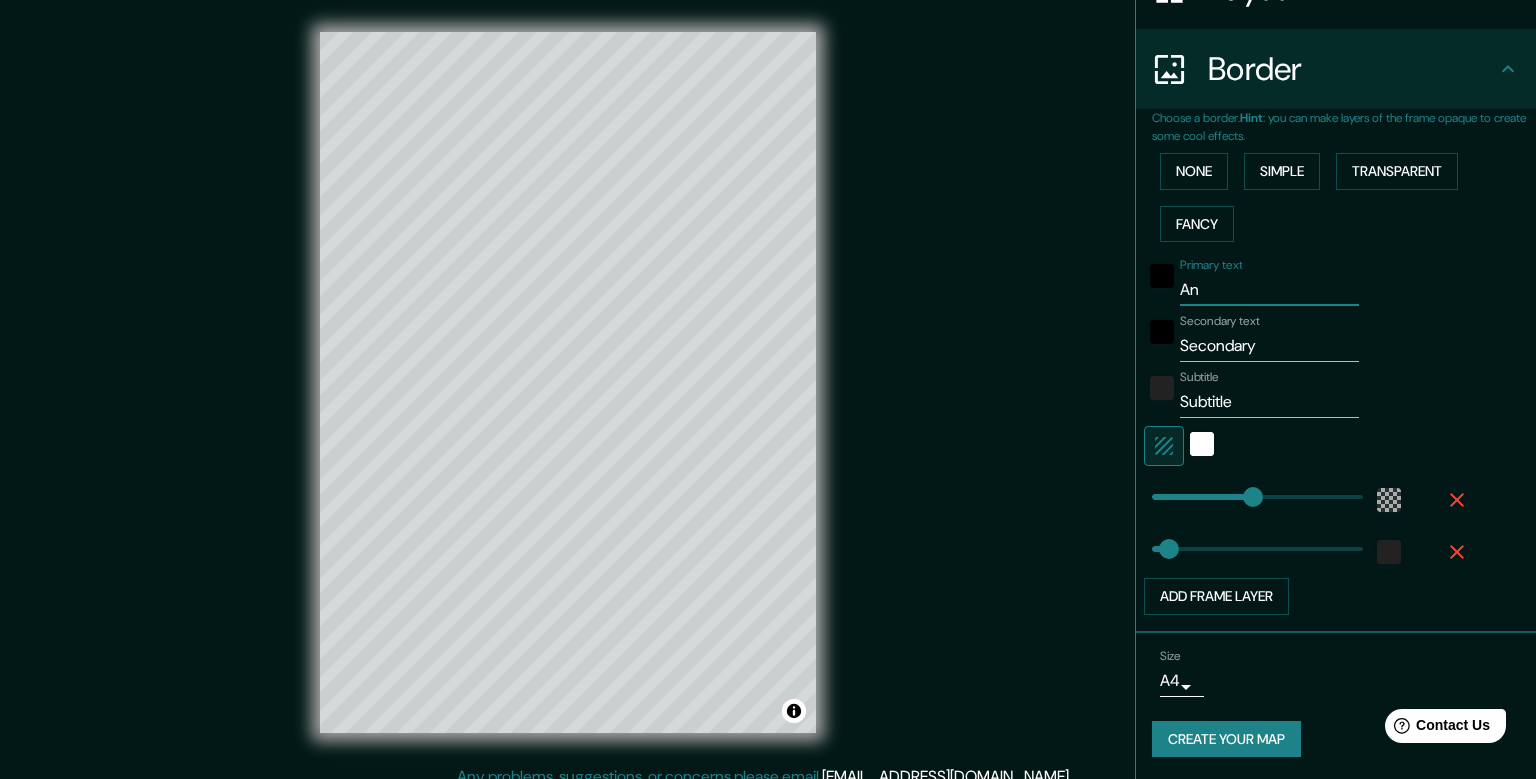 type on "Anc" 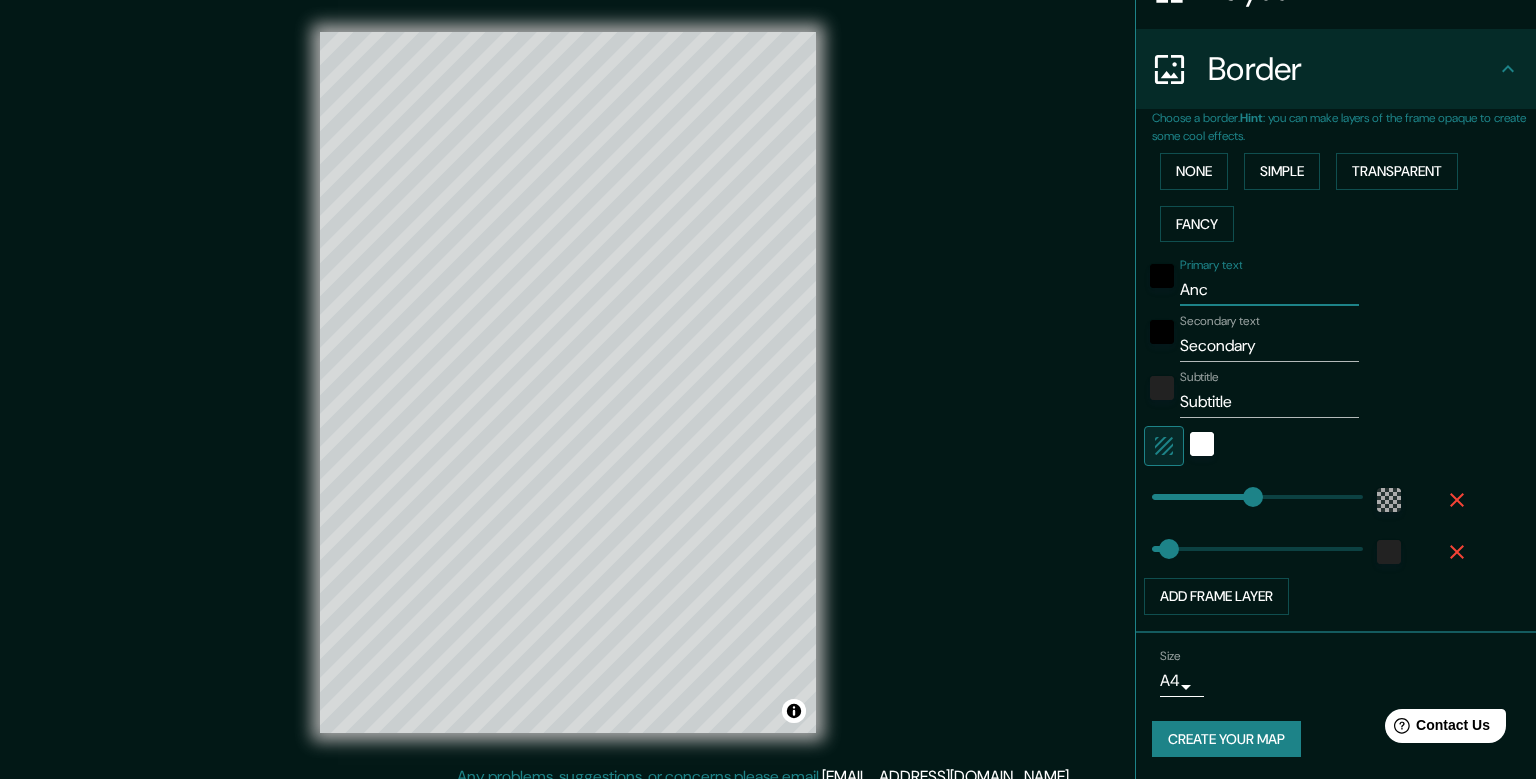 type on "Ancu" 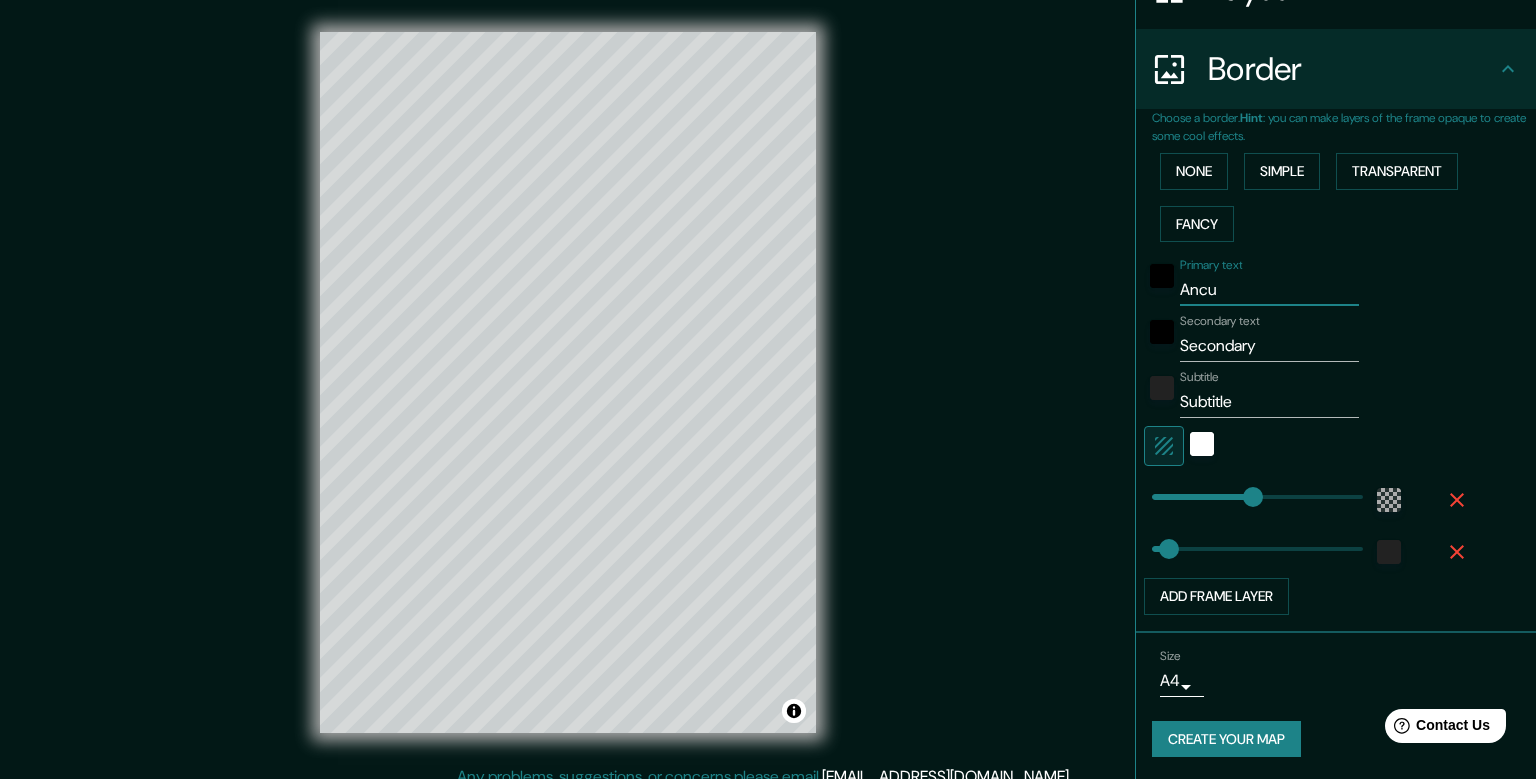 type on "238" 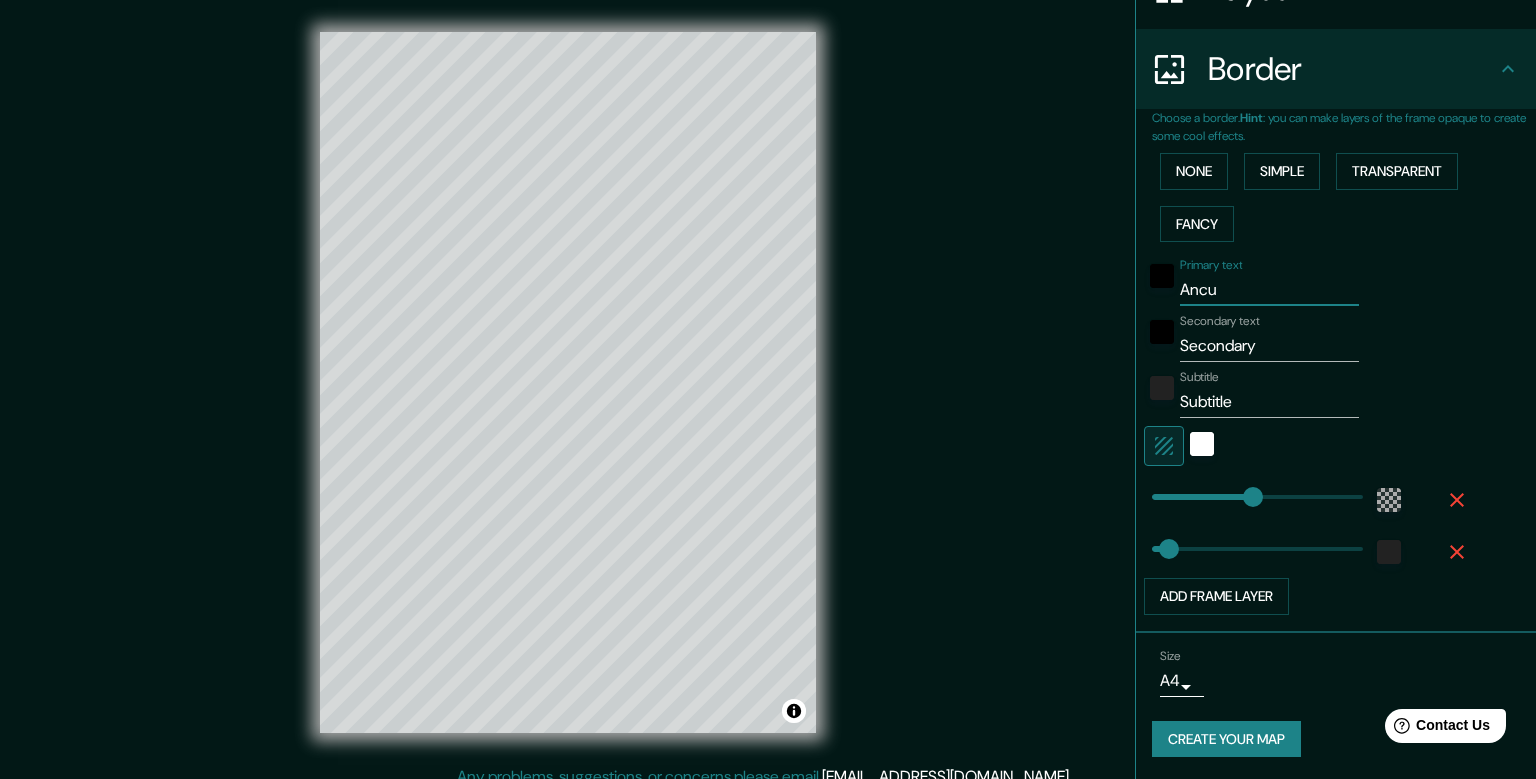 type on "Ancud" 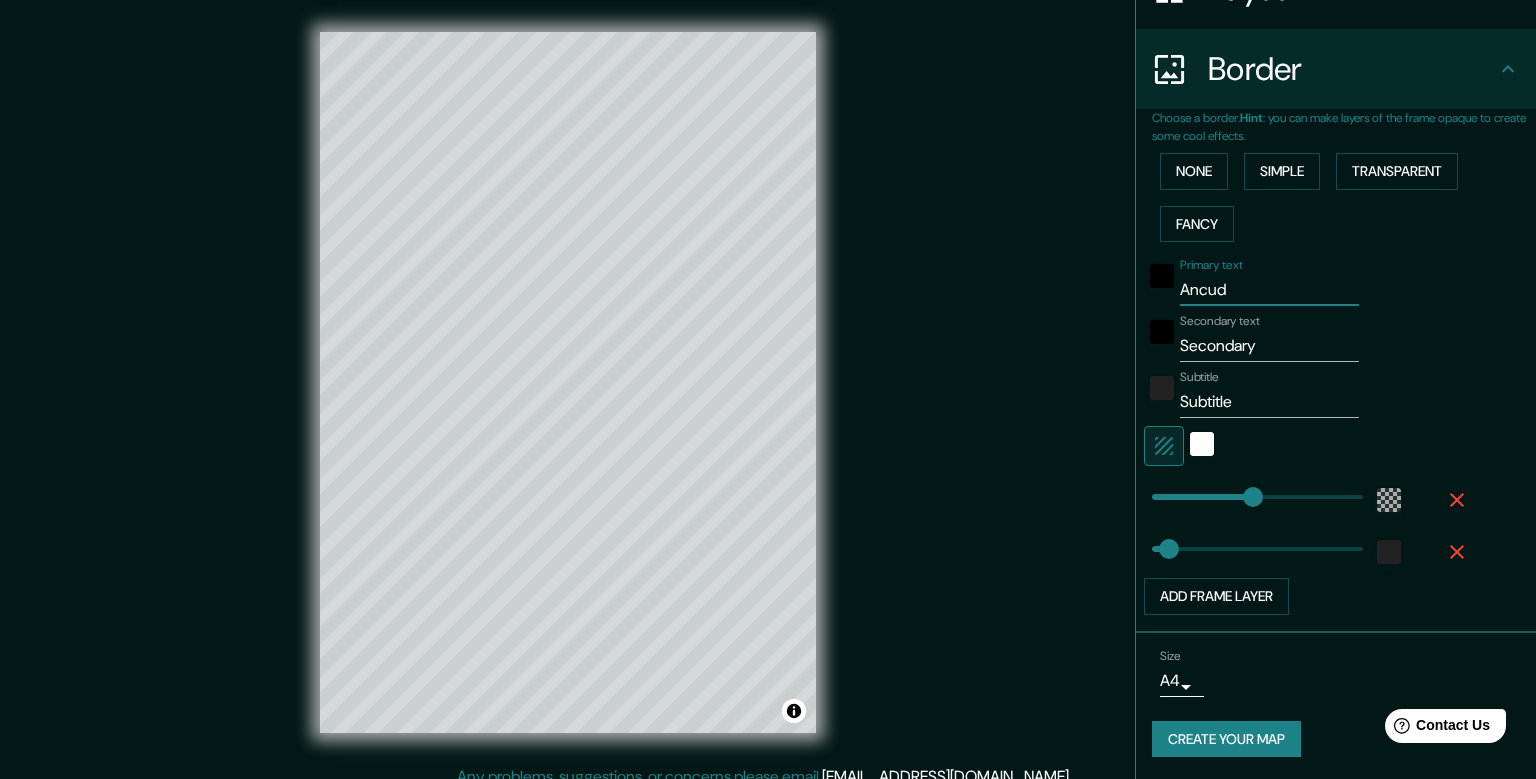 type on "Ancud" 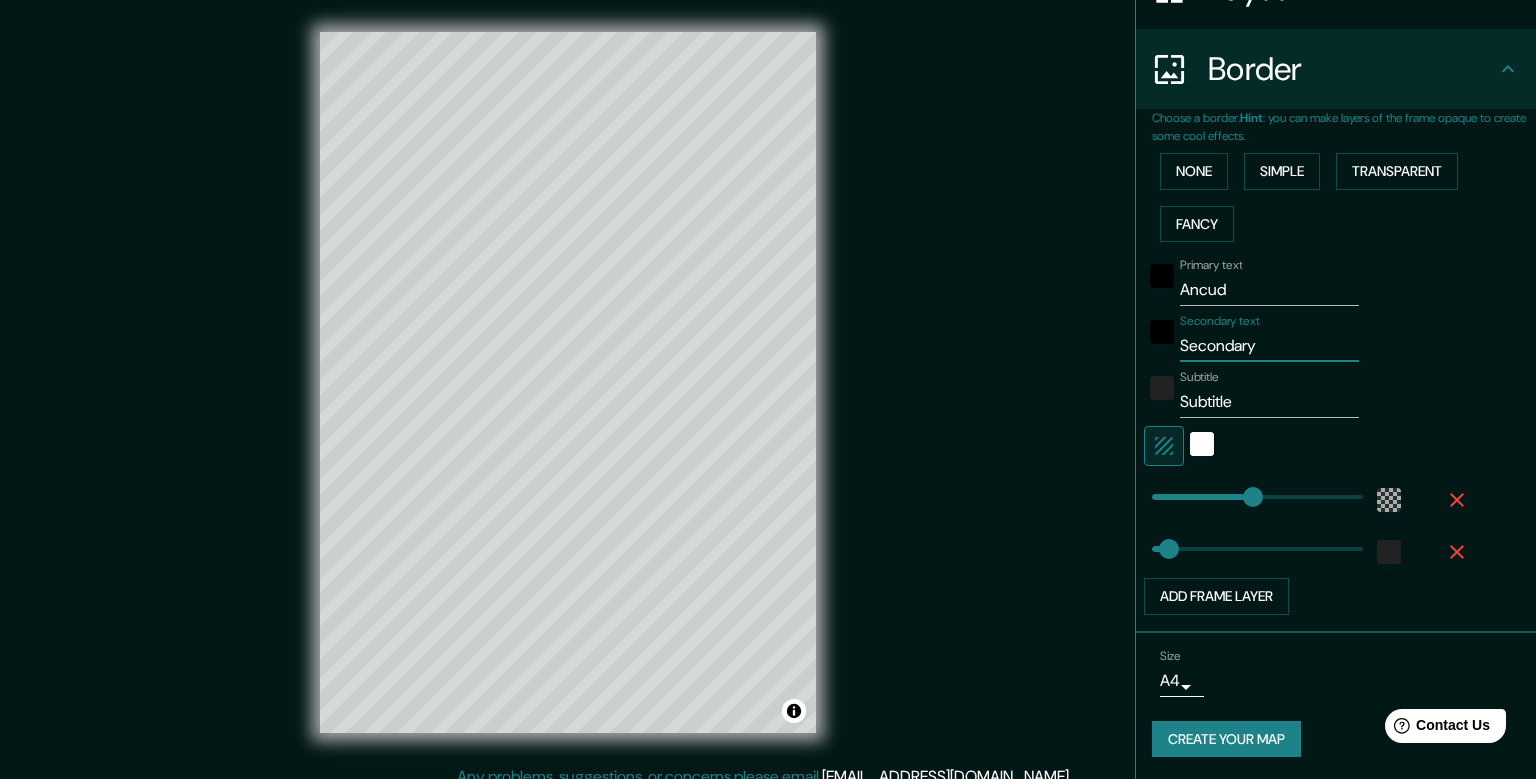 drag, startPoint x: 1270, startPoint y: 350, endPoint x: 1159, endPoint y: 363, distance: 111.75867 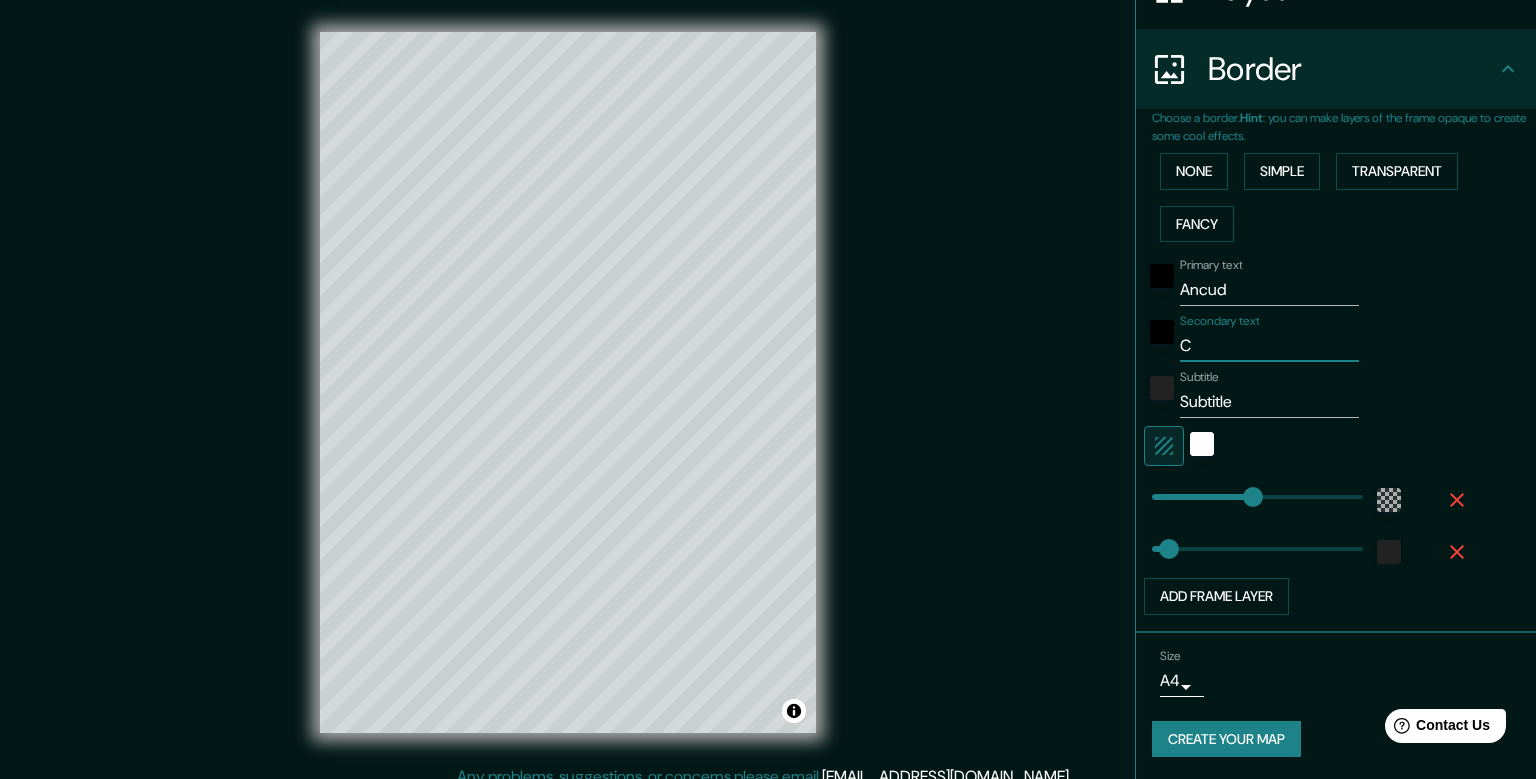 type on "Ch" 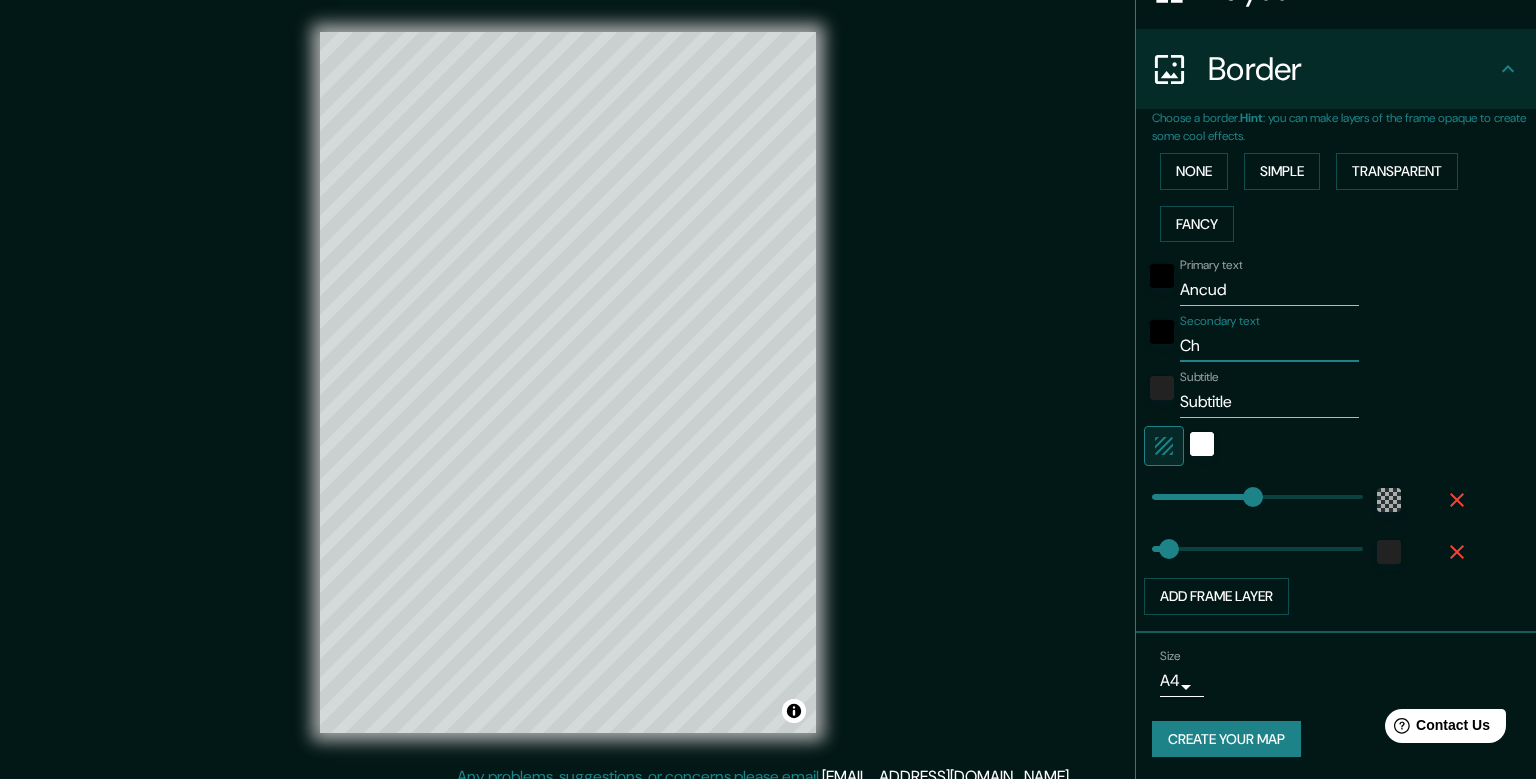 type on "Chi" 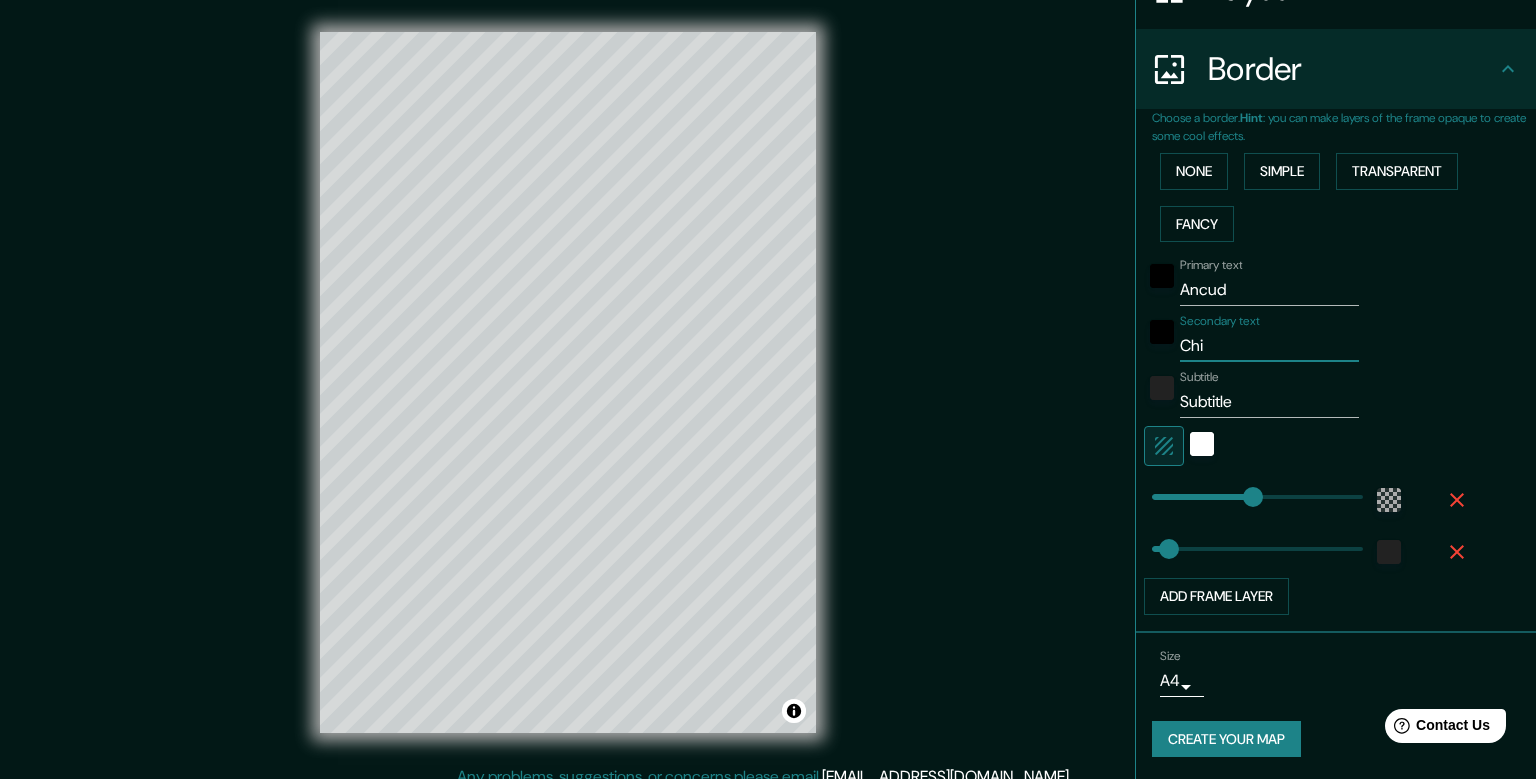 type on "238" 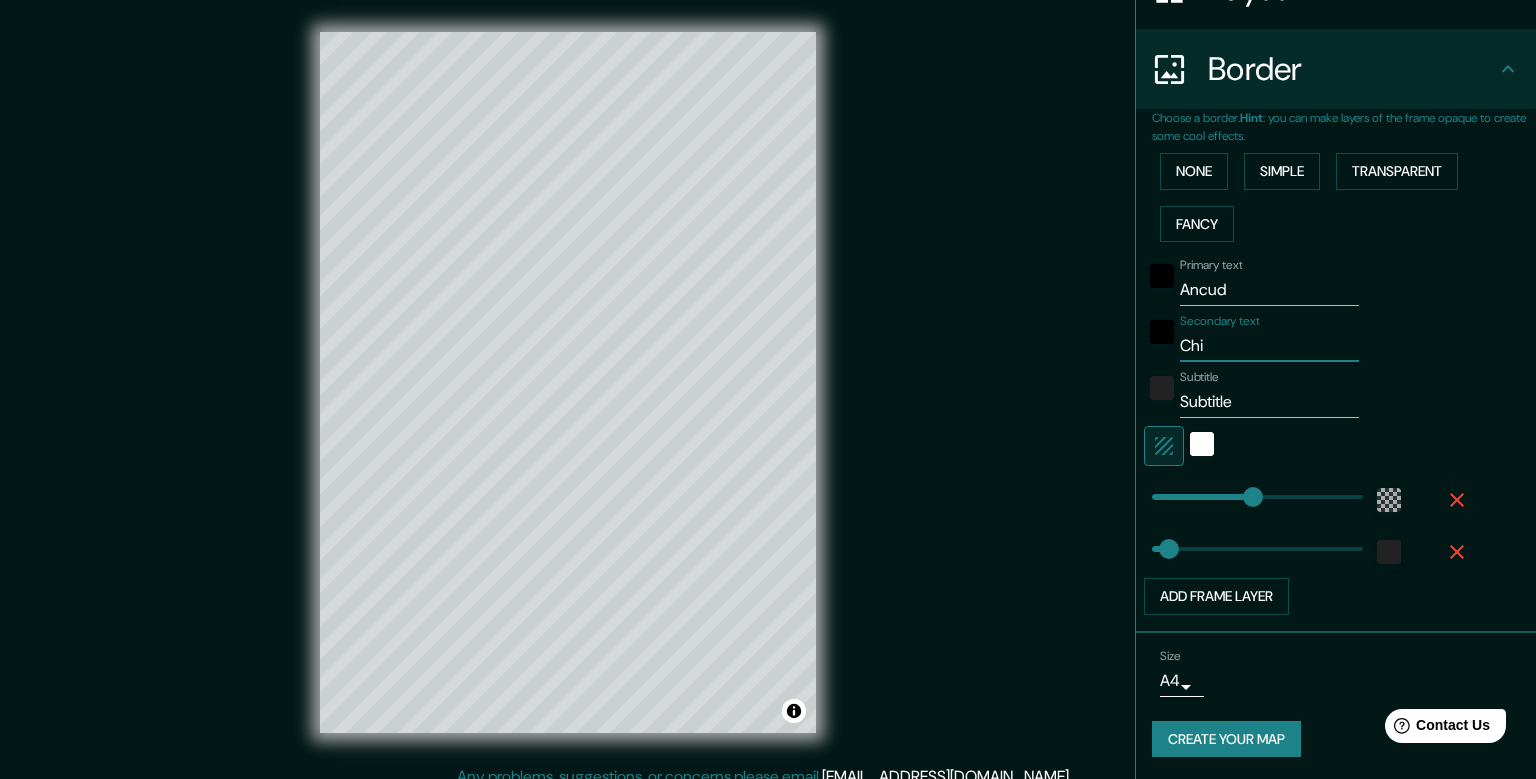 type on "Chil" 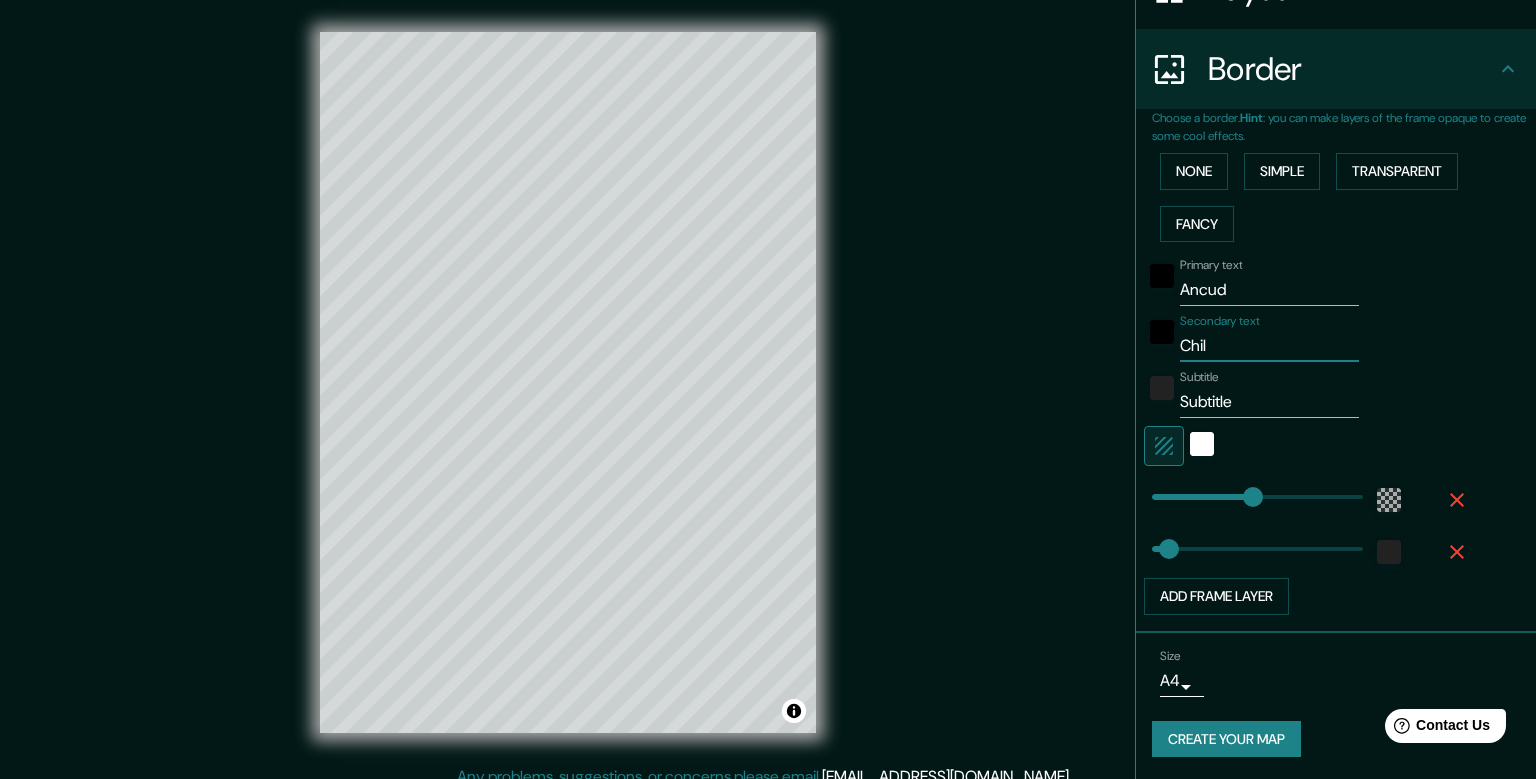 type on "[GEOGRAPHIC_DATA]" 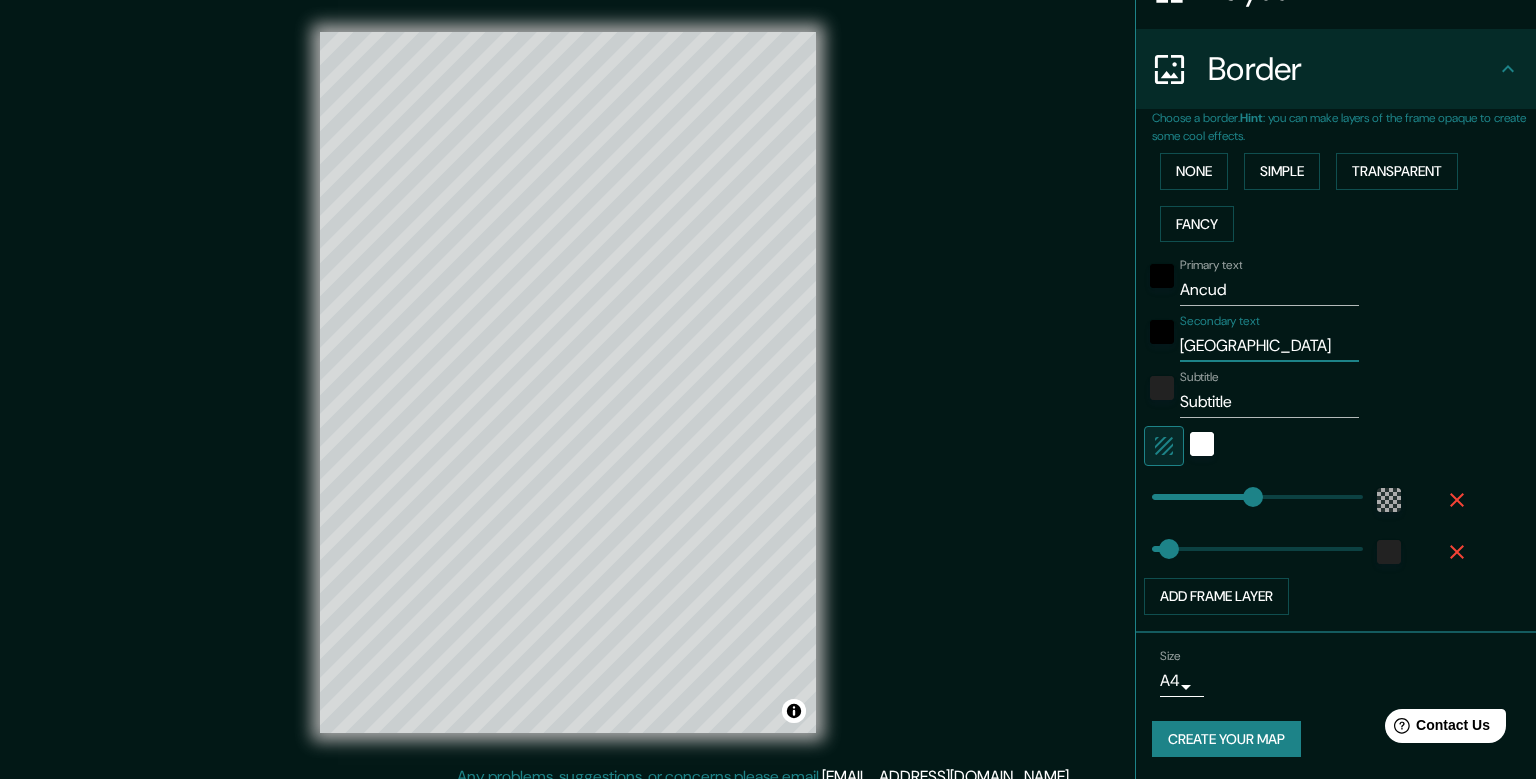type on "238" 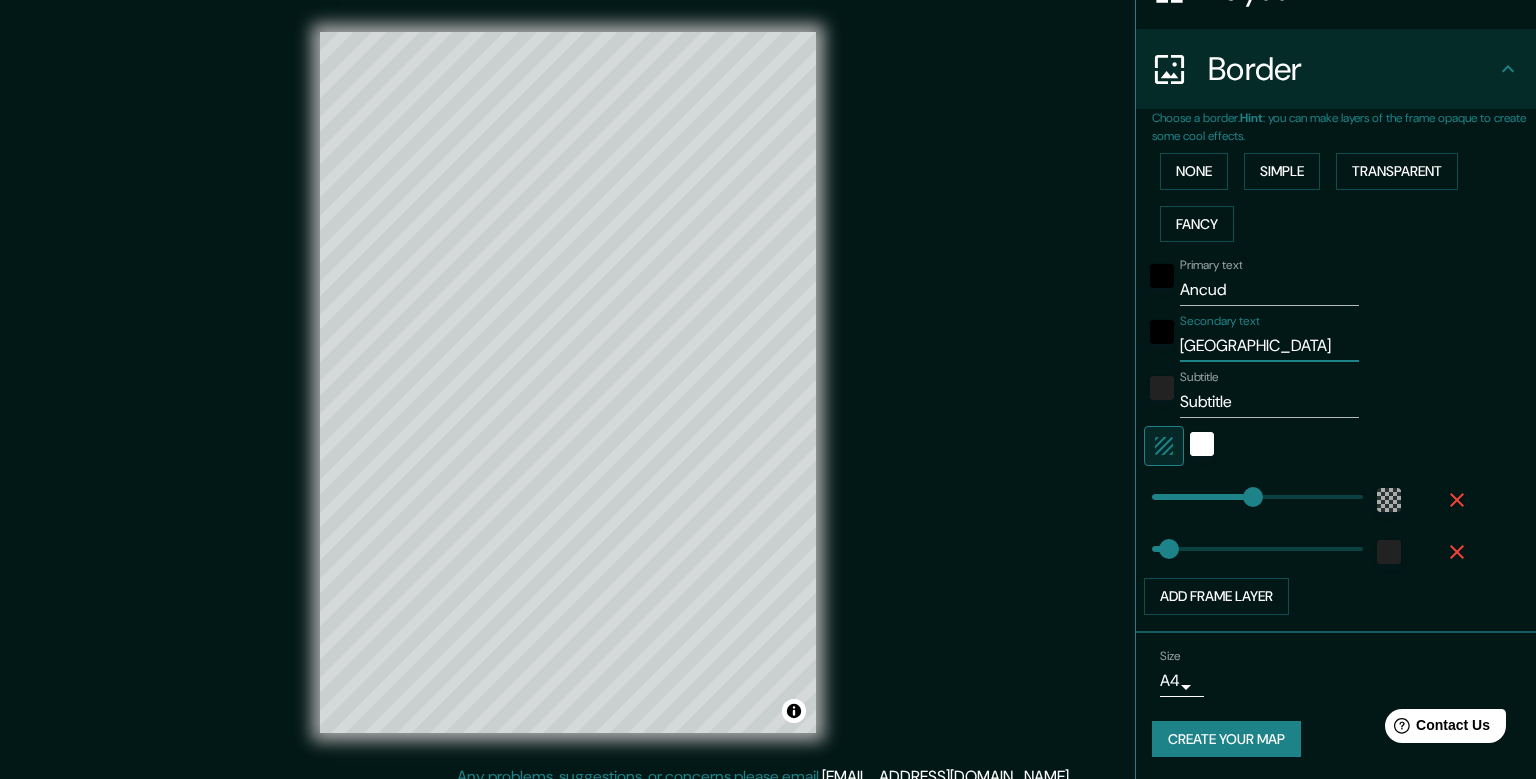 type on "[GEOGRAPHIC_DATA]" 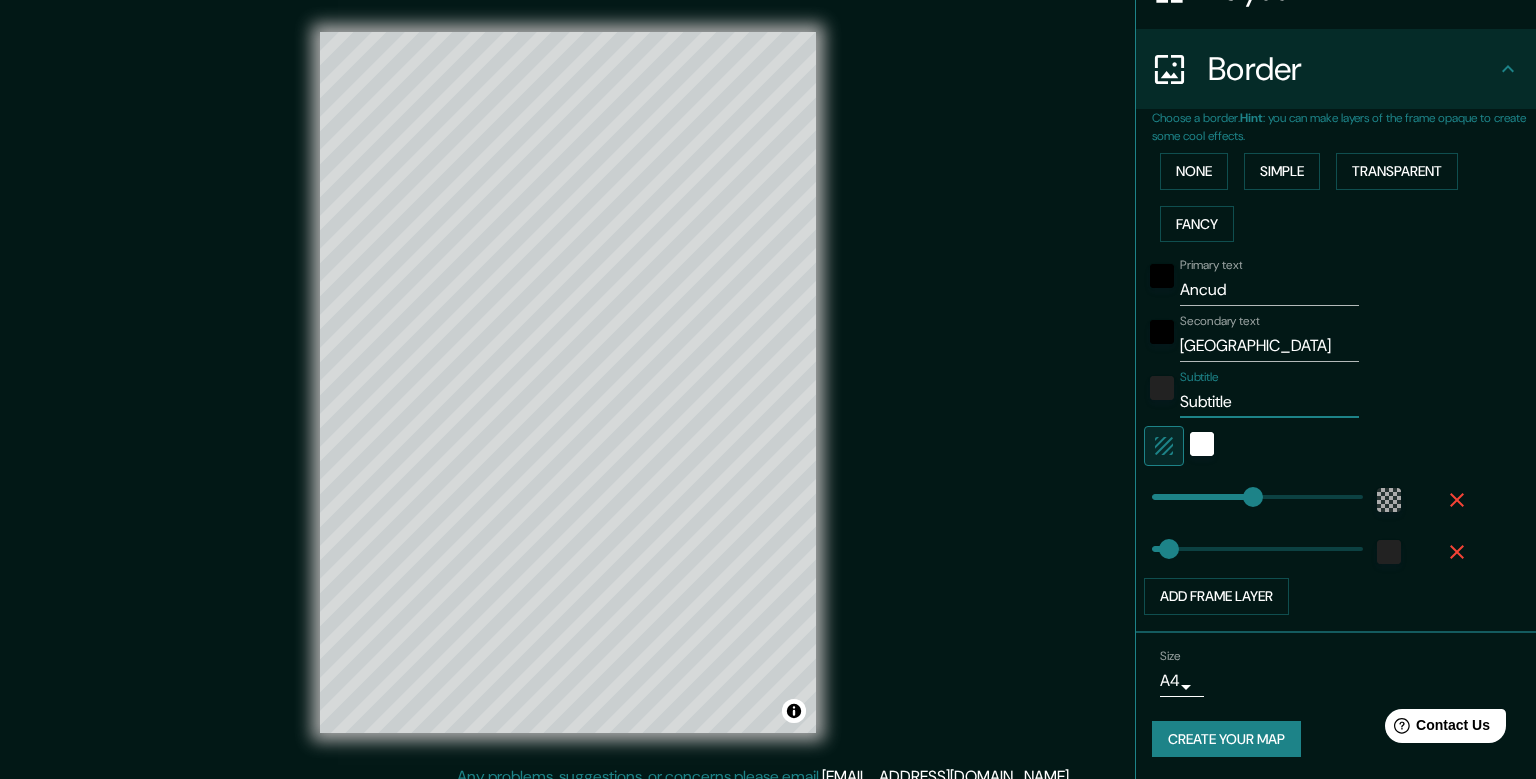 drag, startPoint x: 1266, startPoint y: 392, endPoint x: 1121, endPoint y: 406, distance: 145.6743 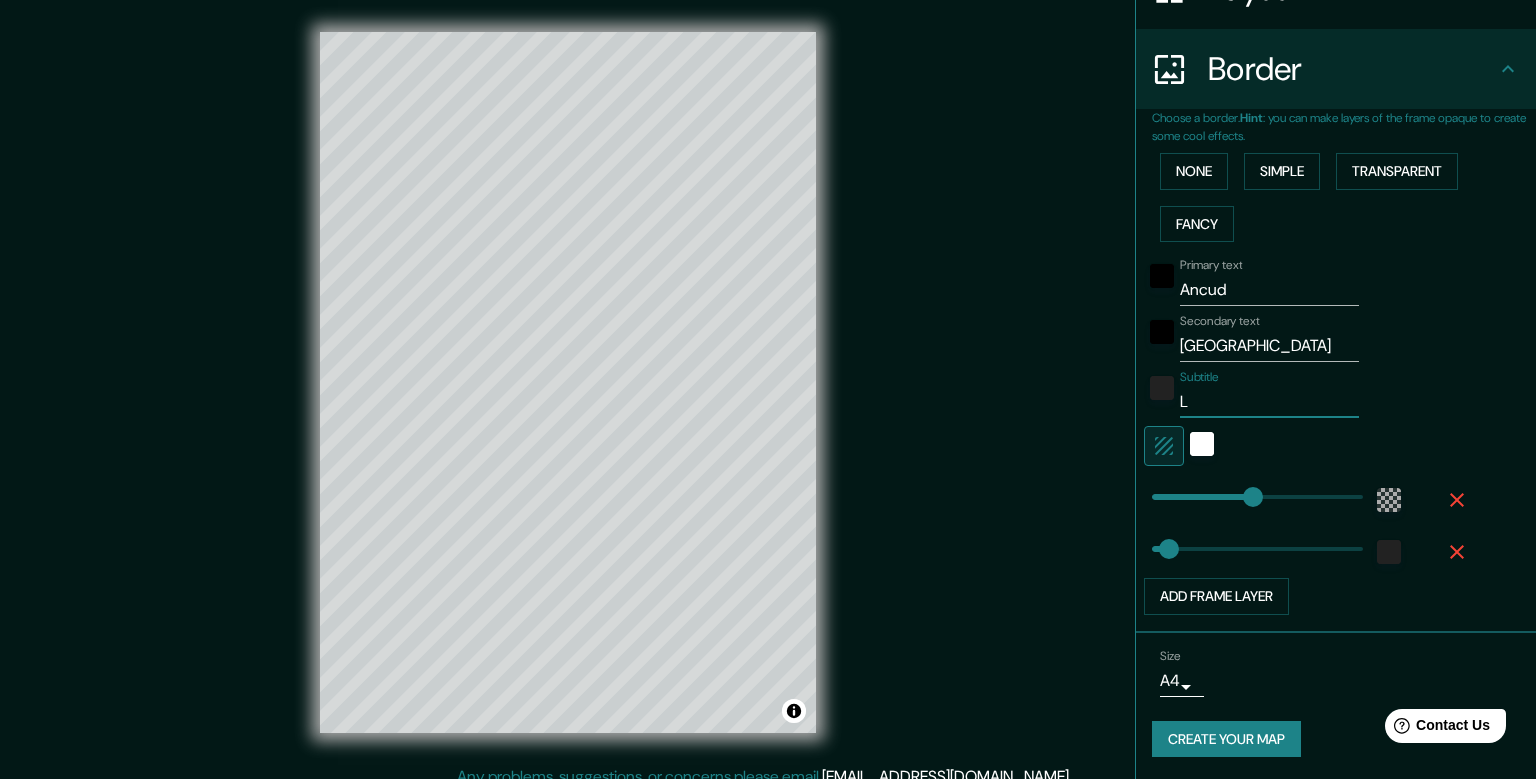 type on "LA" 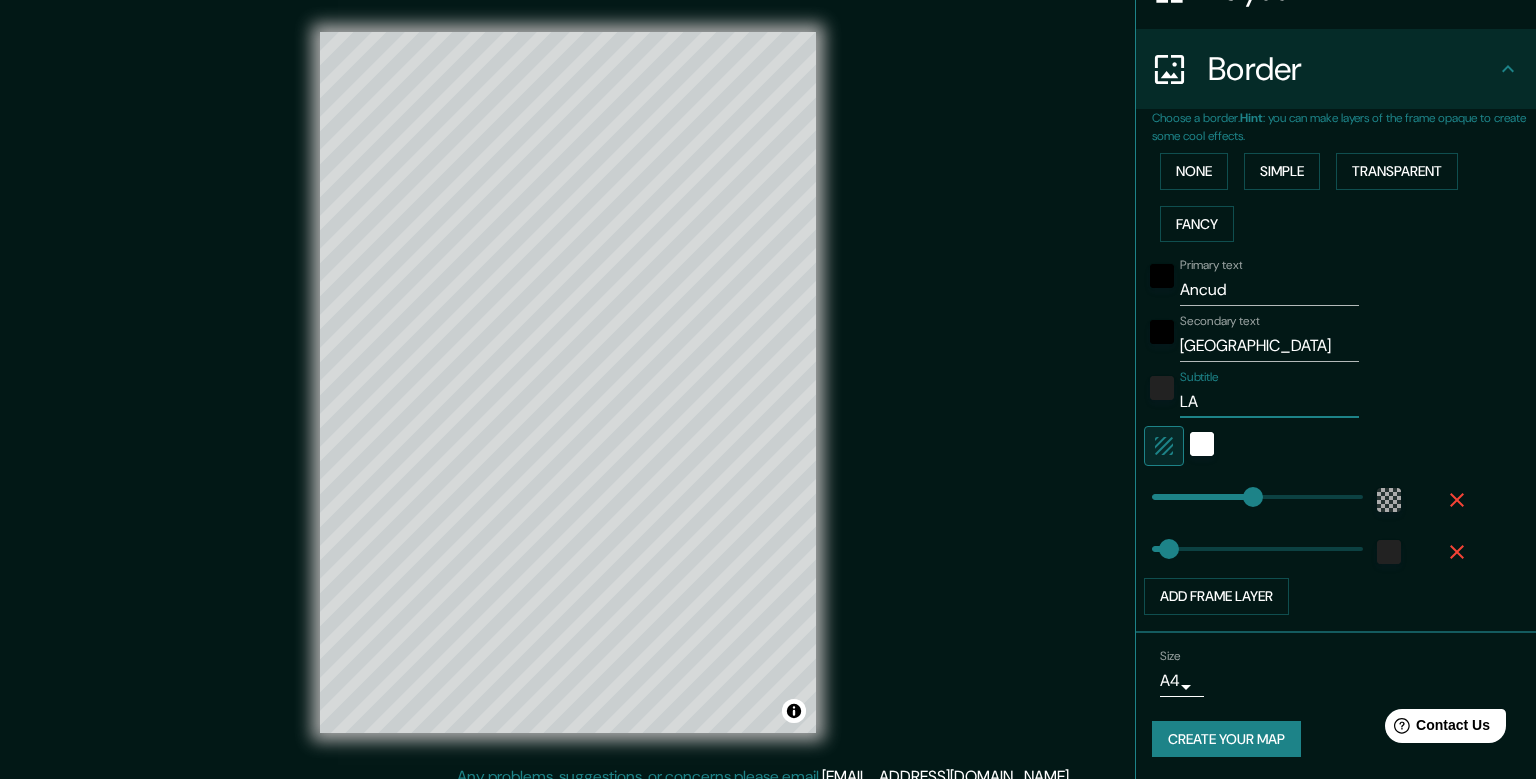type on "L" 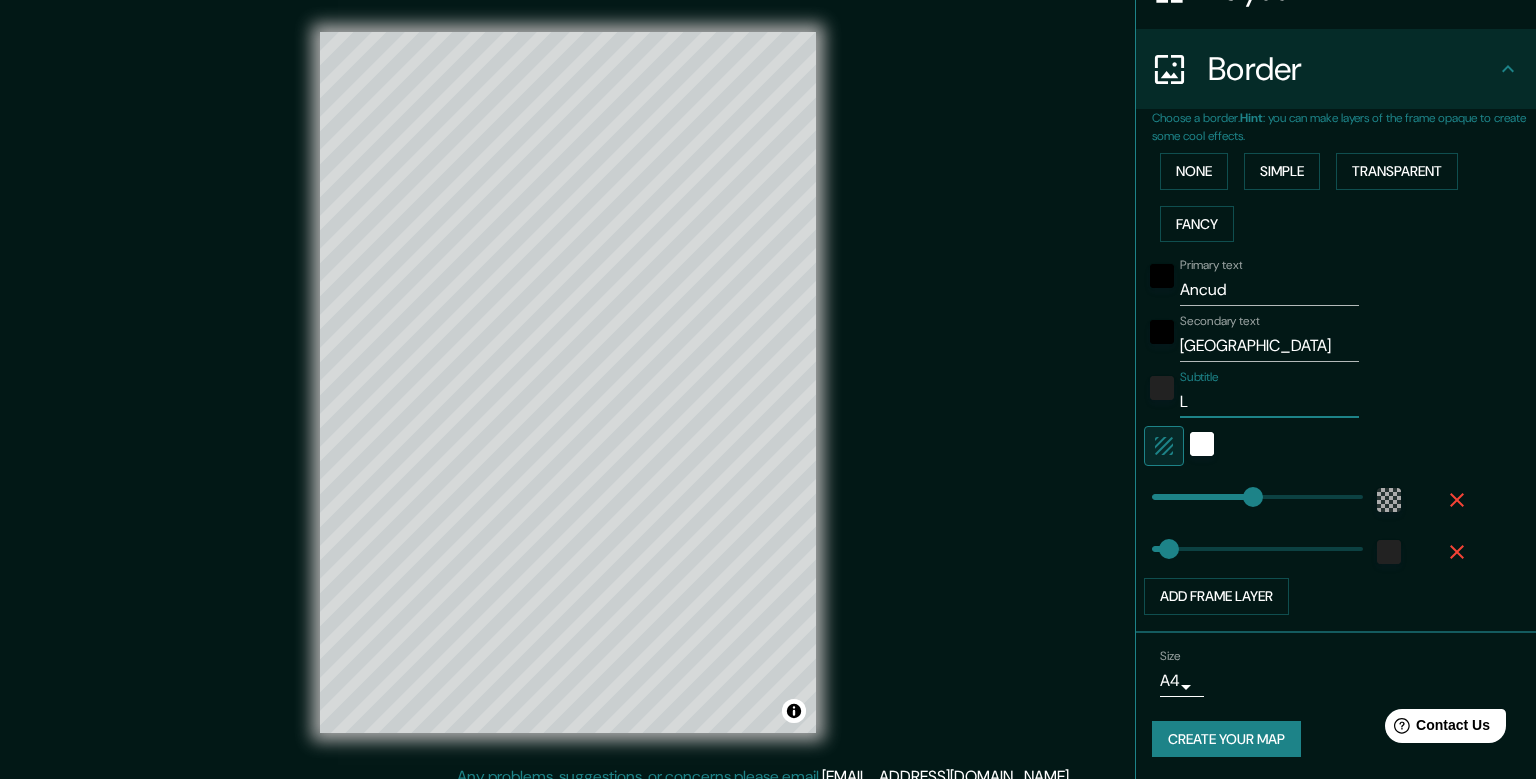 type on "Lo" 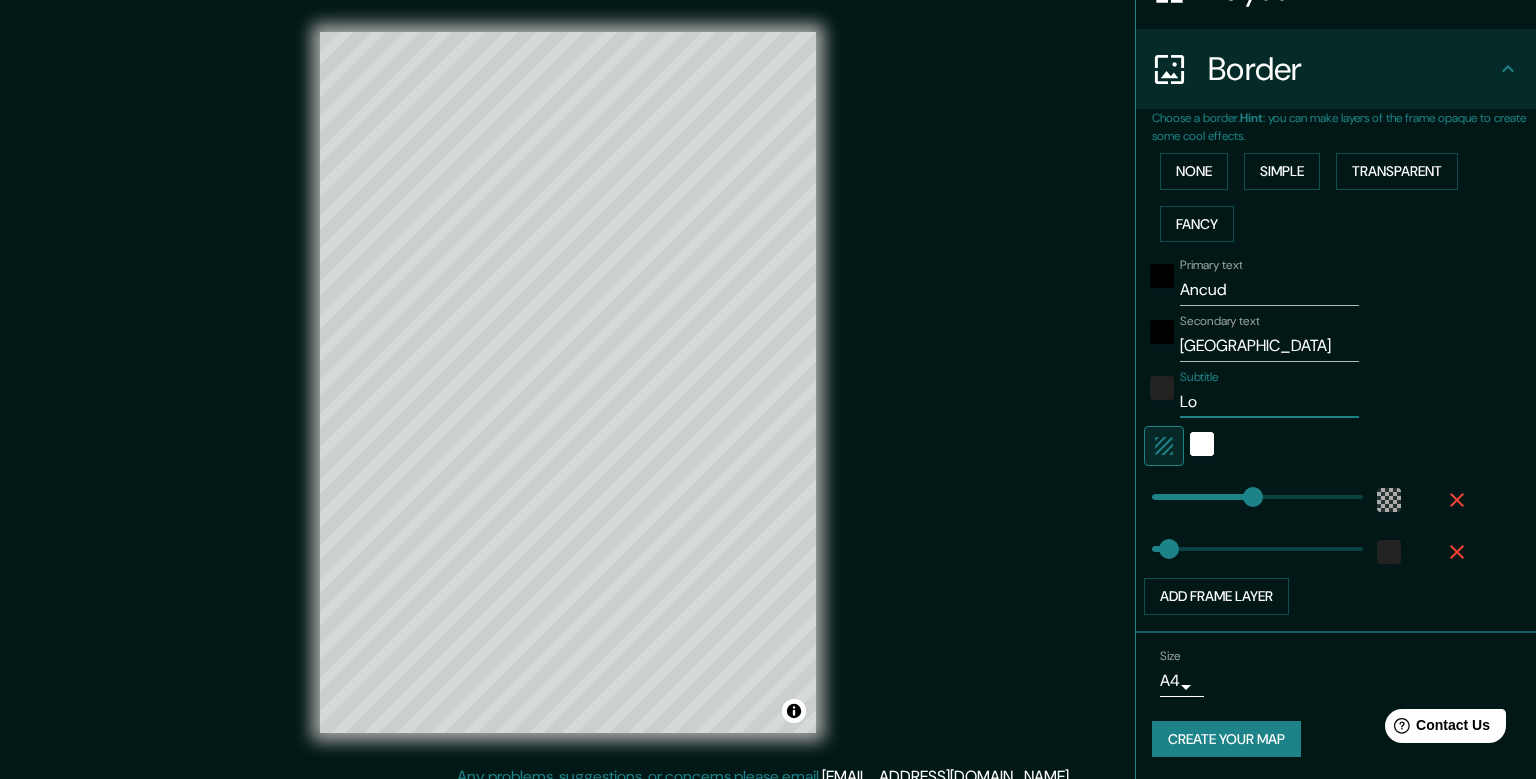 type on "Los" 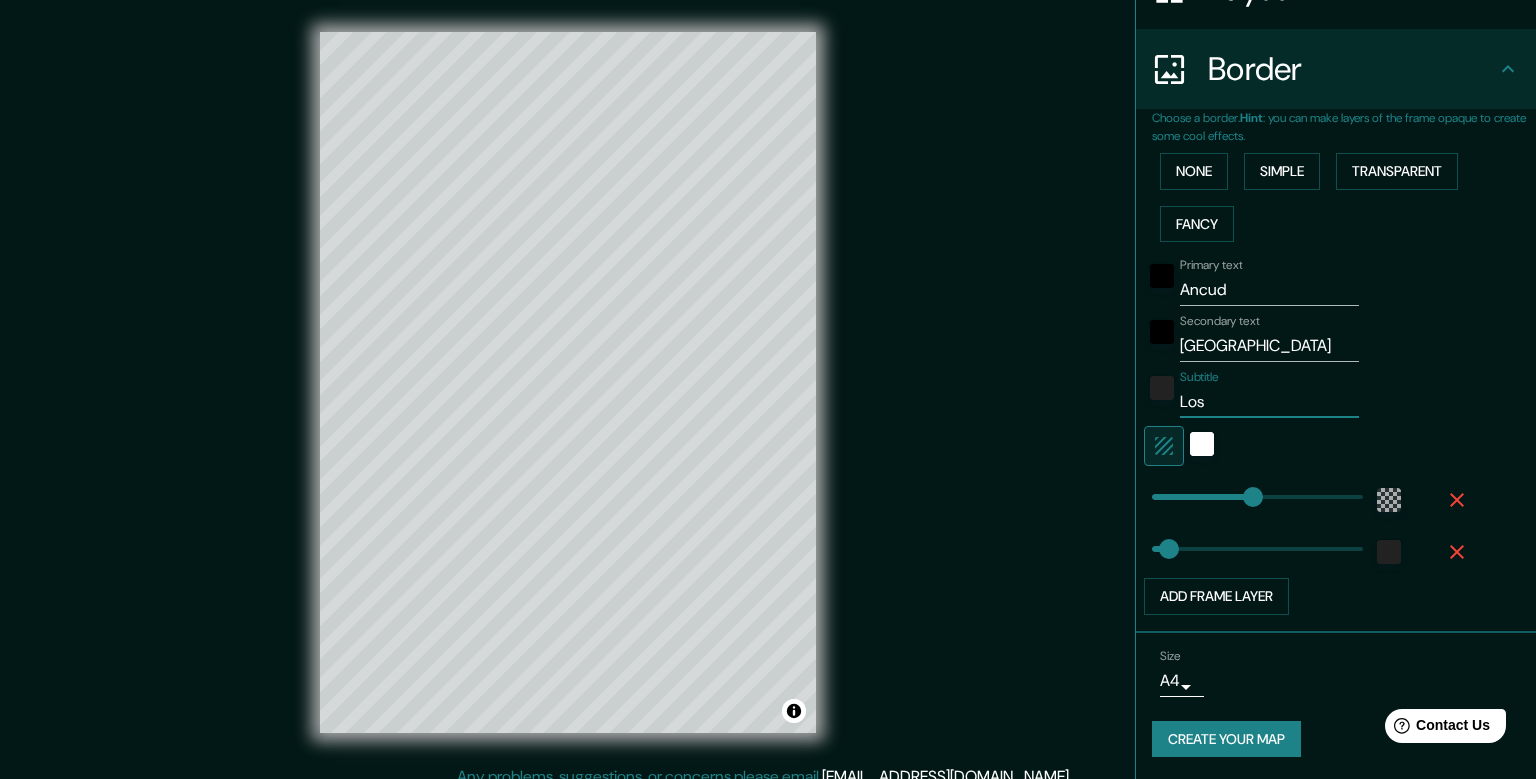 type on "Los" 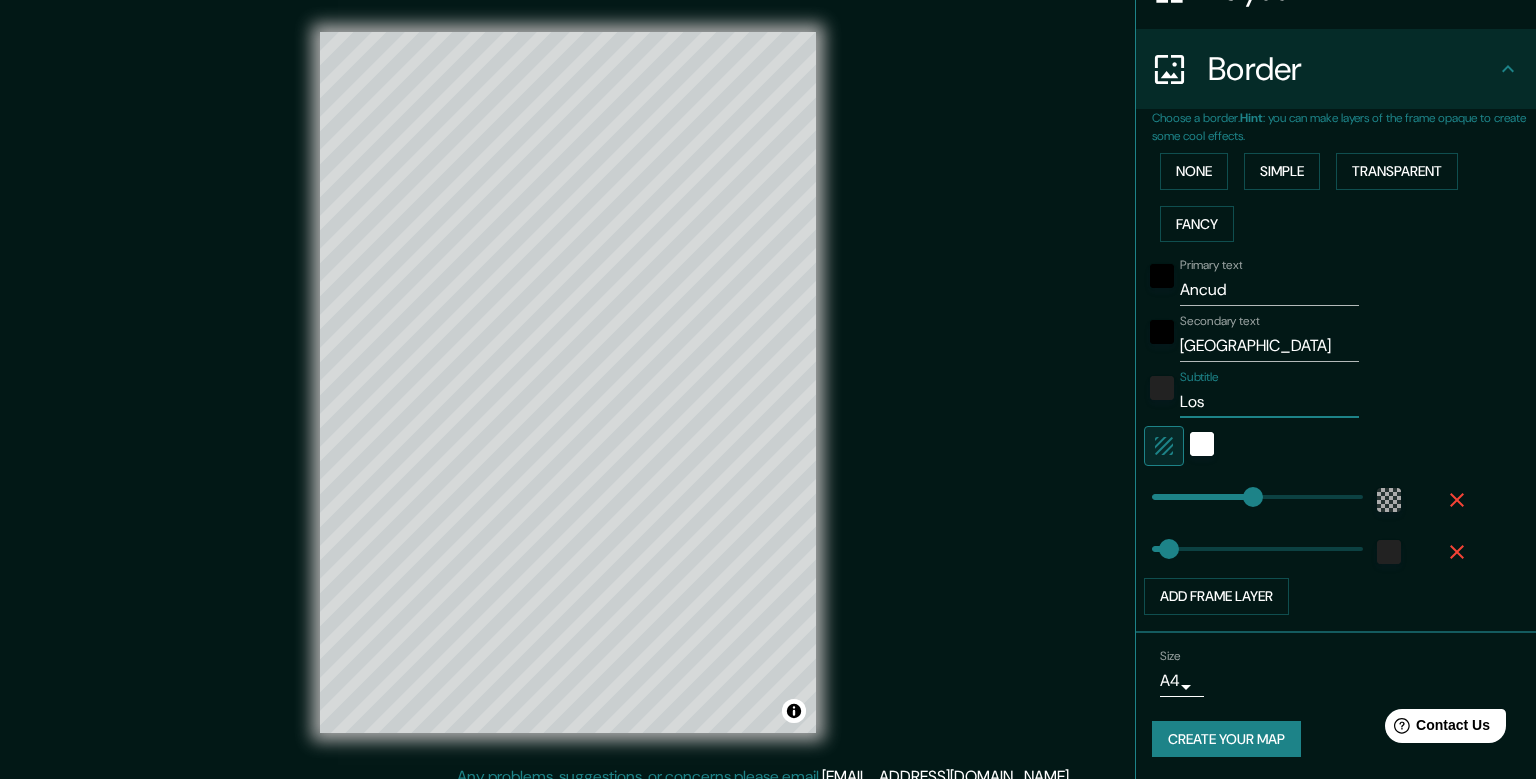 type on "Los L" 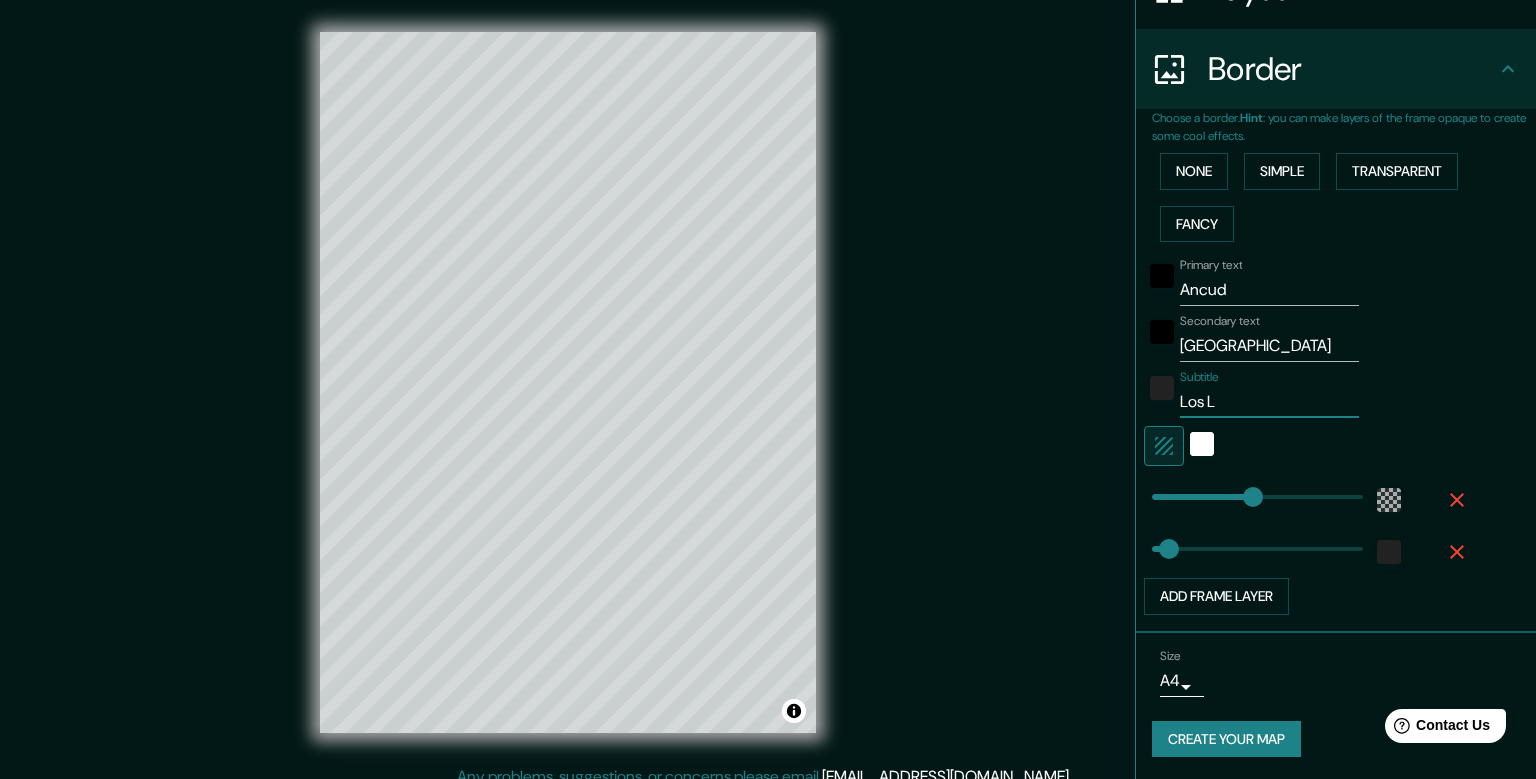 type on "Los La" 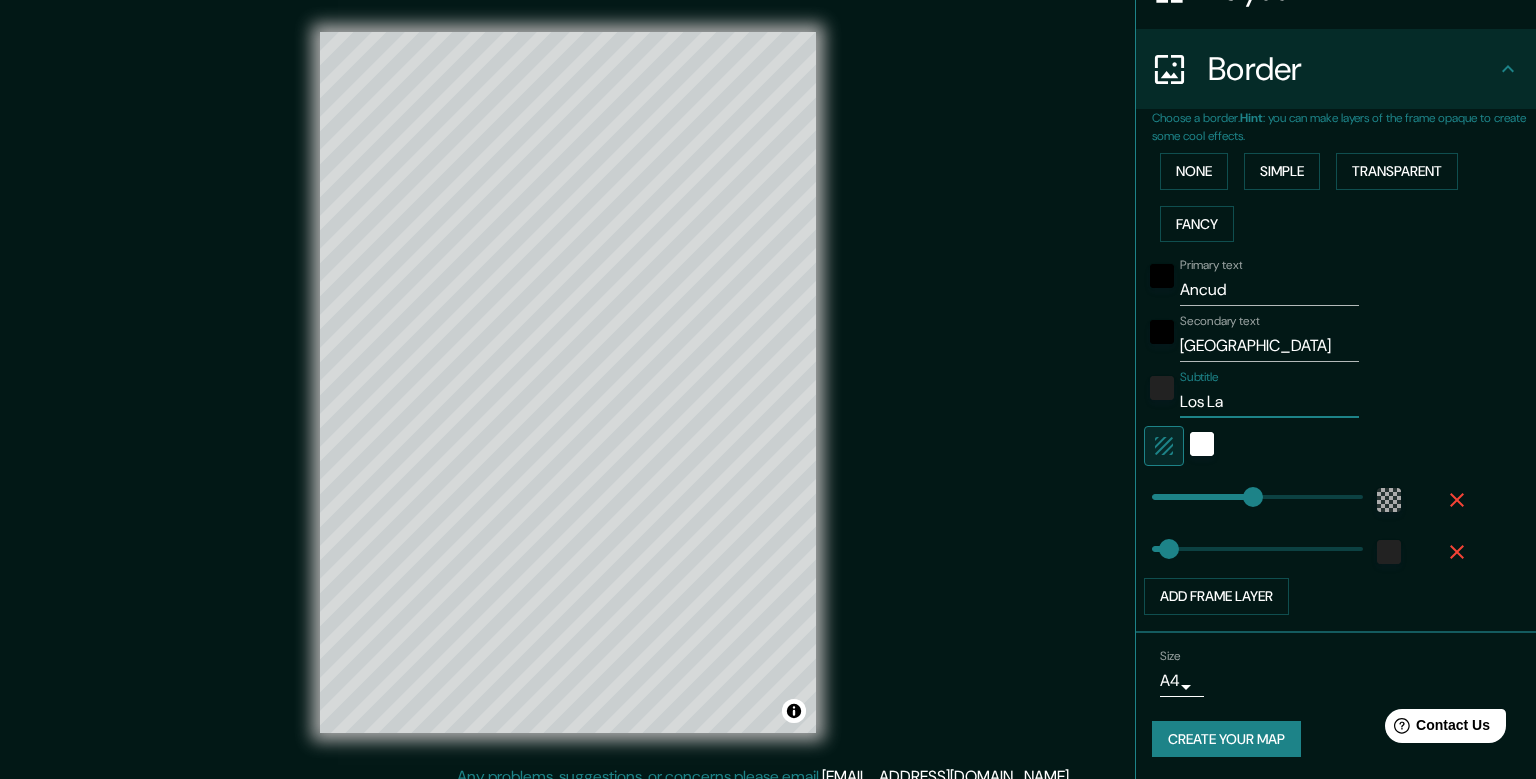 type on "Los Lag" 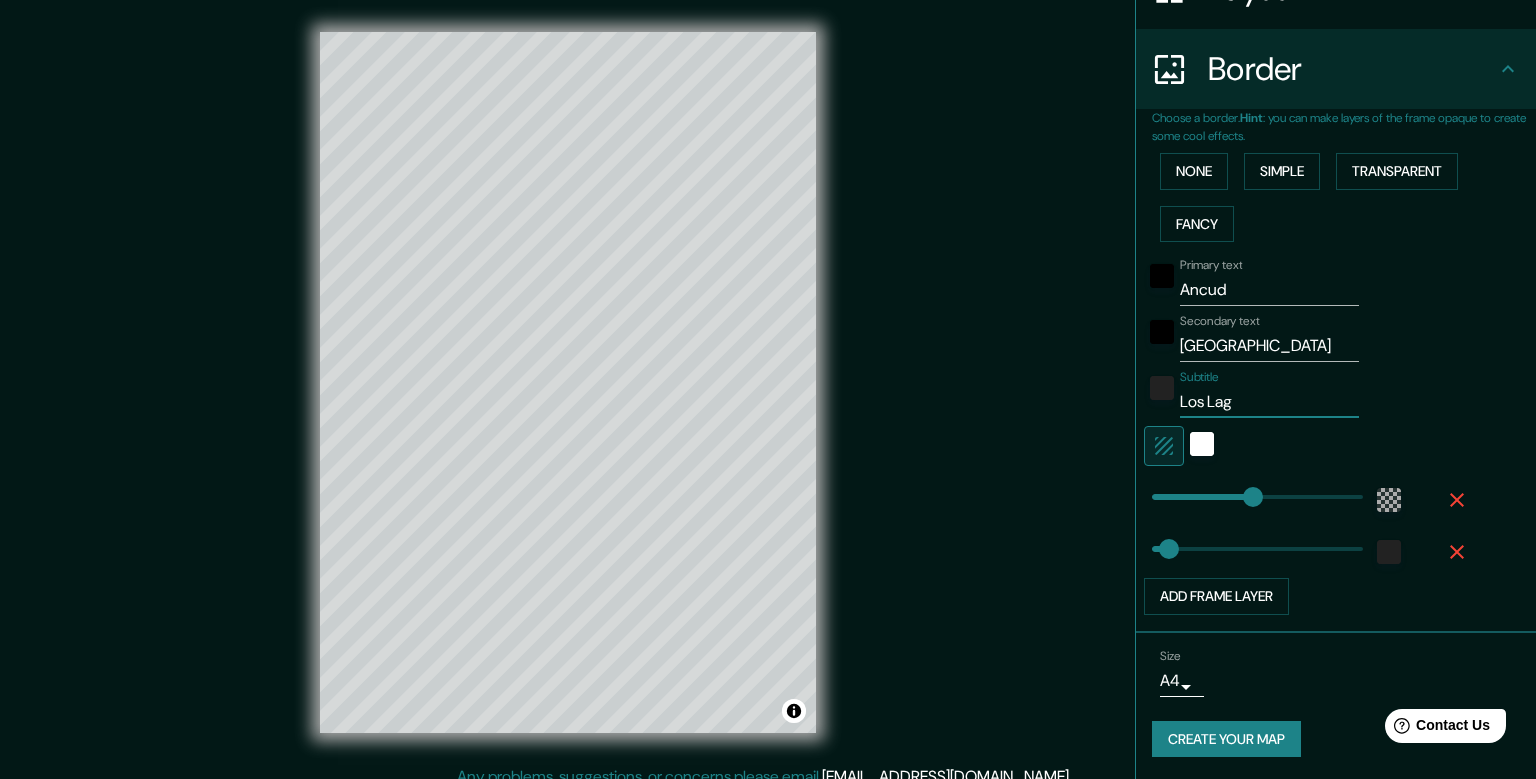 type on "Los Lago" 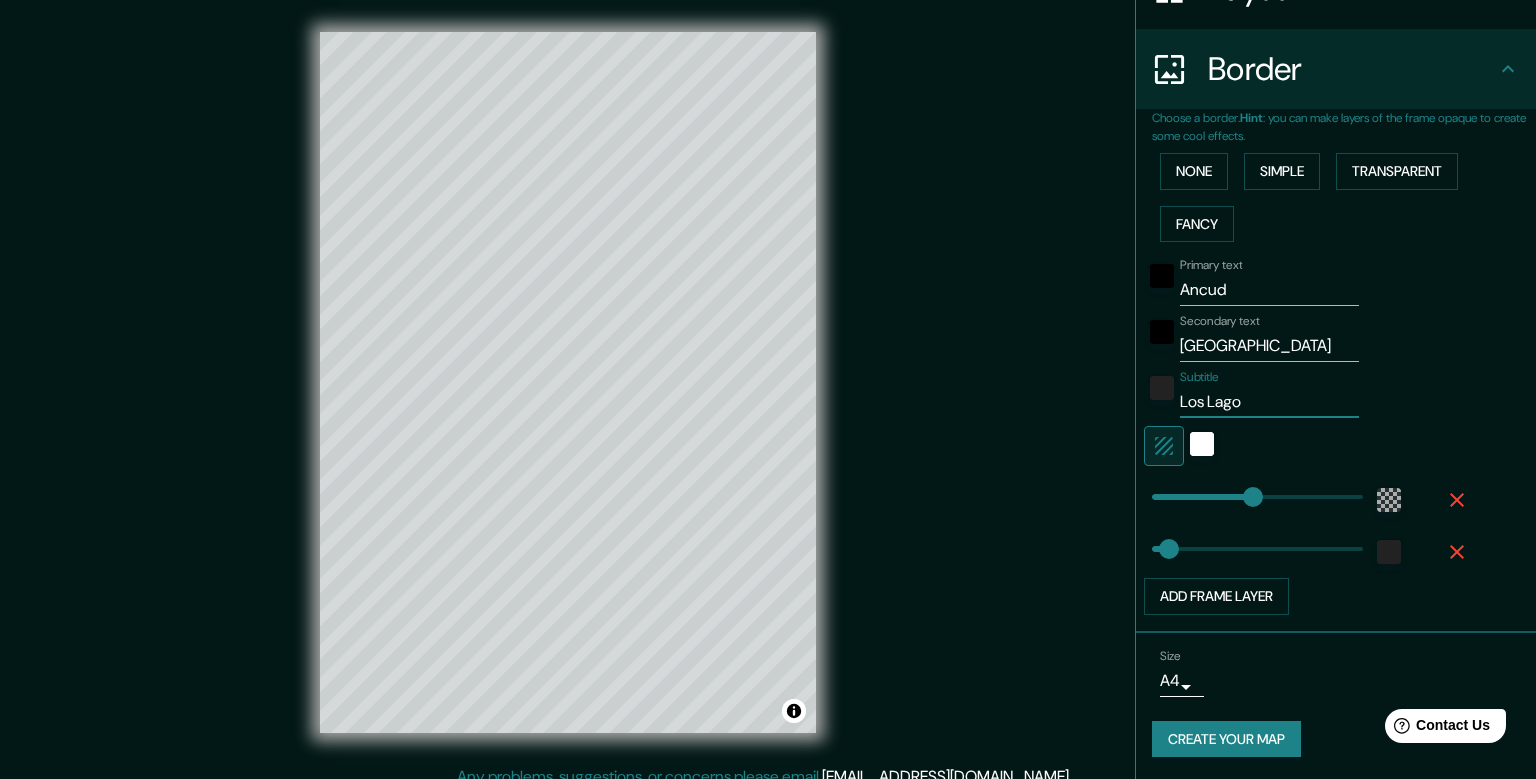 type on "[GEOGRAPHIC_DATA]" 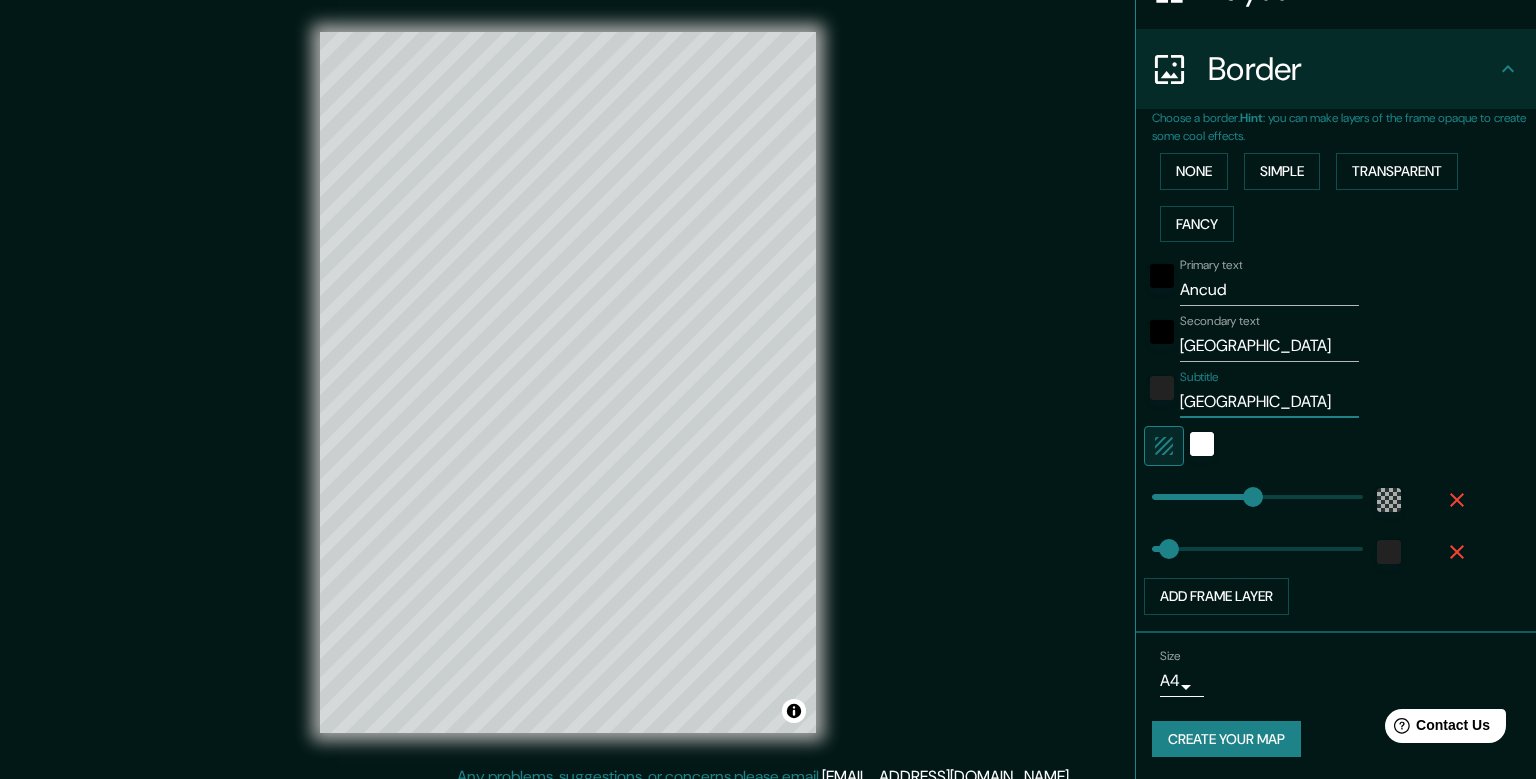 type on "[GEOGRAPHIC_DATA]" 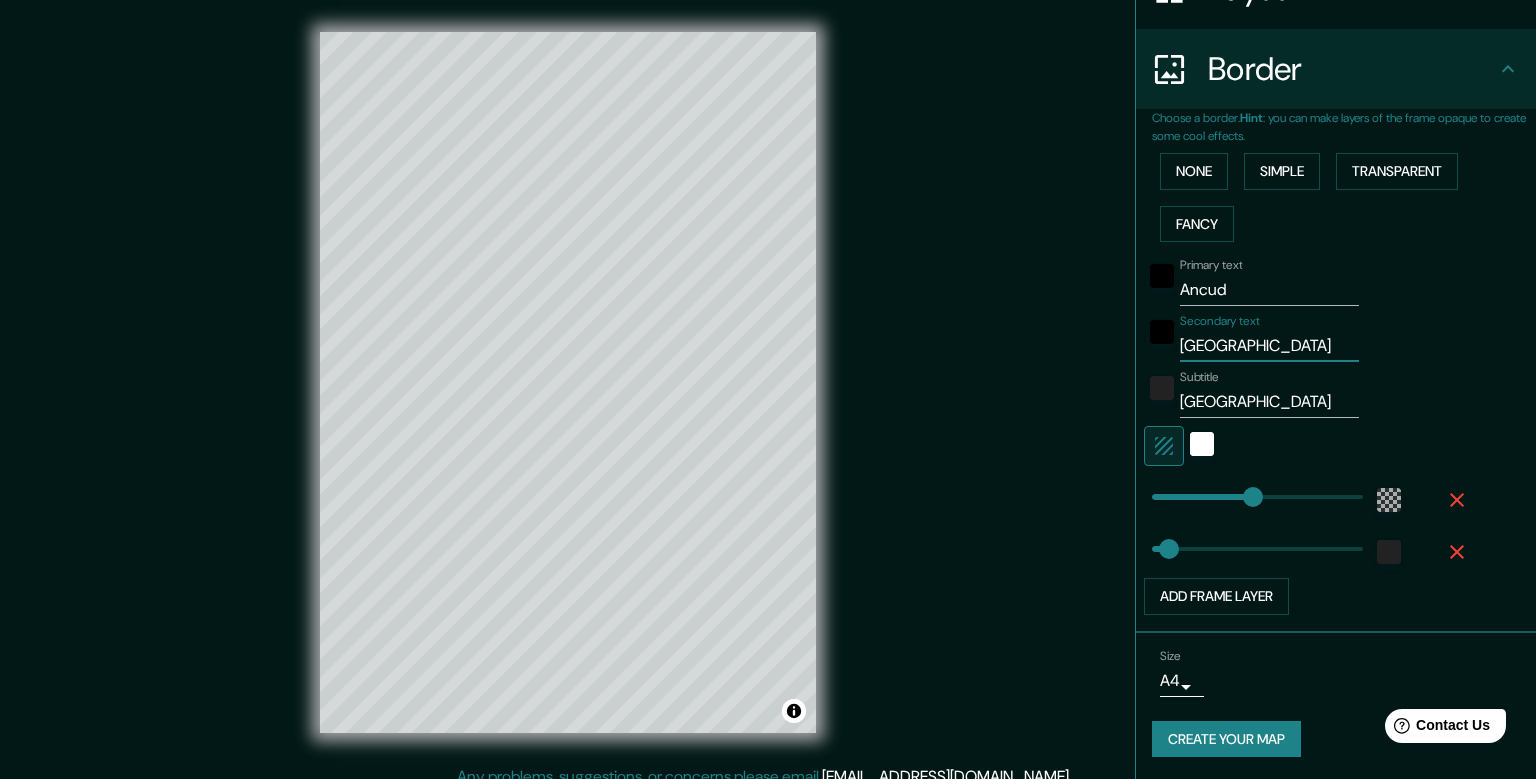 drag, startPoint x: 1241, startPoint y: 346, endPoint x: 1116, endPoint y: 347, distance: 125.004 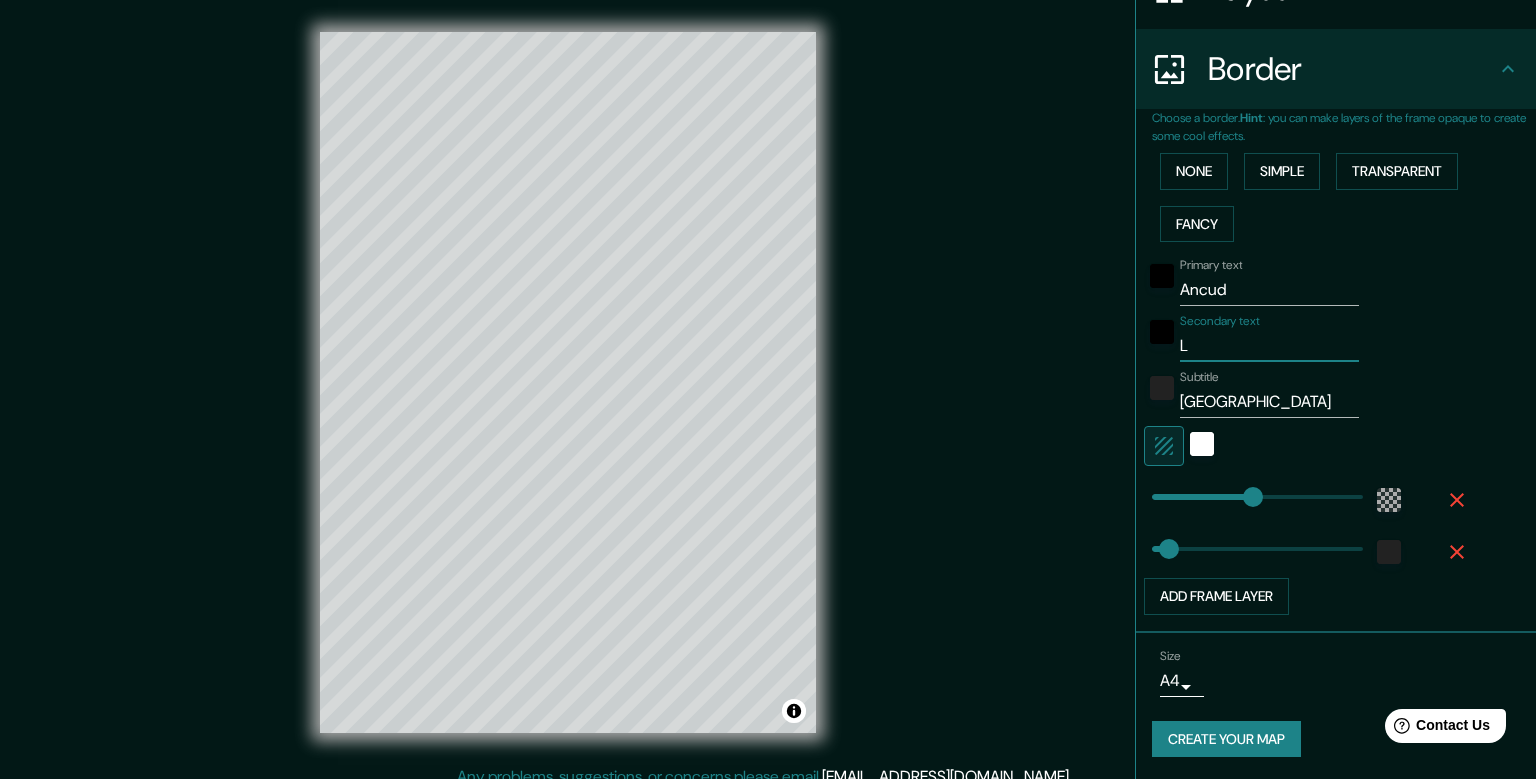 type on "Lo" 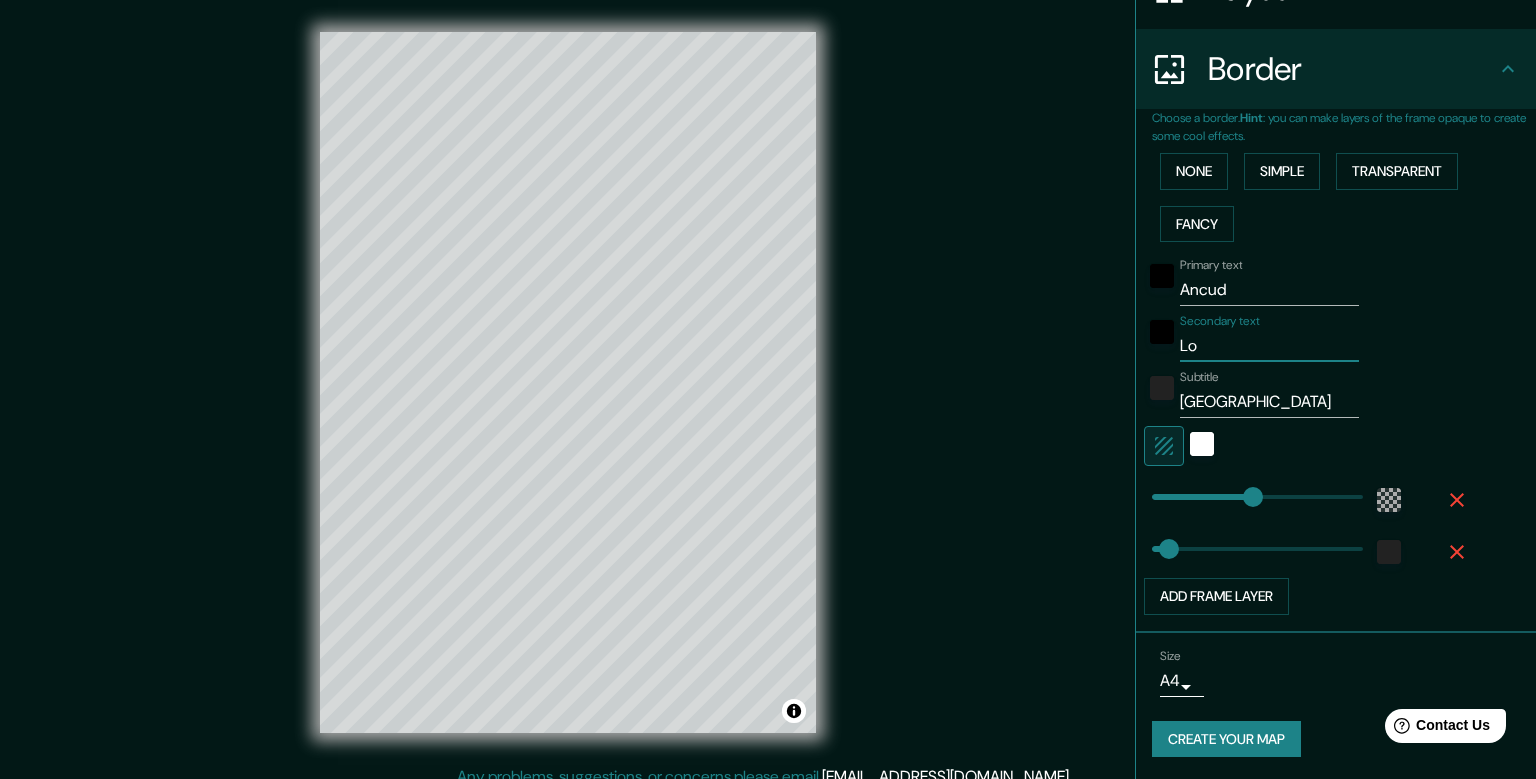 type on "Los" 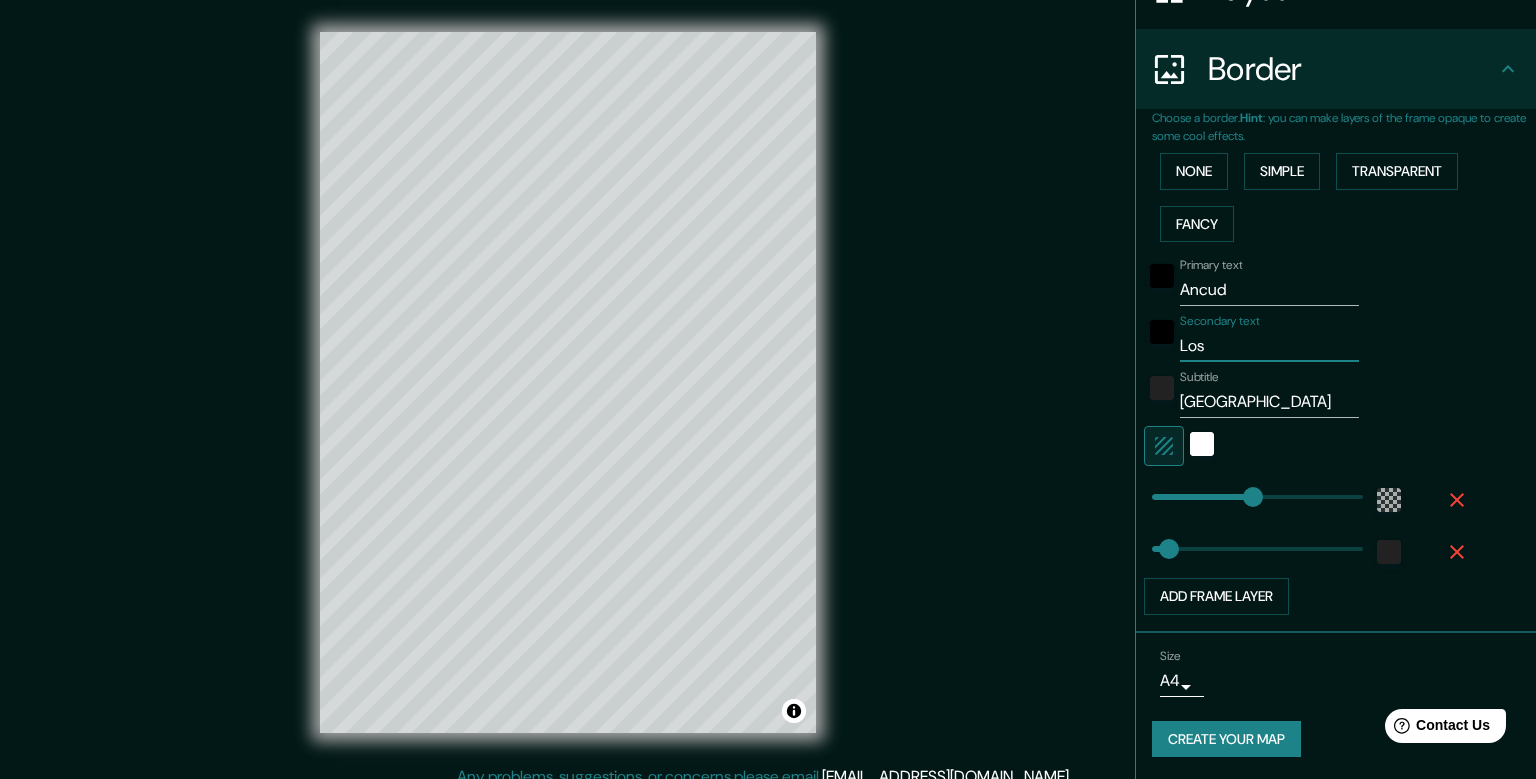 type on "Los" 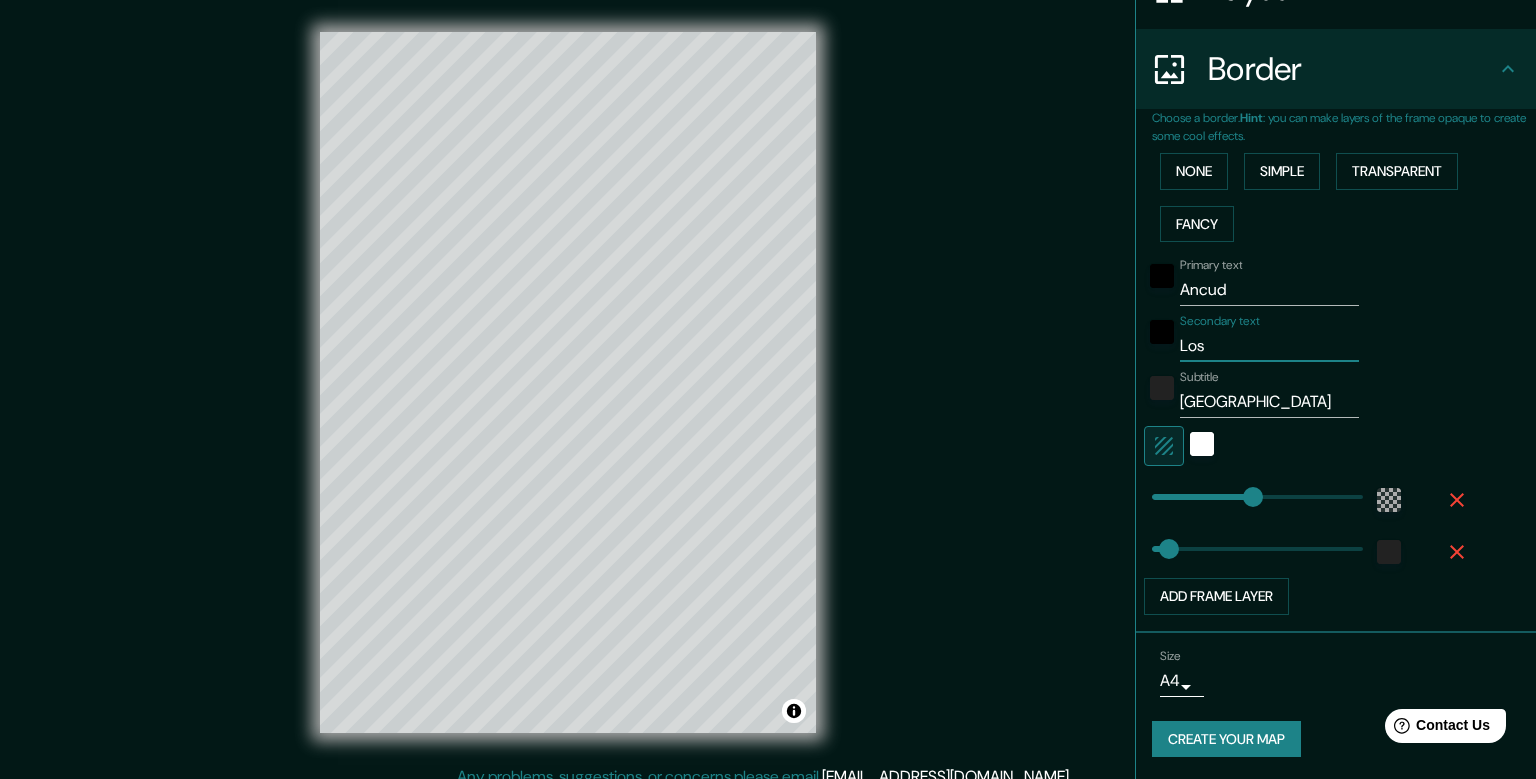 type on "Los l" 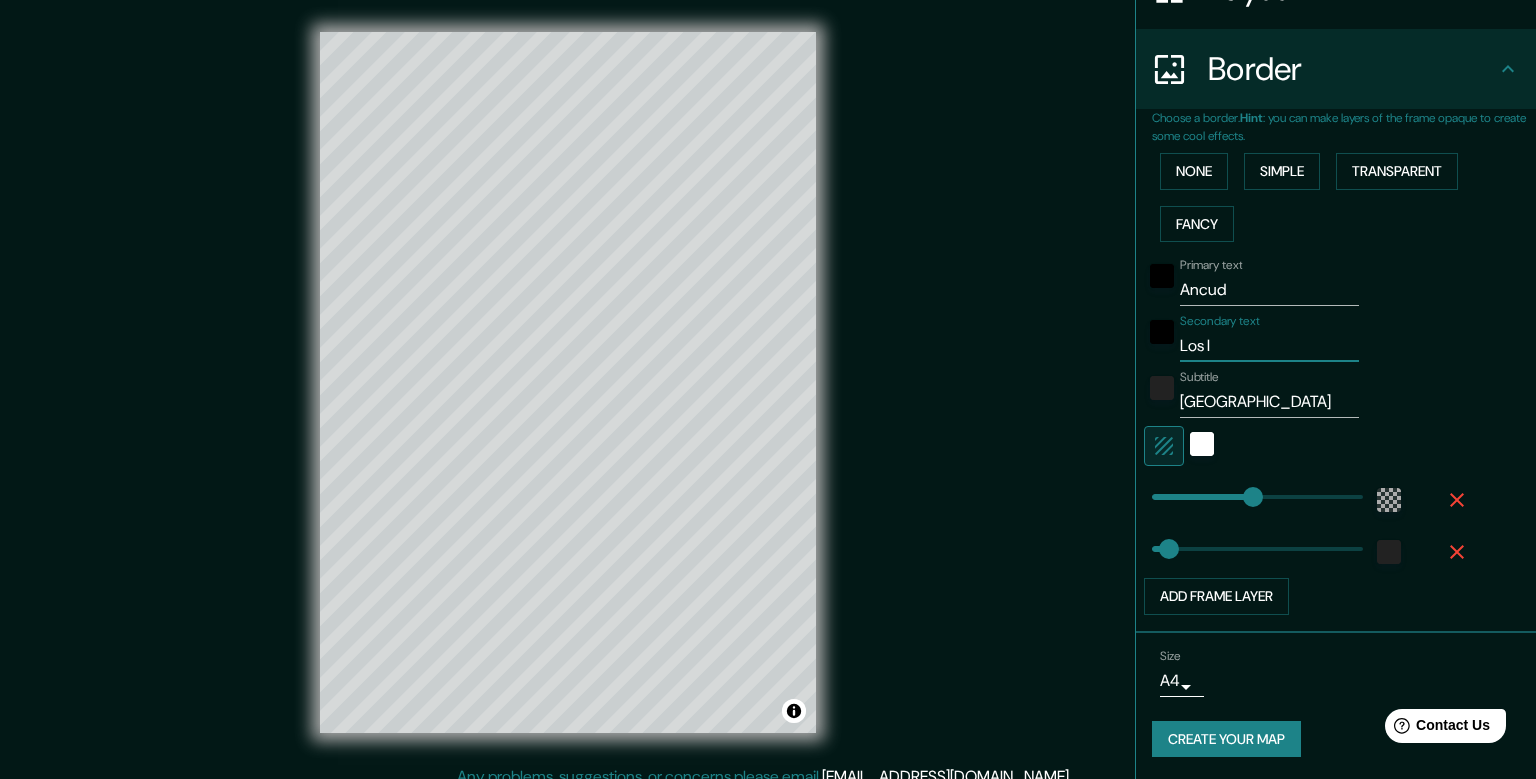 type on "Los" 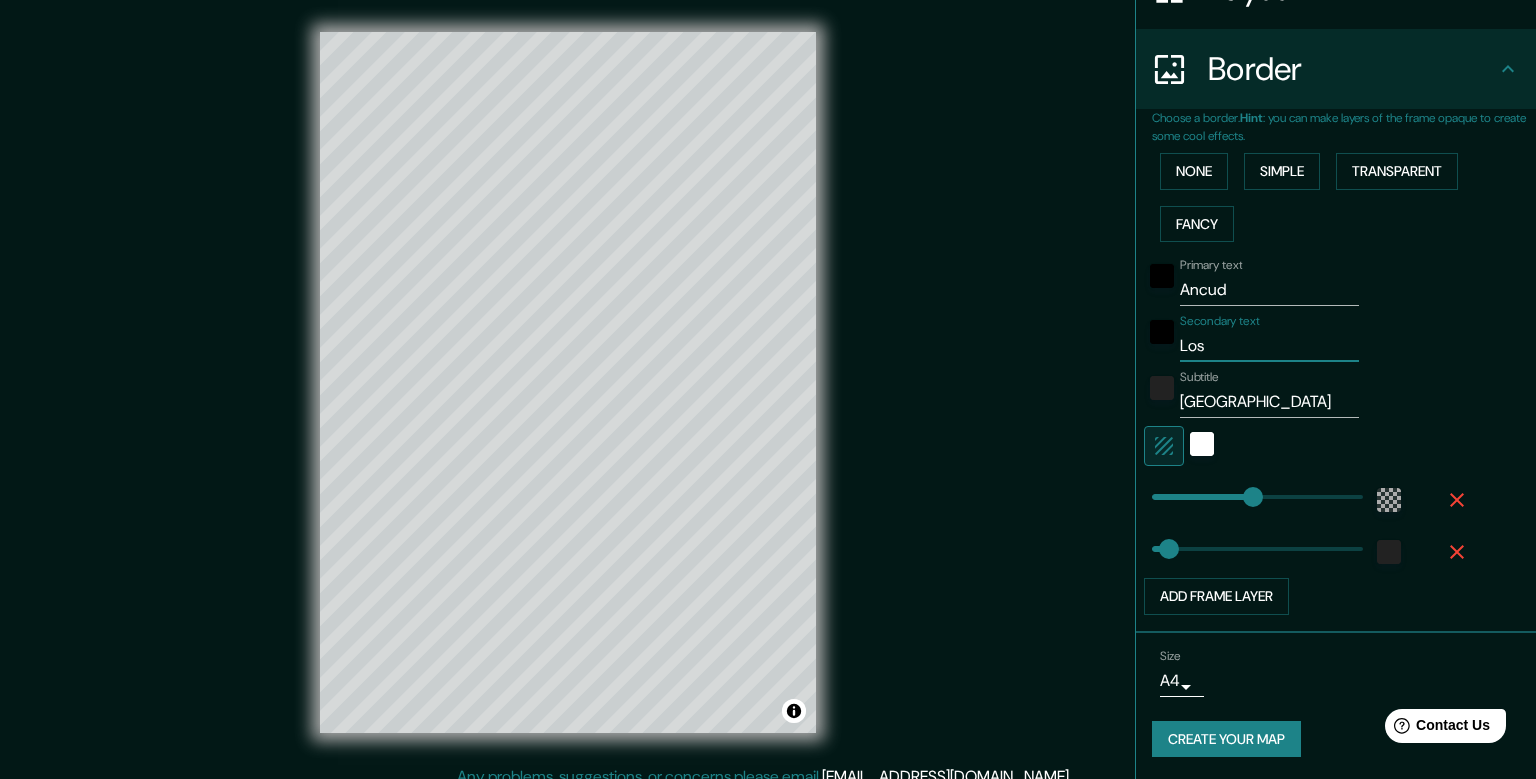 type on "Los L" 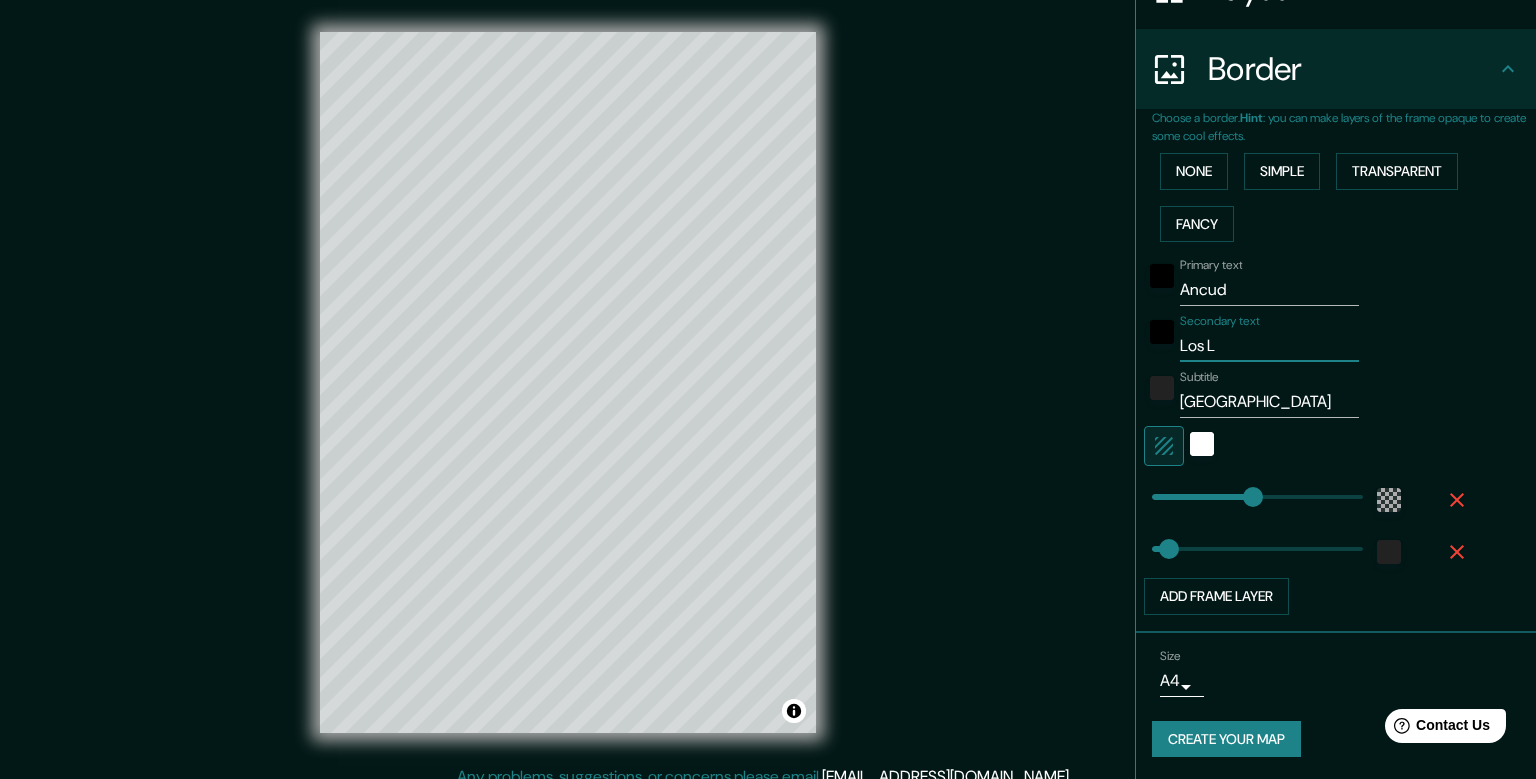 type on "Los La" 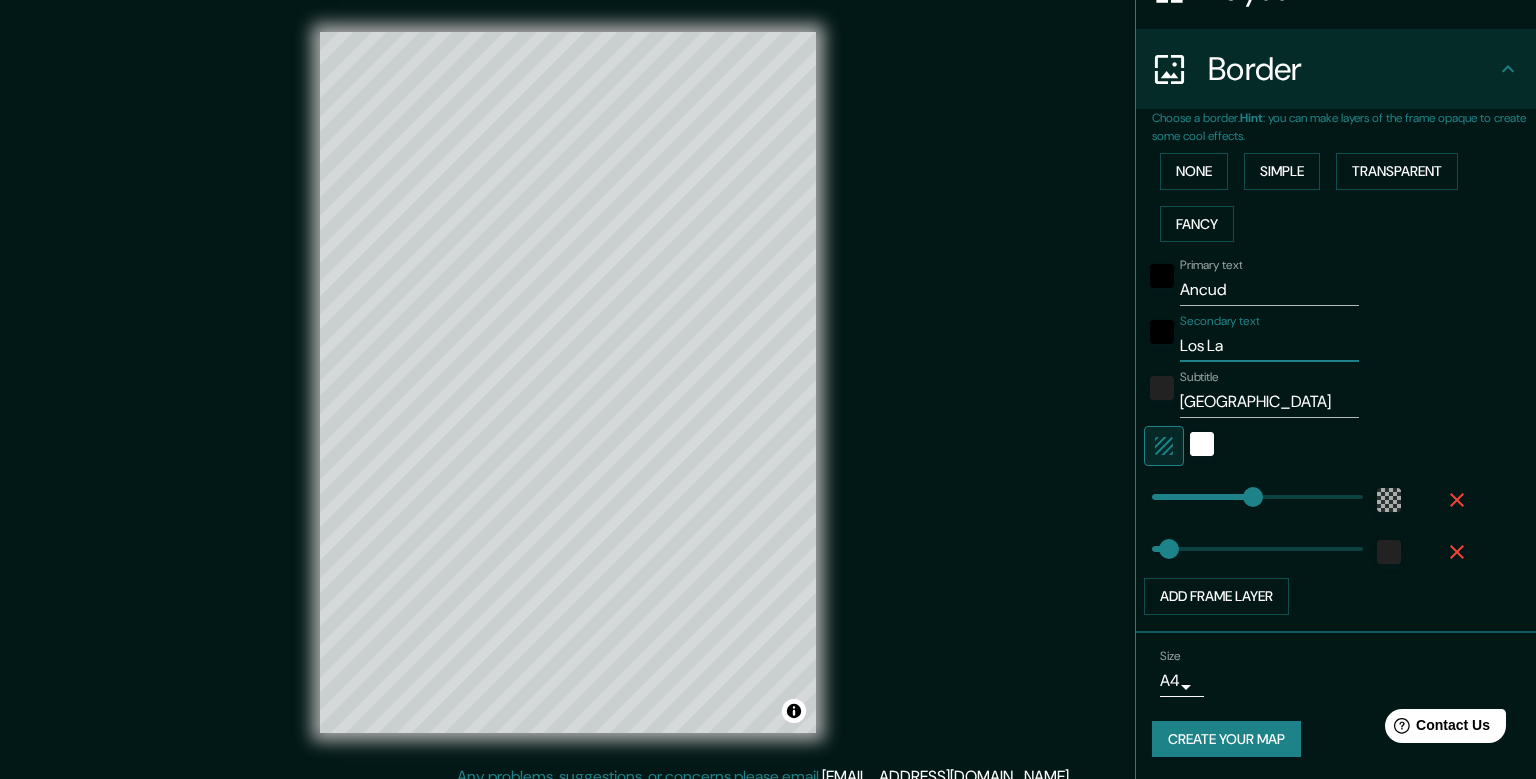 type on "Los Lao" 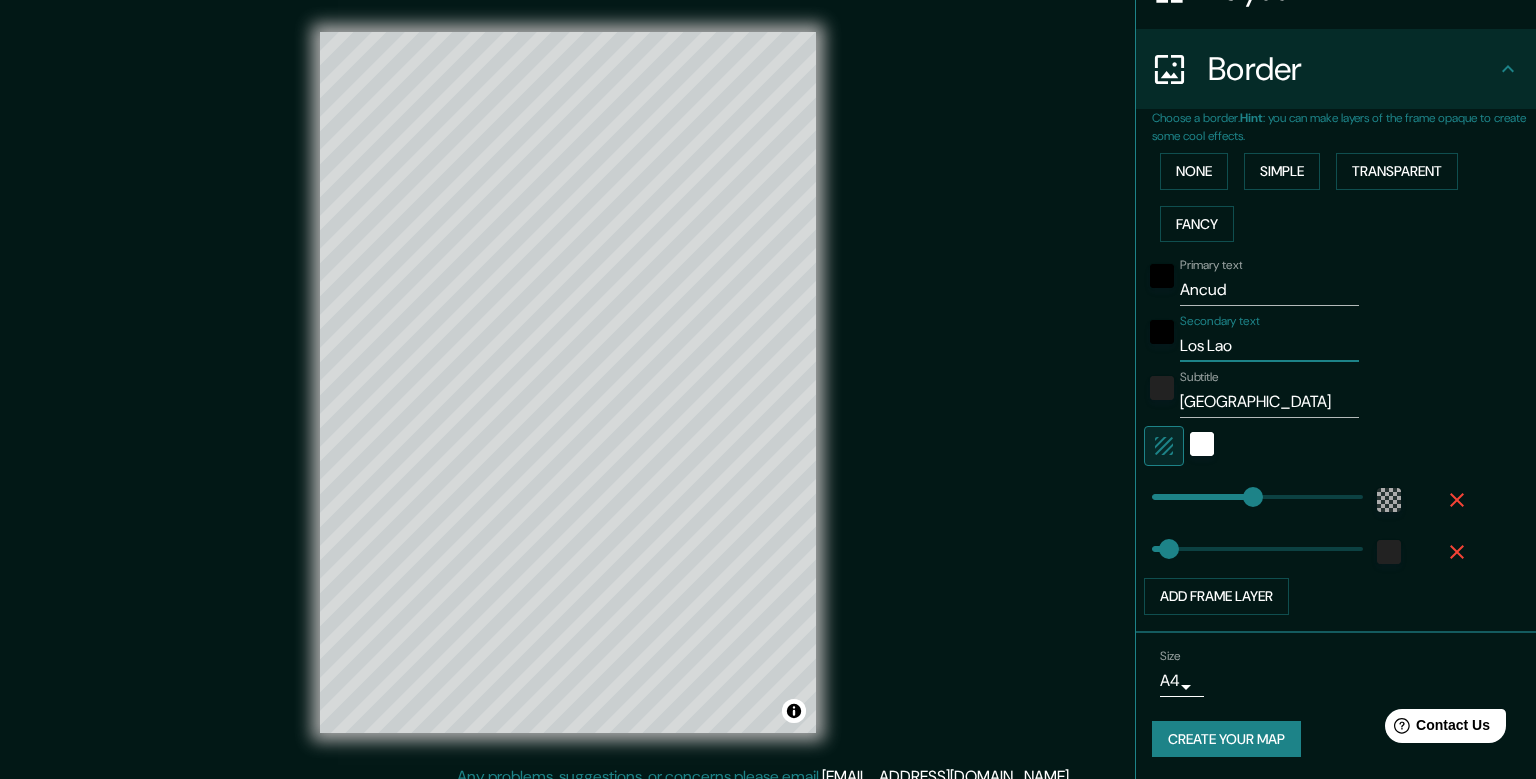 type on "Los La" 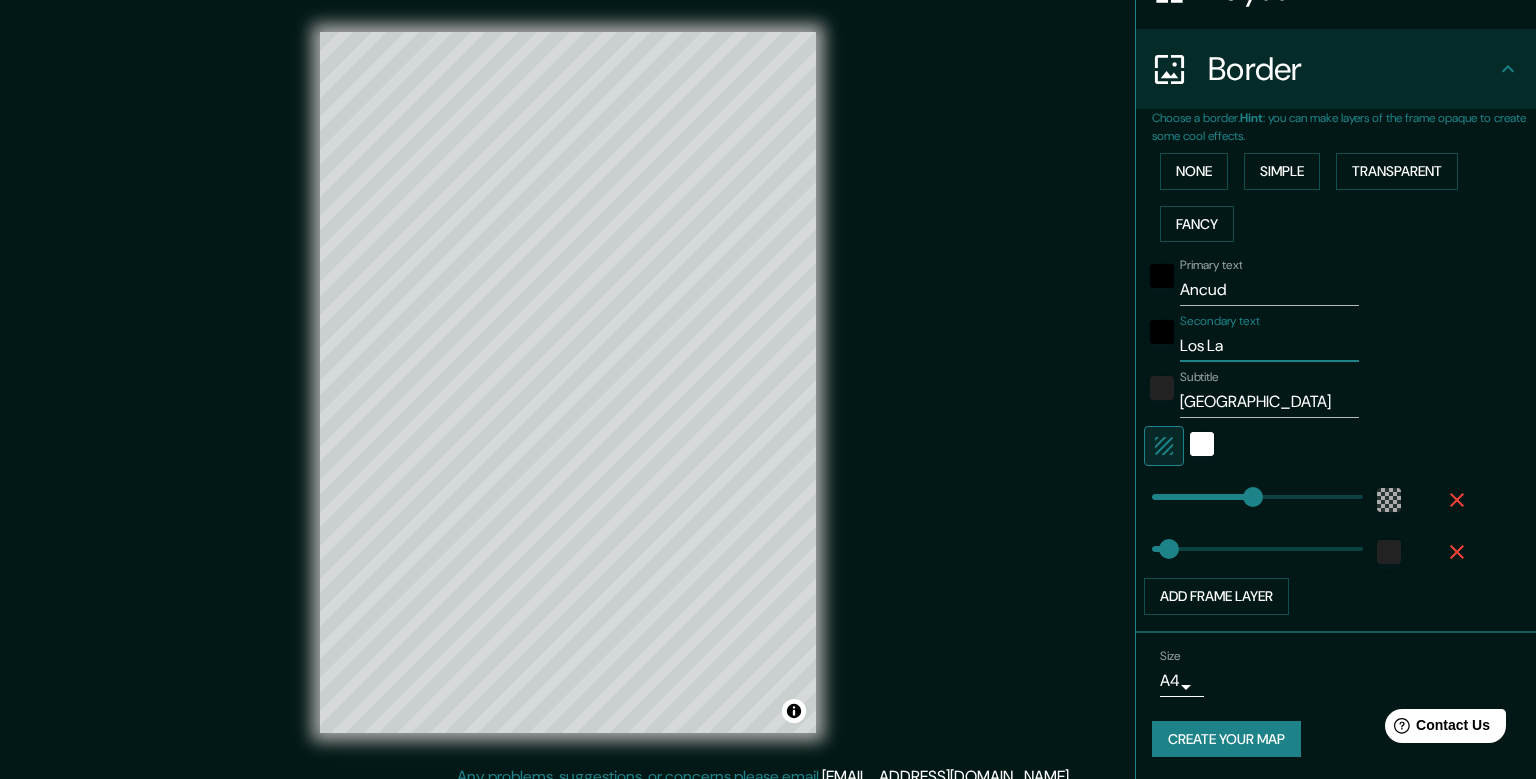 type on "238" 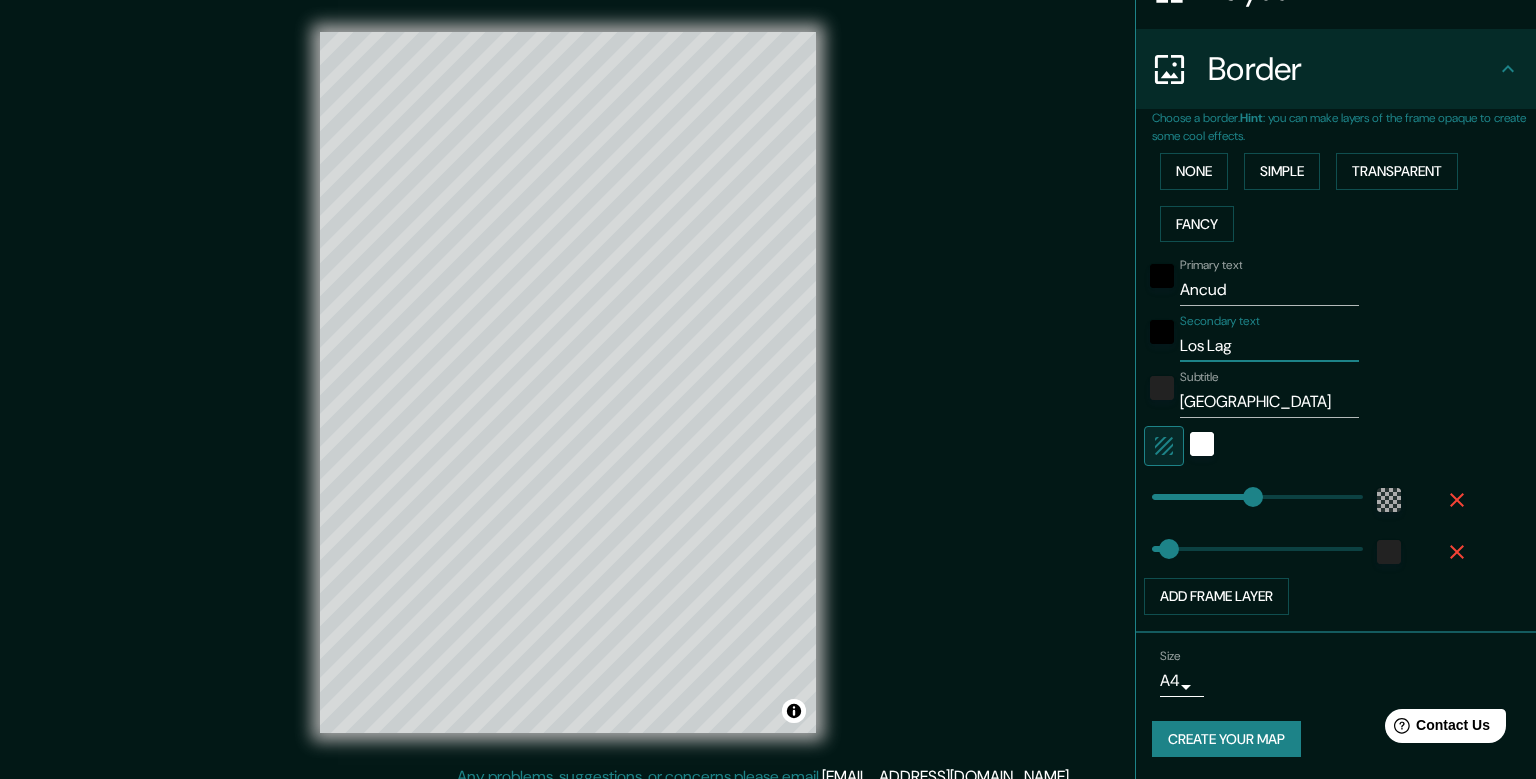 type on "Los Lago" 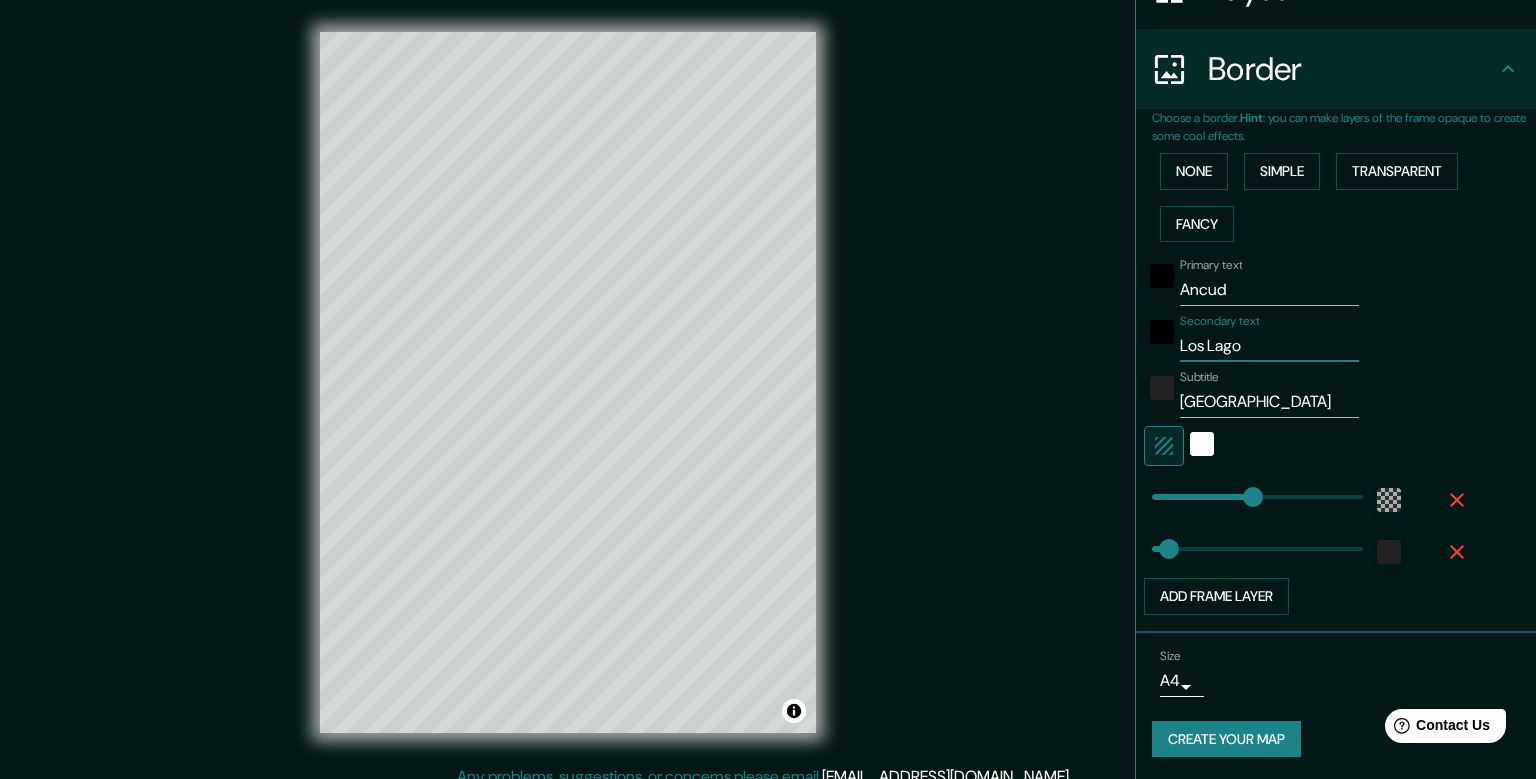 type on "238" 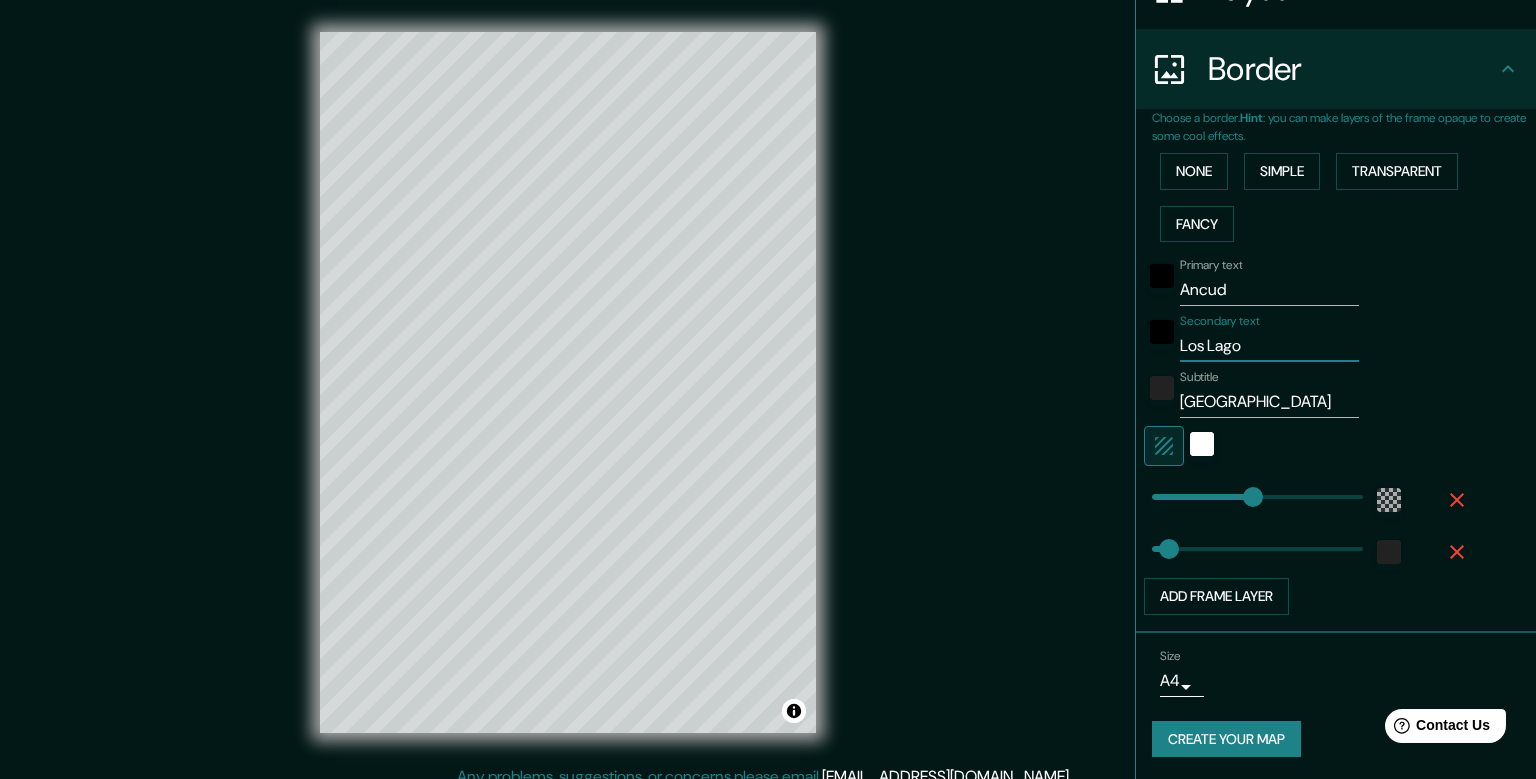 type on "[GEOGRAPHIC_DATA]" 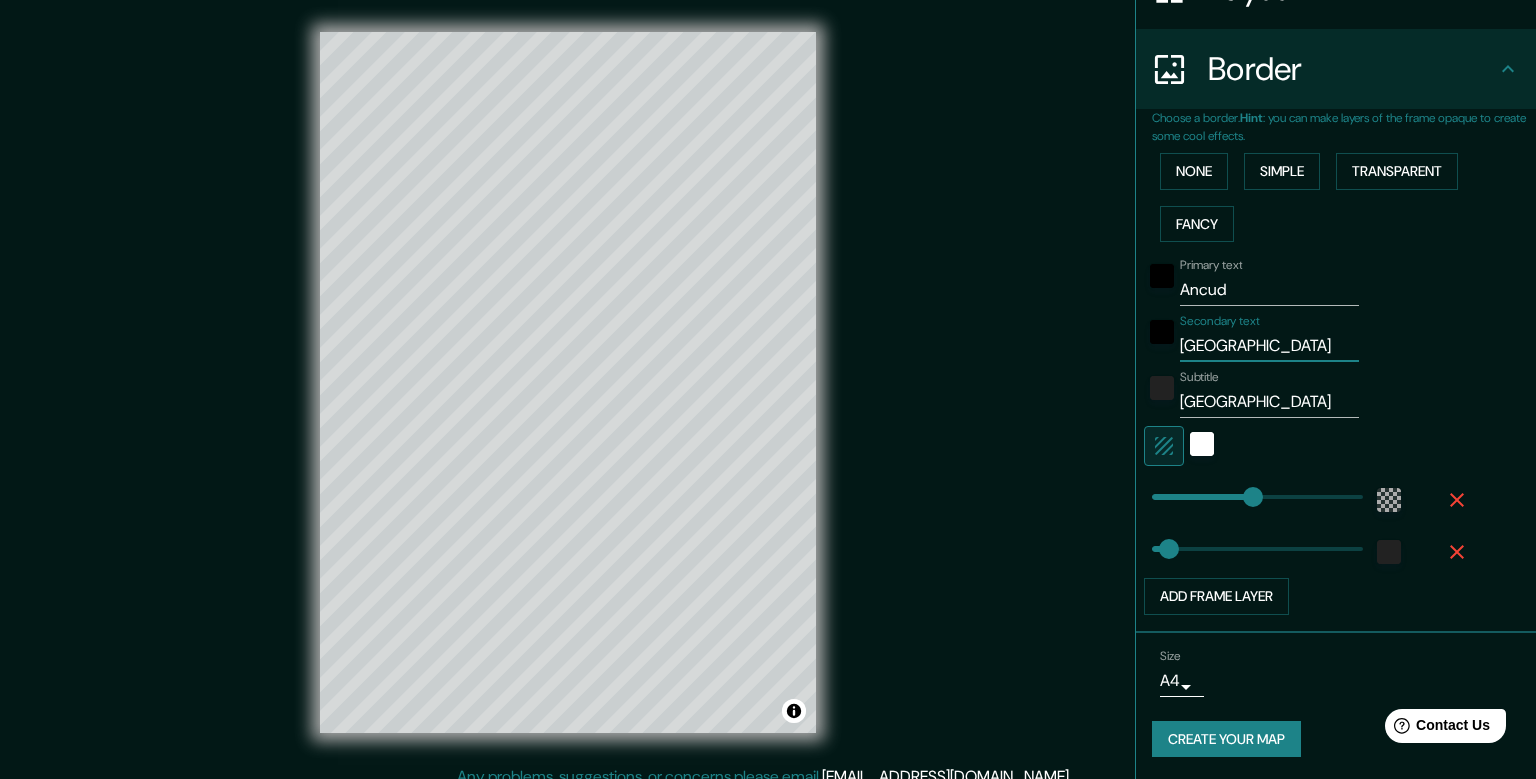type on "238" 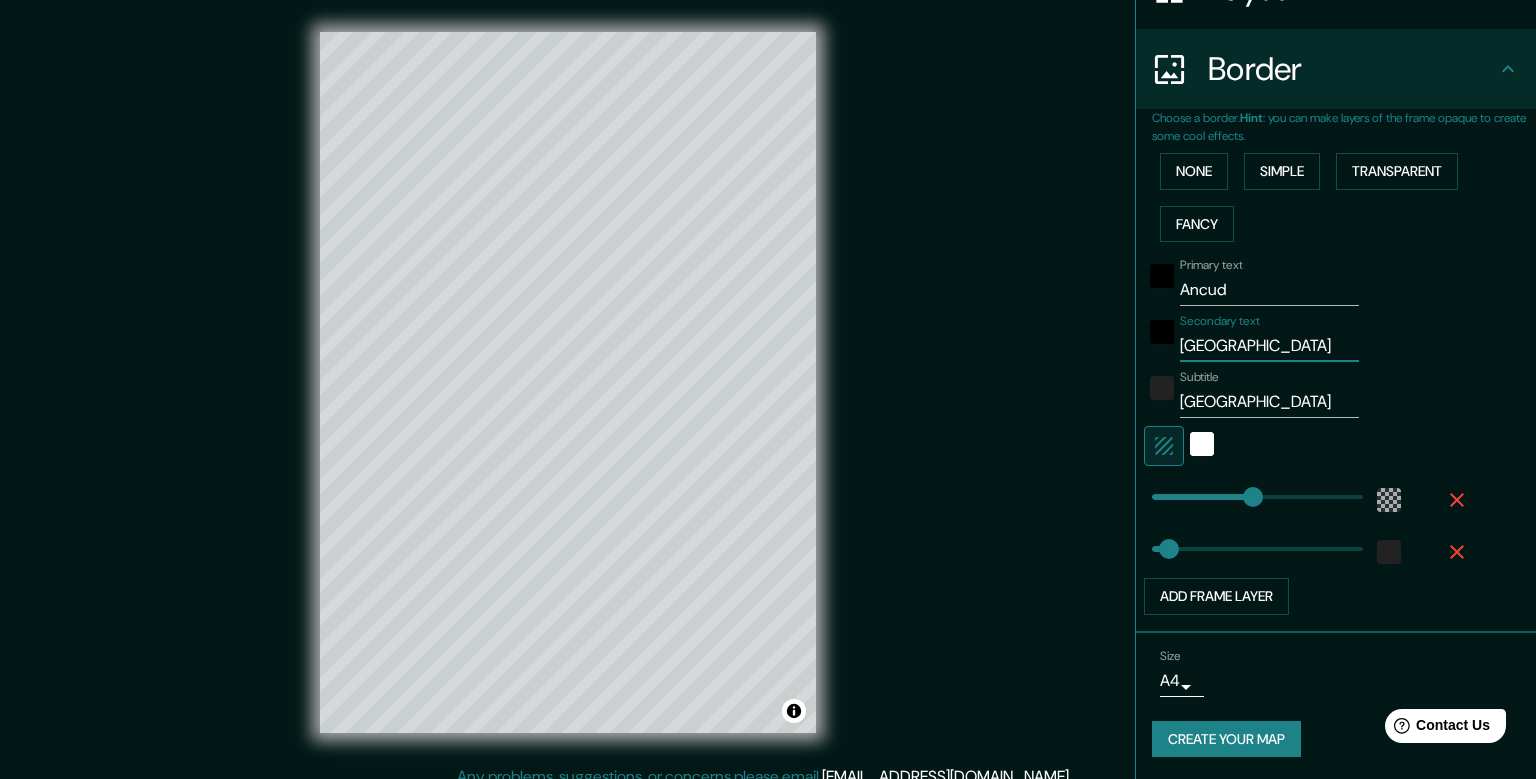 type on "[GEOGRAPHIC_DATA]" 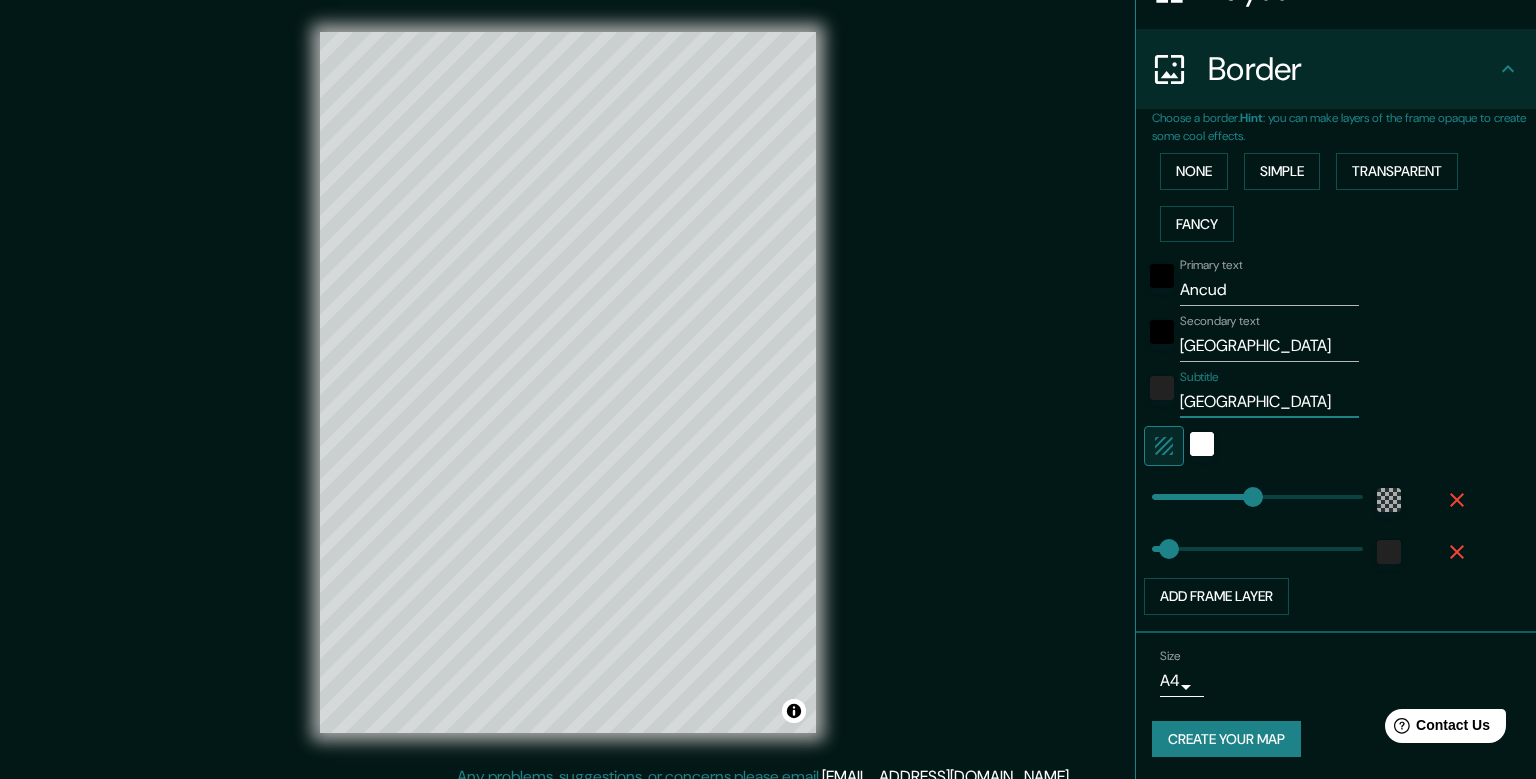 drag, startPoint x: 1172, startPoint y: 404, endPoint x: 1127, endPoint y: 410, distance: 45.39824 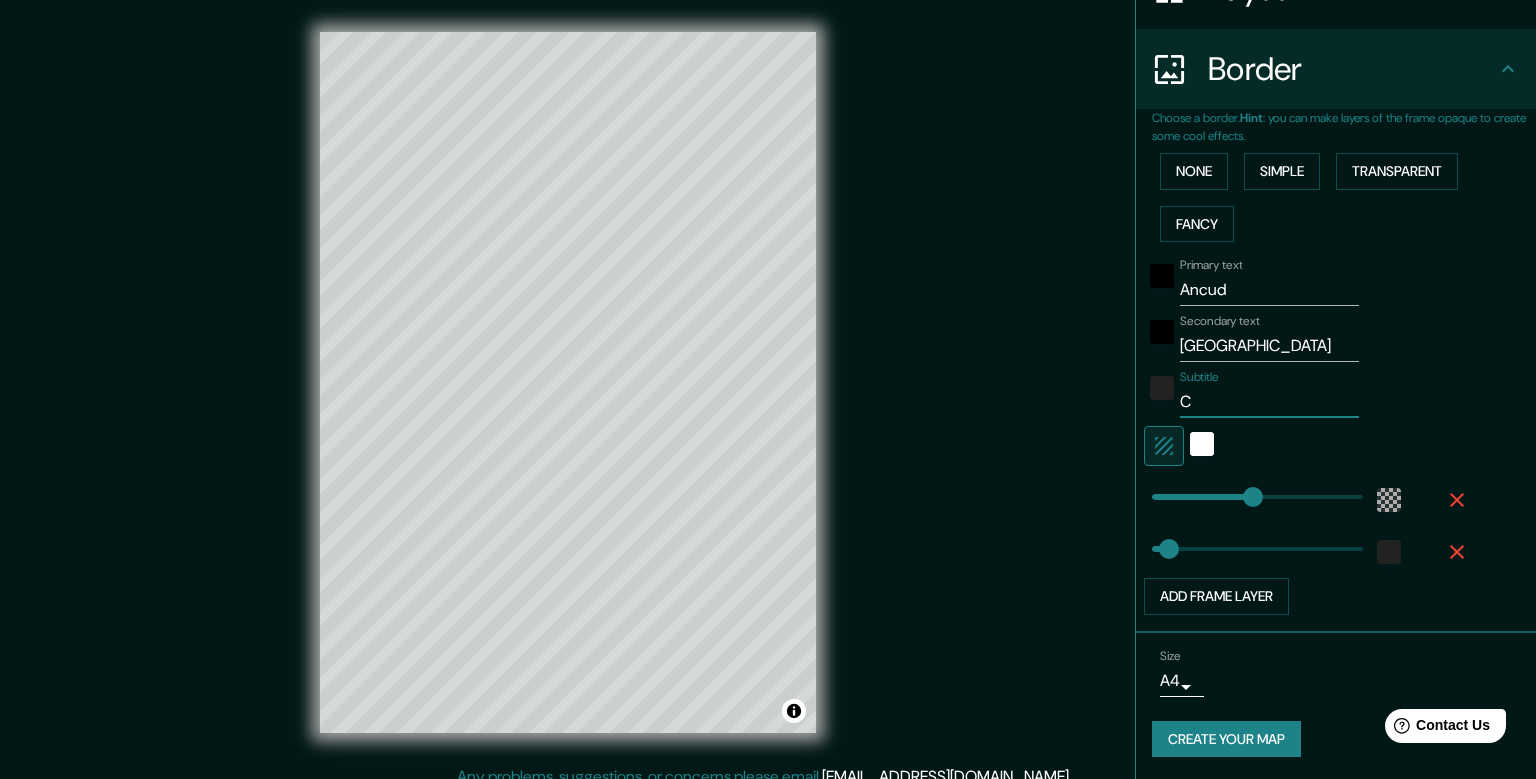 type on "Ch" 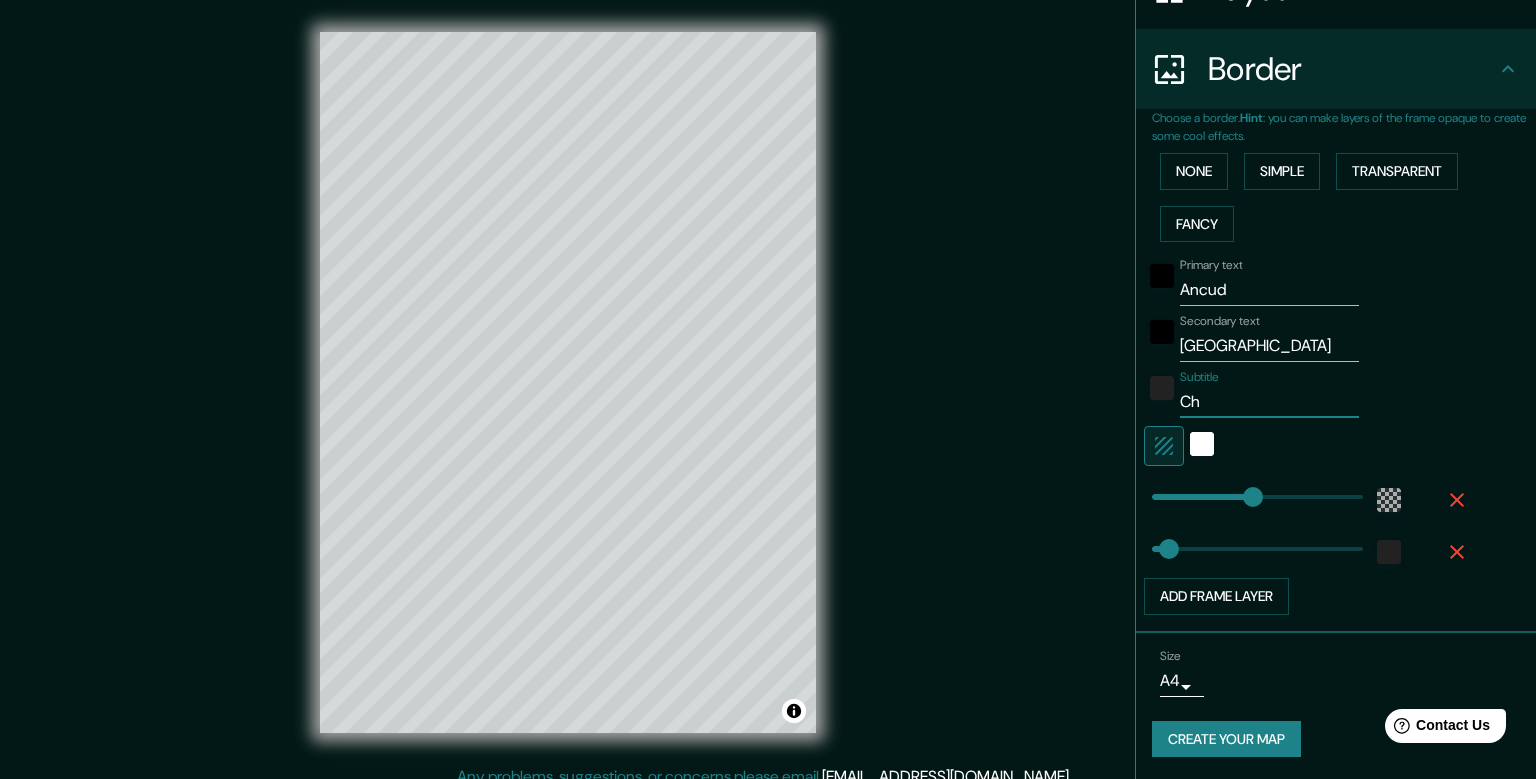 type on "Chi" 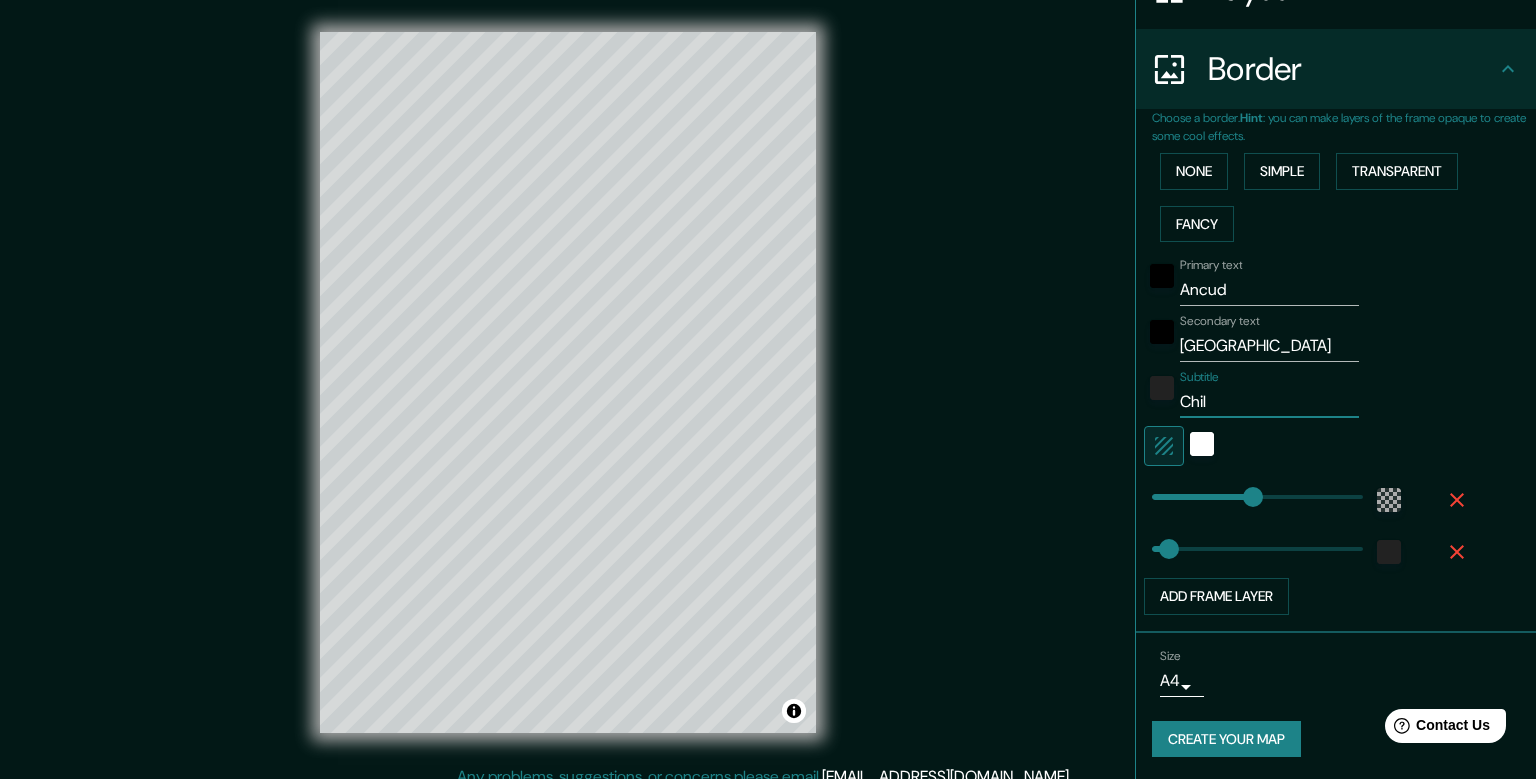 type on "[GEOGRAPHIC_DATA]" 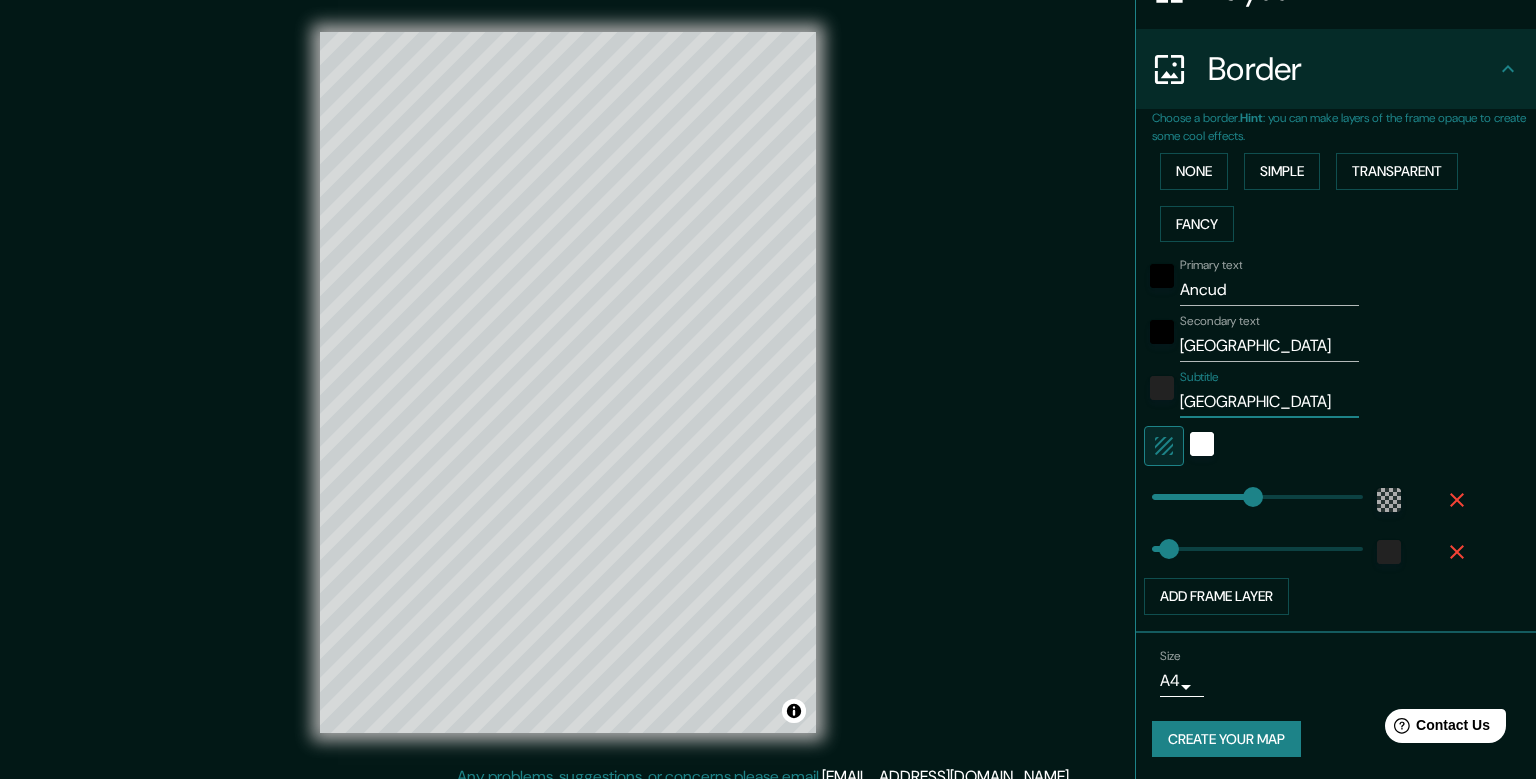 type on "238" 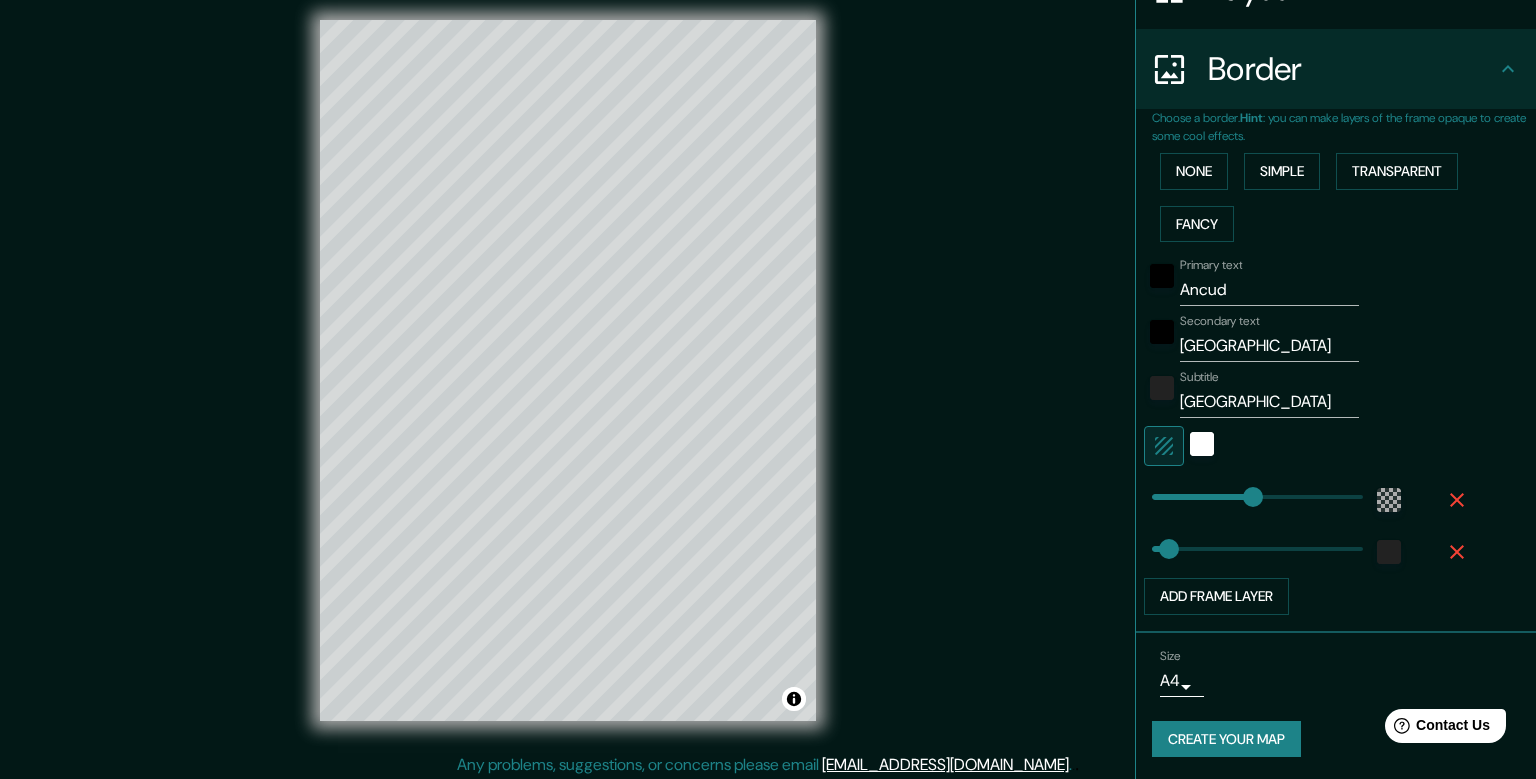 scroll, scrollTop: 18, scrollLeft: 0, axis: vertical 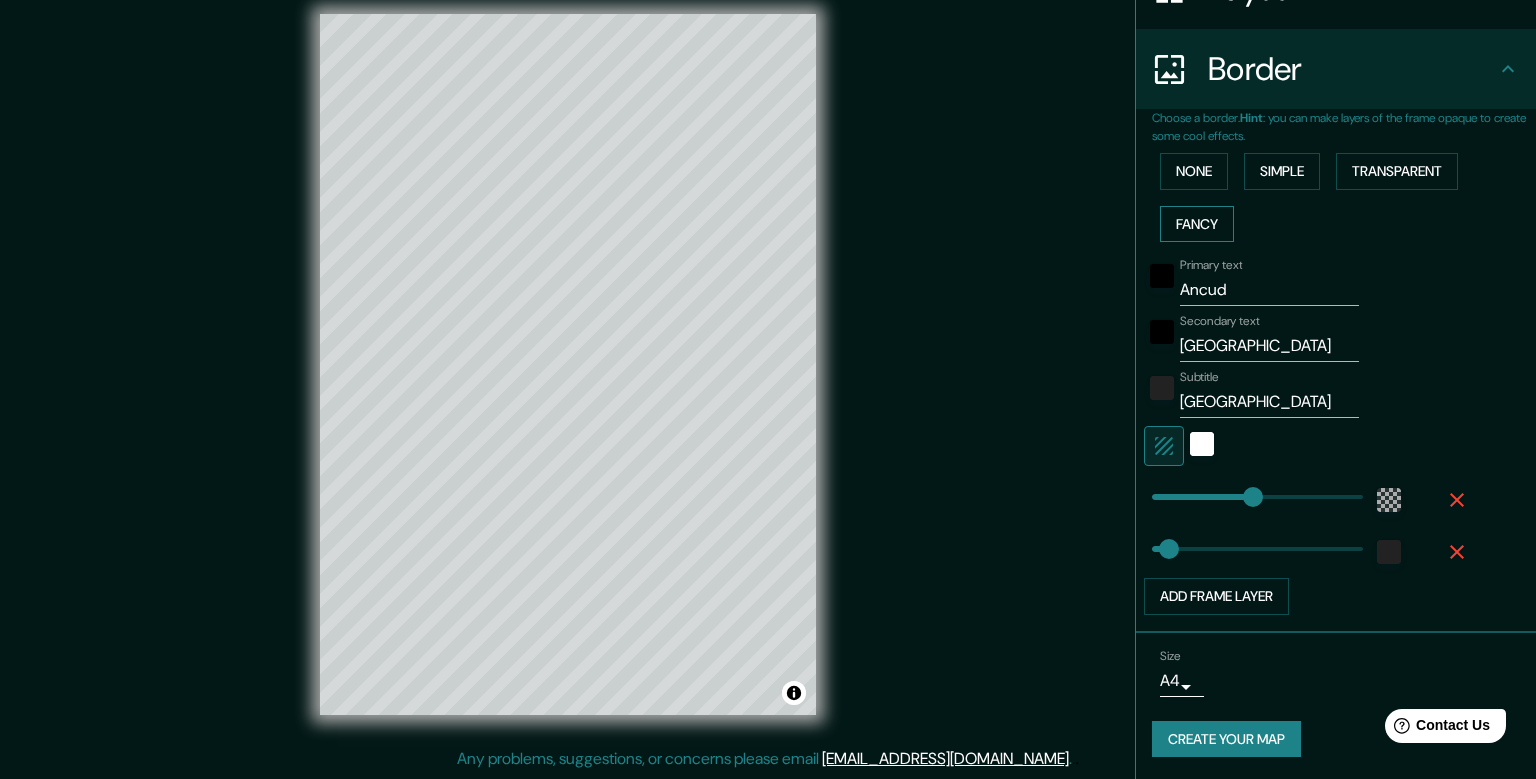 click on "Fancy" at bounding box center [1197, 224] 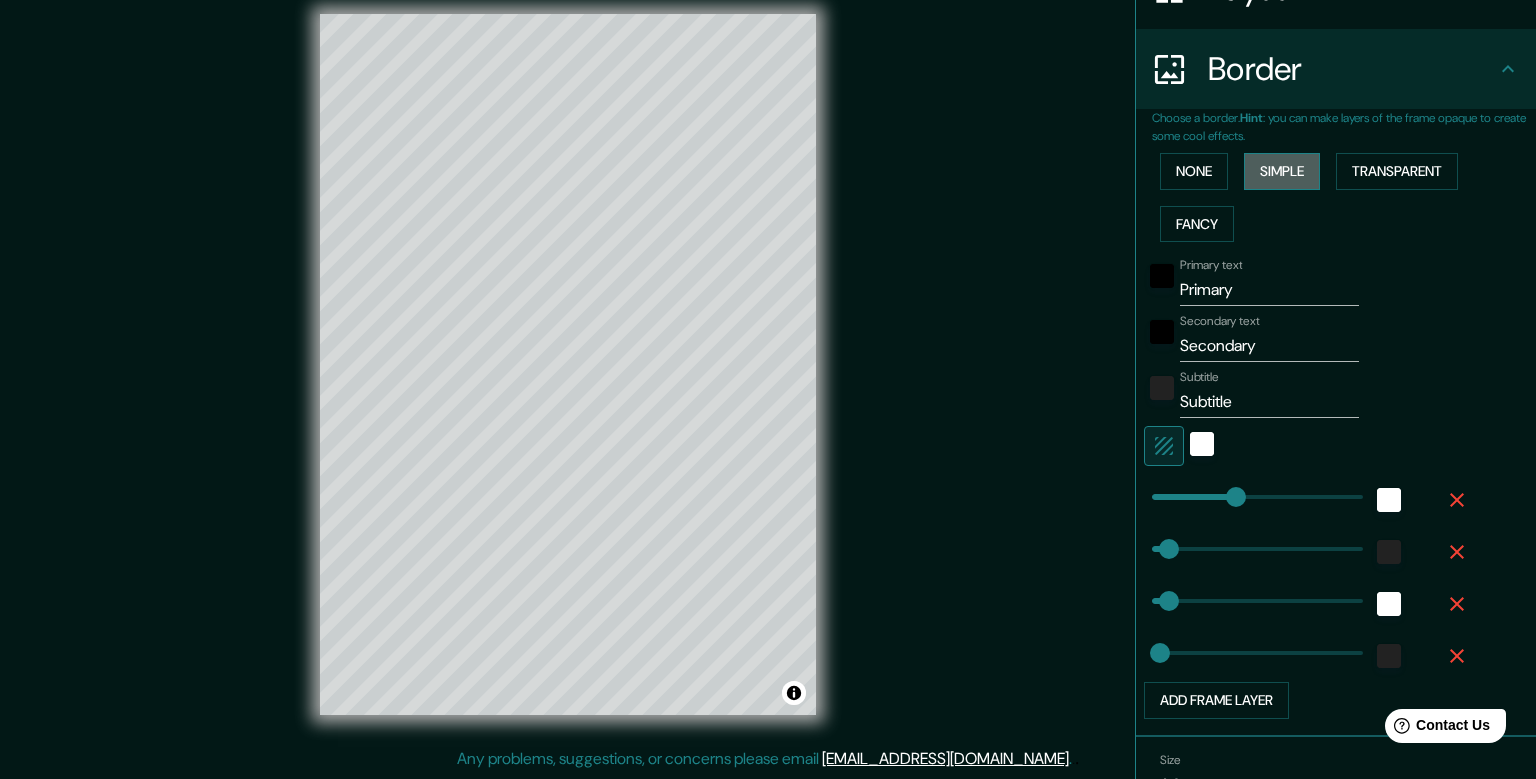 click on "Simple" at bounding box center [1282, 171] 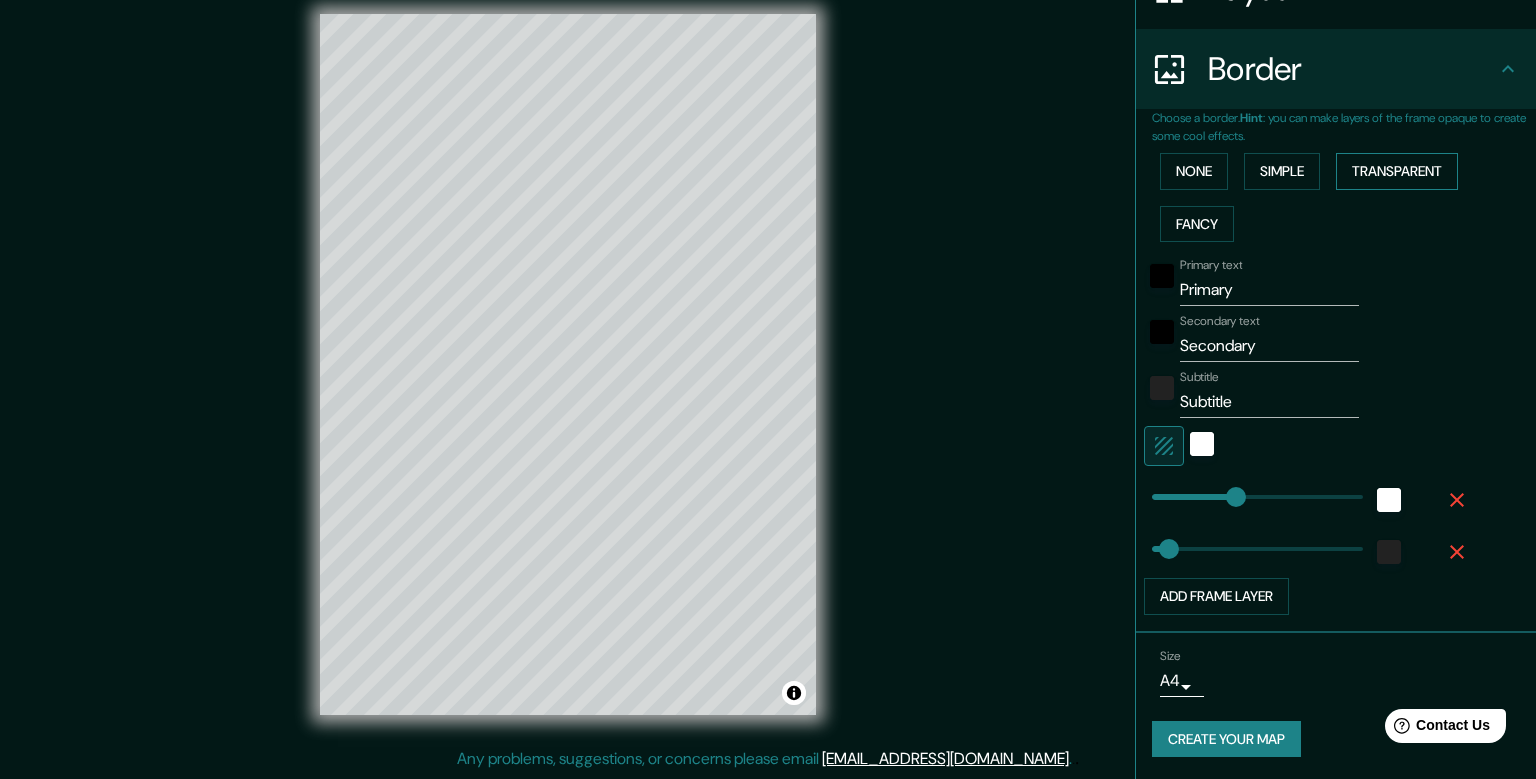click on "Transparent" at bounding box center [1397, 171] 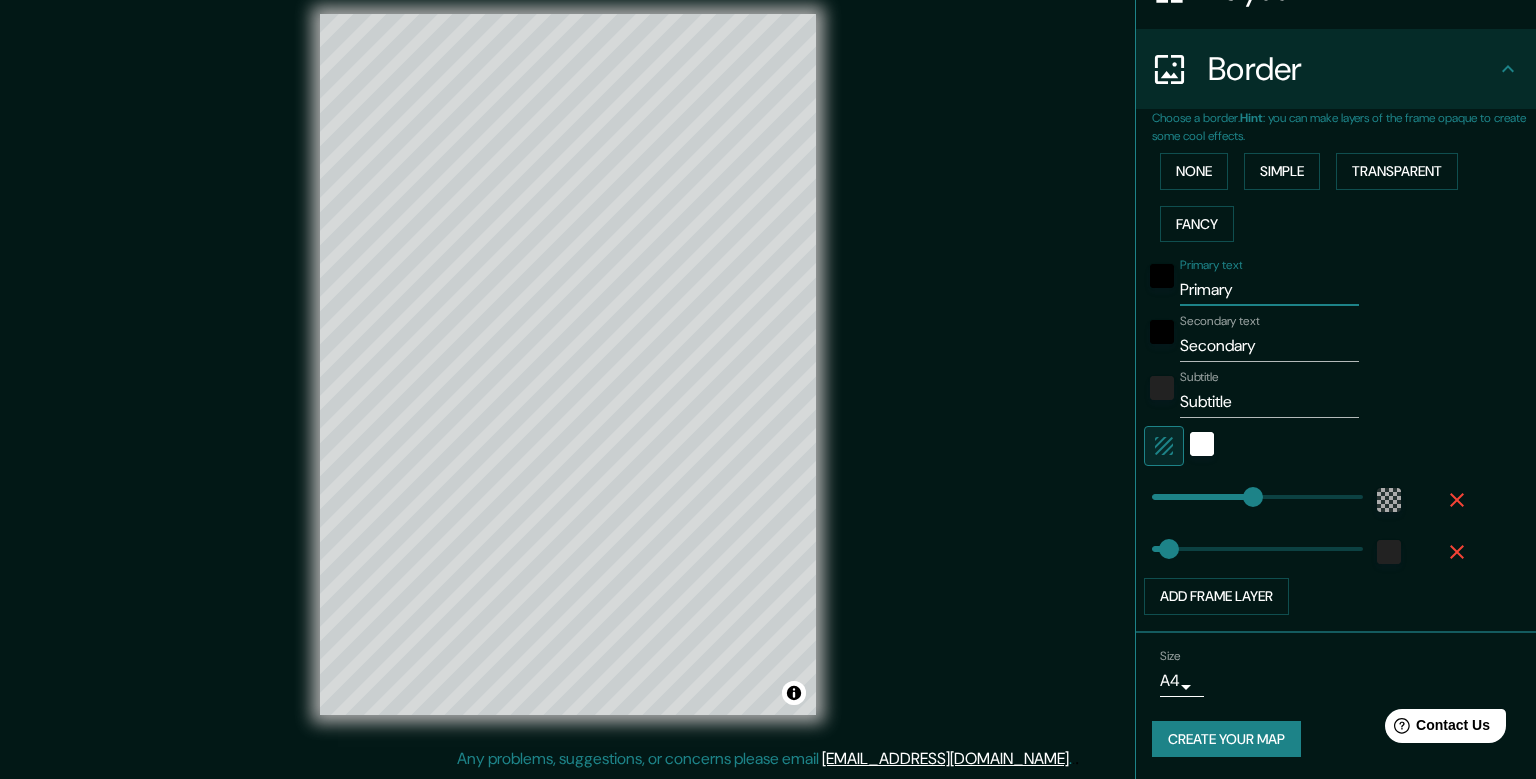 drag, startPoint x: 1269, startPoint y: 292, endPoint x: 1125, endPoint y: 298, distance: 144.12494 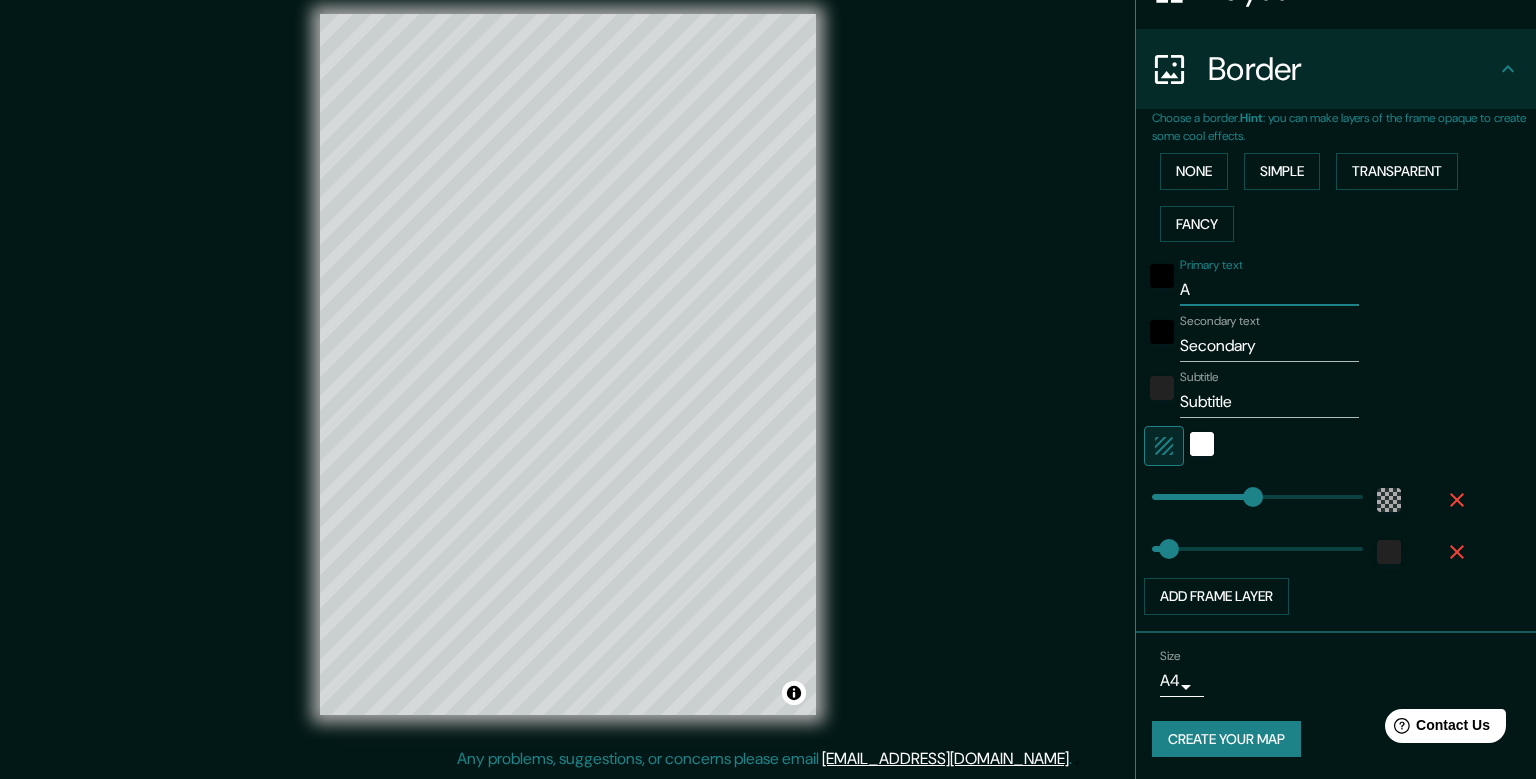 type on "An" 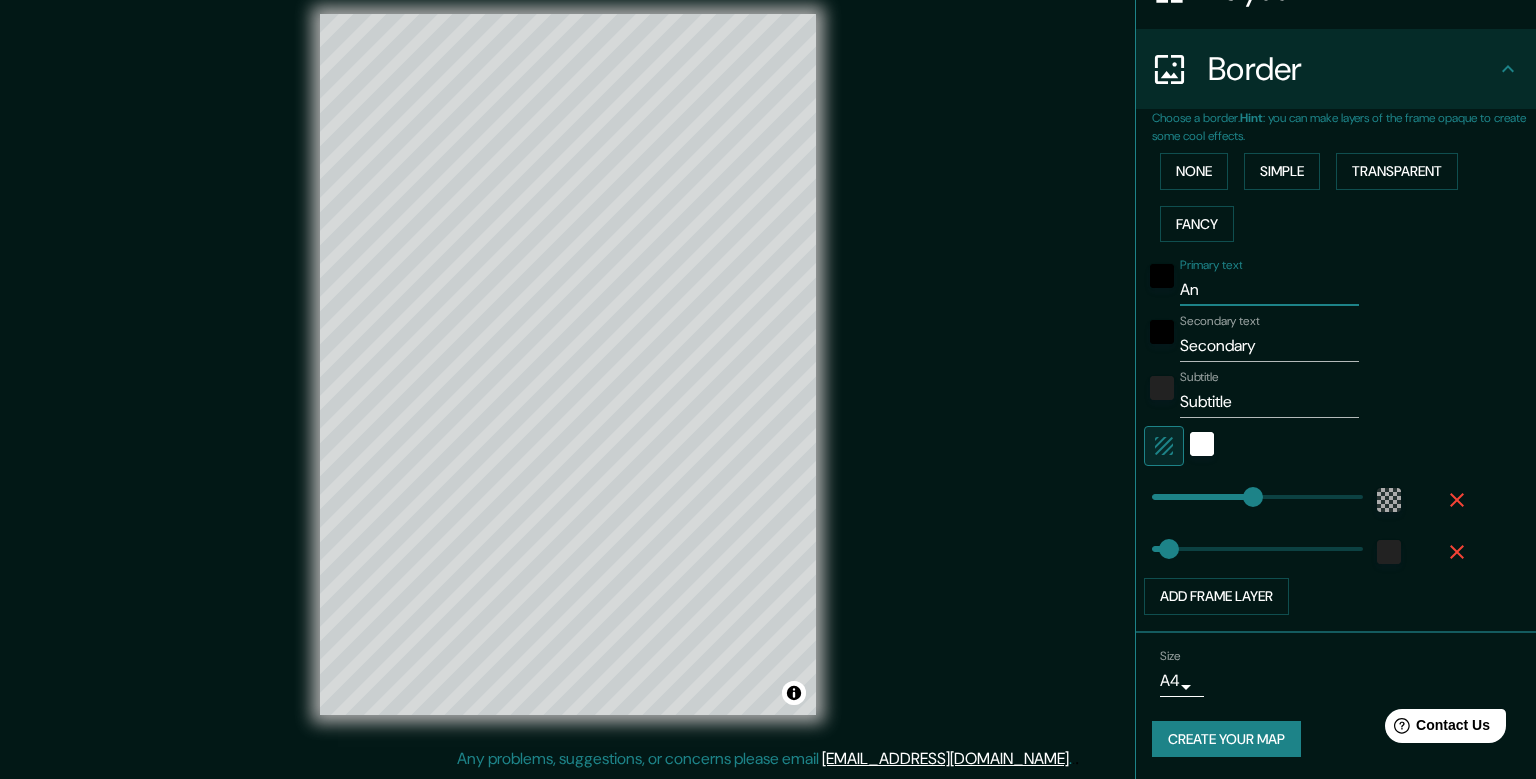 type on "Anc" 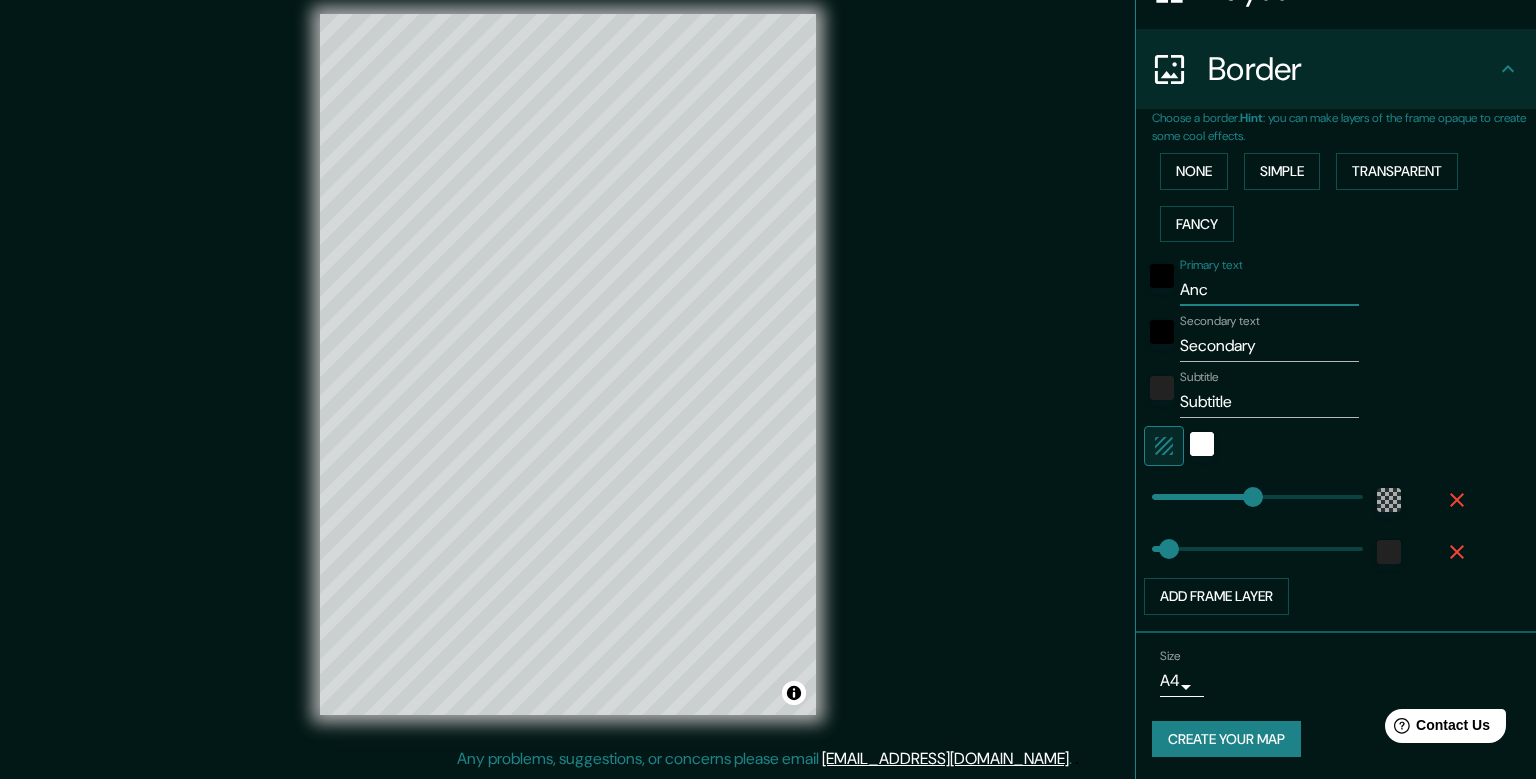 type on "238" 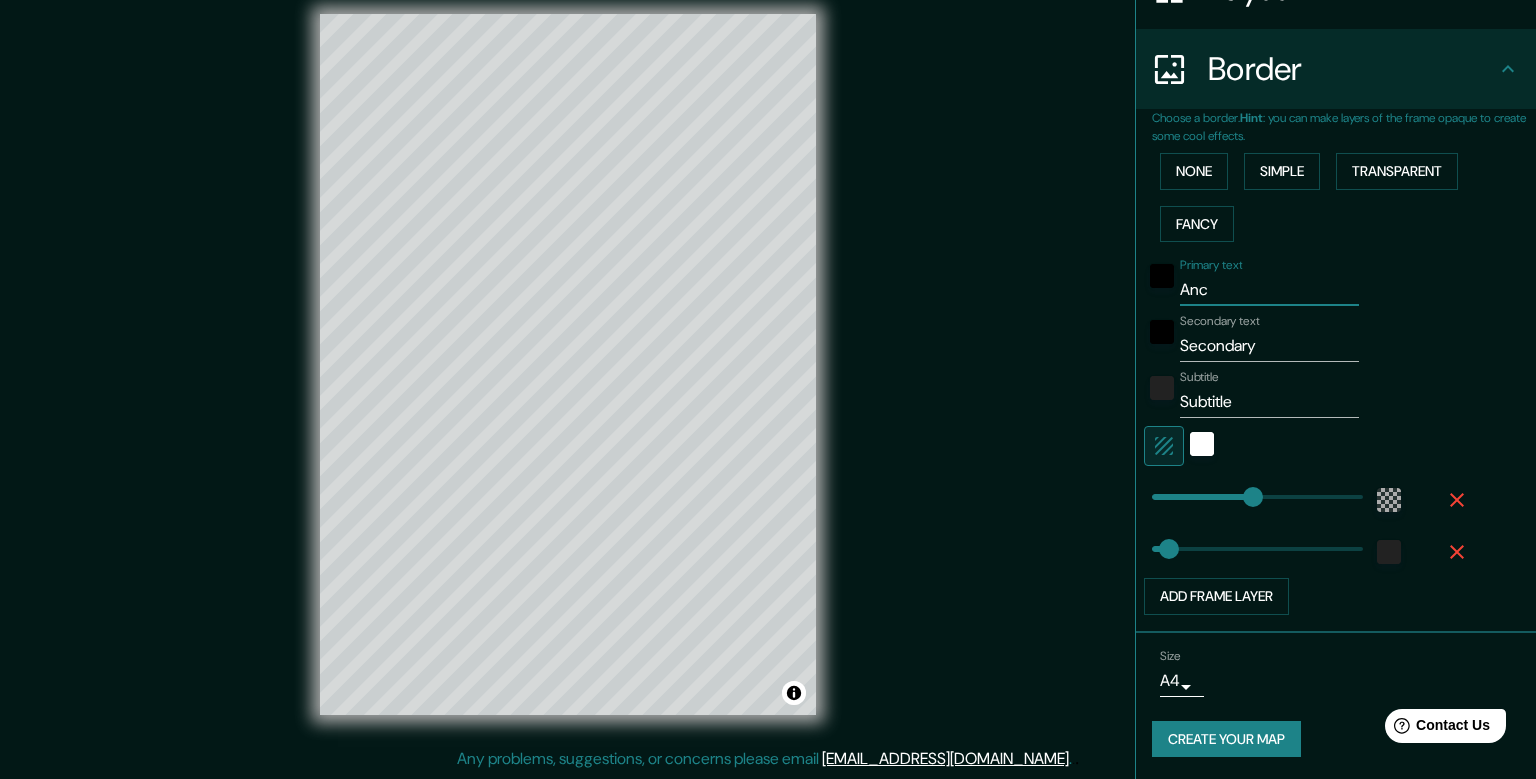 type on "Ancu" 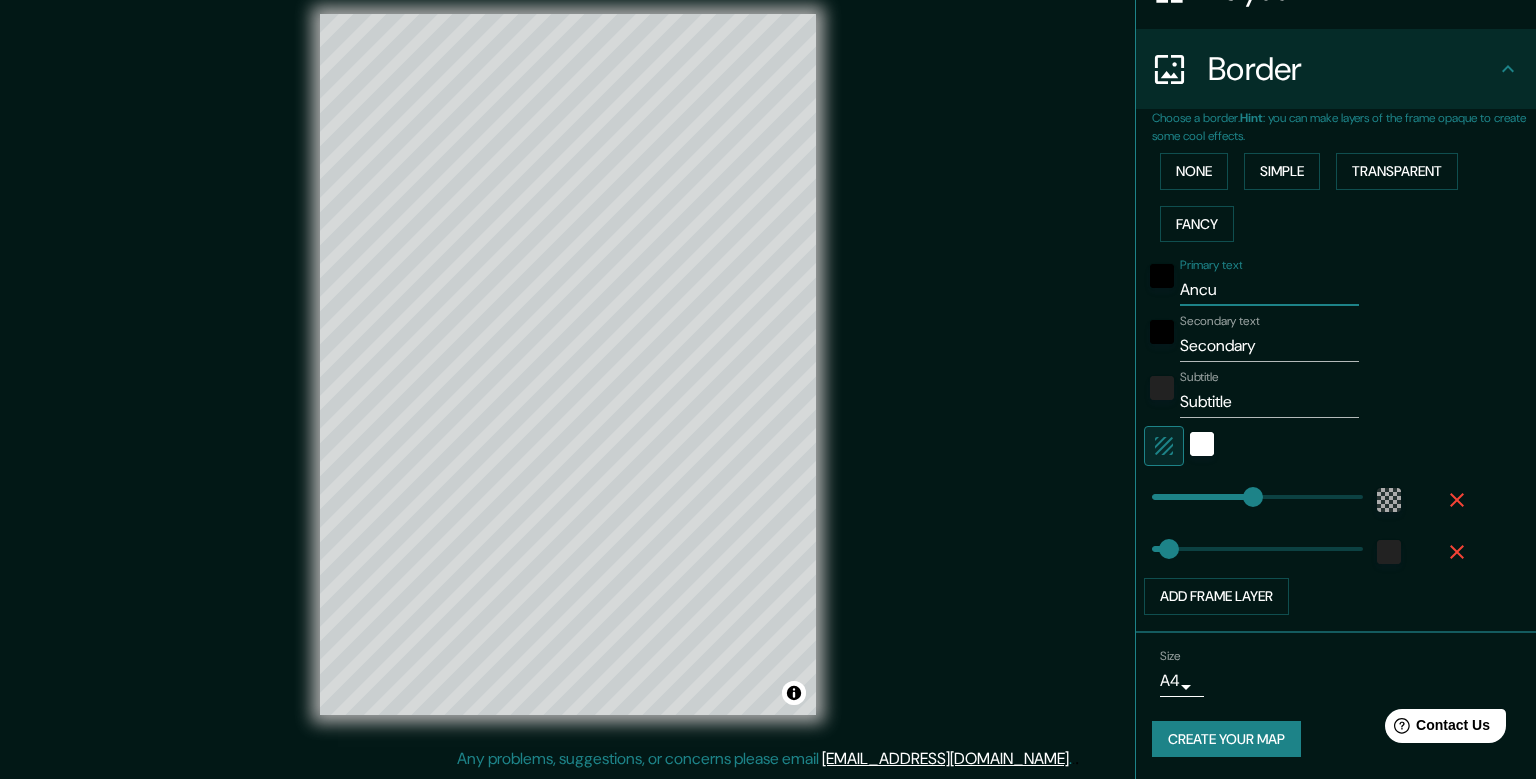 type on "Ancud" 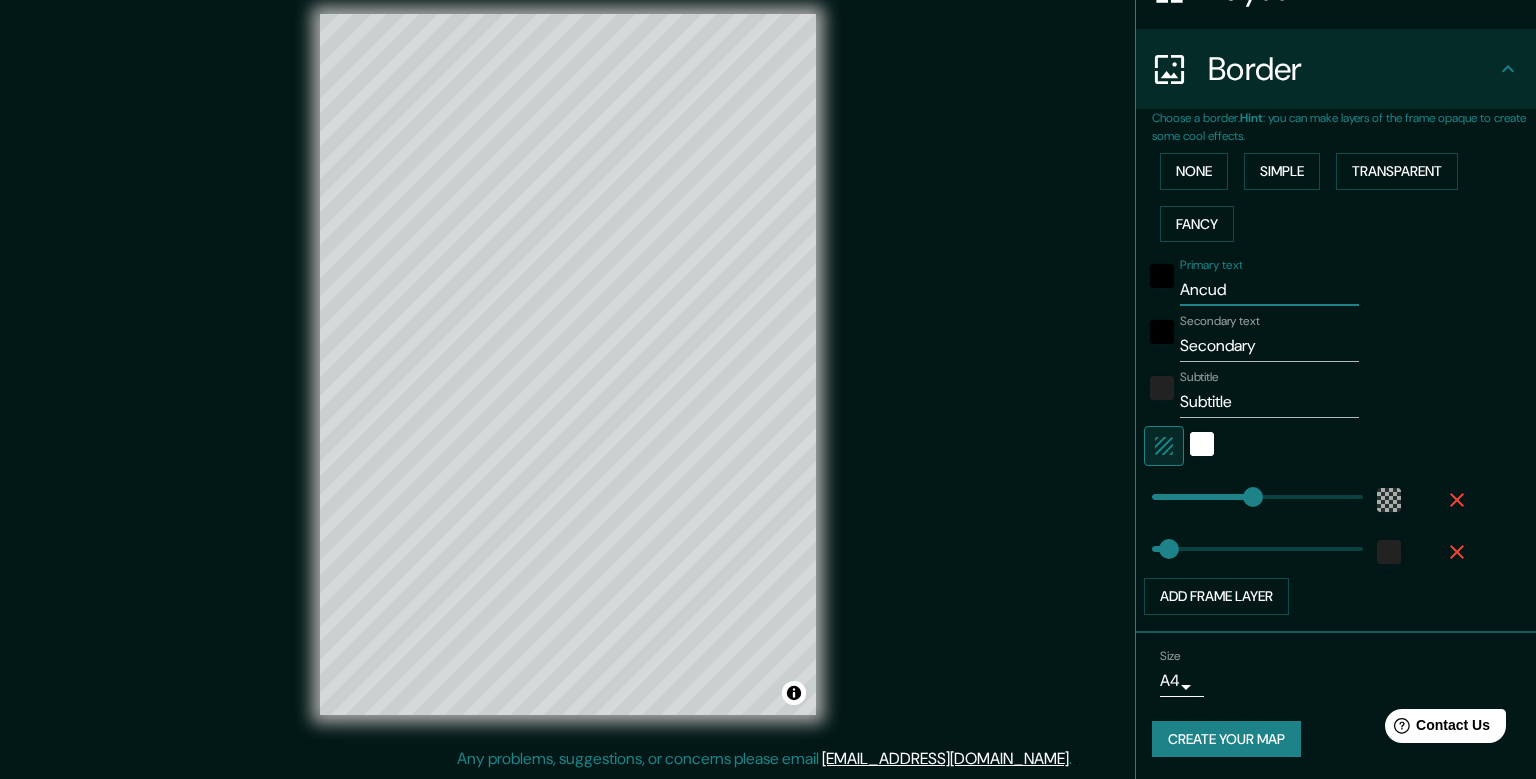 type on "238" 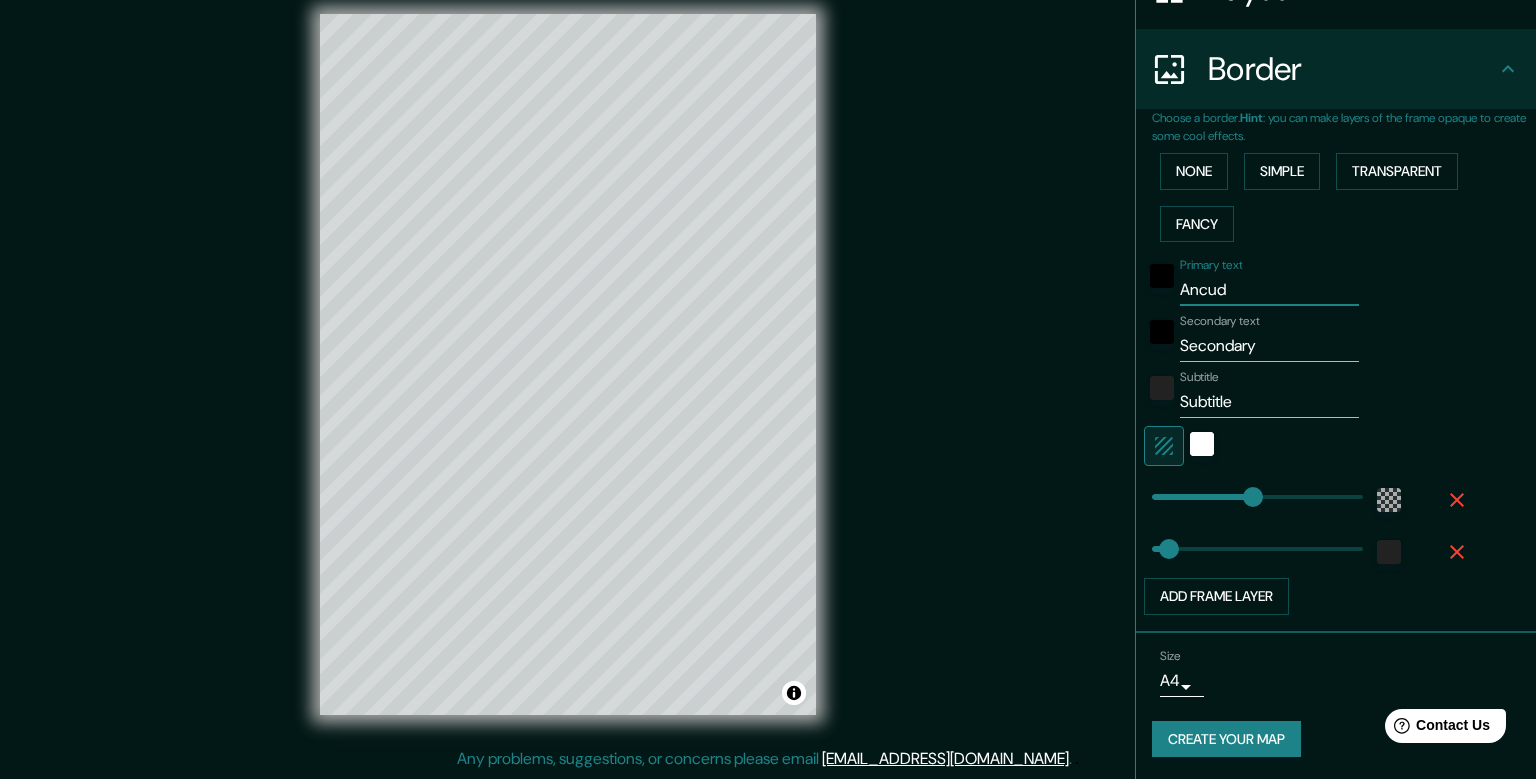 type on "Ancud" 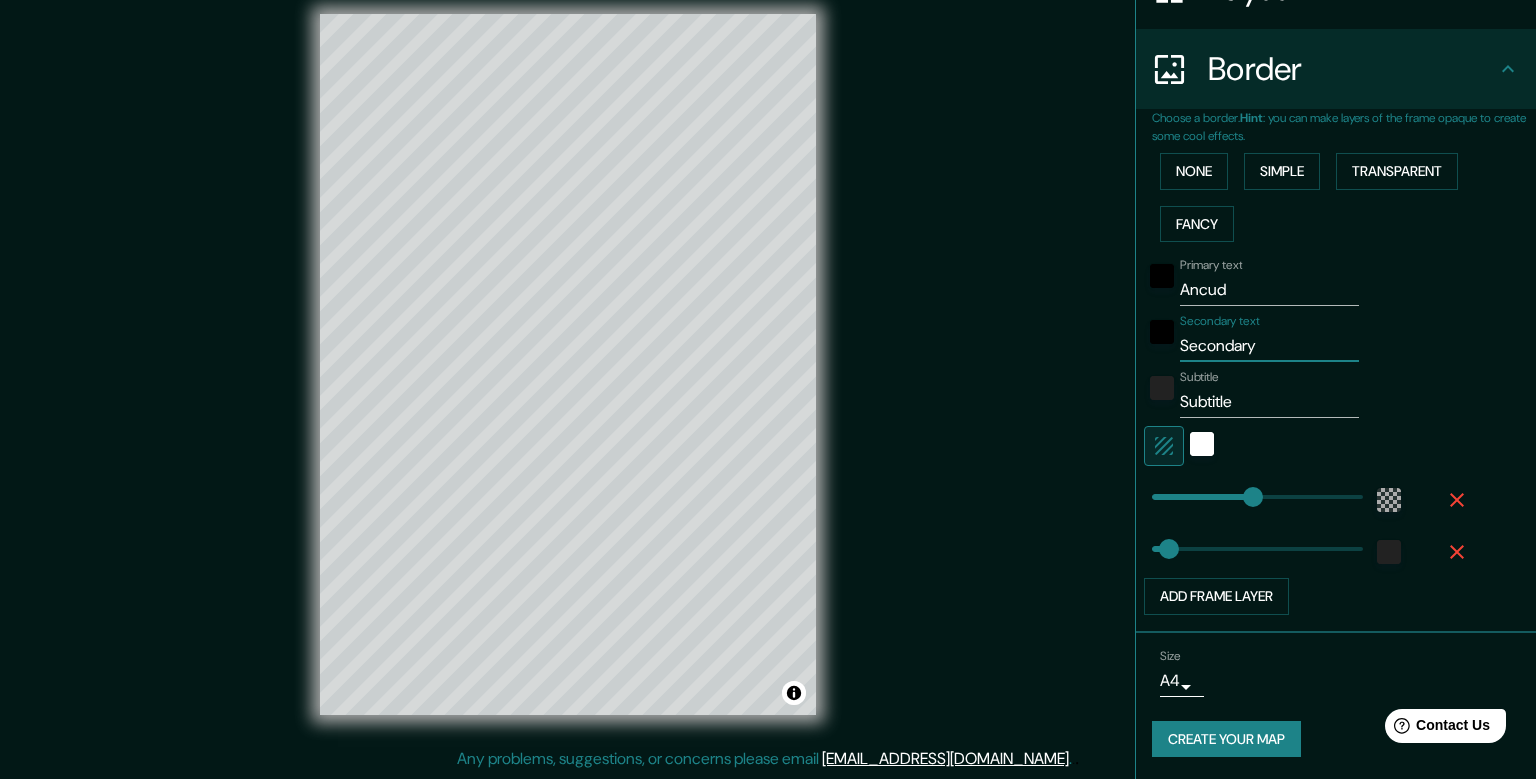 drag, startPoint x: 1241, startPoint y: 351, endPoint x: 1148, endPoint y: 350, distance: 93.00538 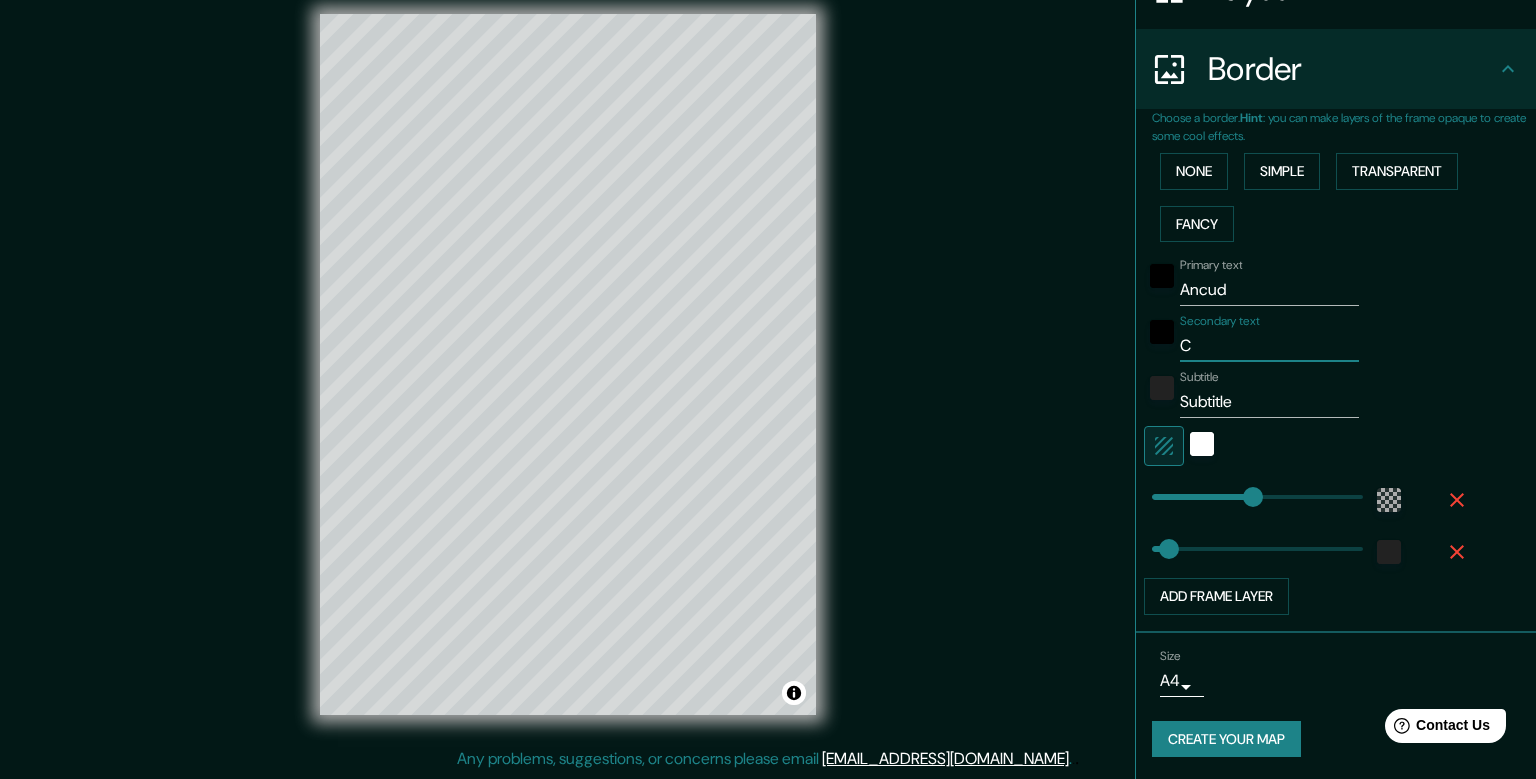 type on "Ch" 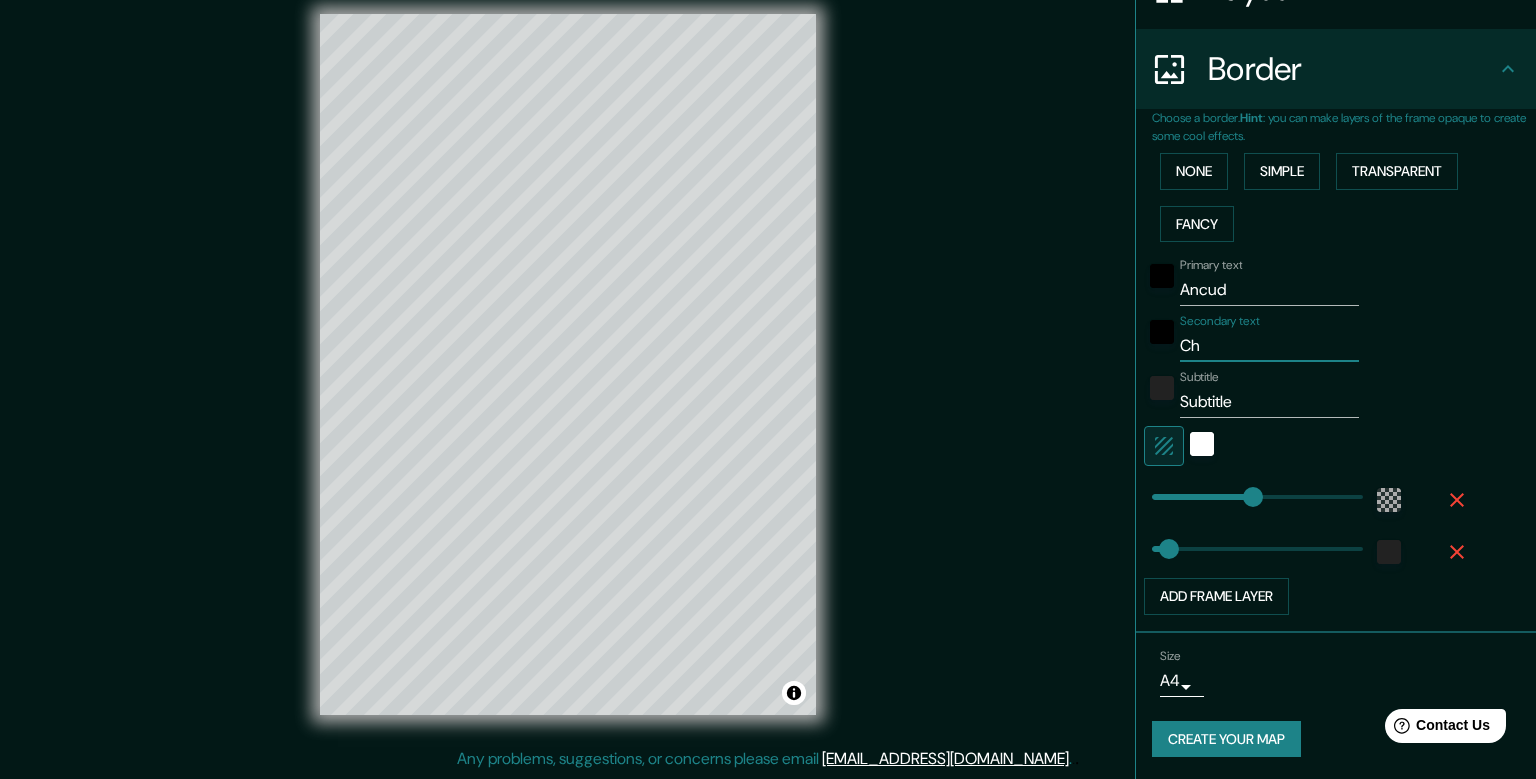 type on "Chi" 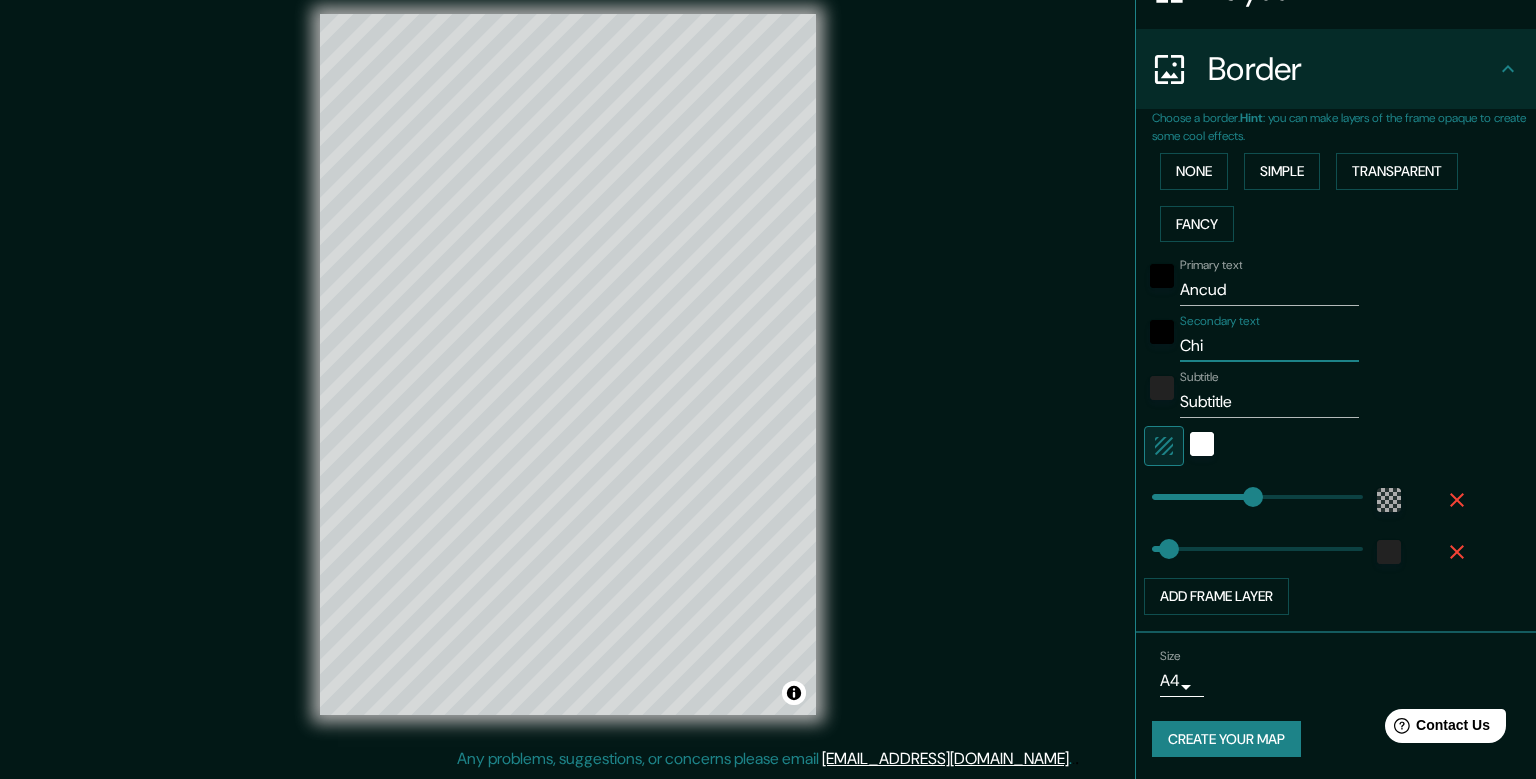 type on "Chil" 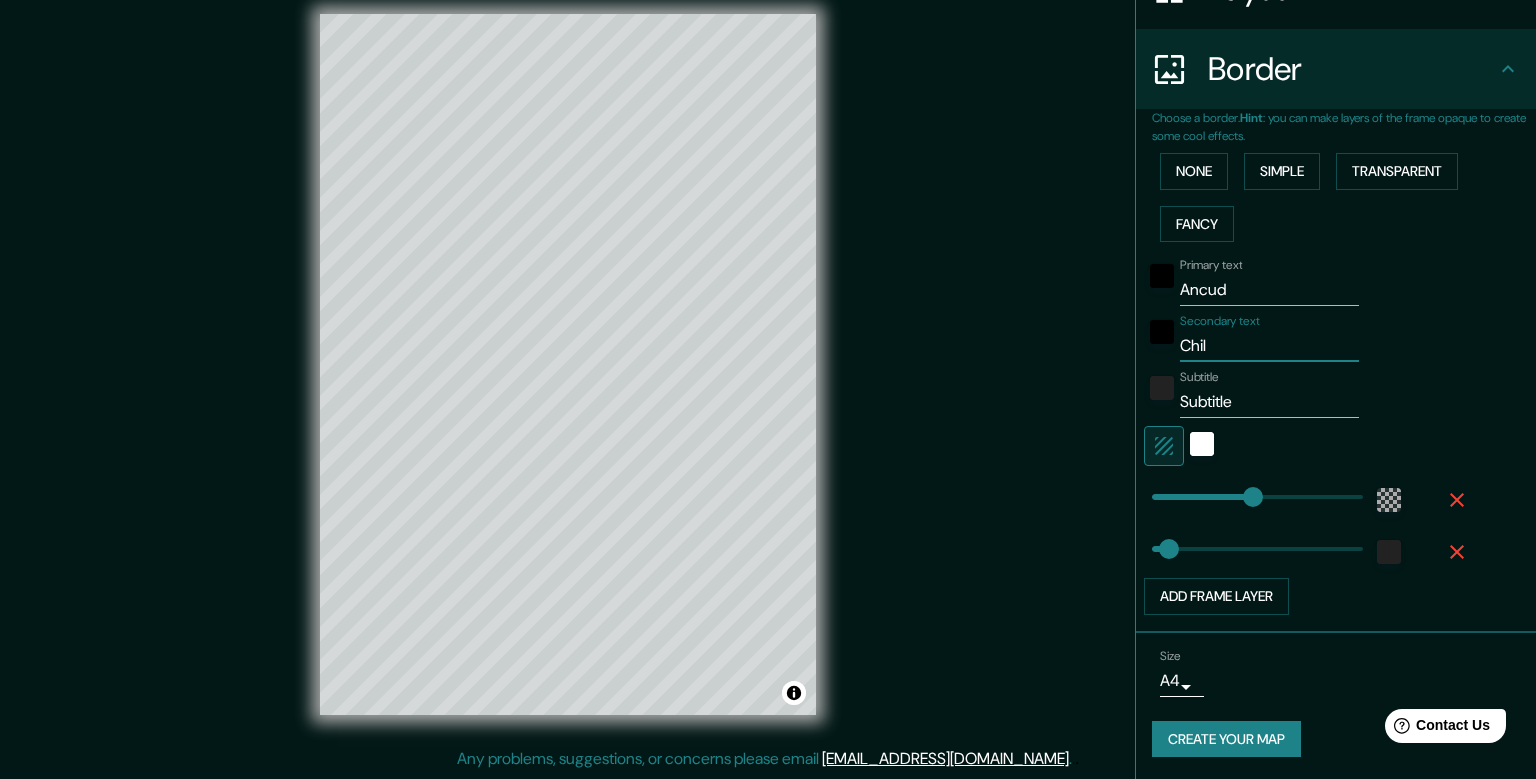 type on "[GEOGRAPHIC_DATA]" 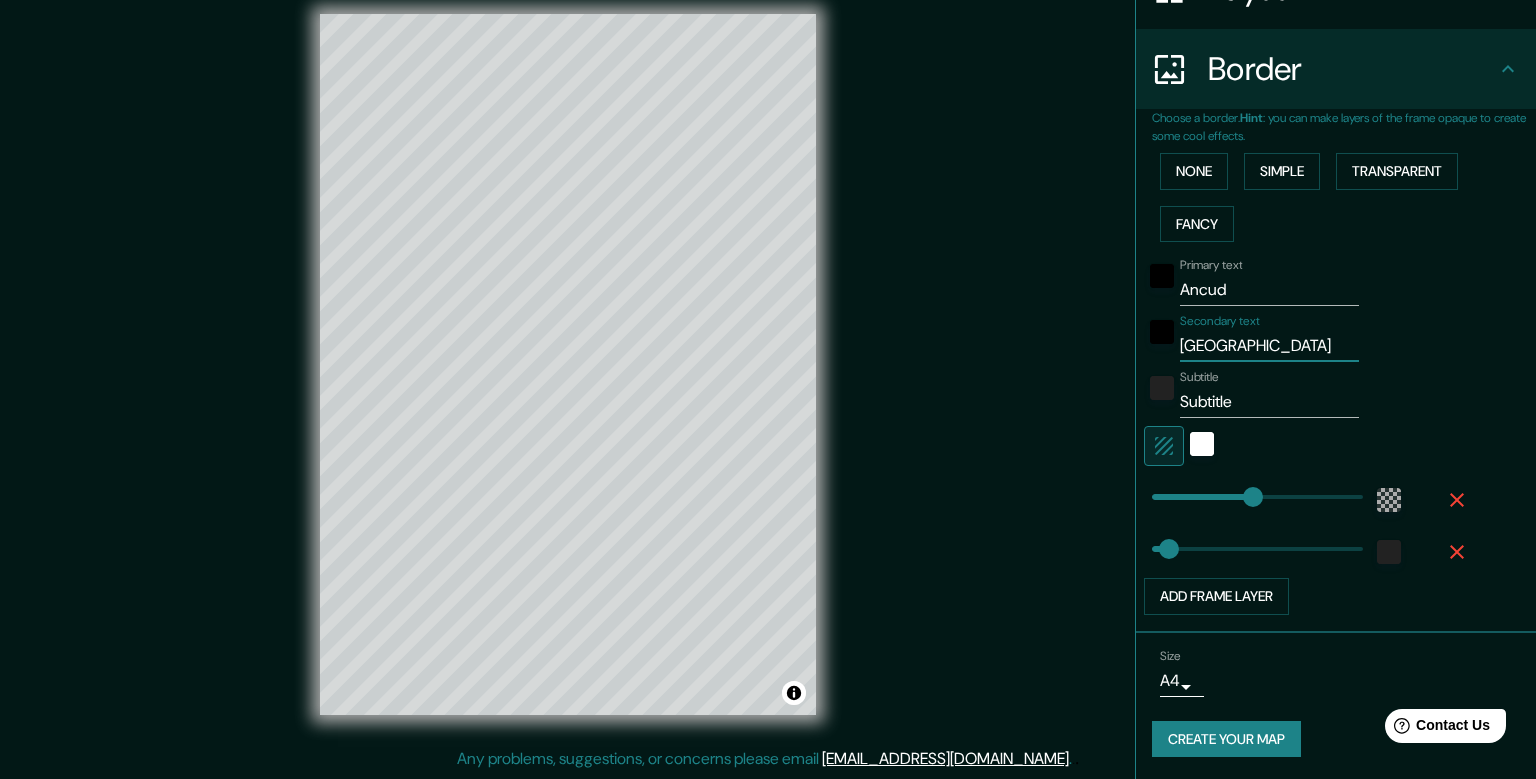type on "238" 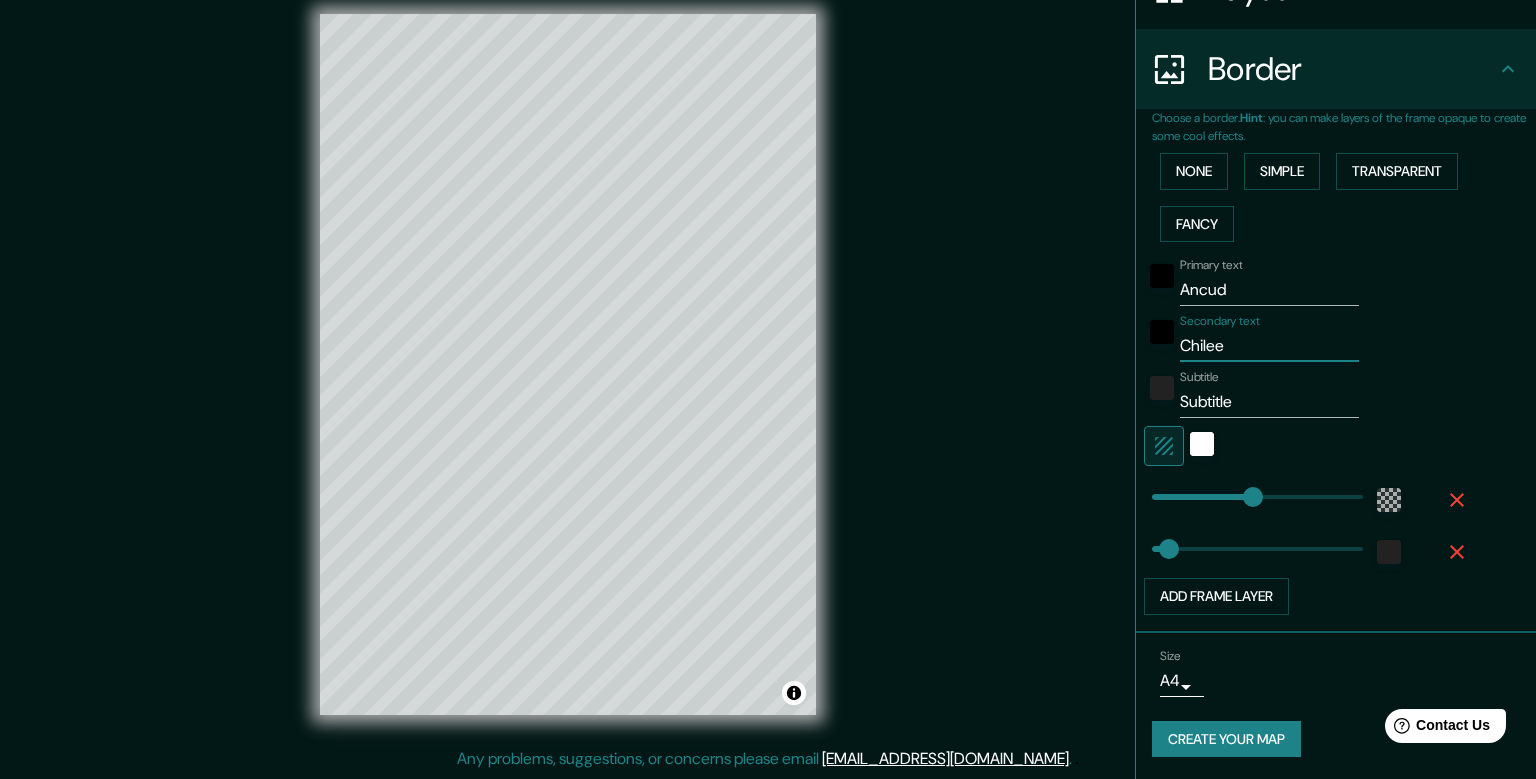 type on "238" 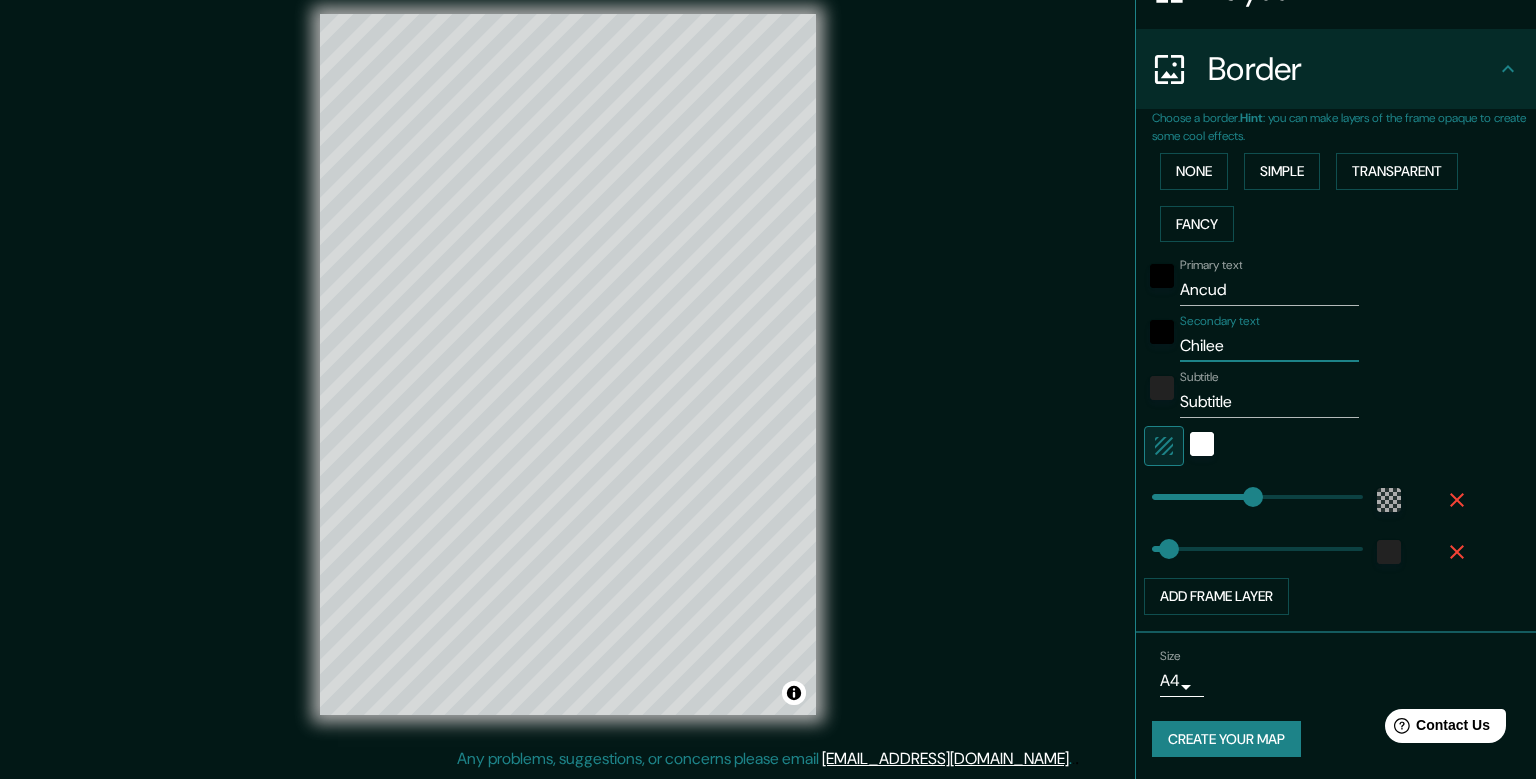 type on "[GEOGRAPHIC_DATA]" 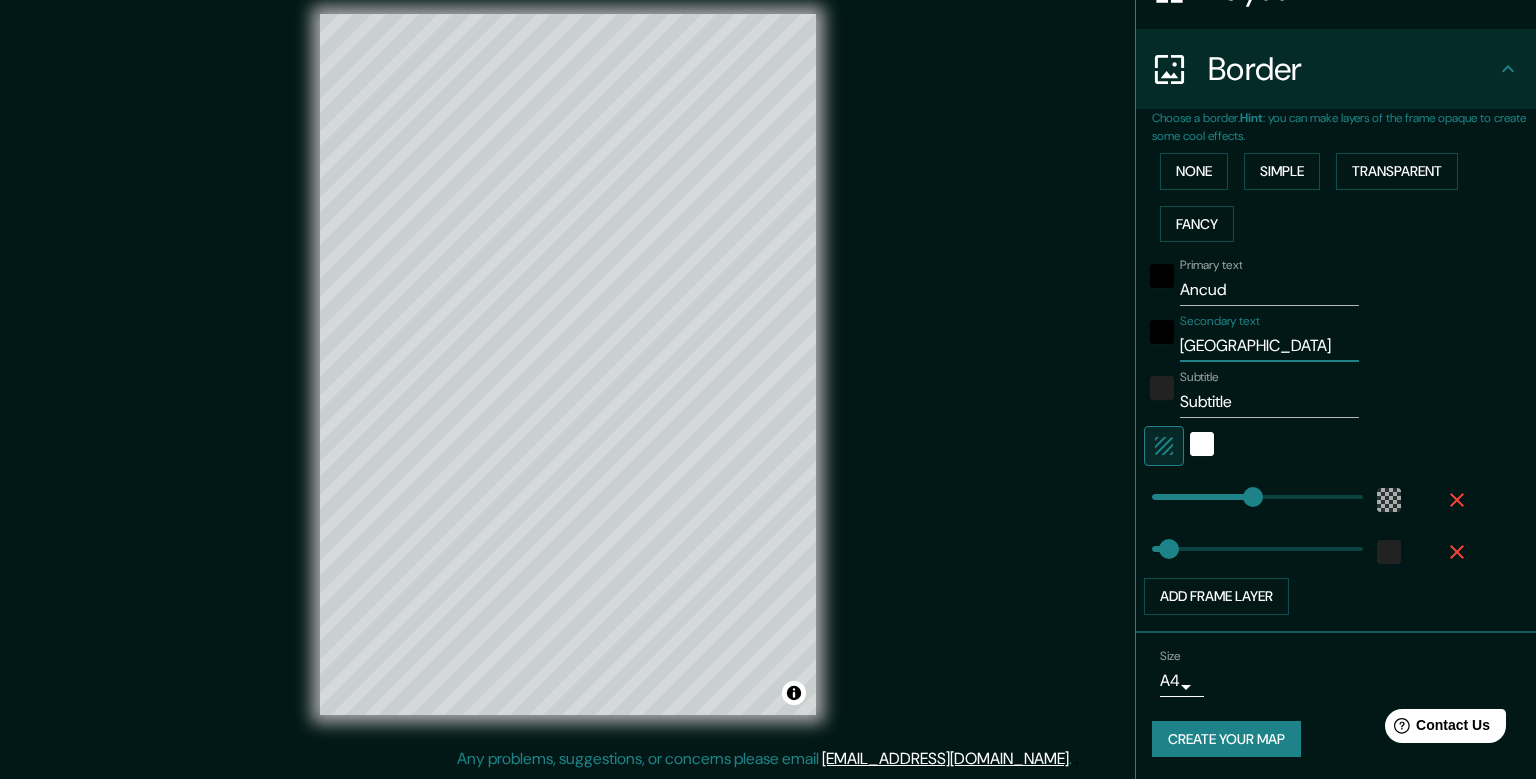 type on "[GEOGRAPHIC_DATA]" 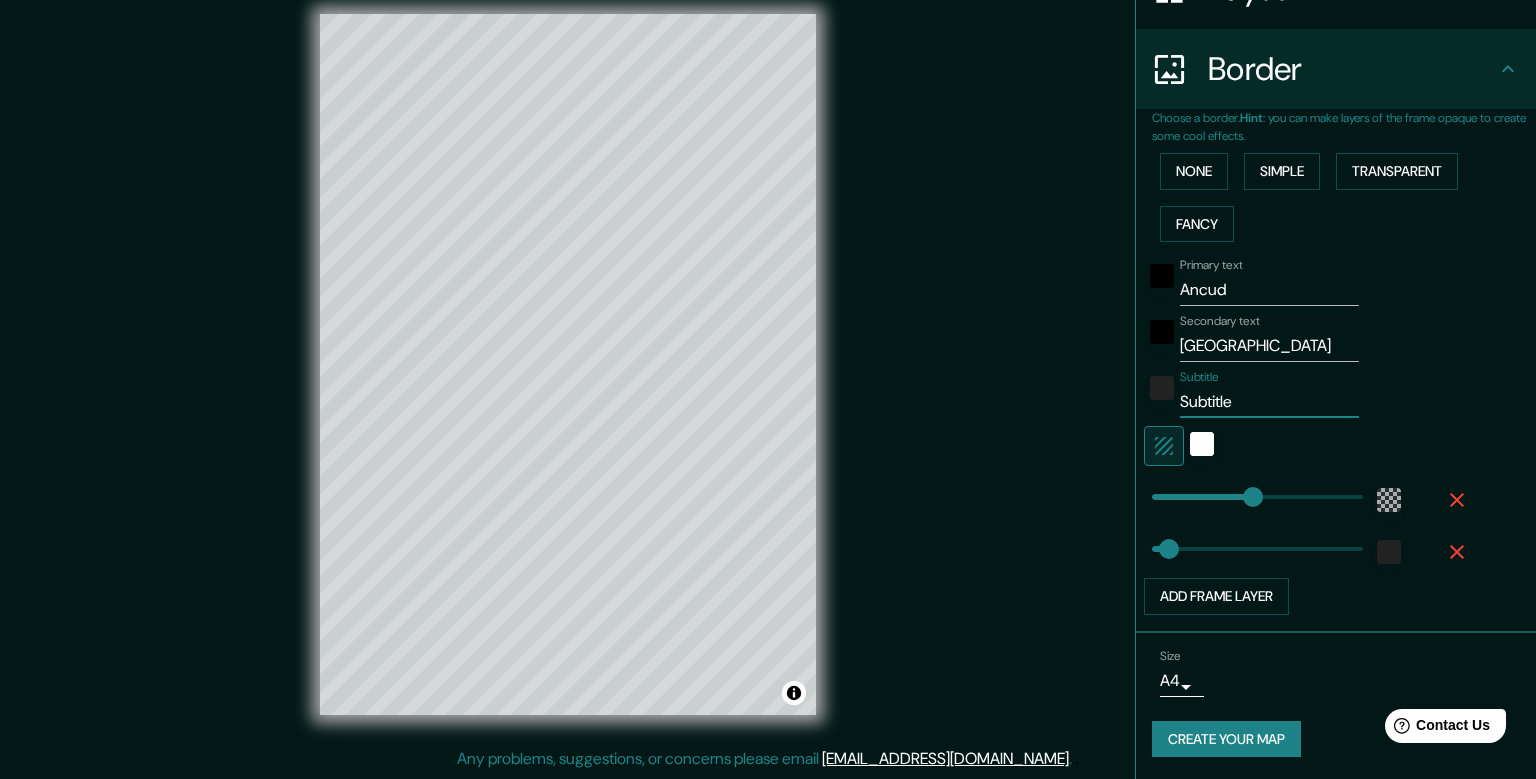 drag, startPoint x: 1249, startPoint y: 401, endPoint x: 1175, endPoint y: 414, distance: 75.13322 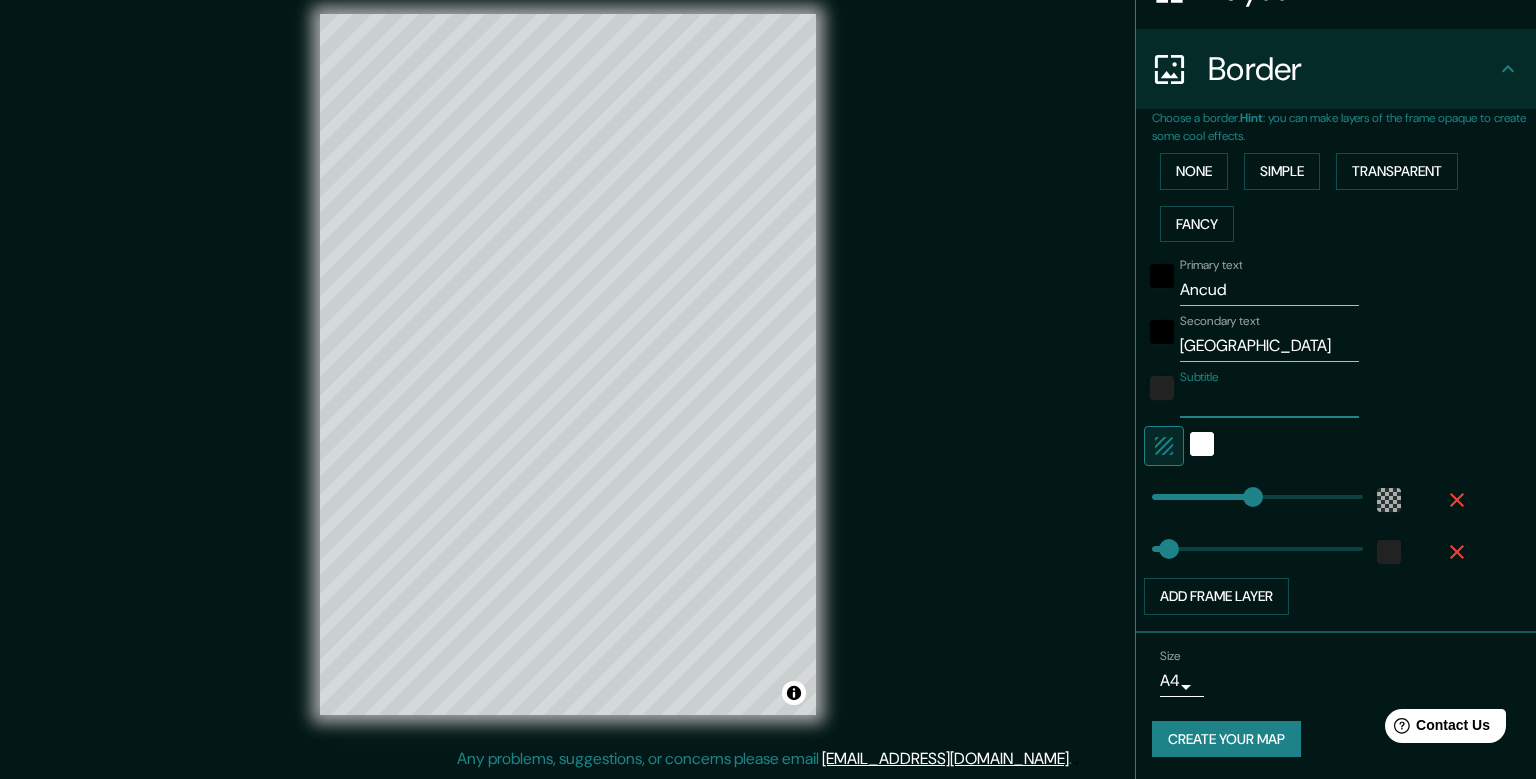 type 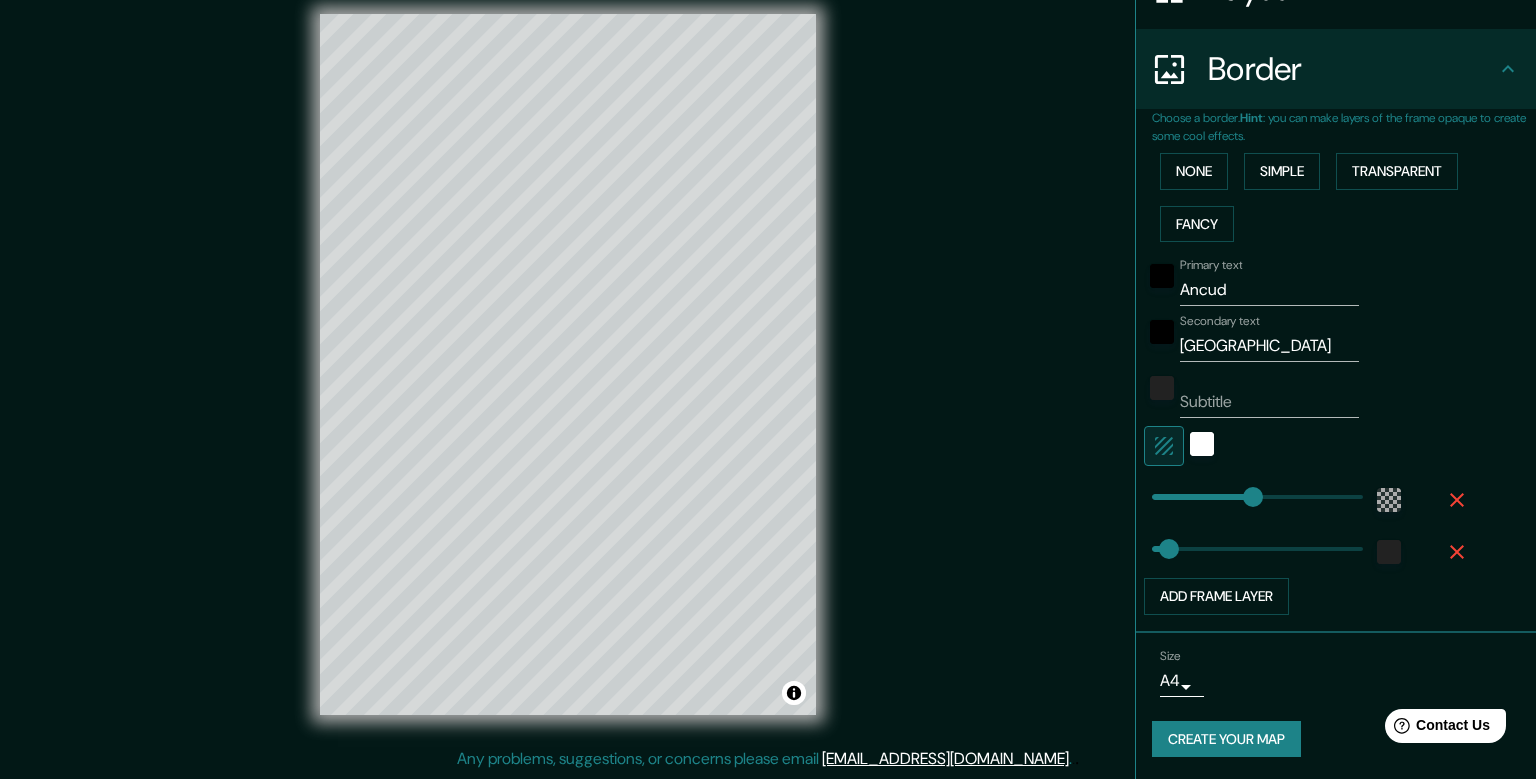 click on "Primary text Ancud Secondary text [GEOGRAPHIC_DATA] Subtitle Add frame layer" at bounding box center (1312, 432) 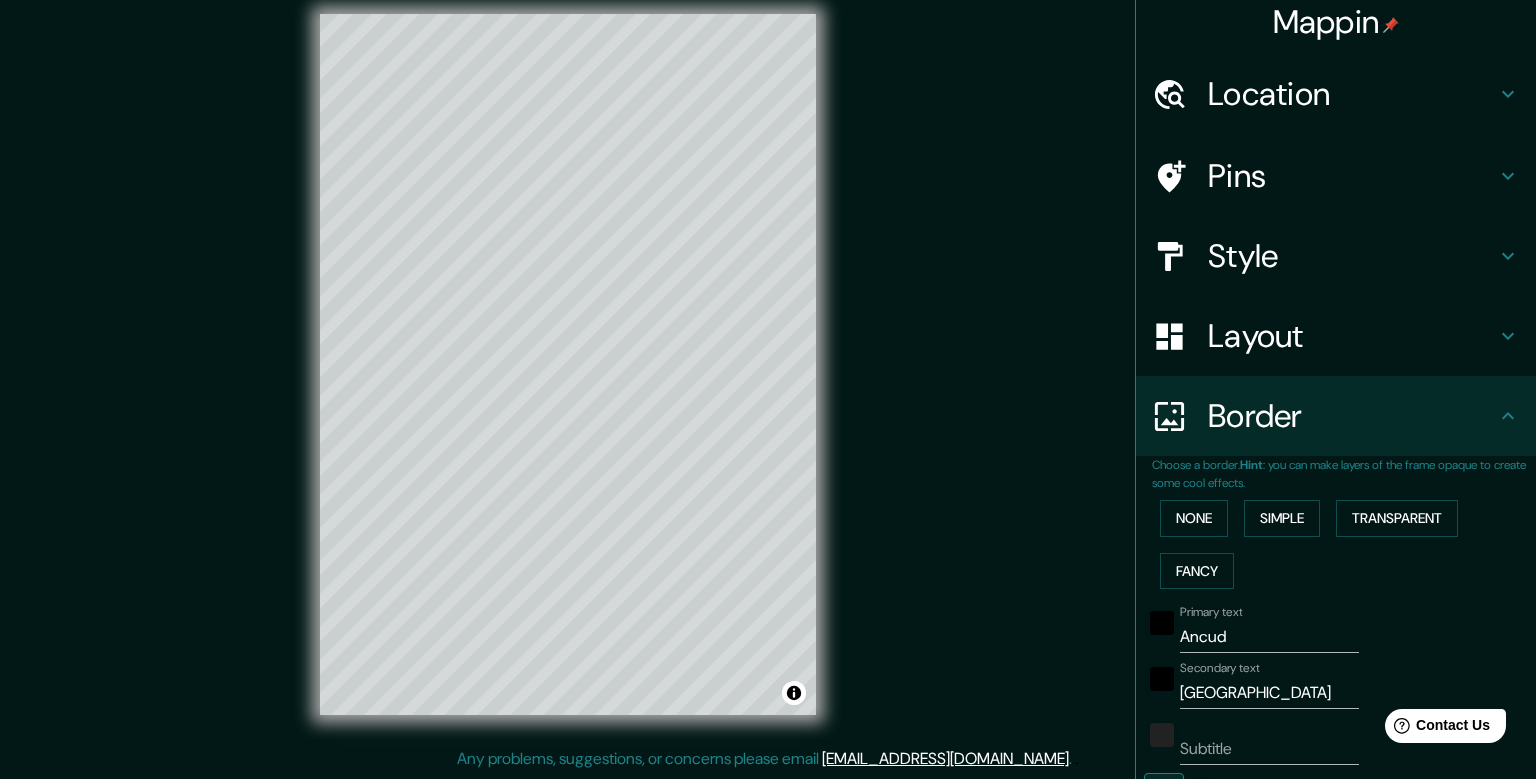 scroll, scrollTop: 0, scrollLeft: 0, axis: both 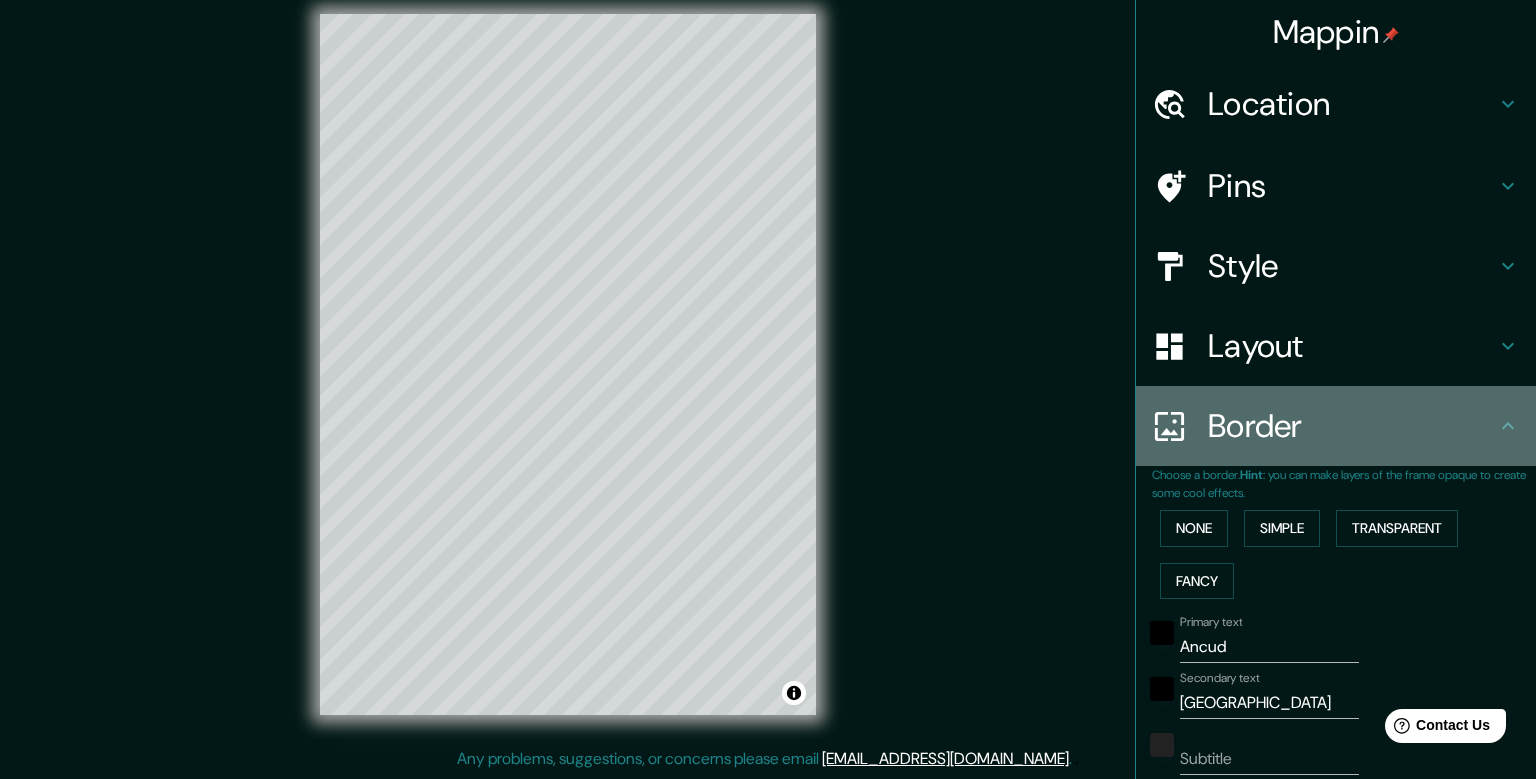 click on "Border" at bounding box center [1352, 426] 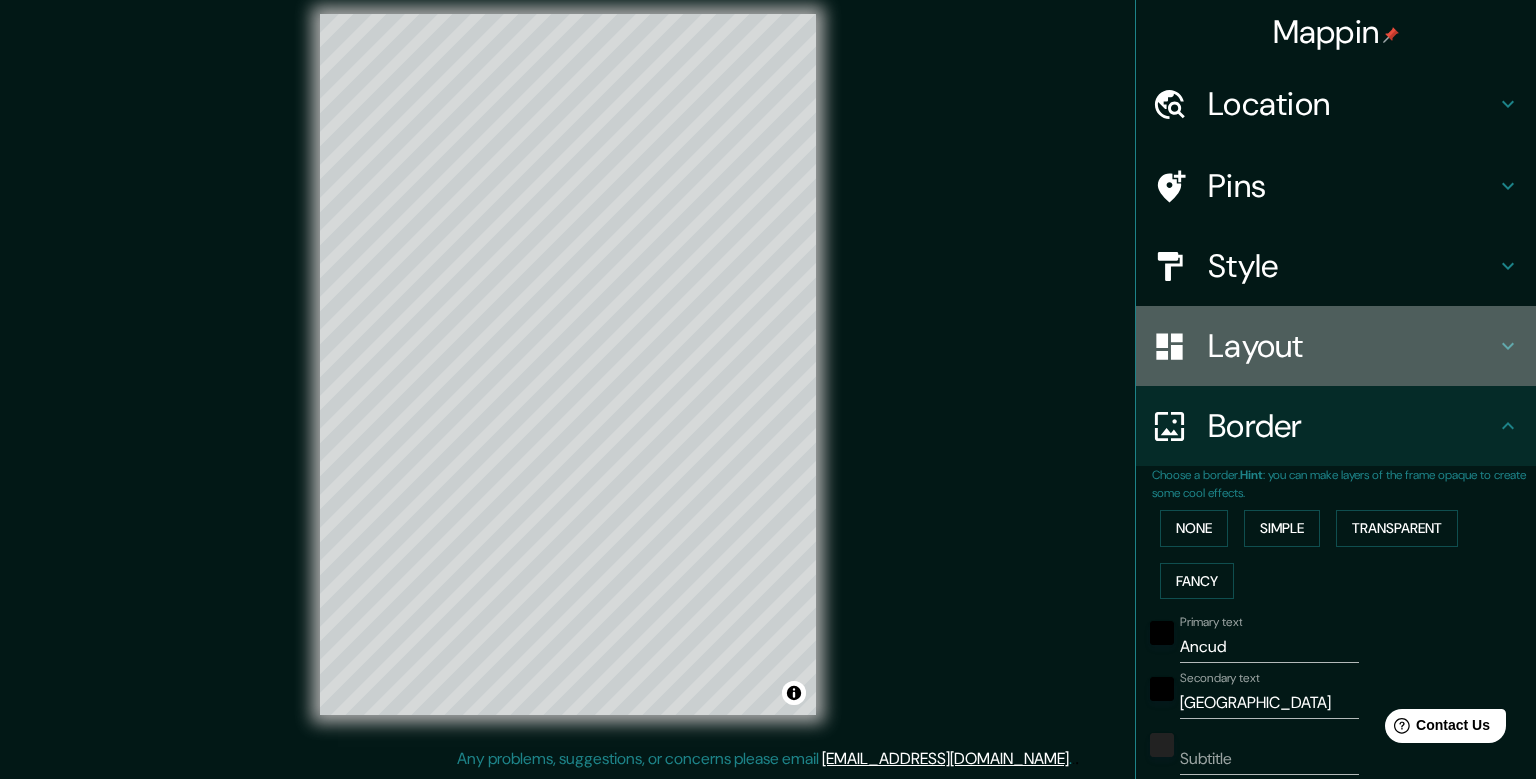 click on "Layout" at bounding box center (1352, 346) 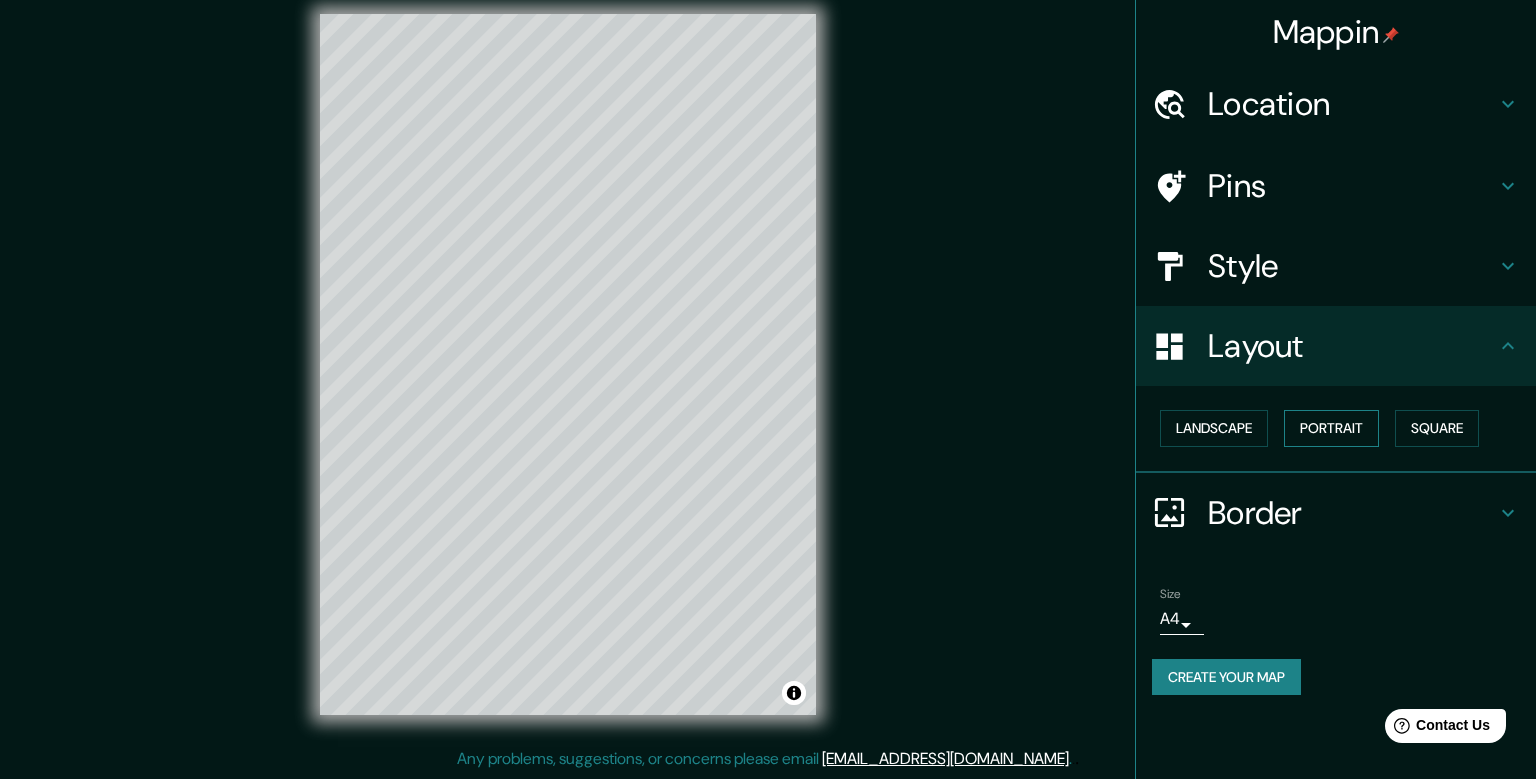 click on "Portrait" at bounding box center [1331, 428] 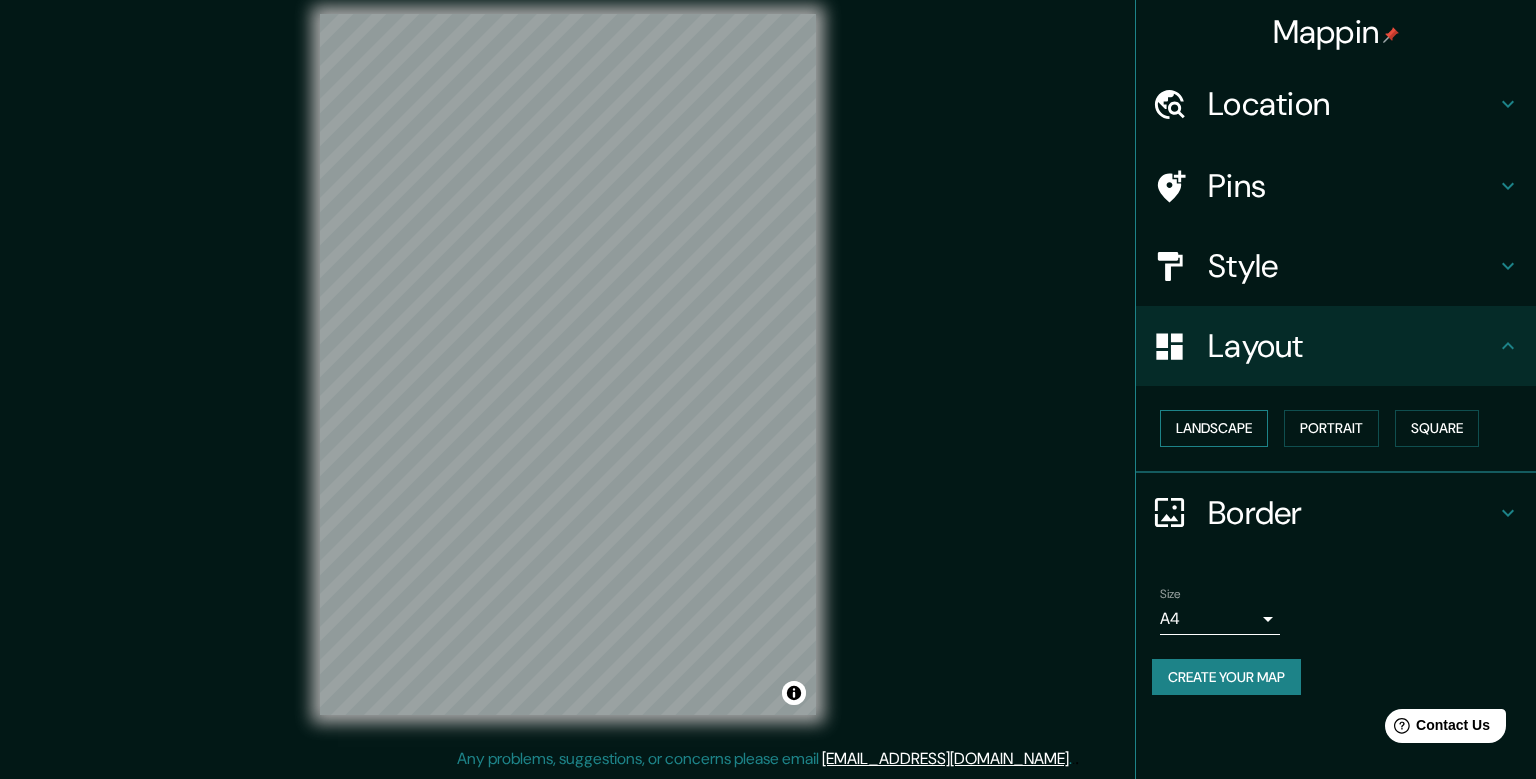 click on "Landscape" at bounding box center (1214, 428) 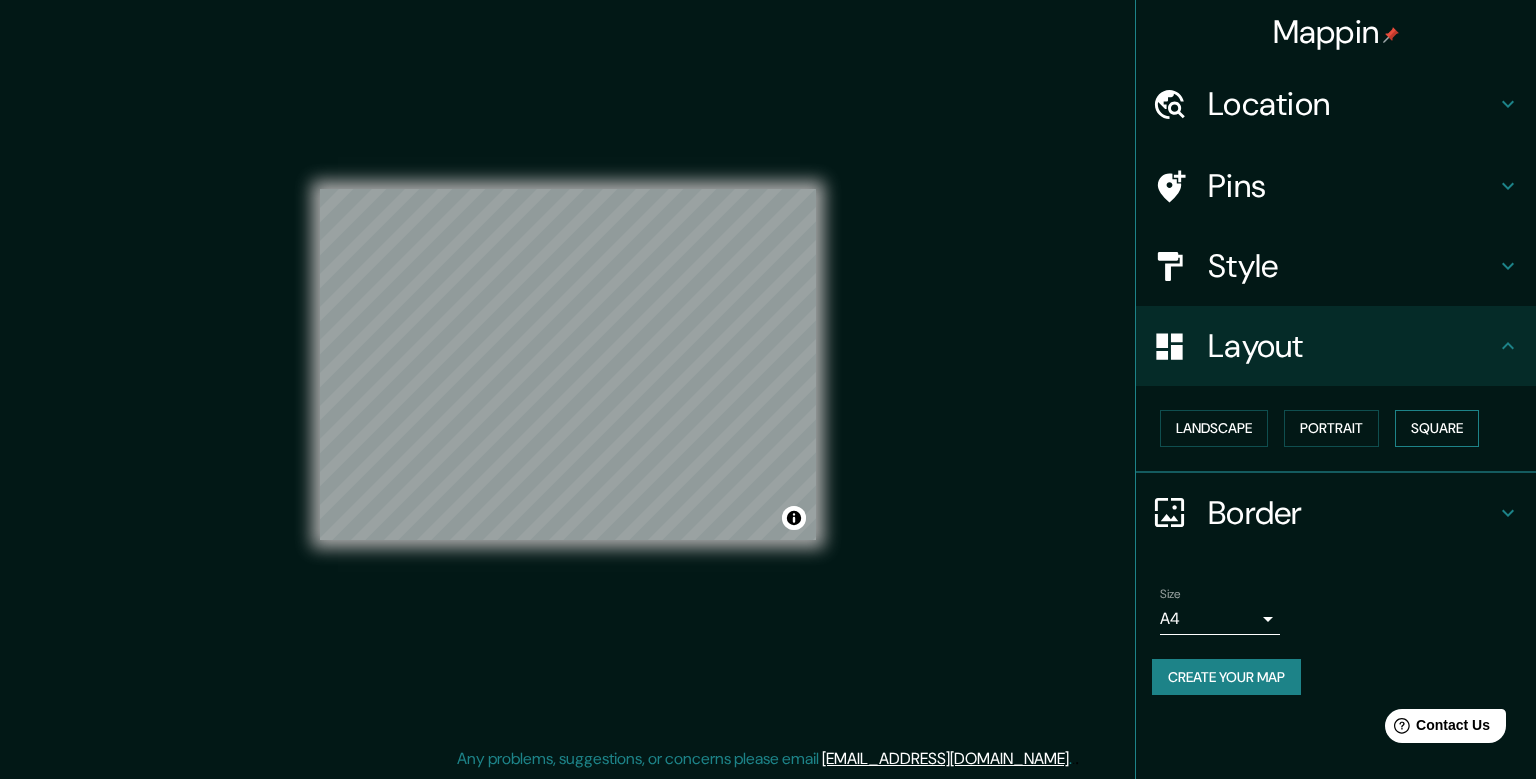 click on "Square" at bounding box center [1437, 428] 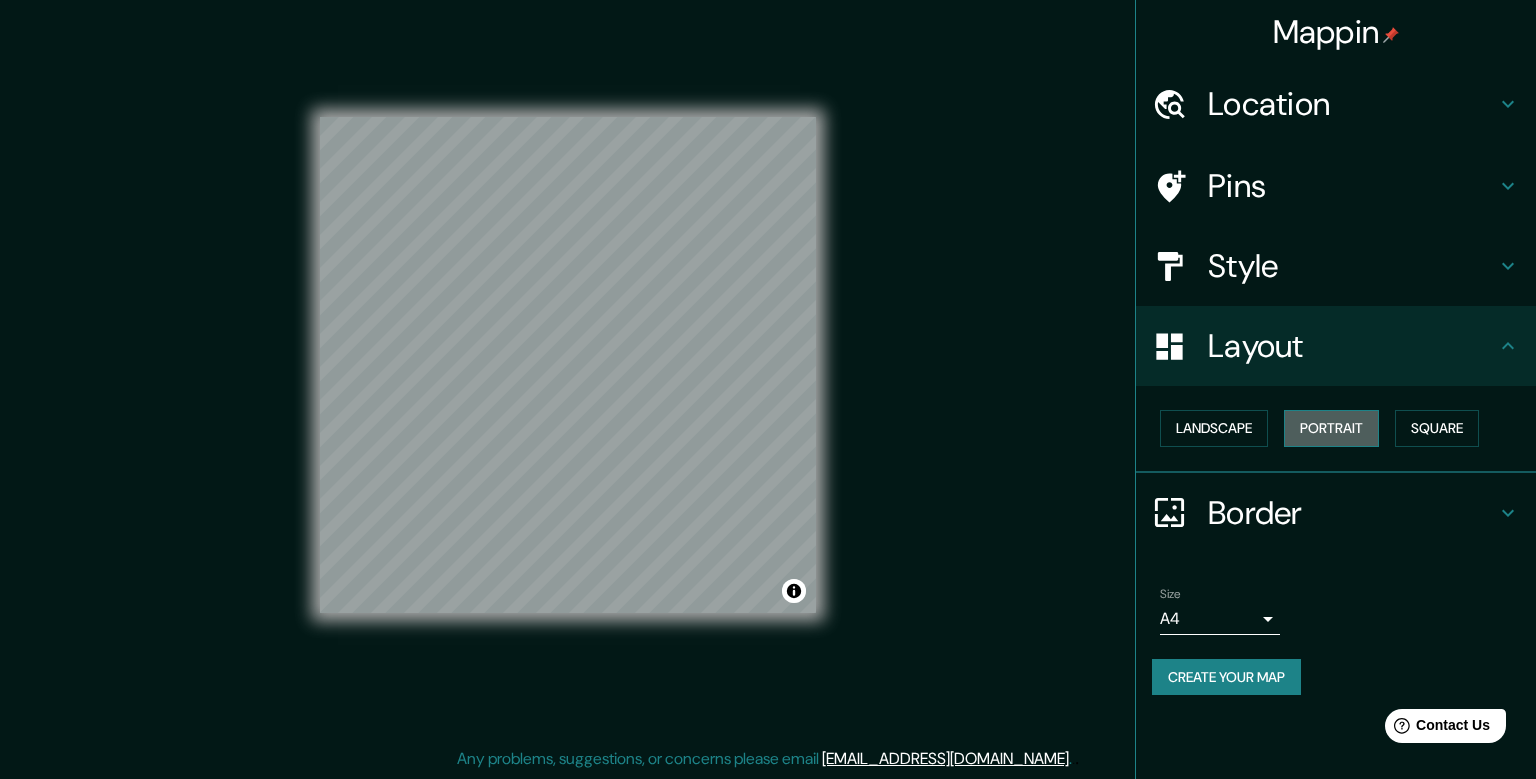 click on "Portrait" at bounding box center [1331, 428] 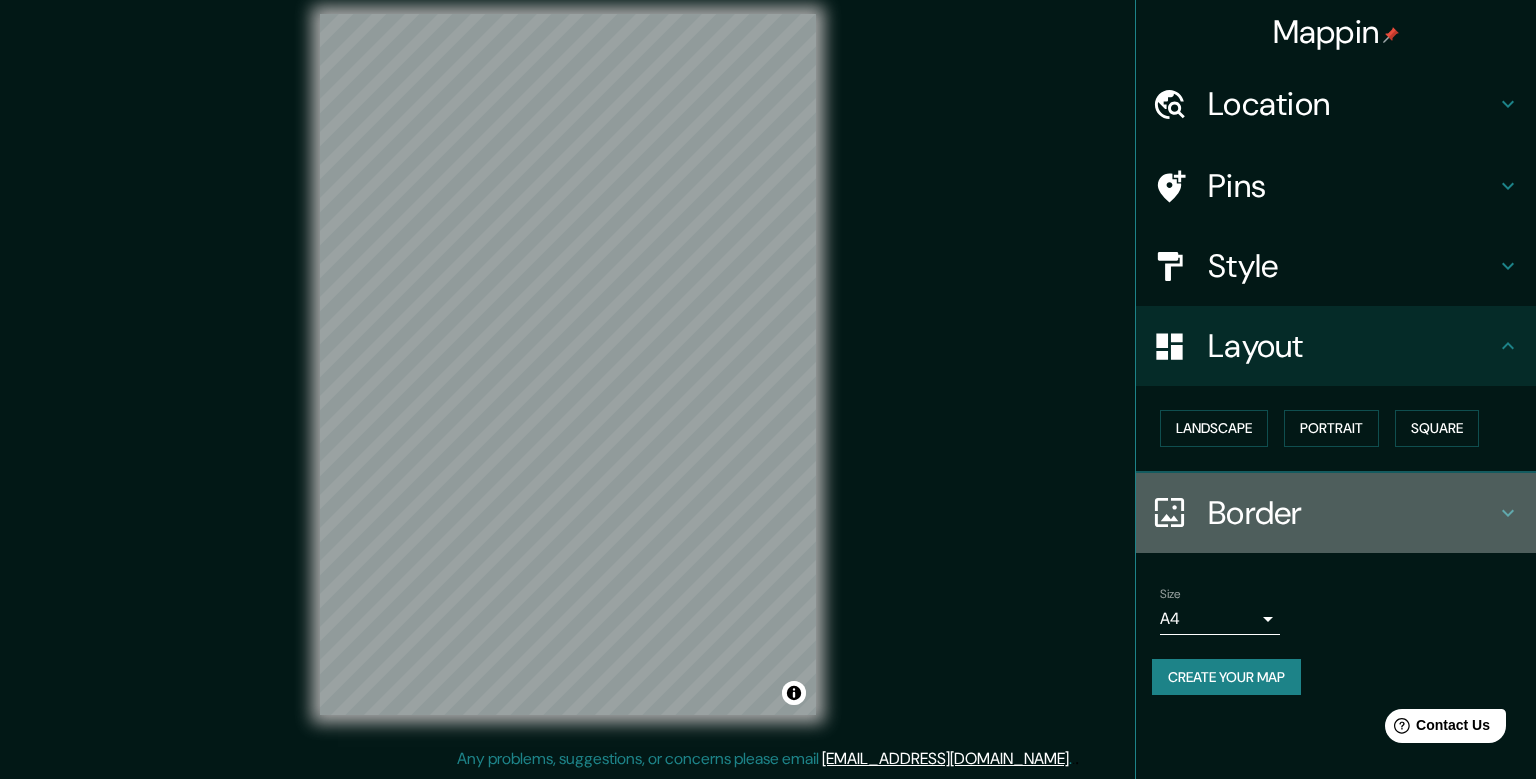 click on "Border" at bounding box center (1352, 513) 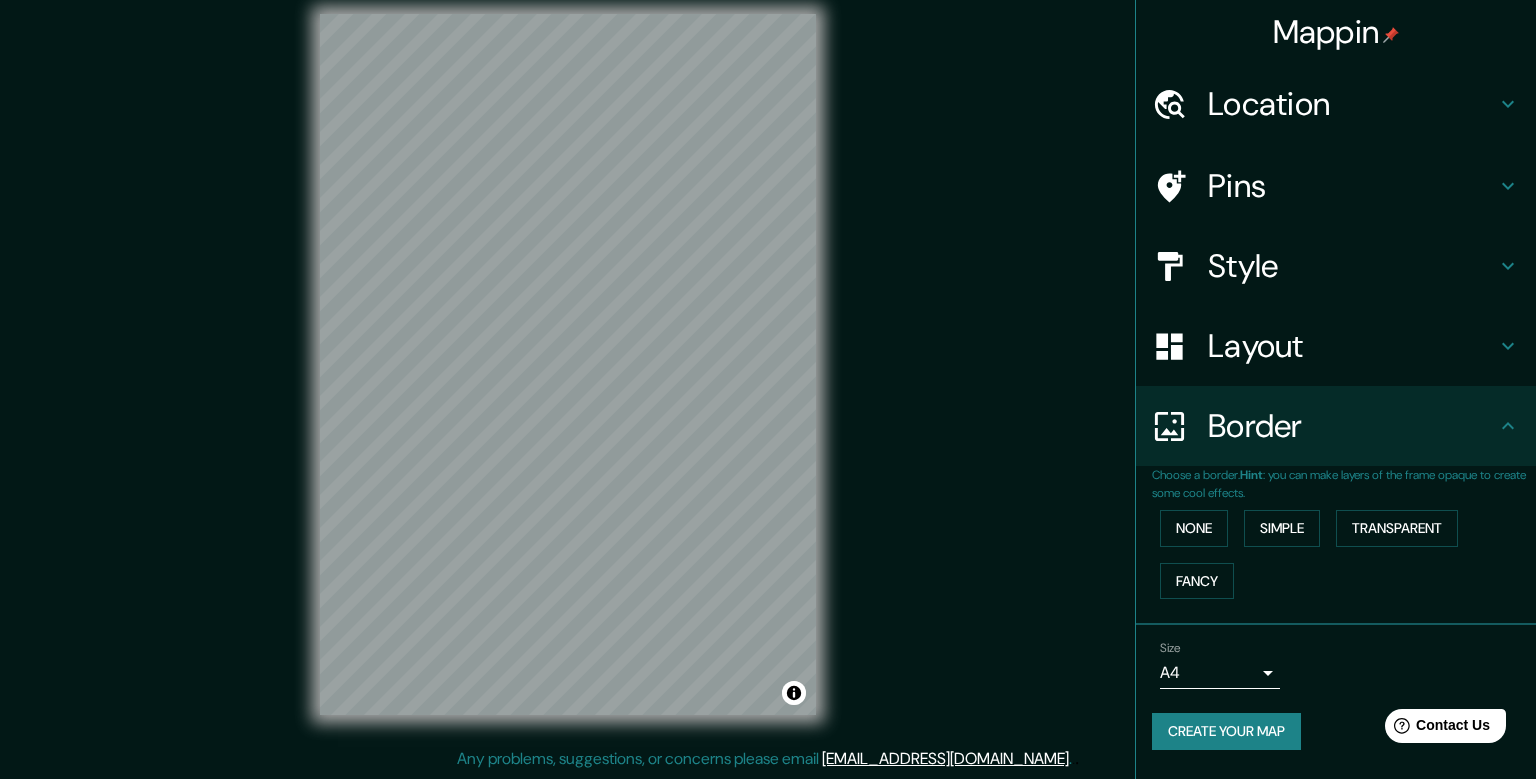 click on "Fancy" at bounding box center (1197, 581) 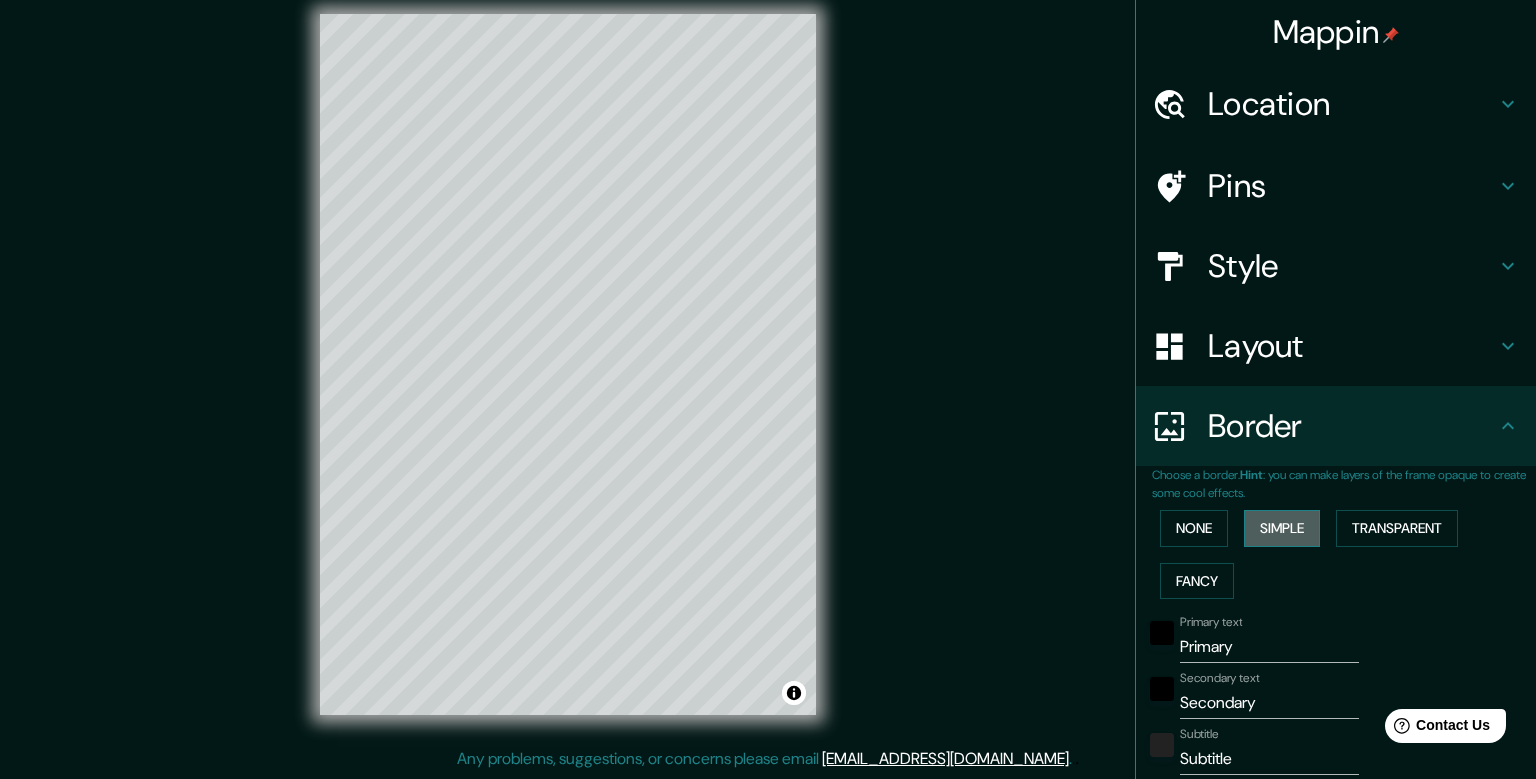 click on "Simple" at bounding box center (1282, 528) 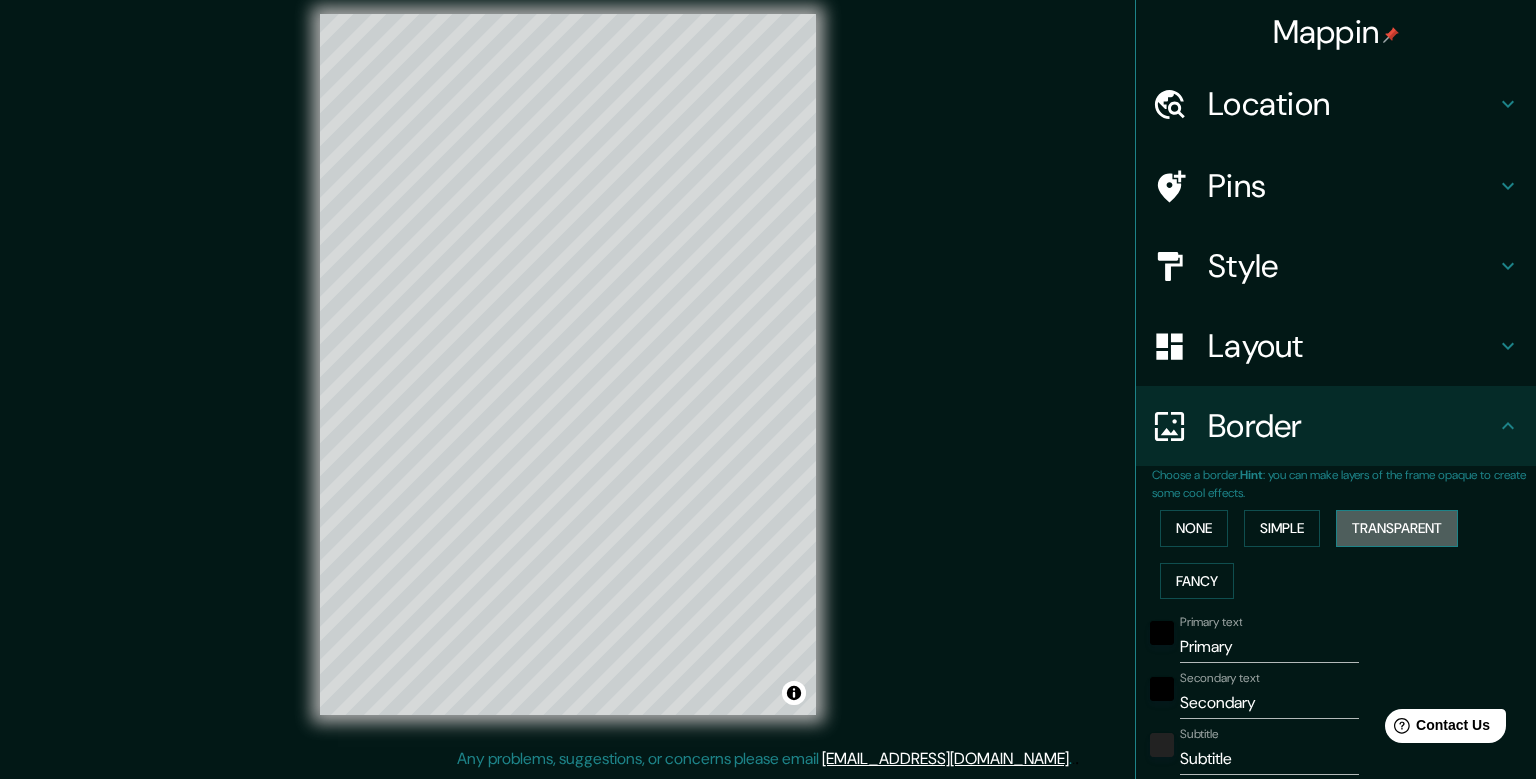 click on "Transparent" at bounding box center (1397, 528) 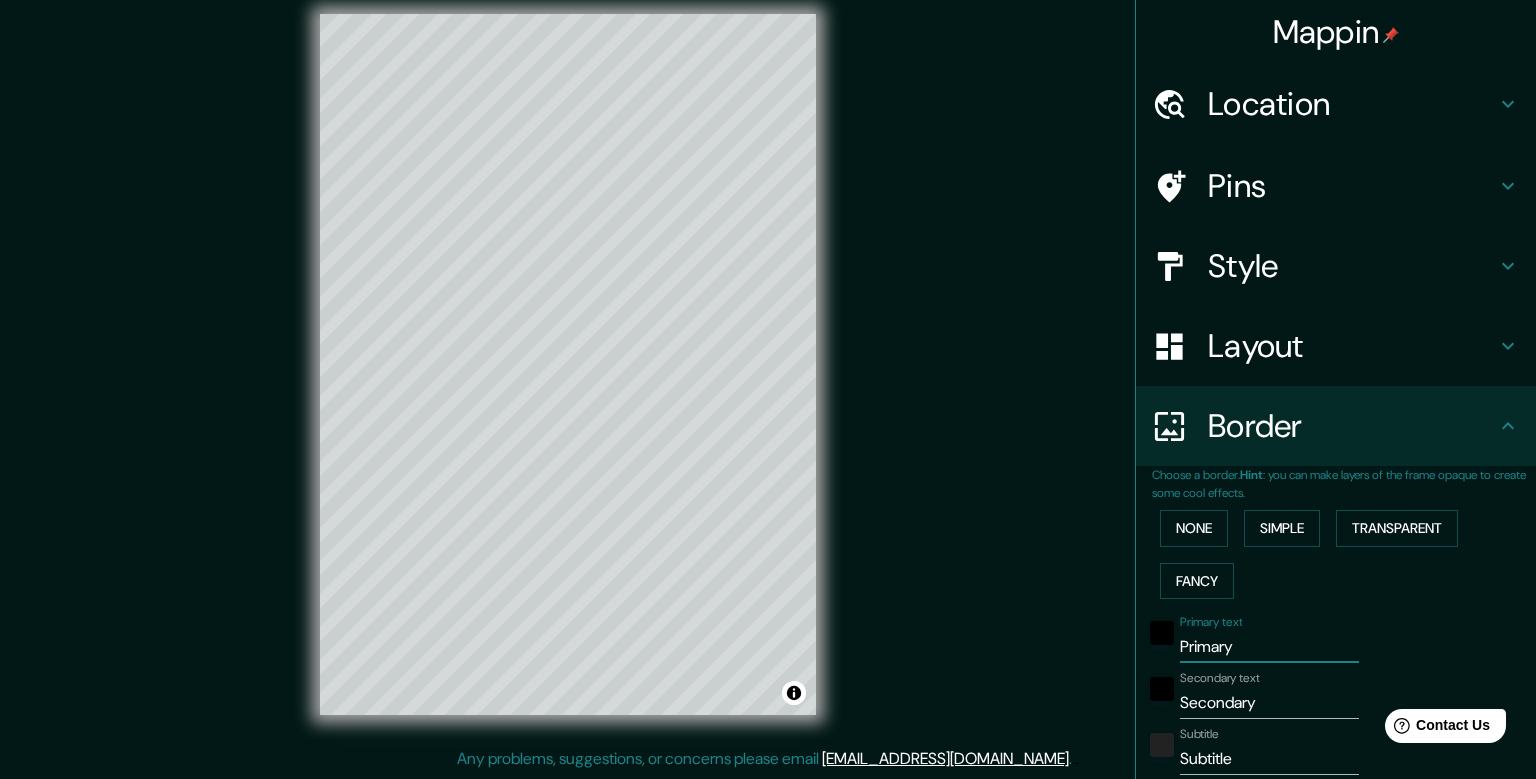 drag, startPoint x: 1284, startPoint y: 638, endPoint x: 1075, endPoint y: 638, distance: 209 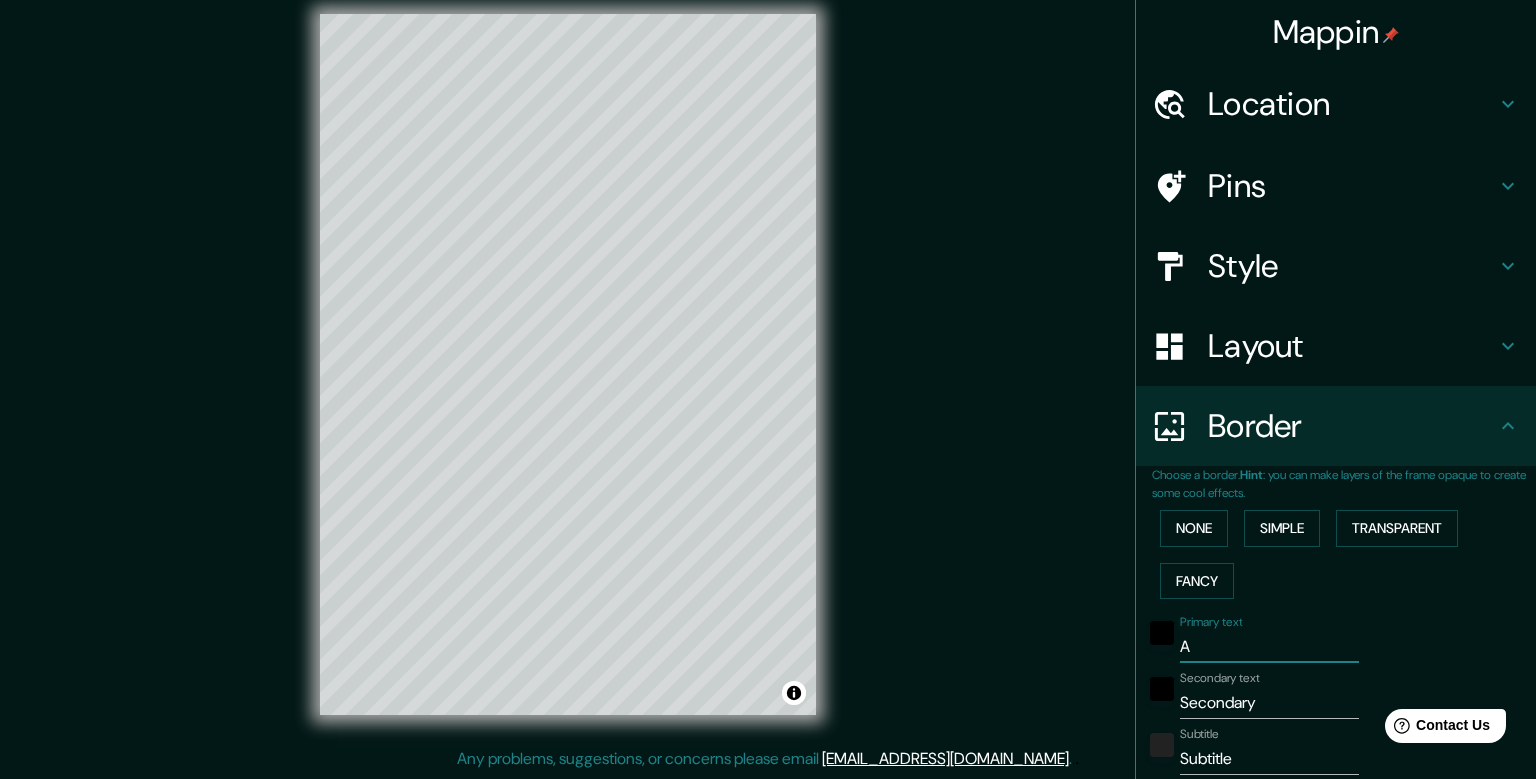 type on "An" 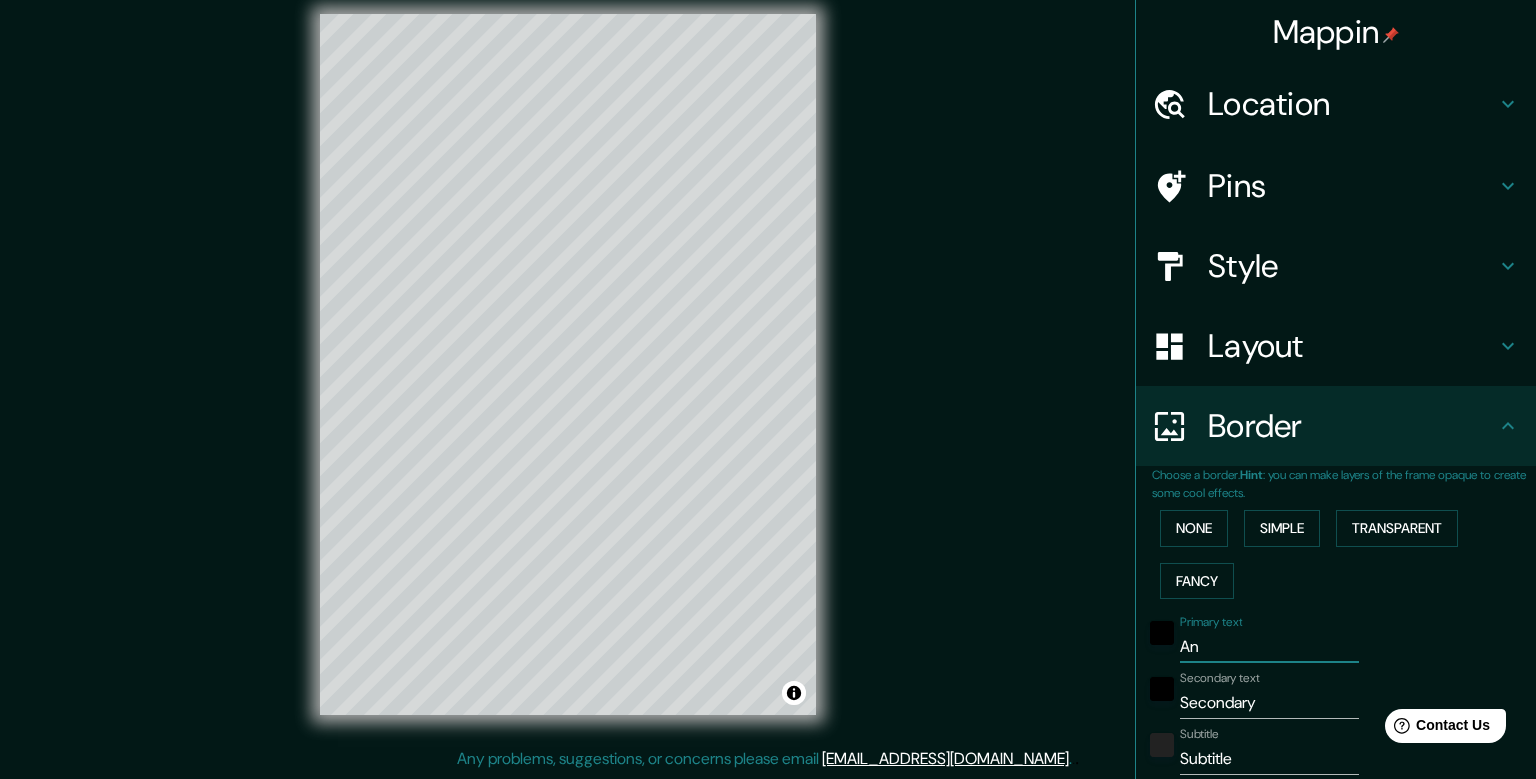 type on "Anc" 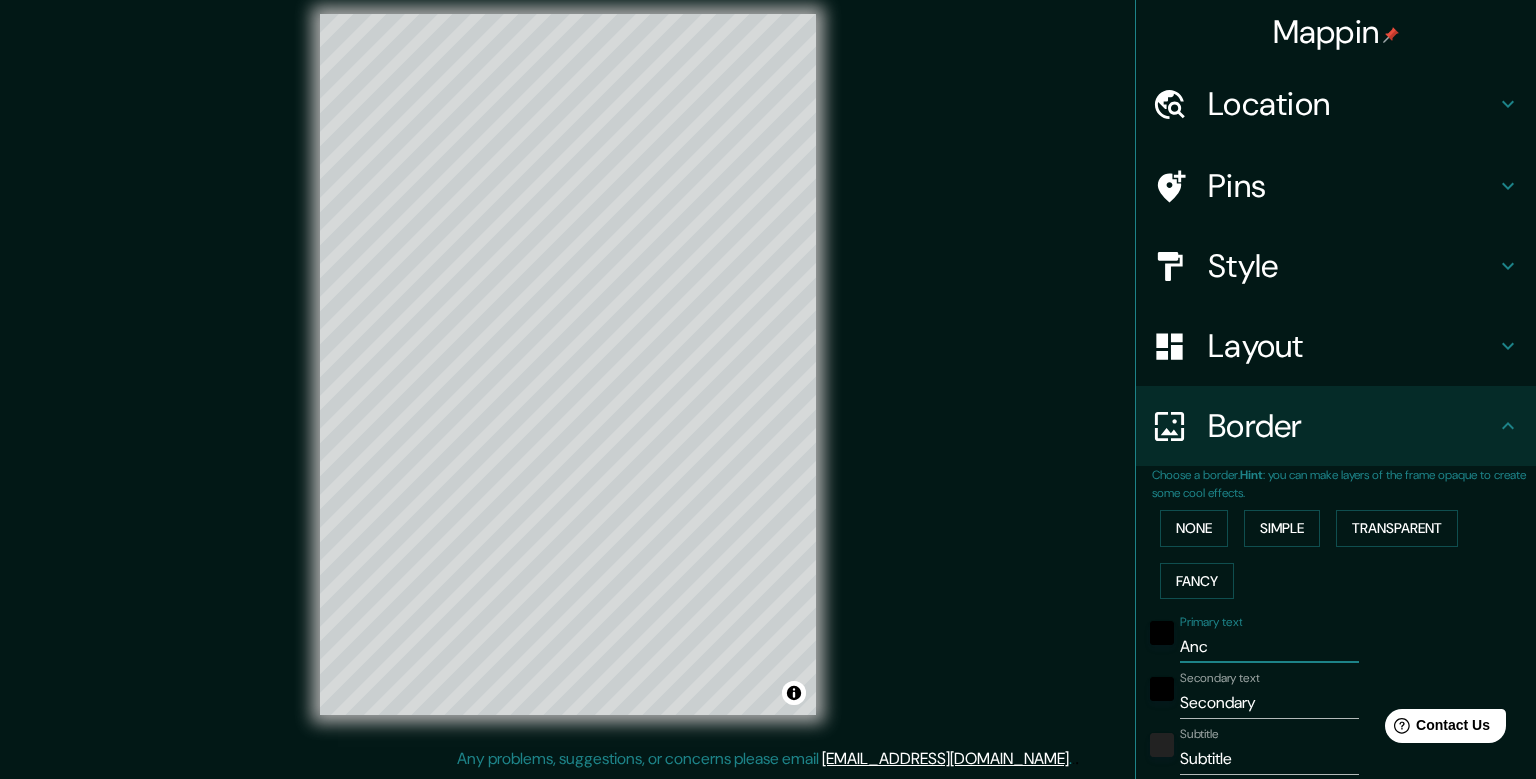 type on "Ancu" 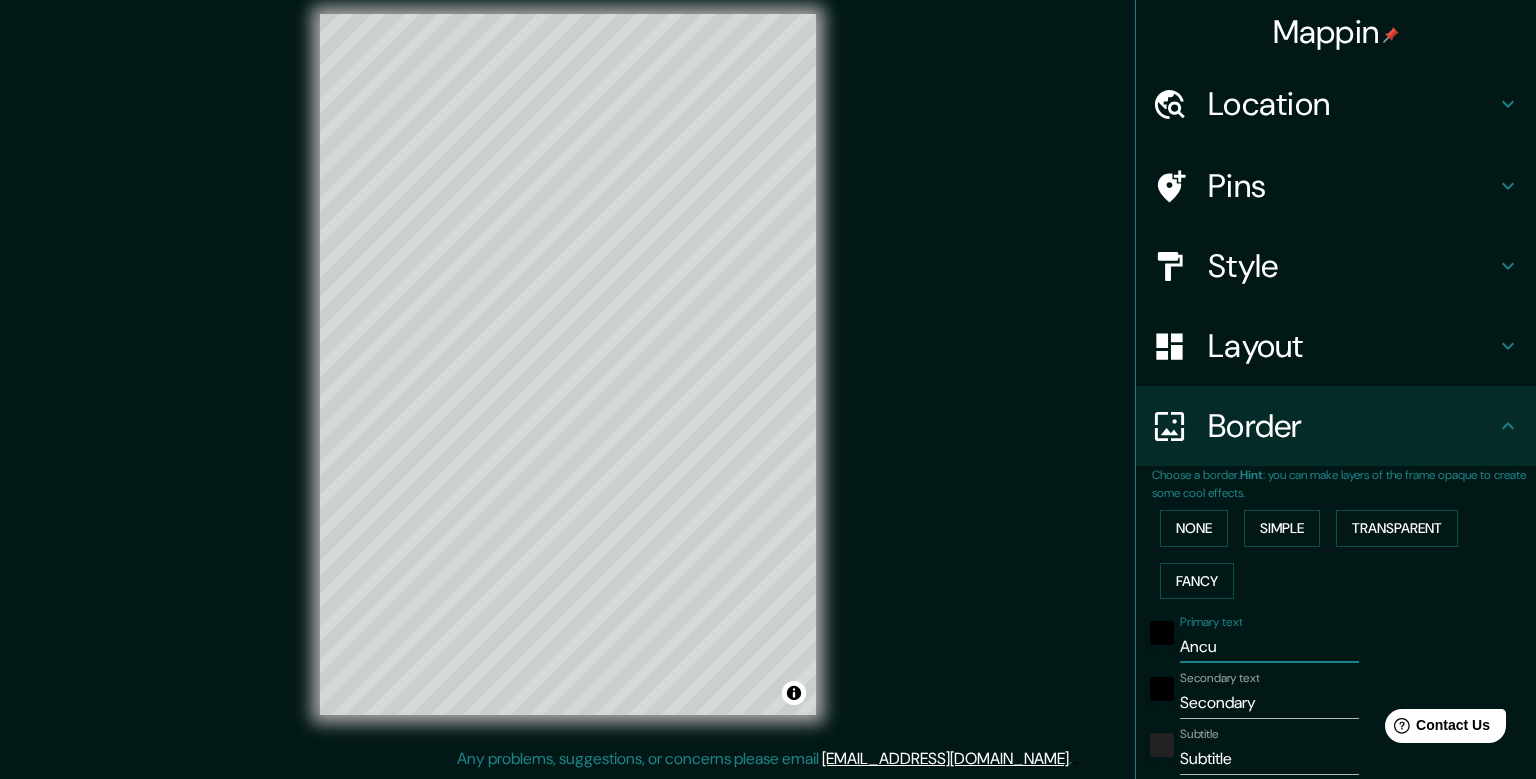 type on "238" 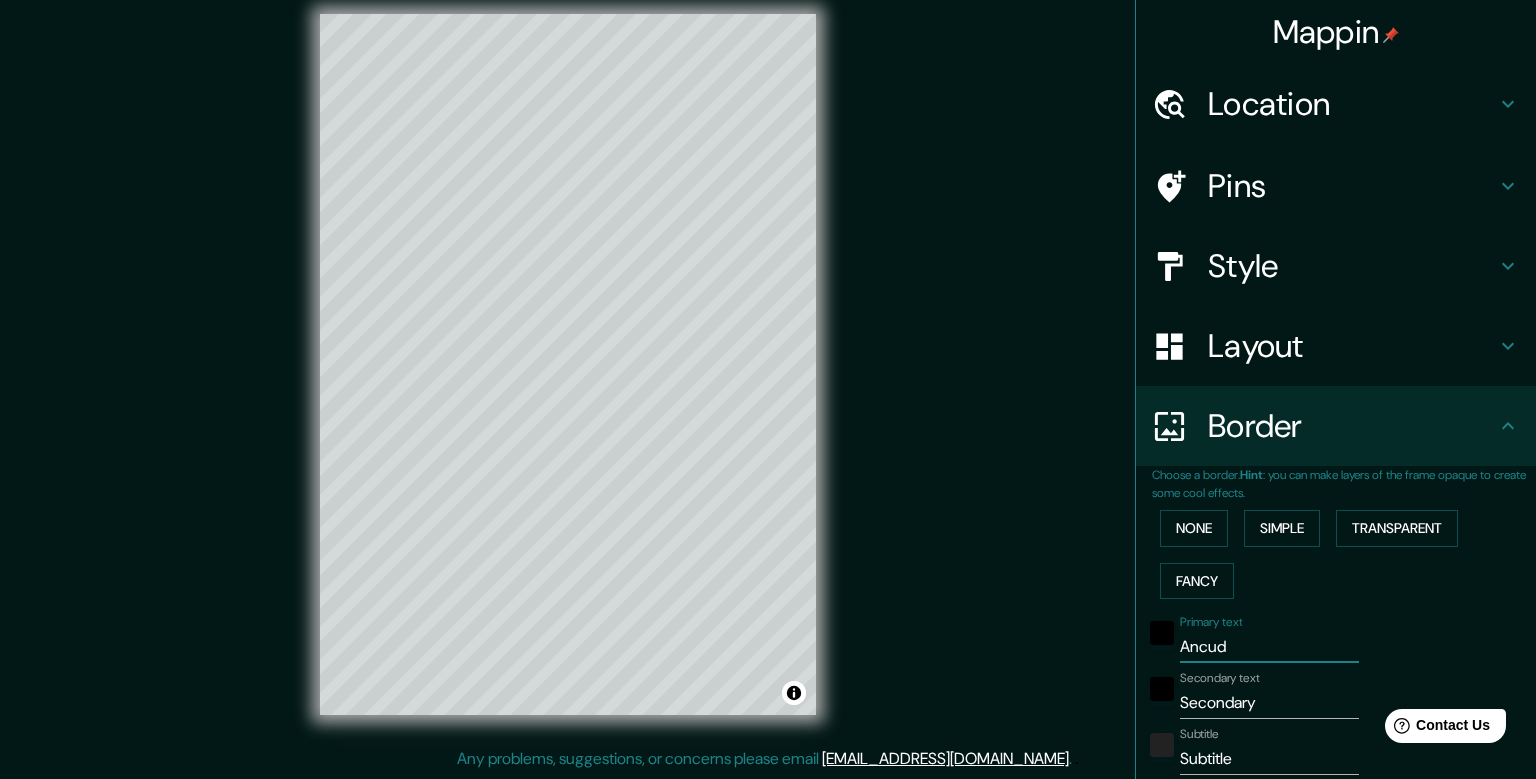 type on "Ancud" 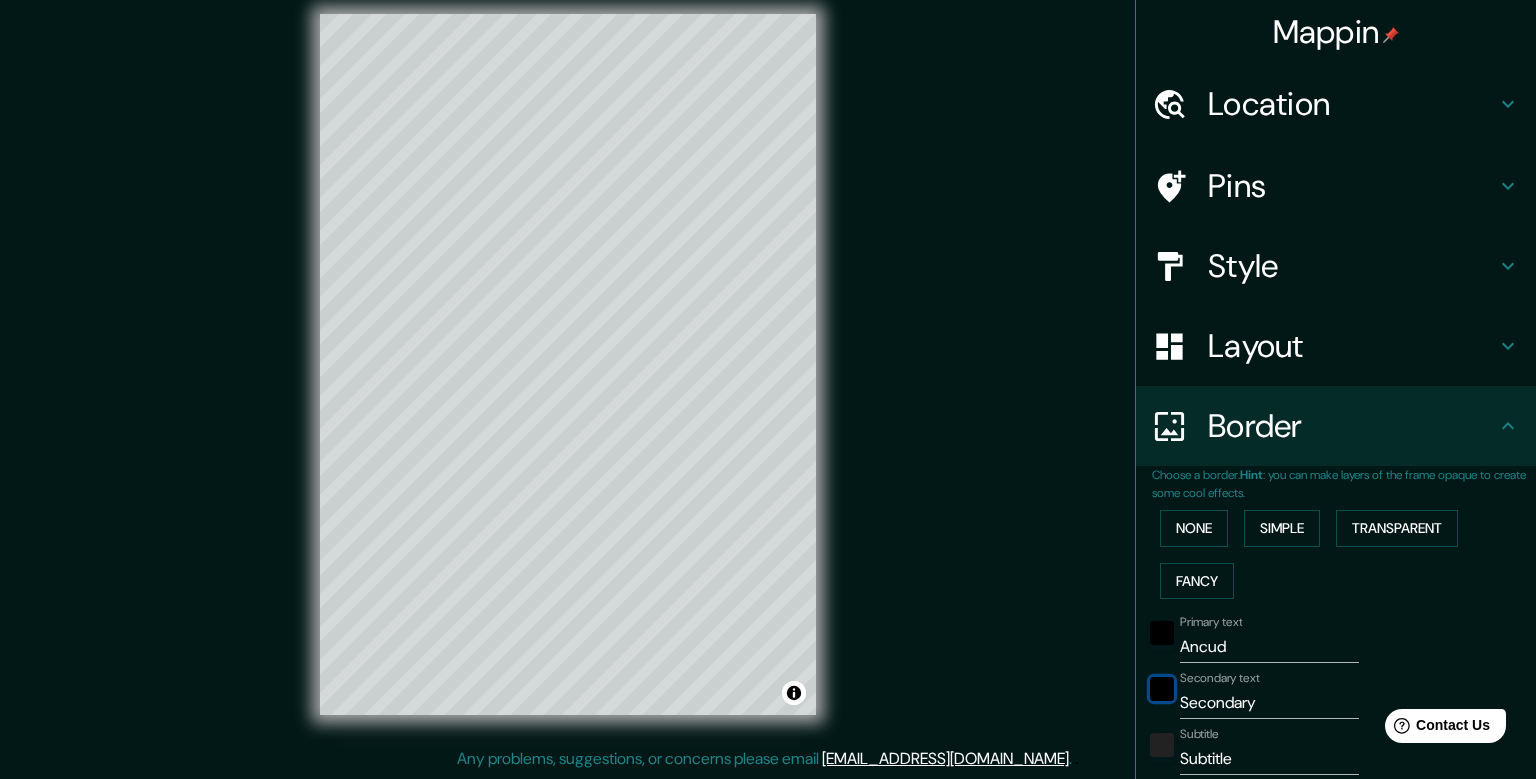 type 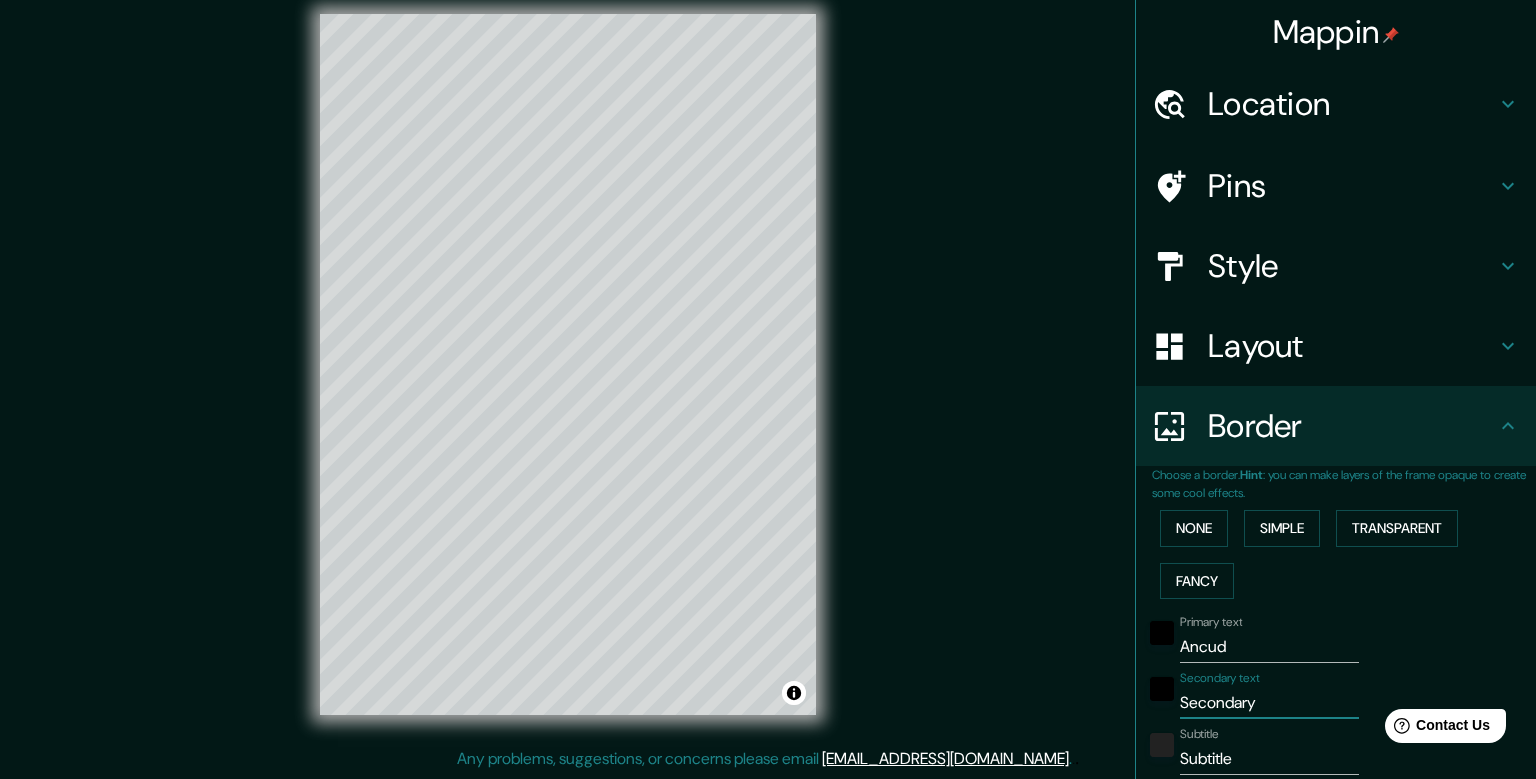 type 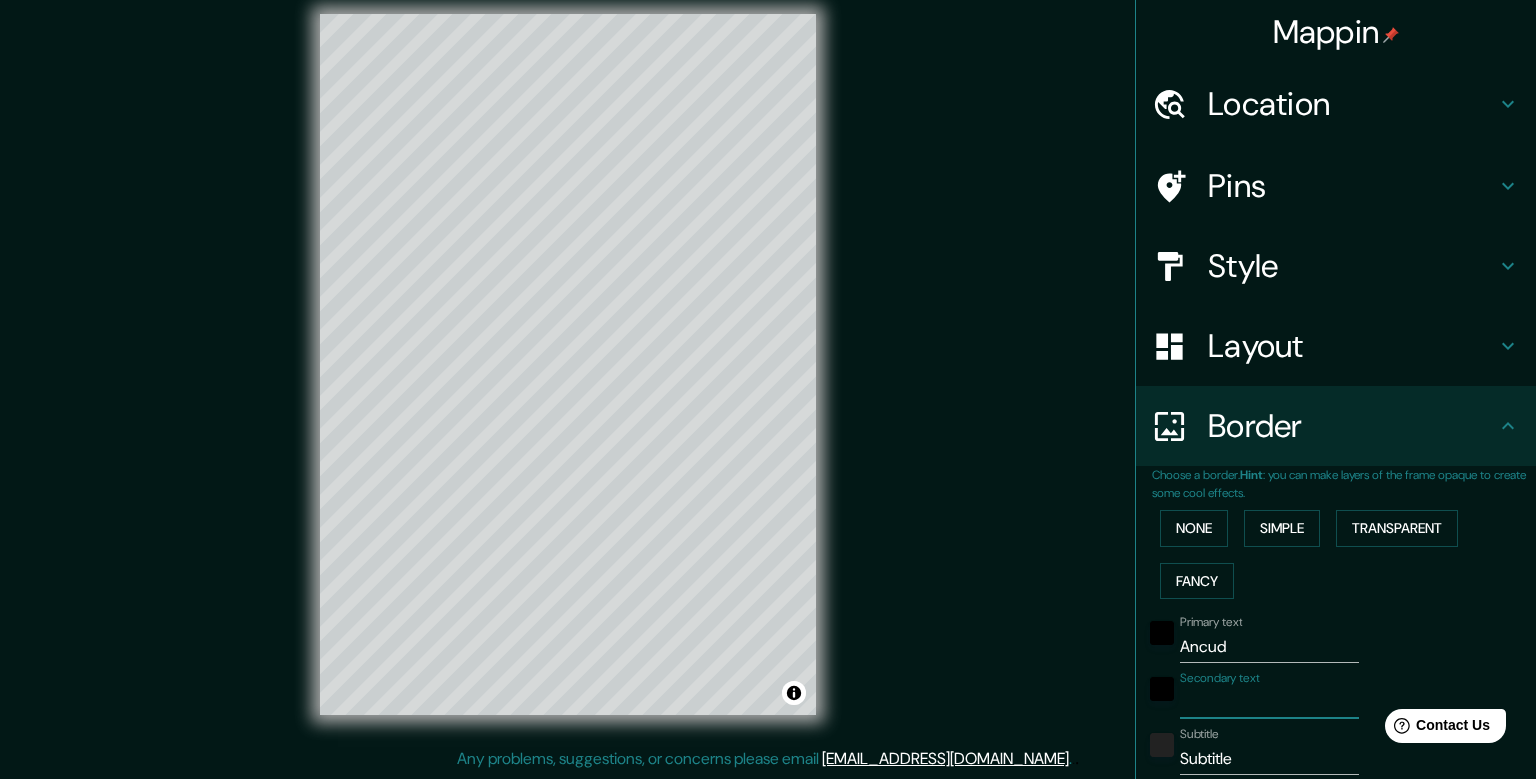 type on "C" 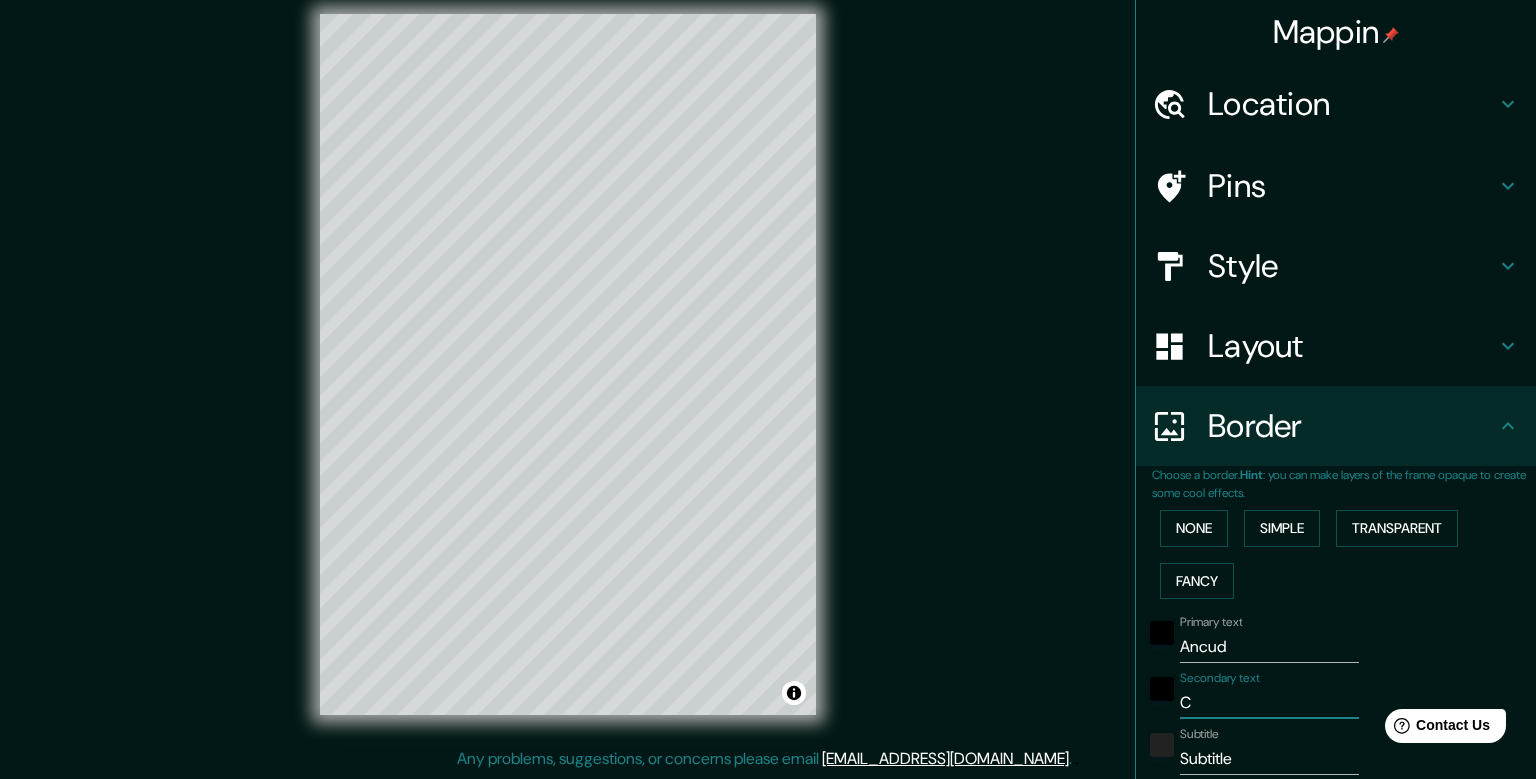 type on "Ch" 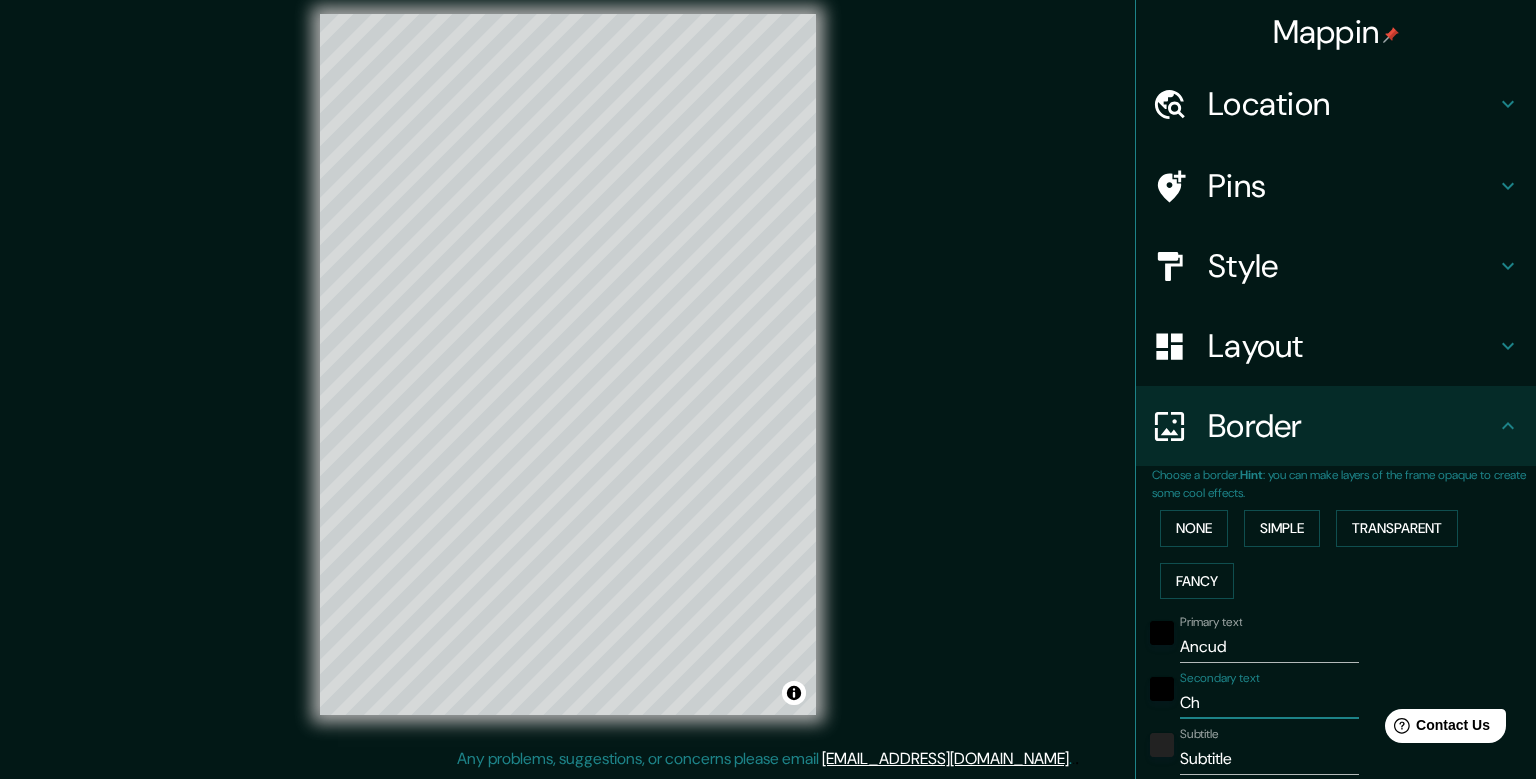 type on "Chi" 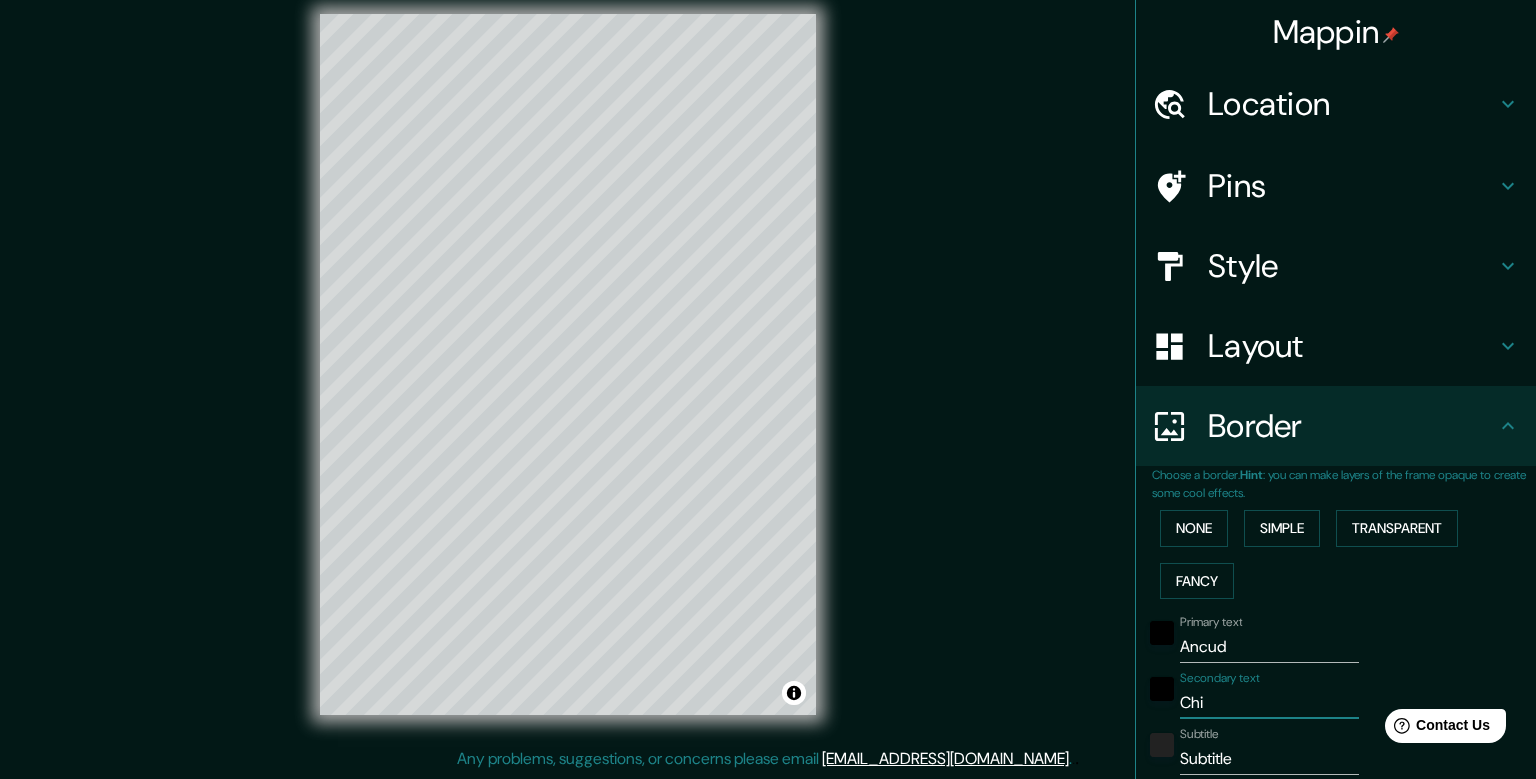 type on "Chil" 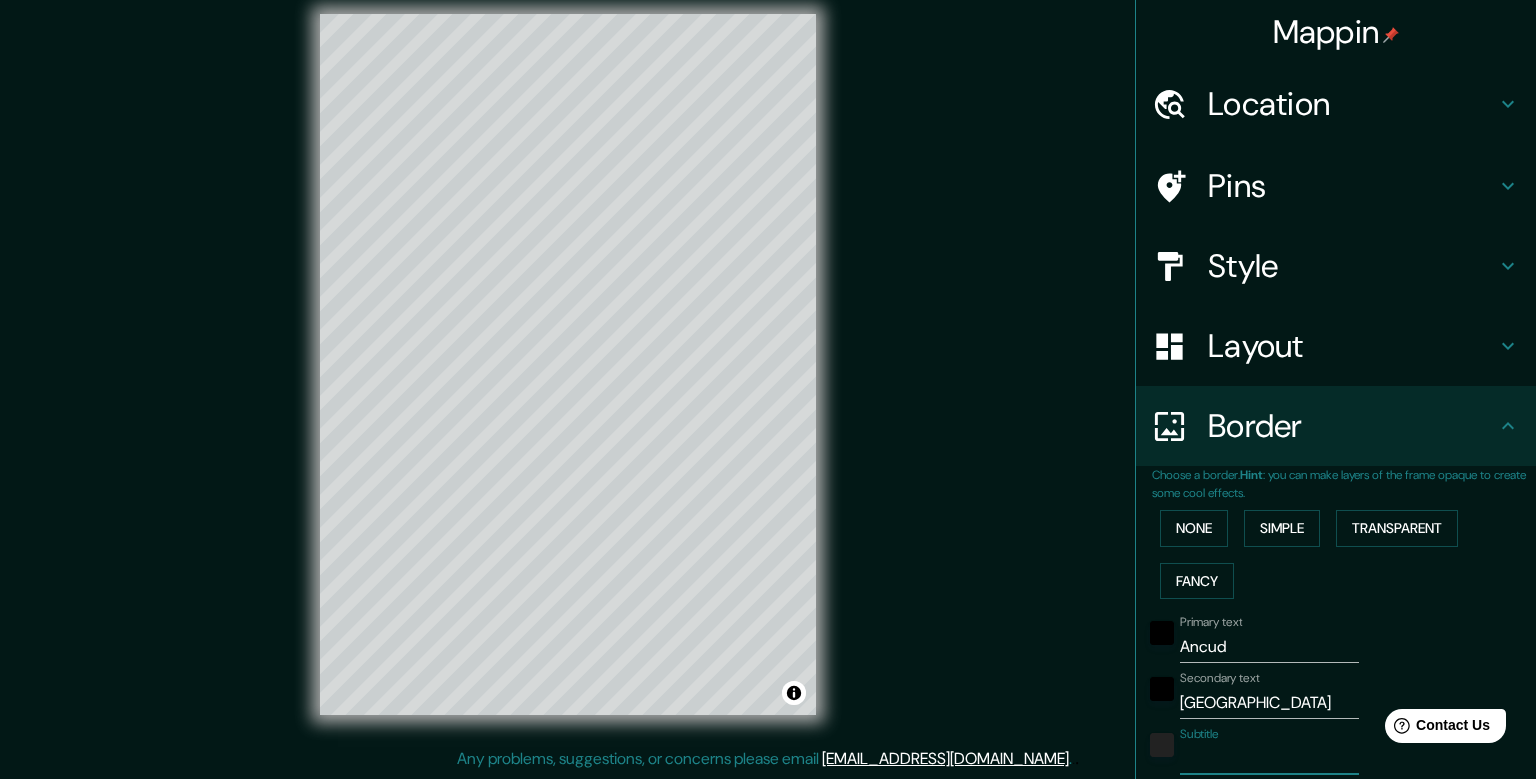 scroll, scrollTop: 357, scrollLeft: 0, axis: vertical 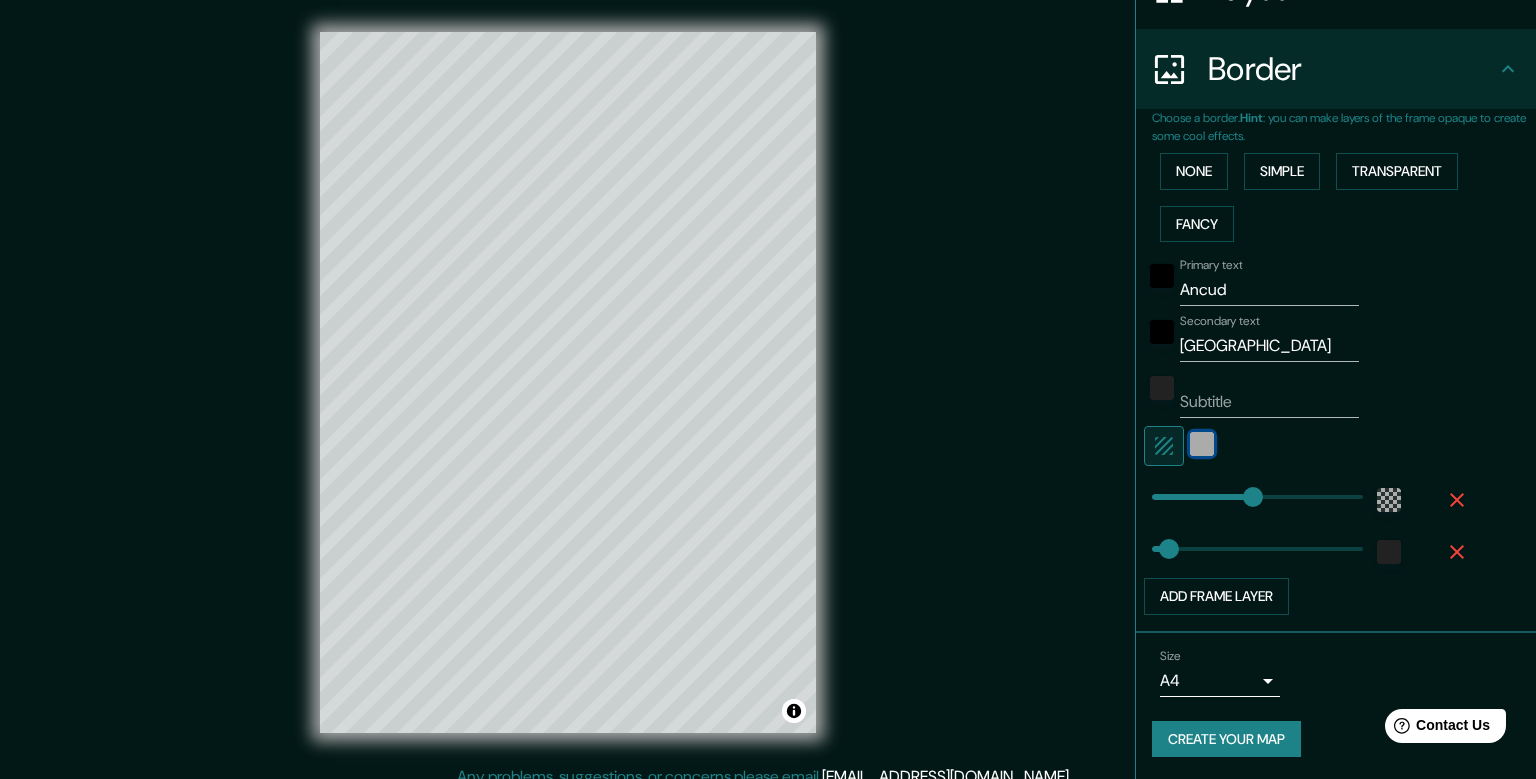 click at bounding box center [1202, 444] 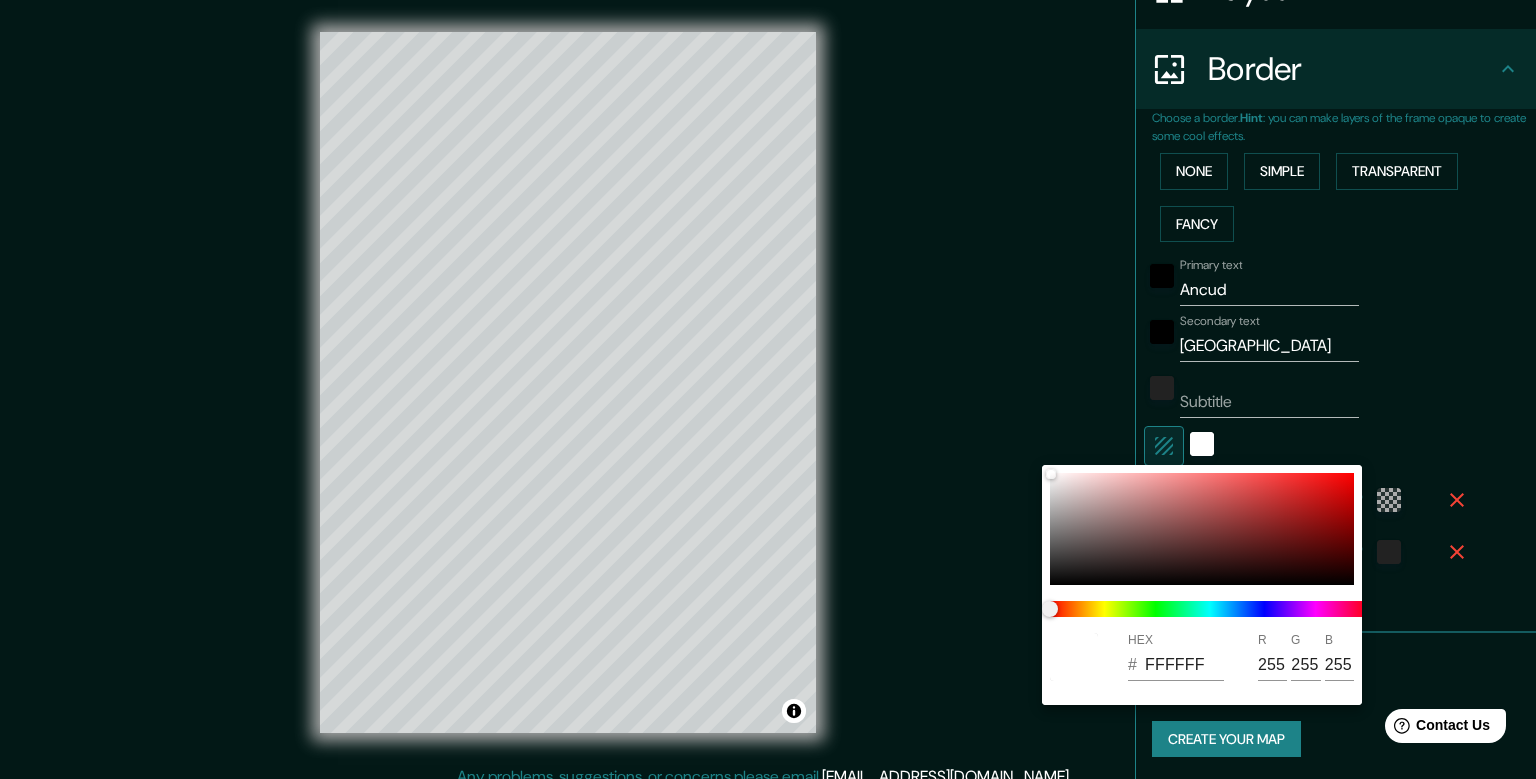 click at bounding box center [768, 389] 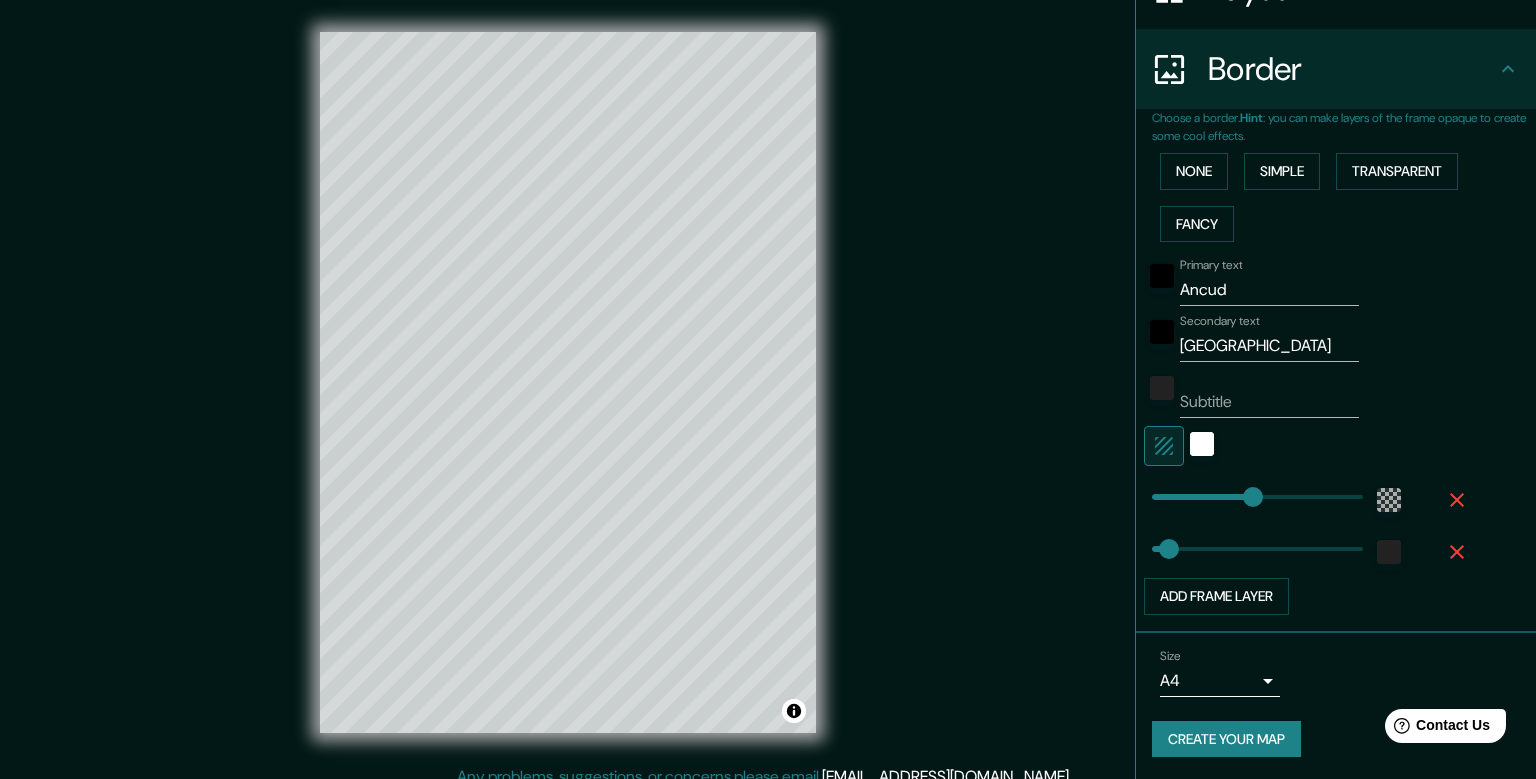 click 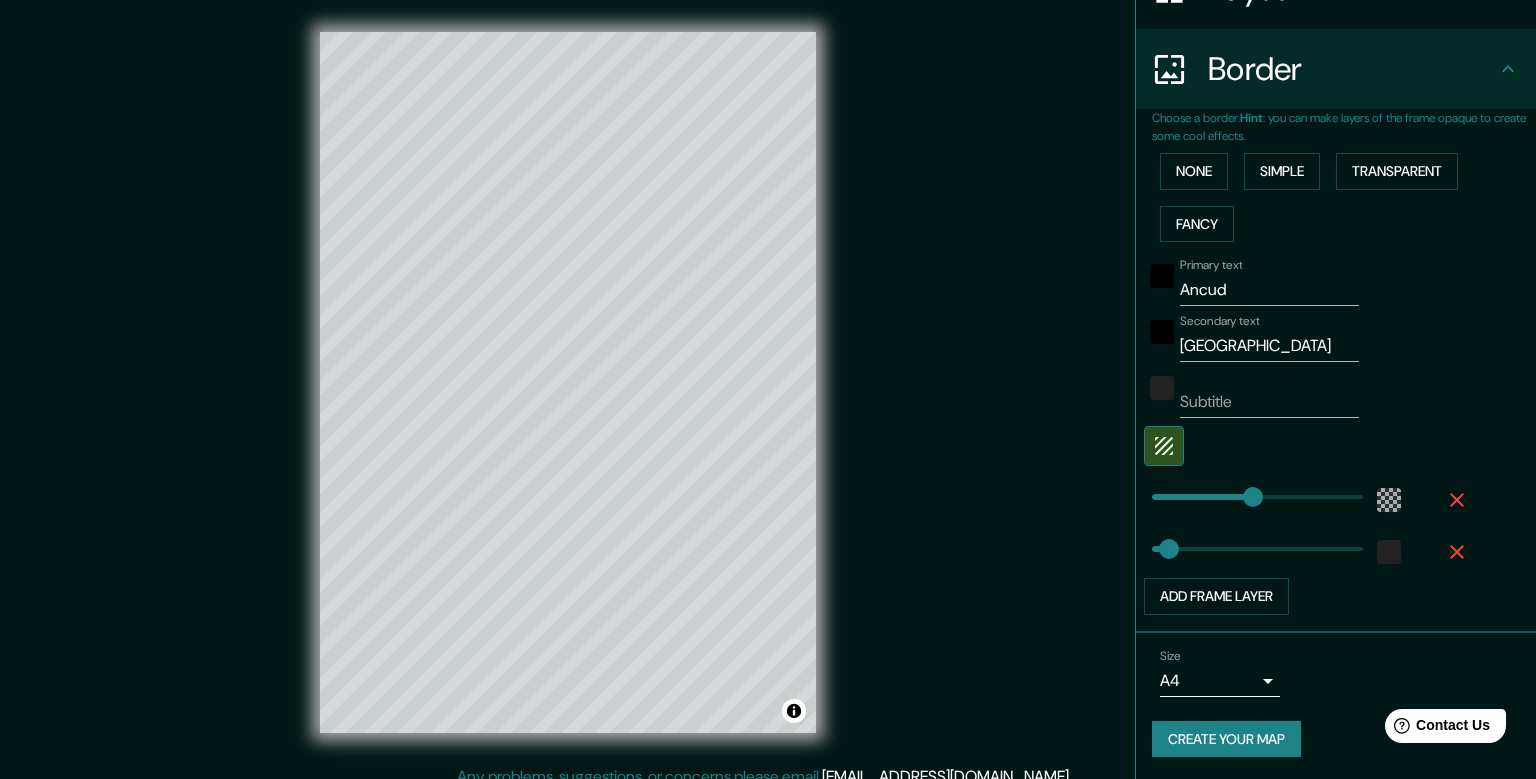 click on "Ancud" at bounding box center [1269, 290] 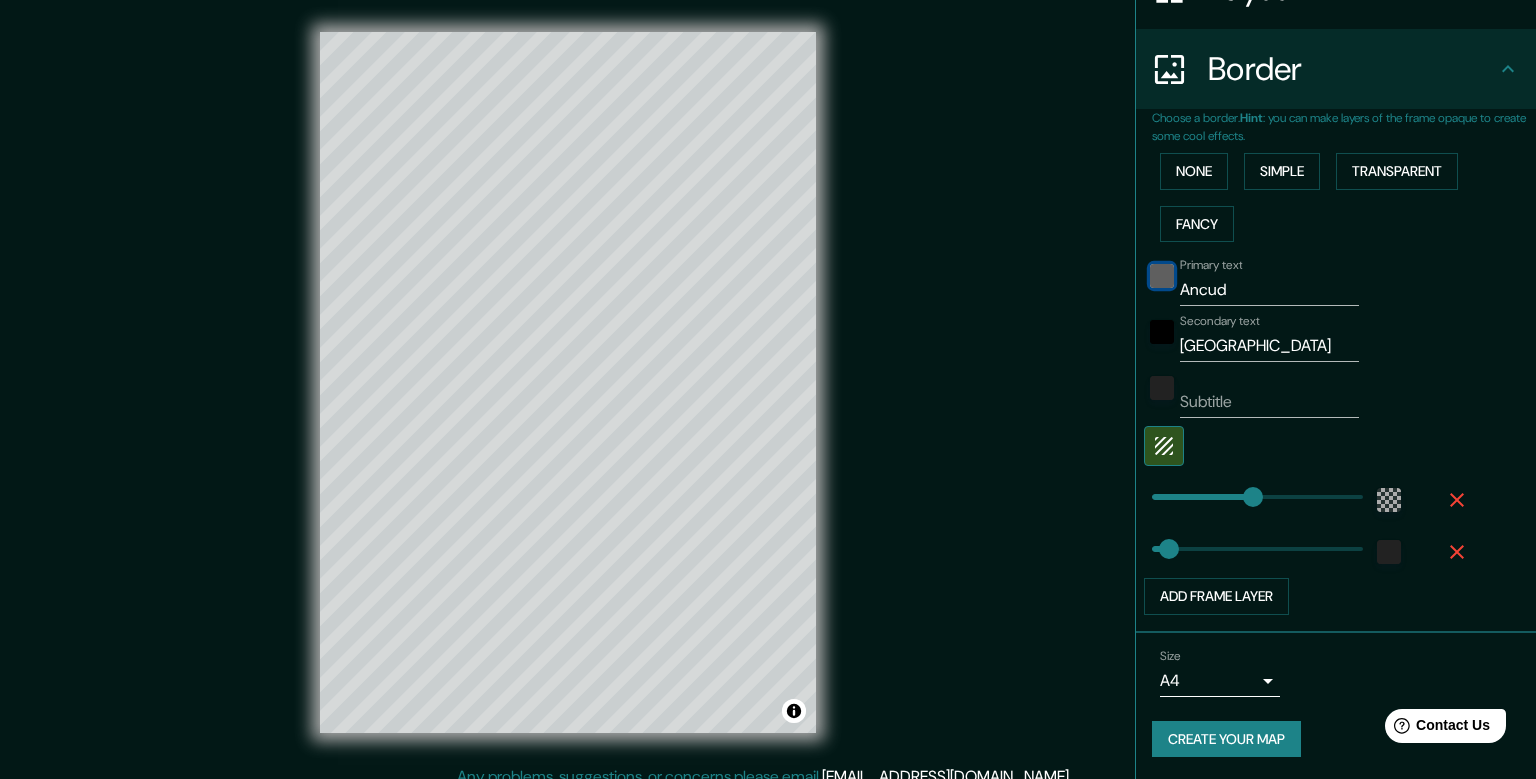 click at bounding box center (1162, 276) 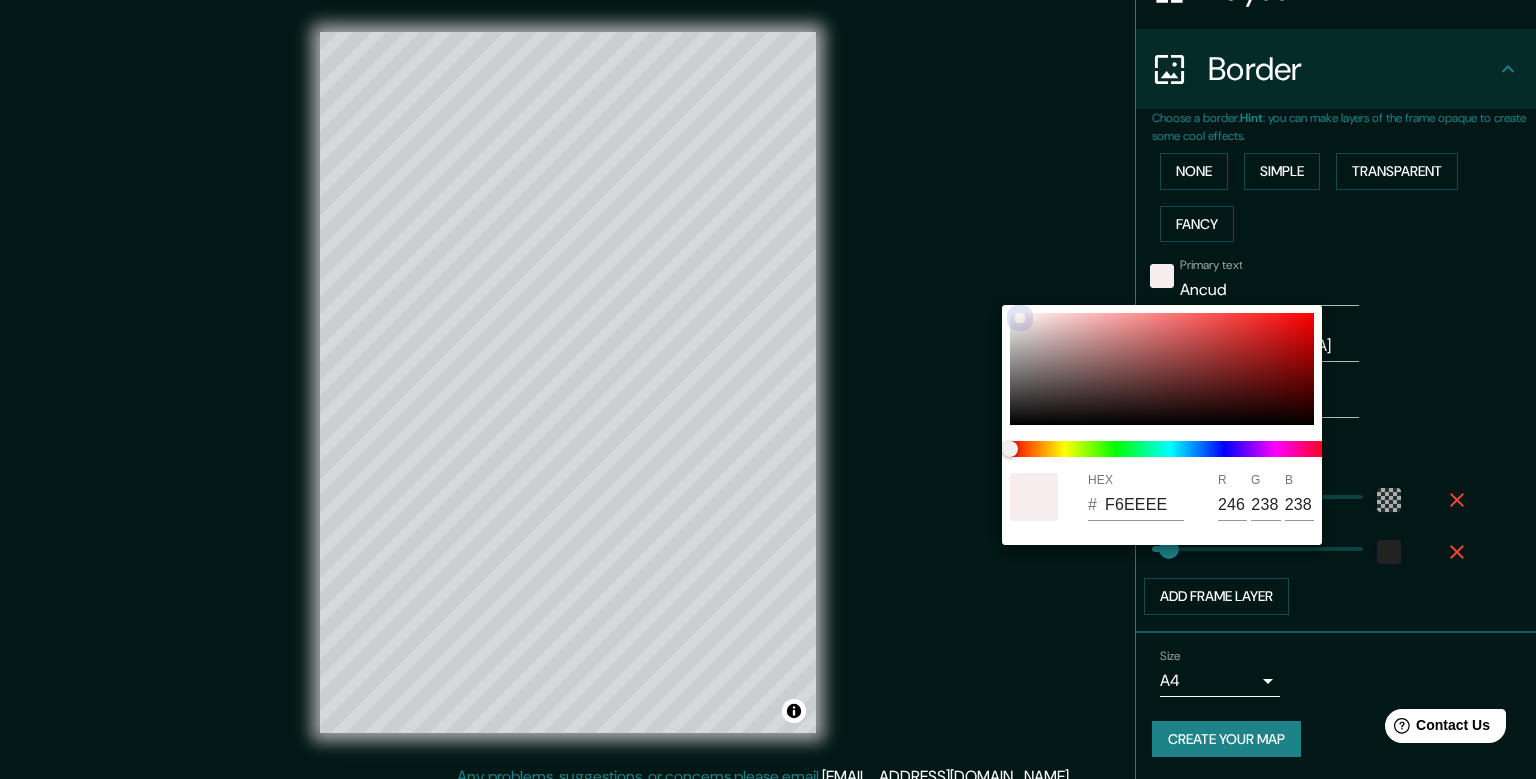 drag, startPoint x: 1026, startPoint y: 346, endPoint x: 1017, endPoint y: 304, distance: 42.953465 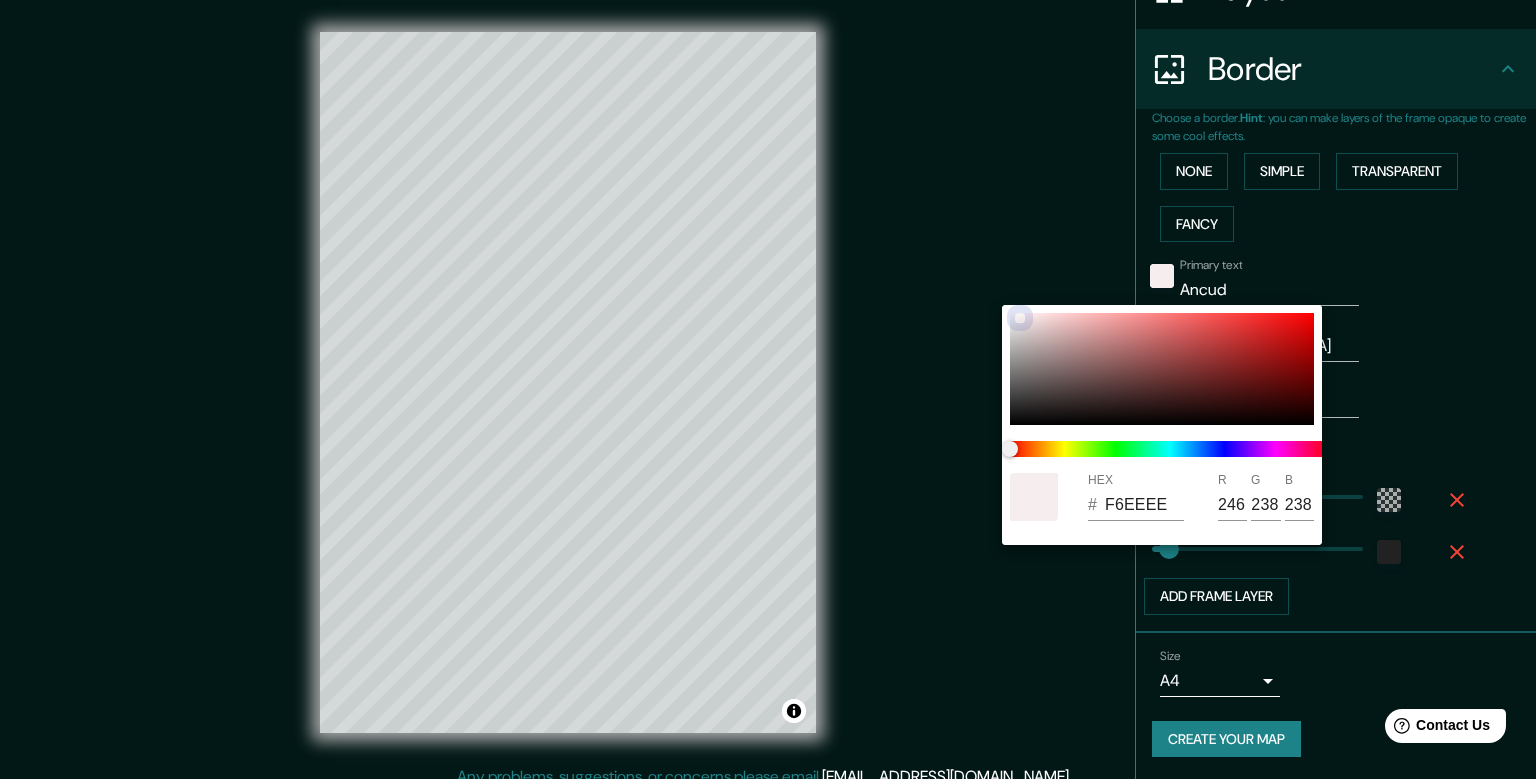 click on "HEX # F6EEEE R 246 G 238 B 238" at bounding box center [768, 389] 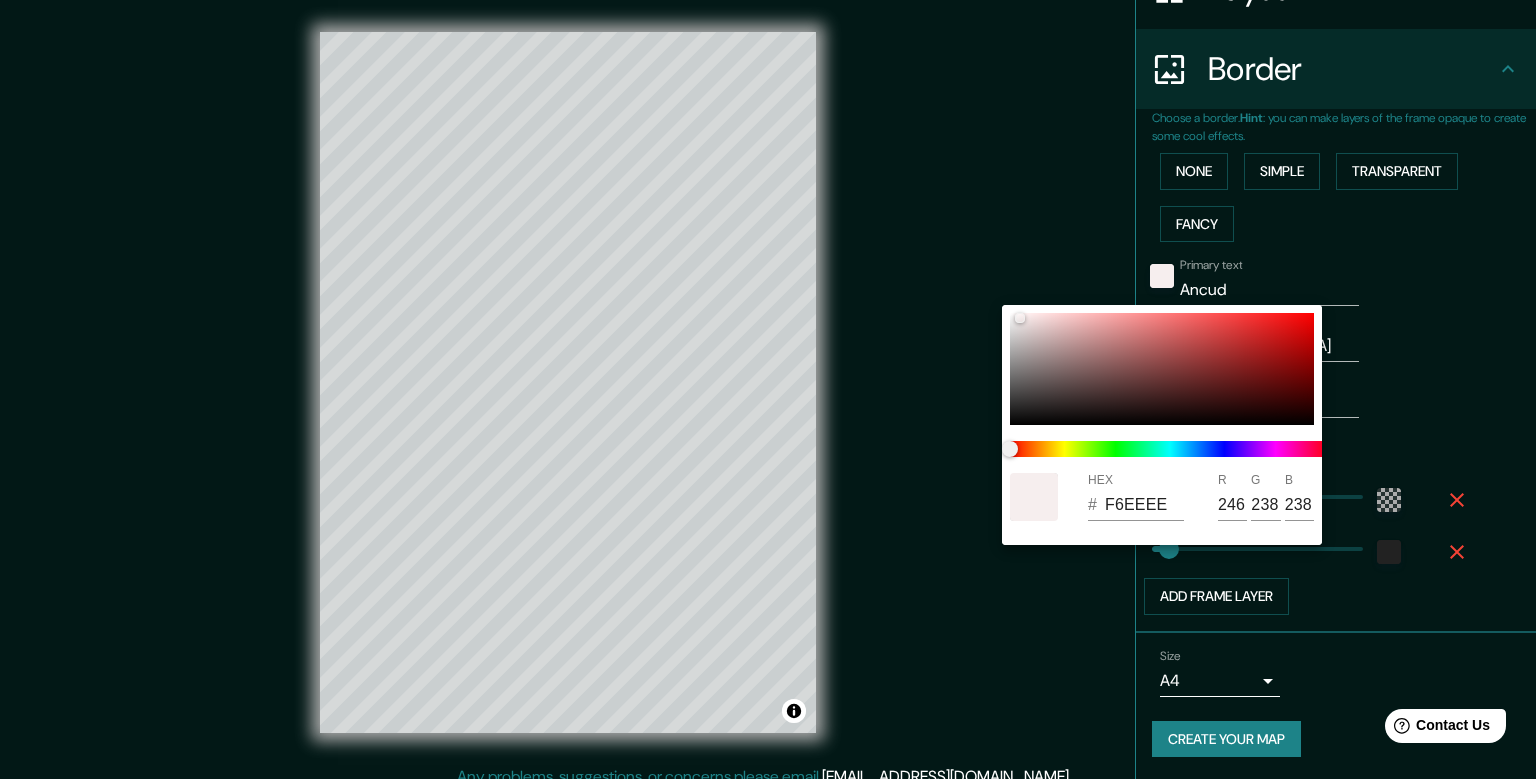click at bounding box center (768, 389) 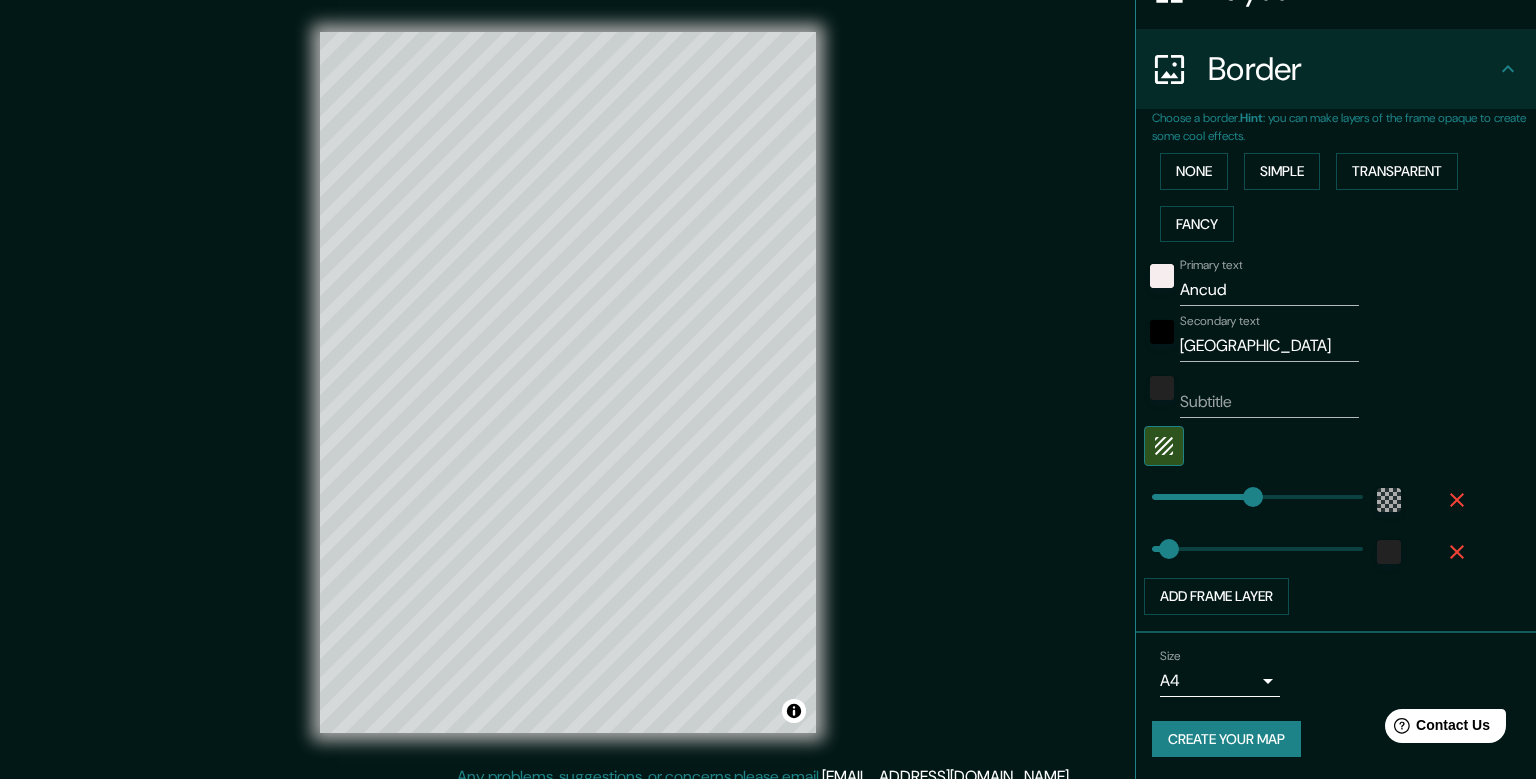 click at bounding box center [1162, 338] 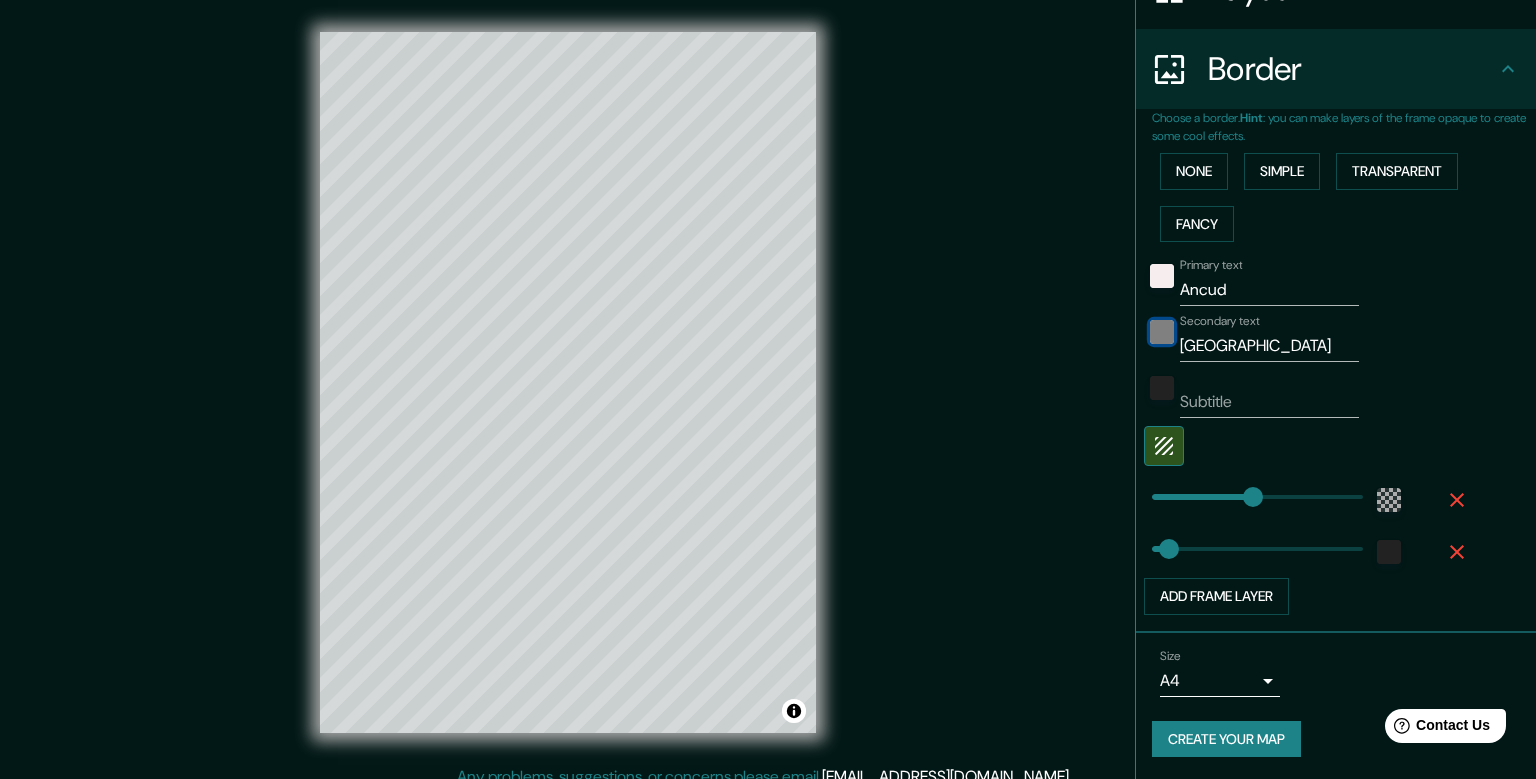 click at bounding box center (1162, 332) 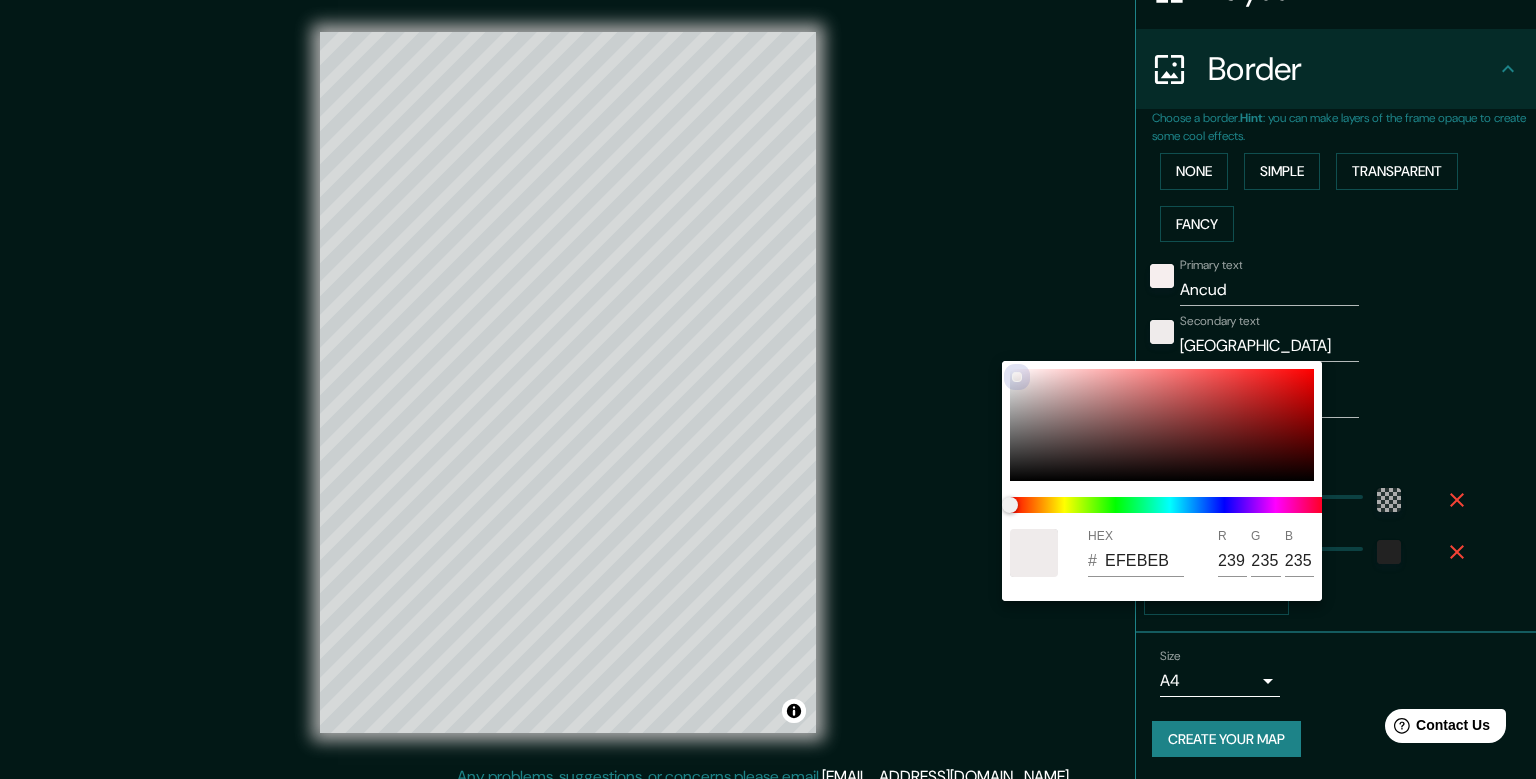 drag, startPoint x: 1021, startPoint y: 454, endPoint x: 1003, endPoint y: 357, distance: 98.65597 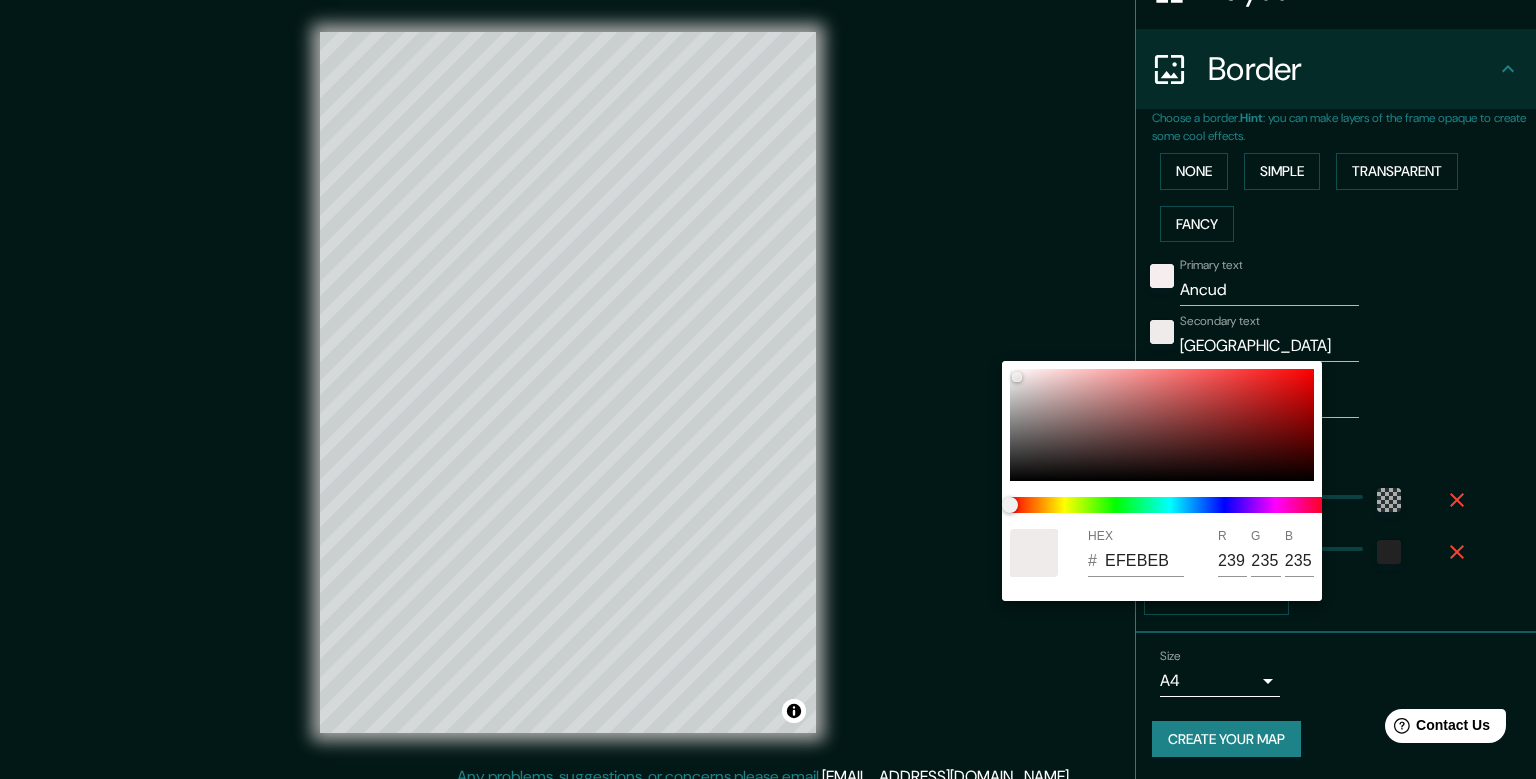 click at bounding box center [768, 389] 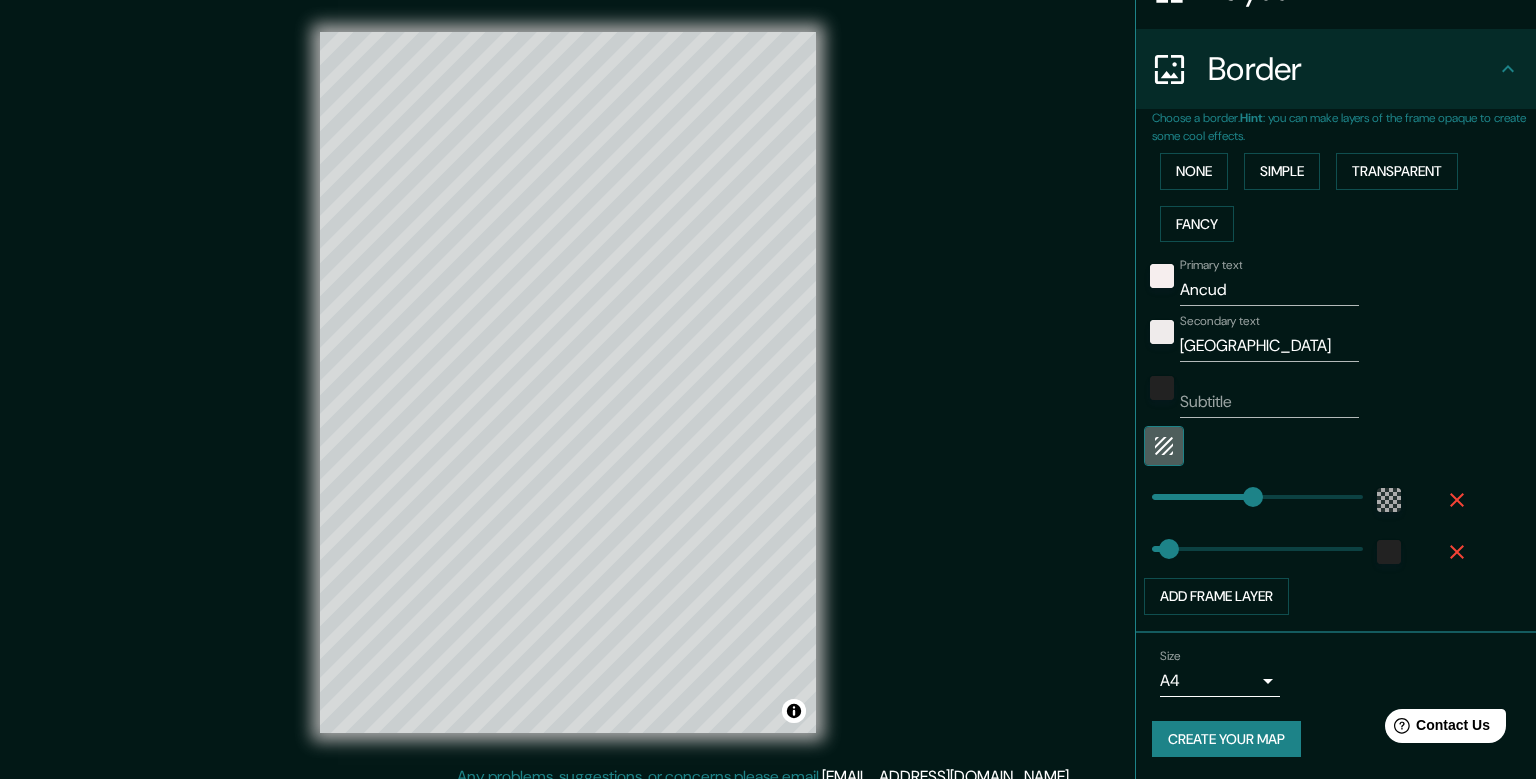 click 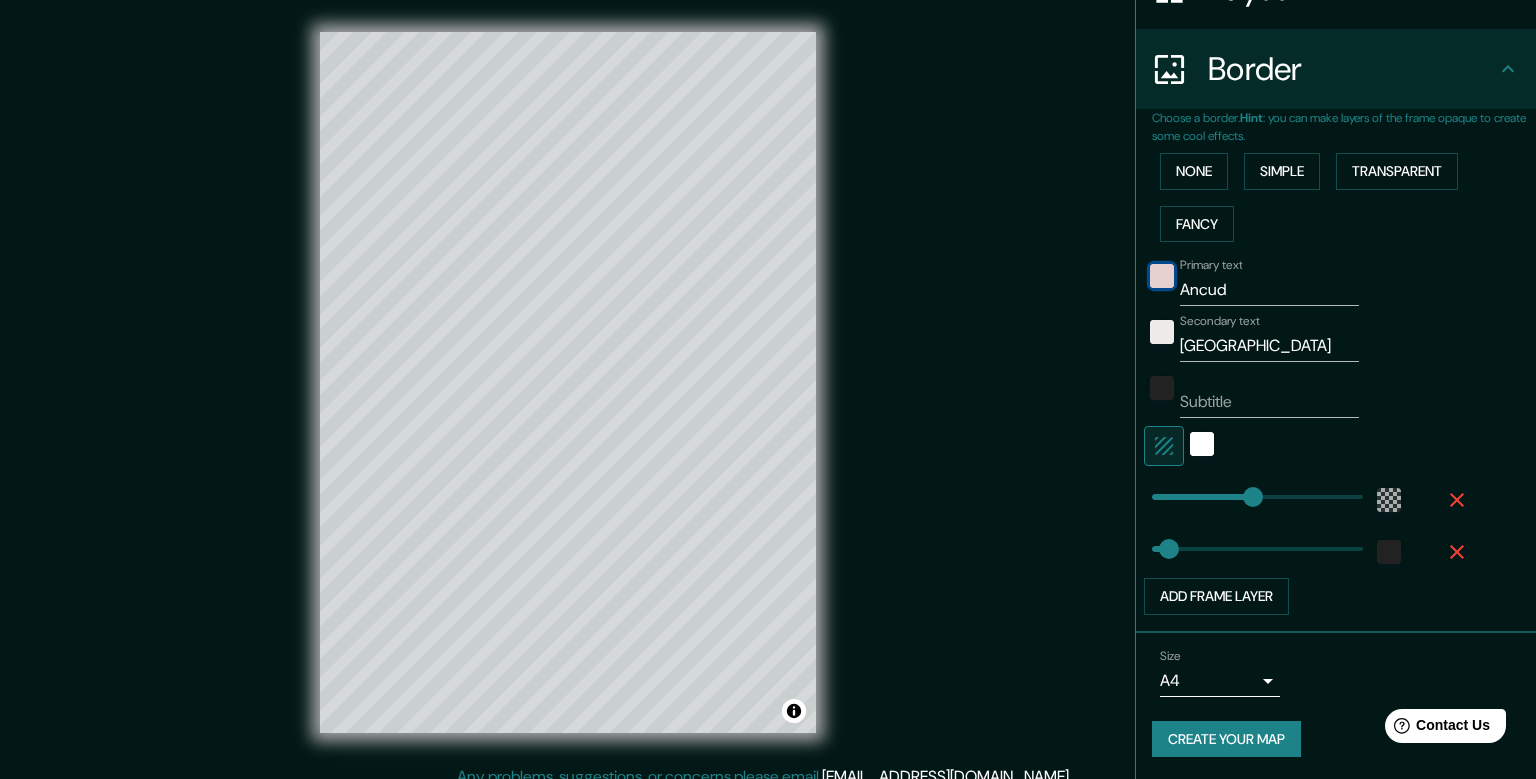click at bounding box center [1162, 276] 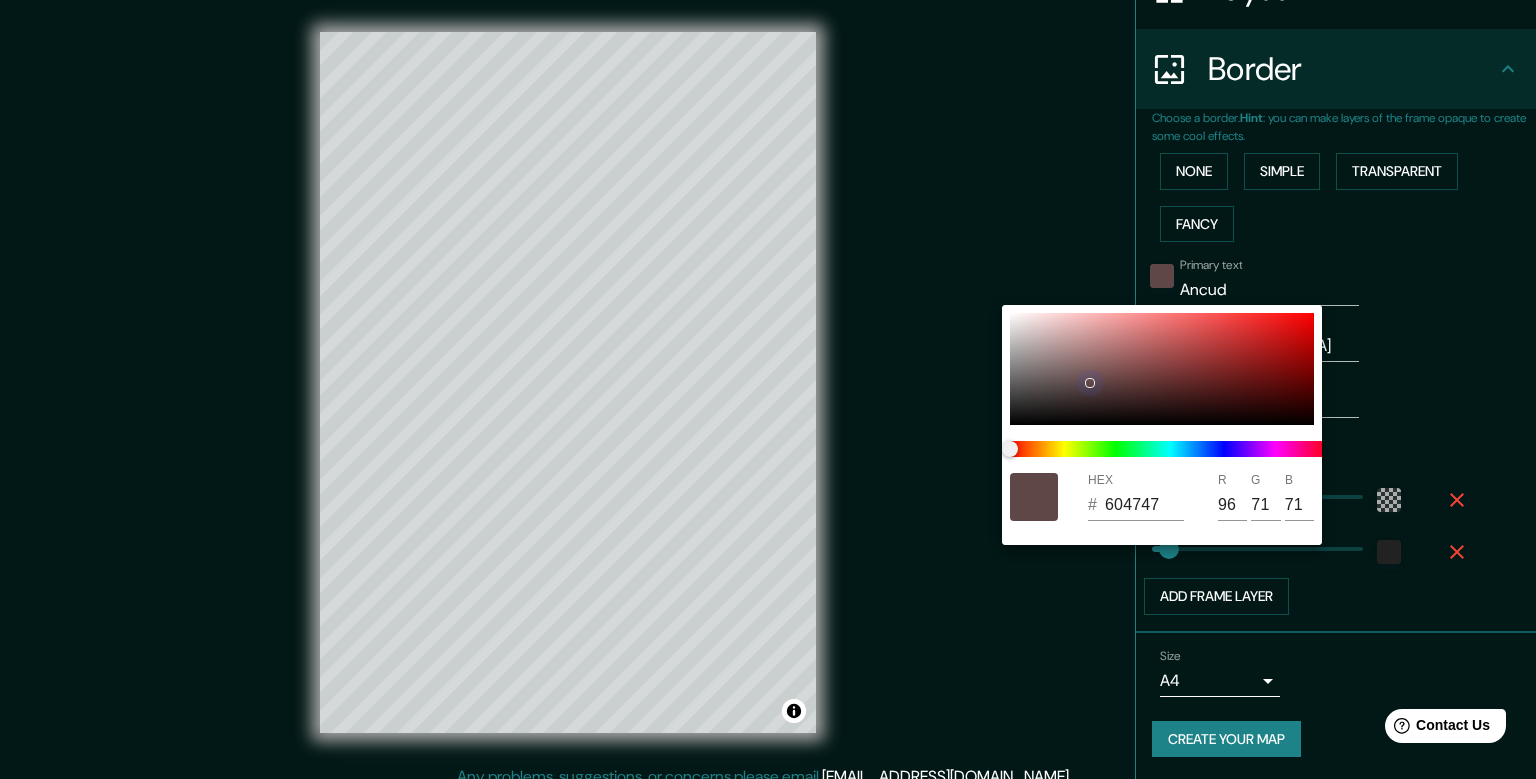 drag, startPoint x: 1094, startPoint y: 382, endPoint x: 1030, endPoint y: 468, distance: 107.200745 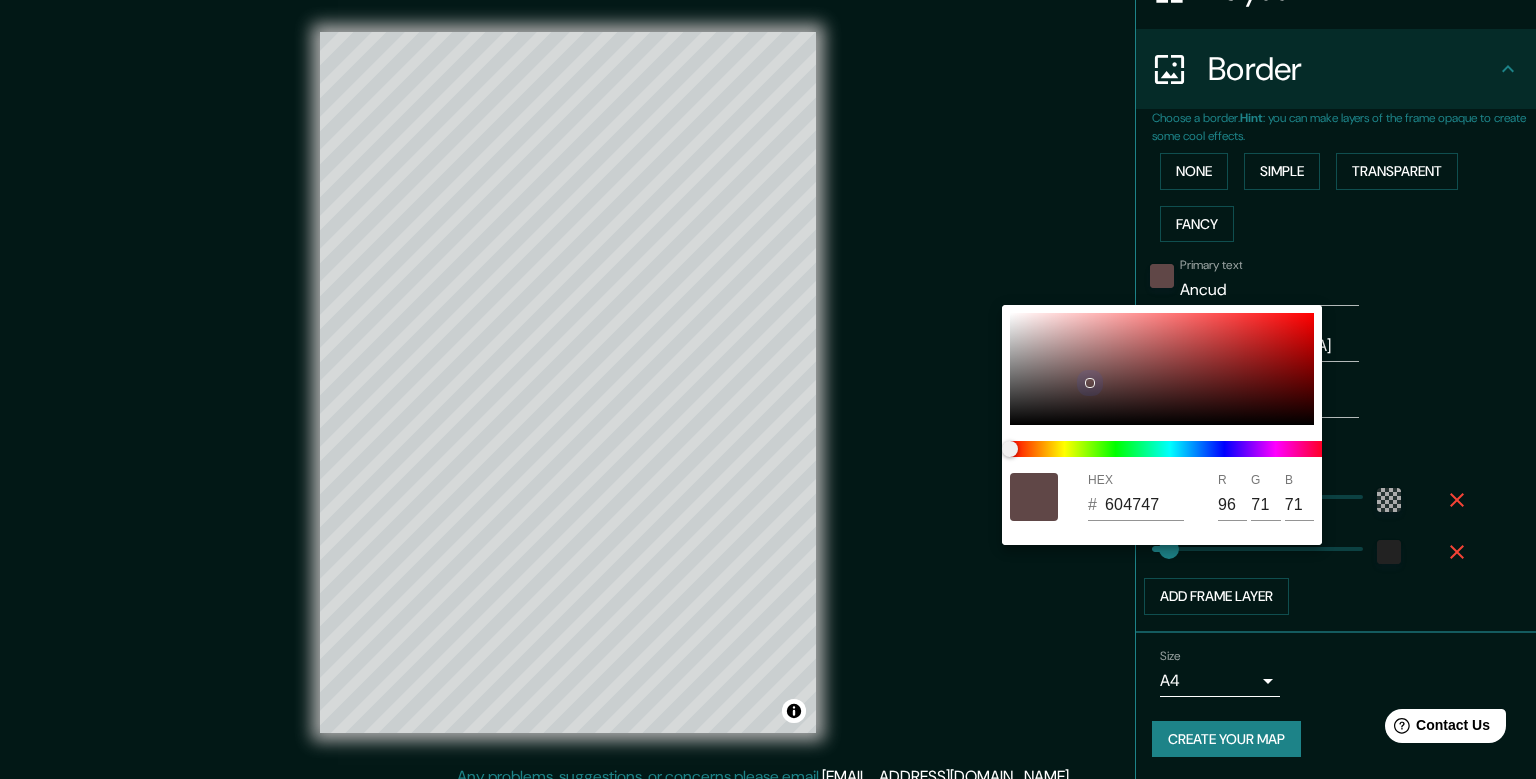click on "HEX # 604747 R 96 G 71 B 71" at bounding box center [1162, 425] 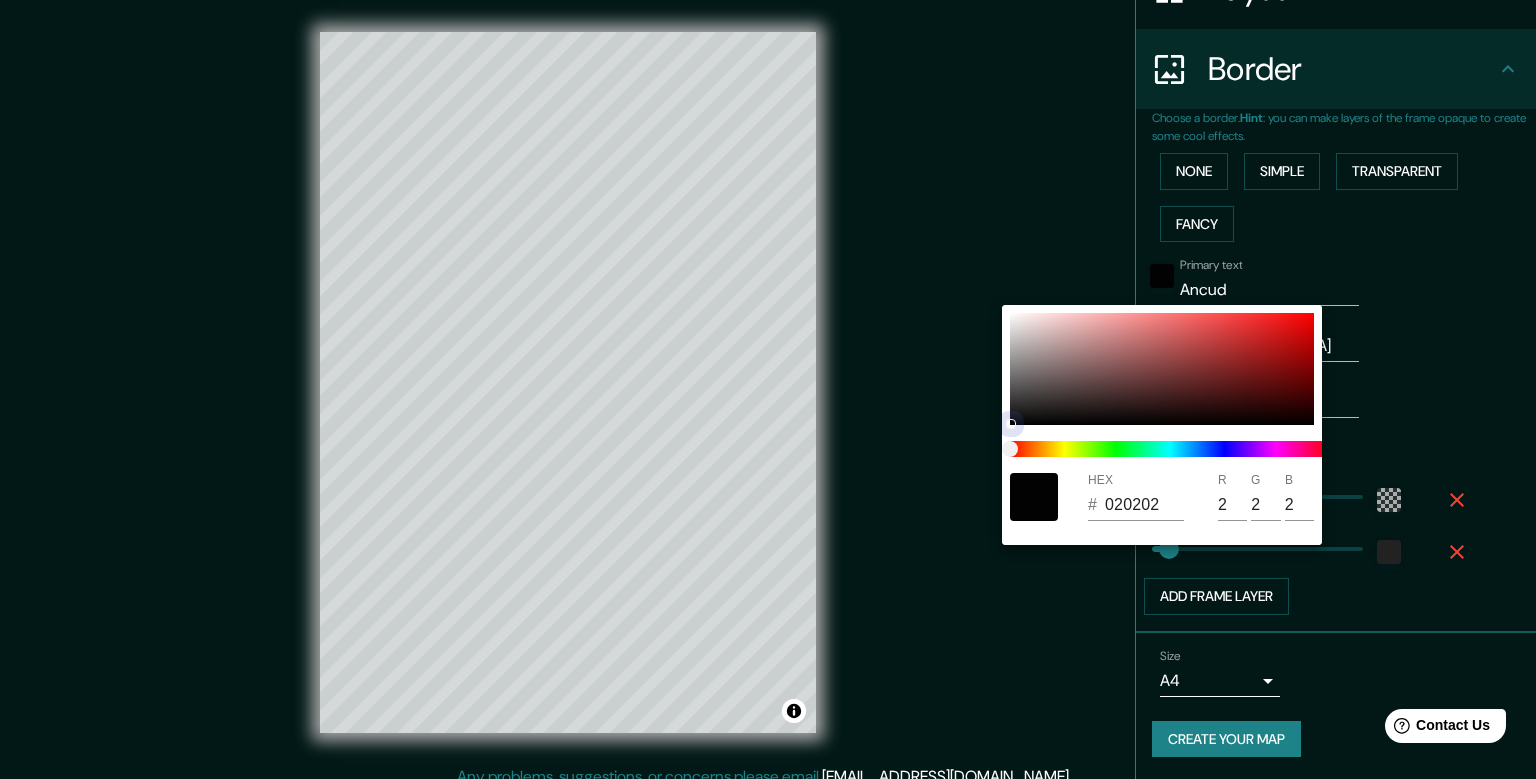 drag, startPoint x: 1020, startPoint y: 400, endPoint x: 1005, endPoint y: 442, distance: 44.598206 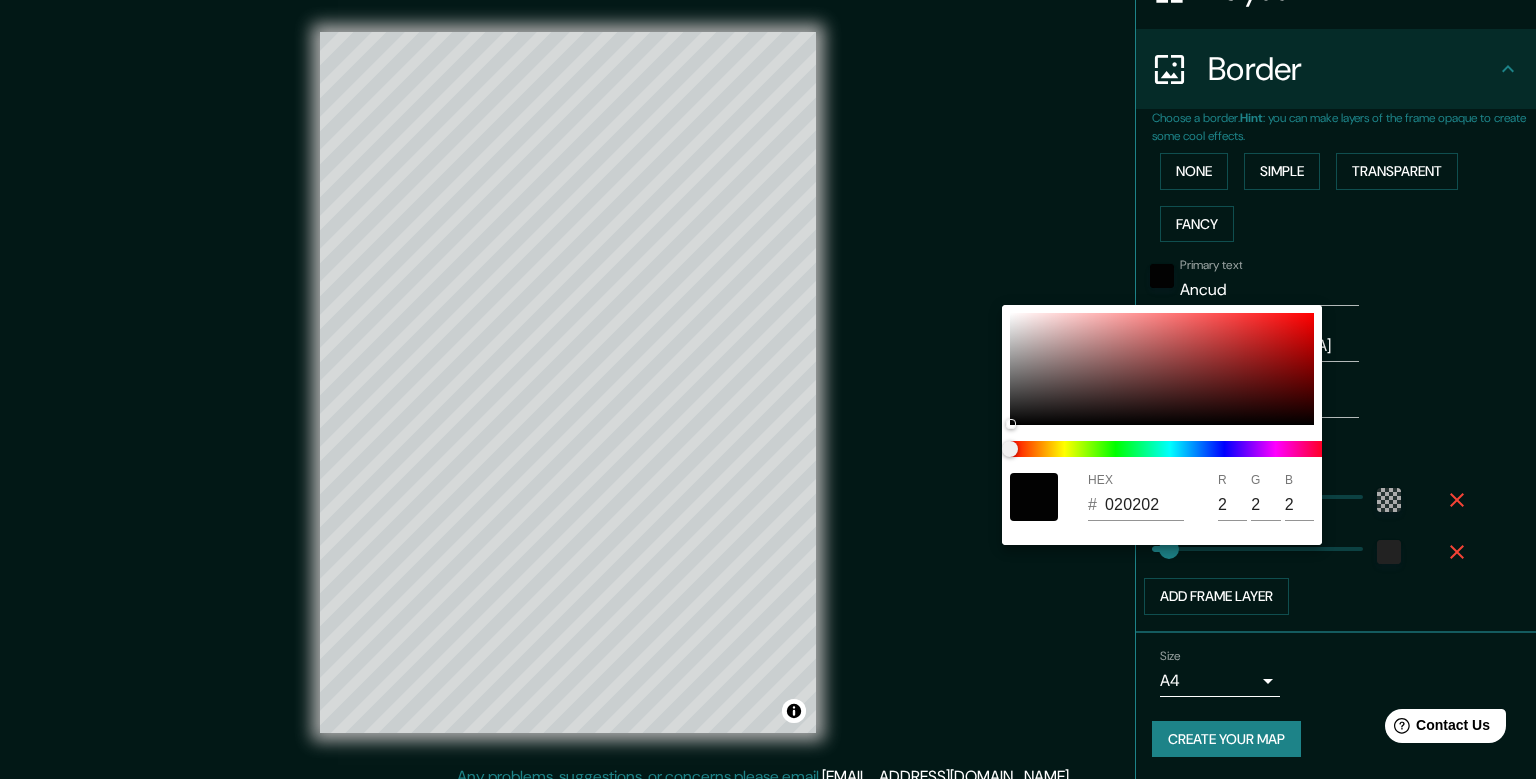 click at bounding box center (768, 389) 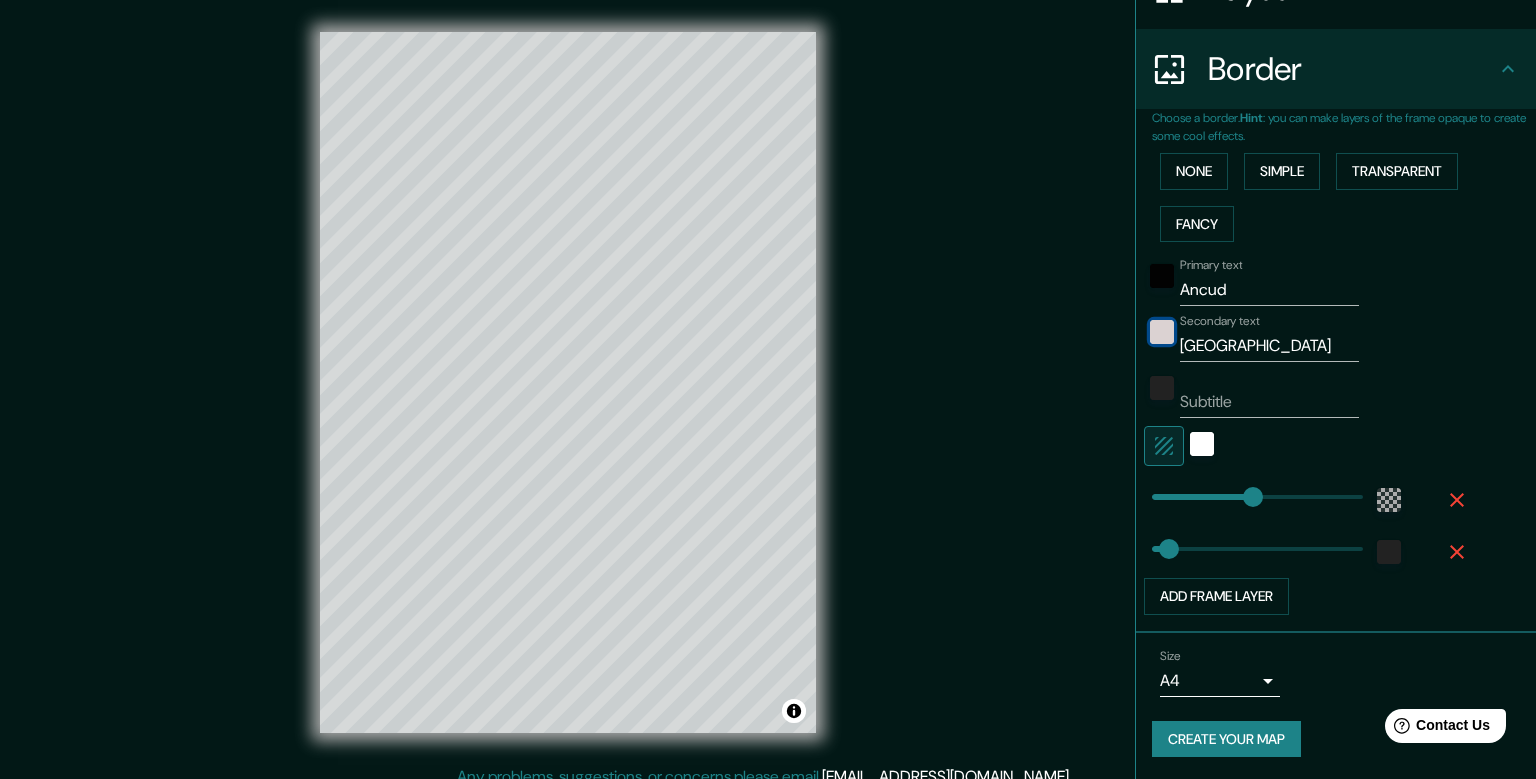 click at bounding box center [1162, 332] 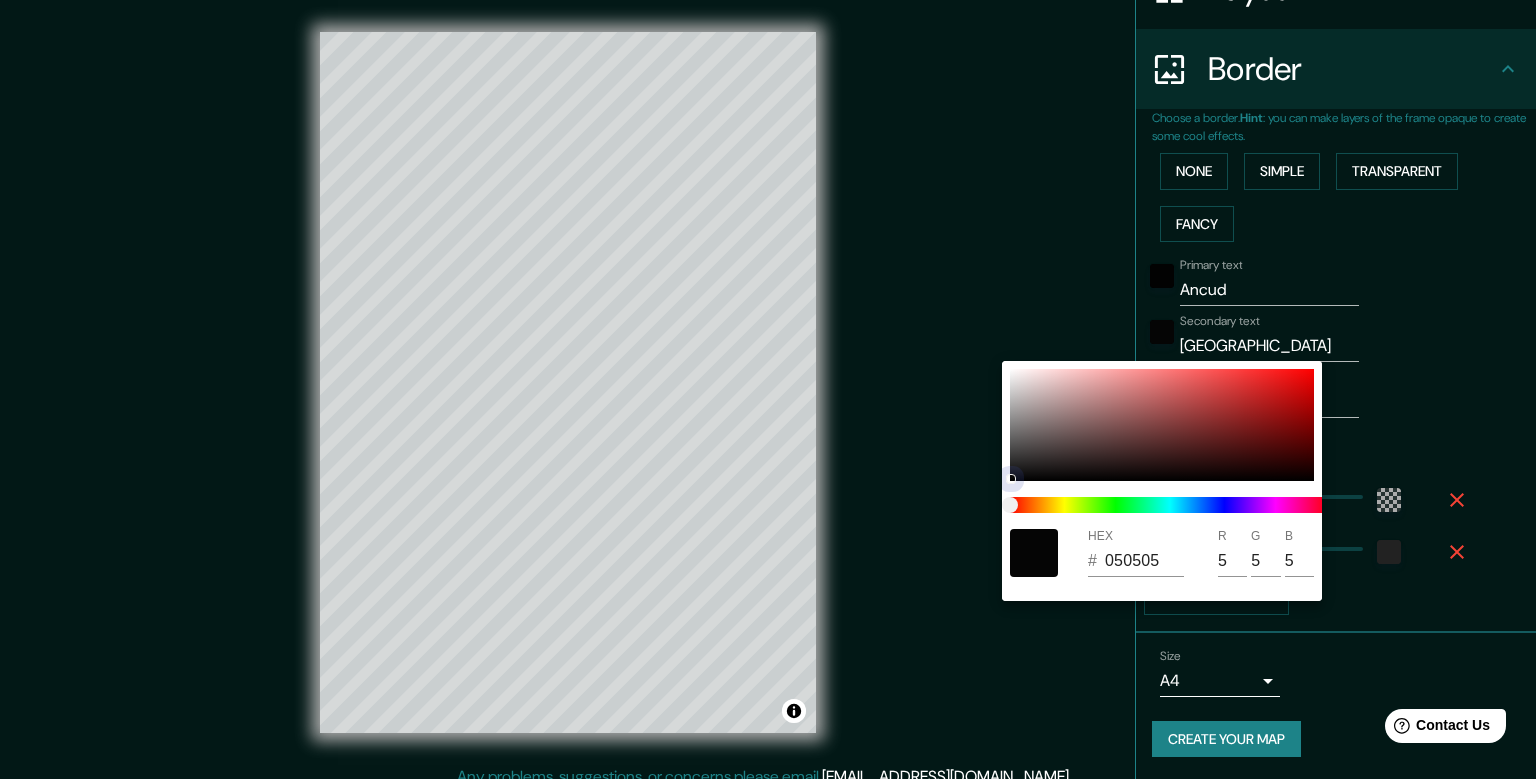 drag, startPoint x: 1015, startPoint y: 438, endPoint x: 1016, endPoint y: 483, distance: 45.01111 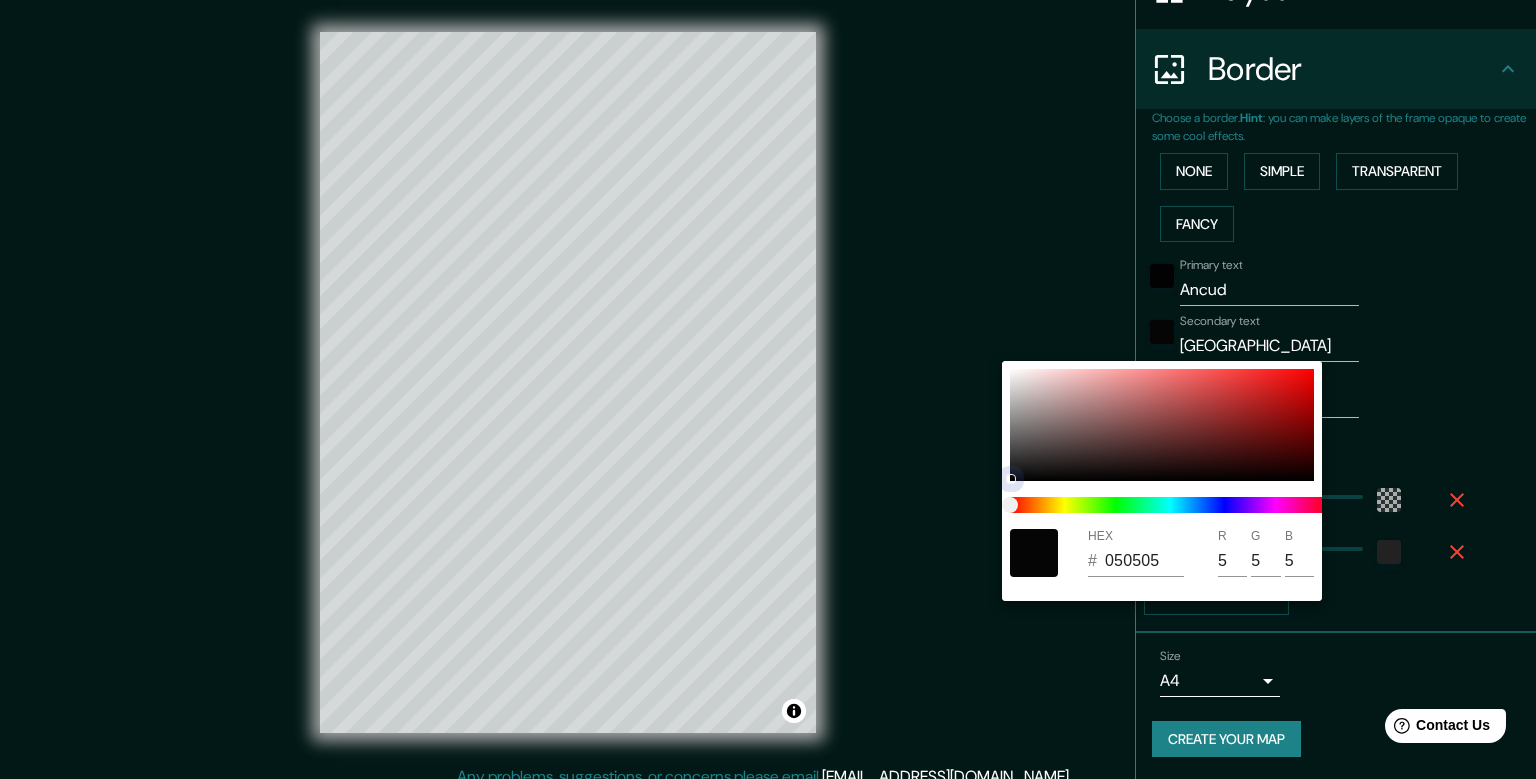 click on "HEX # 050505 R 5 G 5 B 5" at bounding box center (1162, 481) 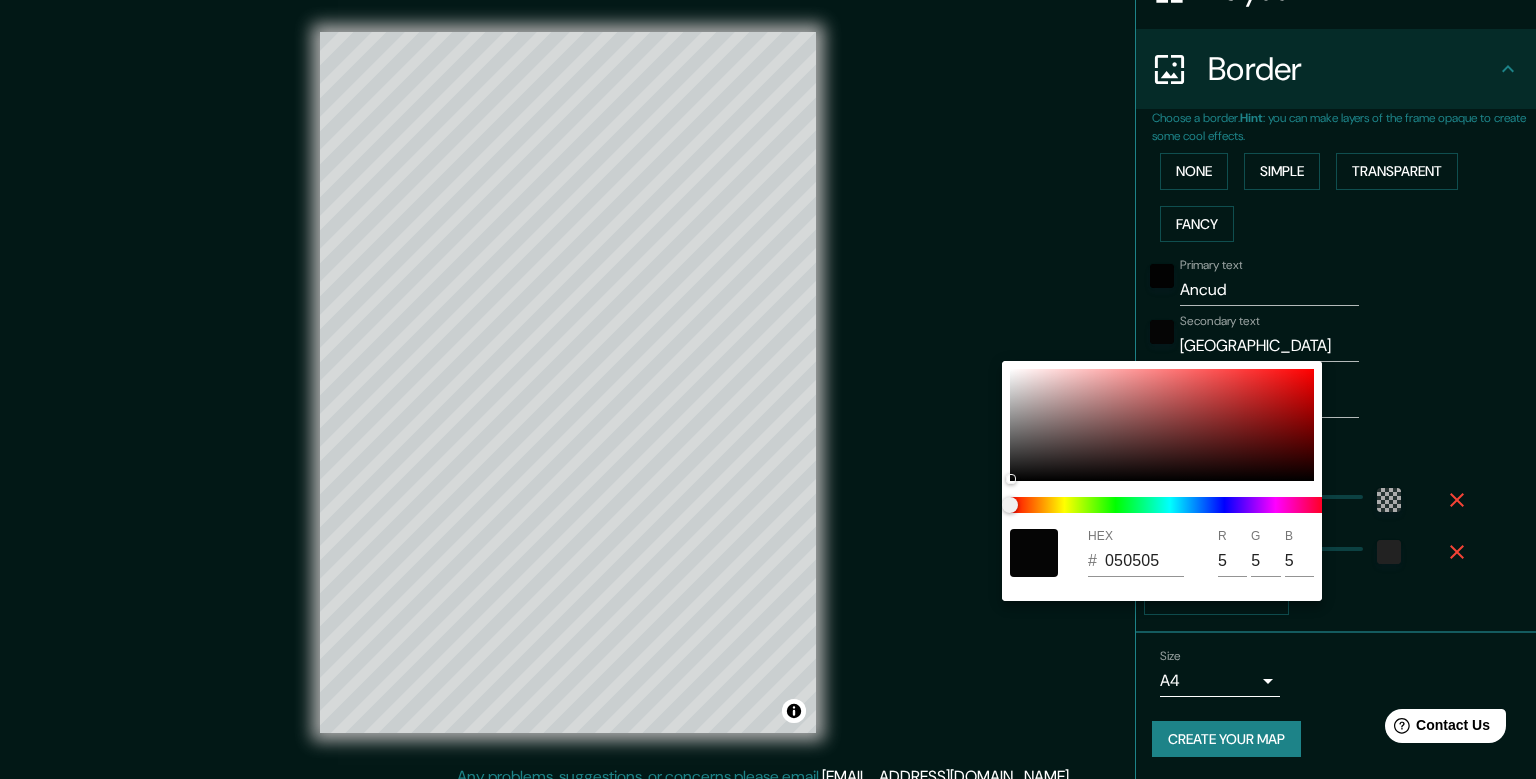 click at bounding box center (768, 389) 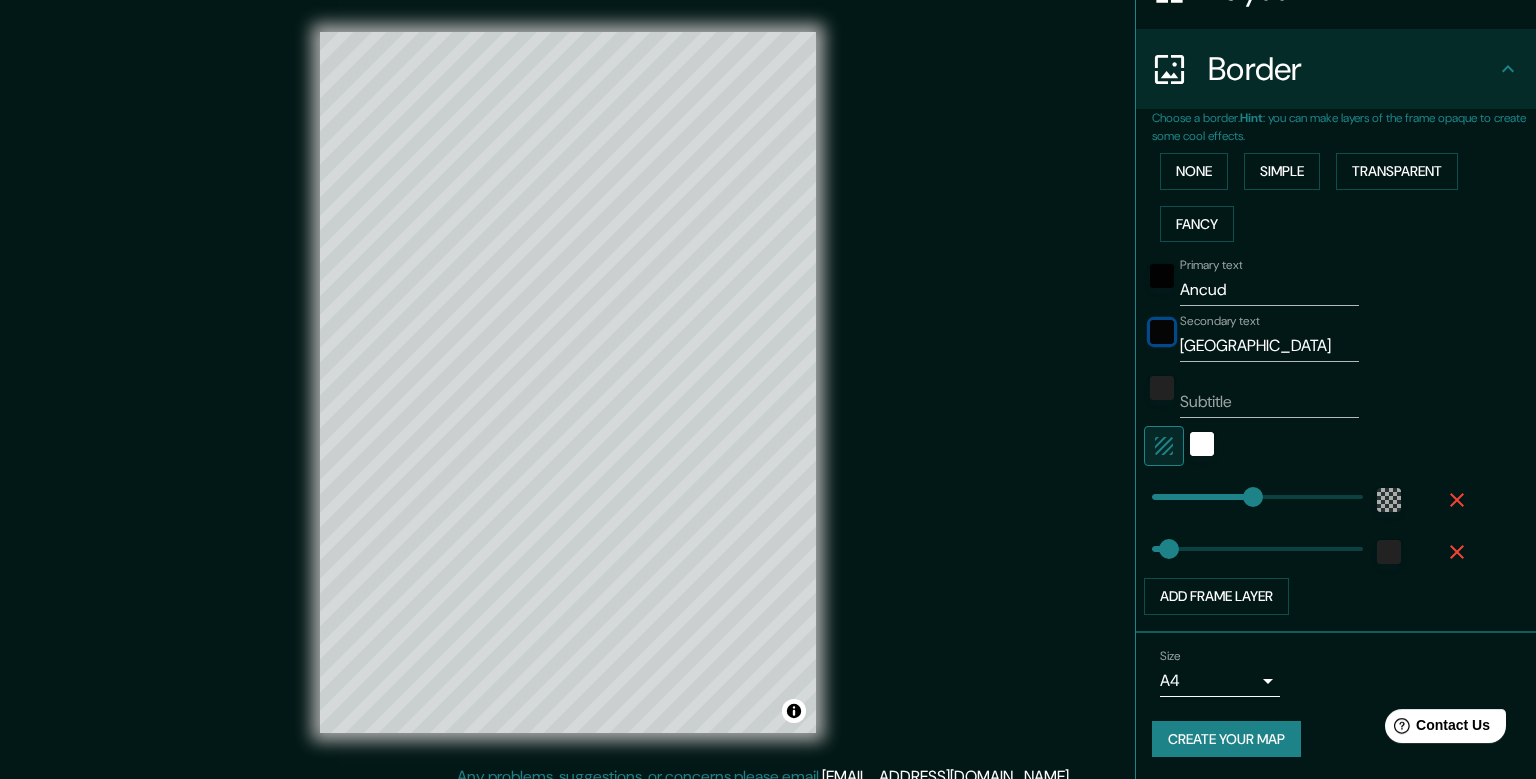 scroll, scrollTop: 18, scrollLeft: 0, axis: vertical 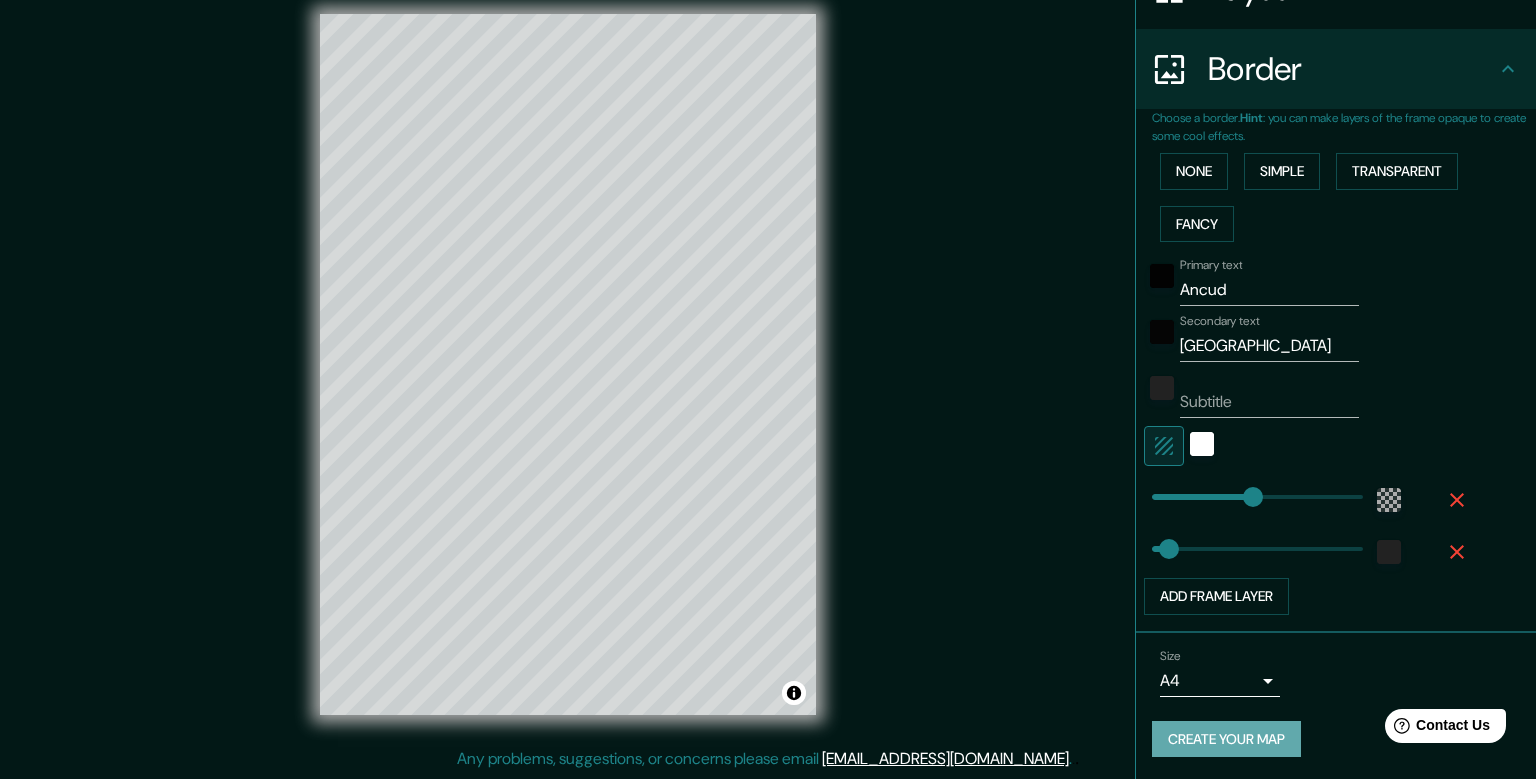 click on "Create your map" at bounding box center (1226, 739) 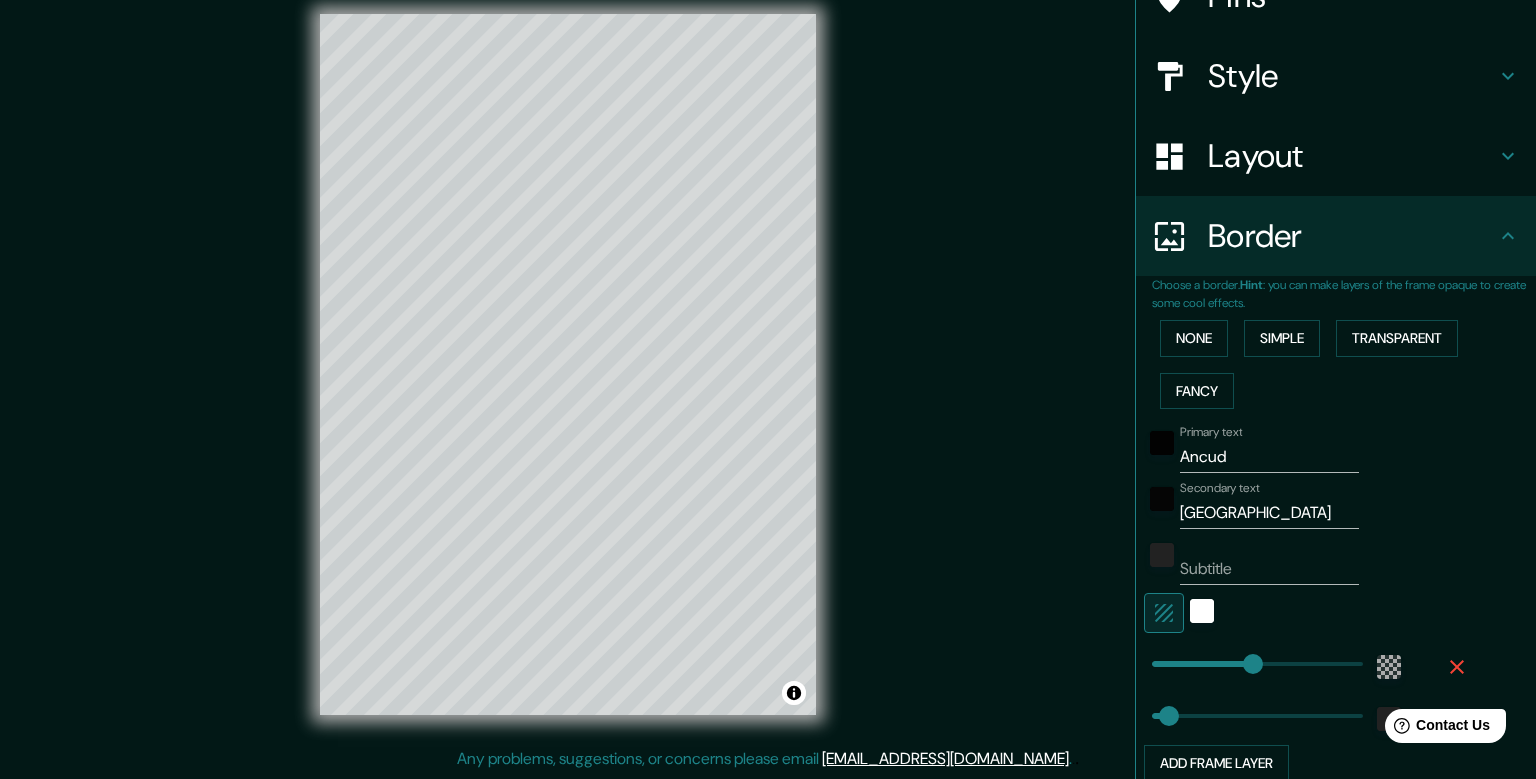 scroll, scrollTop: 0, scrollLeft: 0, axis: both 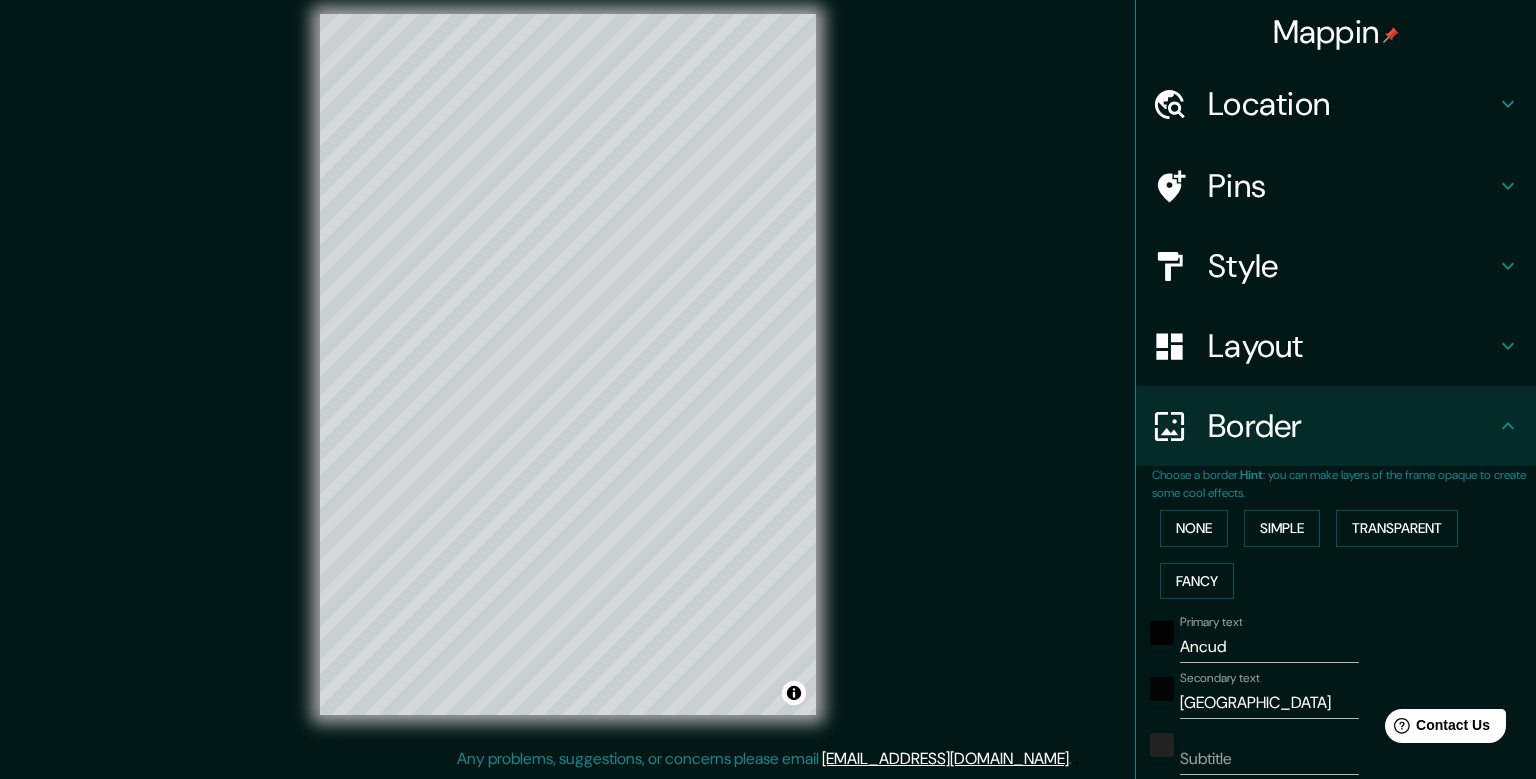 click on "Style" at bounding box center (1352, 266) 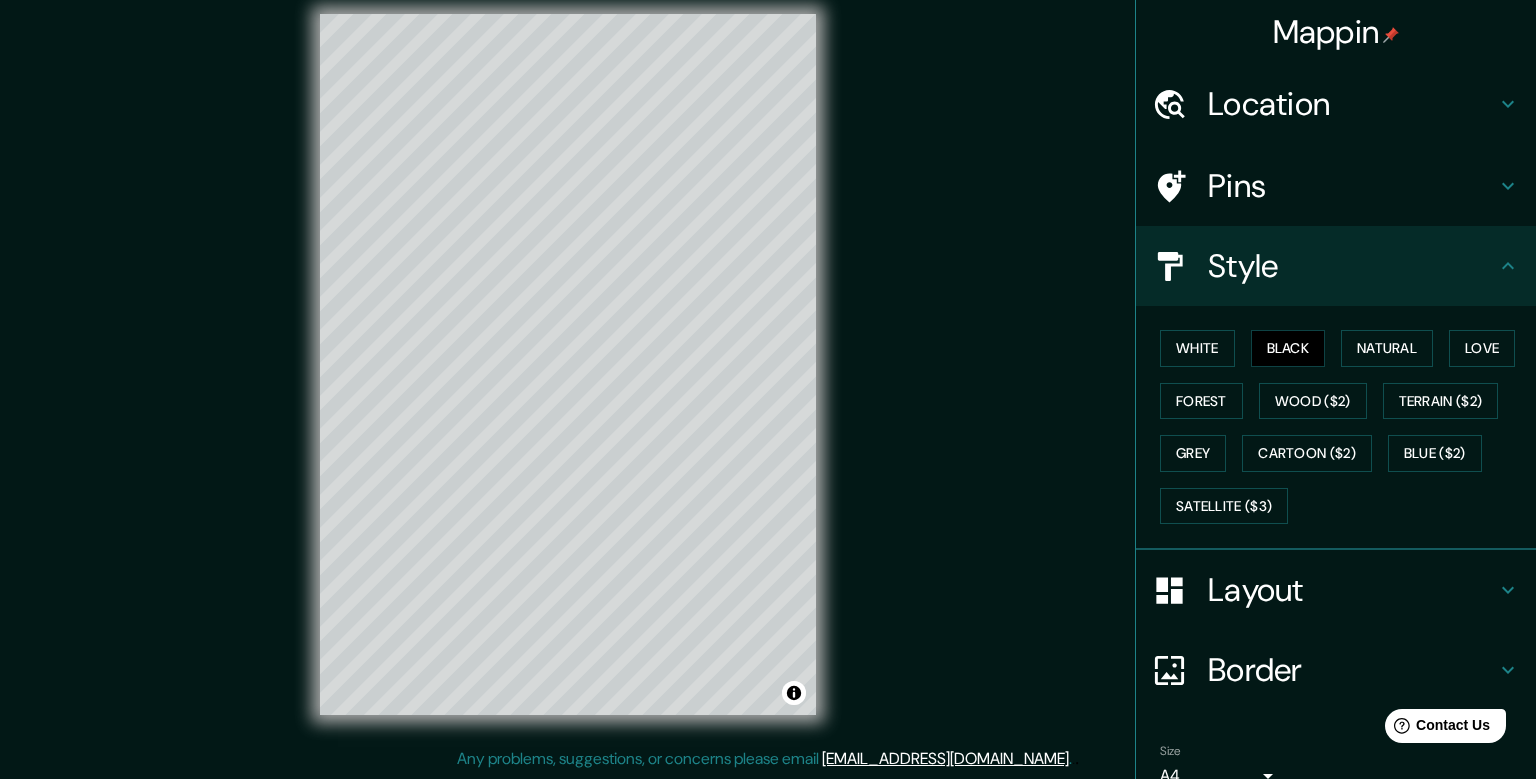 scroll, scrollTop: 94, scrollLeft: 0, axis: vertical 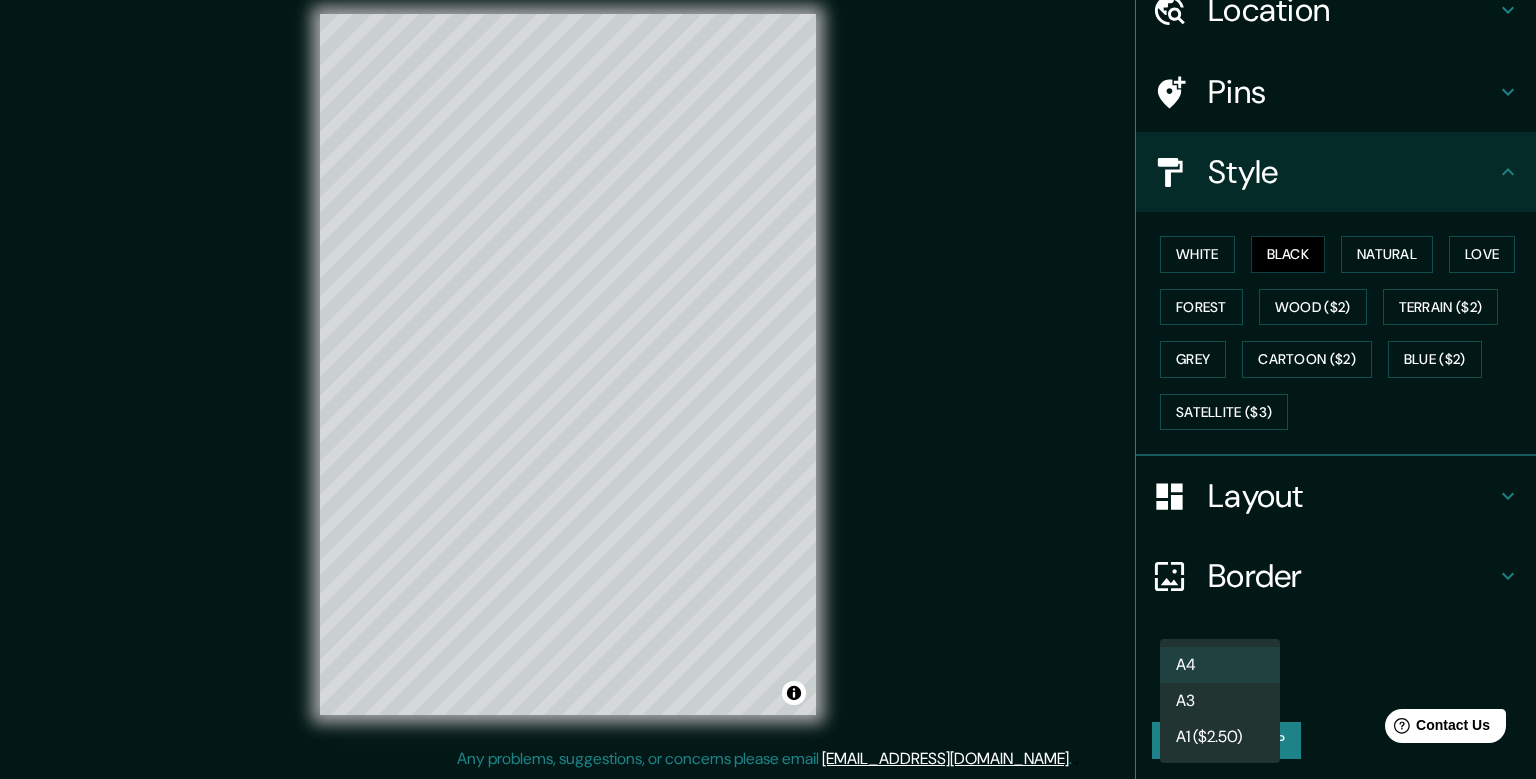 click on "Mappin Location [GEOGRAPHIC_DATA], [GEOGRAPHIC_DATA], [GEOGRAPHIC_DATA] [GEOGRAPHIC_DATA], [GEOGRAPHIC_DATA] [GEOGRAPHIC_DATA]  [GEOGRAPHIC_DATA], [GEOGRAPHIC_DATA] y [GEOGRAPHIC_DATA] 1000000, [GEOGRAPHIC_DATA] Ancud  [GEOGRAPHIC_DATA], [PERSON_NAME][GEOGRAPHIC_DATA] 9480000, [GEOGRAPHIC_DATA] [GEOGRAPHIC_DATA][US_STATE], [PERSON_NAME][GEOGRAPHIC_DATA] 8240000, [GEOGRAPHIC_DATA] Ancud  [PERSON_NAME][GEOGRAPHIC_DATA], [PERSON_NAME][GEOGRAPHIC_DATA] 8150000, [GEOGRAPHIC_DATA] Pins Style White Black Natural Love Forest Wood ($2) Terrain ($2) Grey Cartoon ($2) Blue ($2) Satellite ($3) Layout Border Choose a border.  Hint : you can make layers of the frame opaque to create some cool effects. None Simple Transparent Fancy Primary text Ancud Secondary text Chile Subtitle Add frame layer Size A4 single Create your map © Mapbox   © OpenStreetMap   Improve this map Any problems, suggestions, or concerns please email    [EMAIL_ADDRESS][DOMAIN_NAME] . . . A4 A3 A1 ($2.50)" at bounding box center [768, 371] 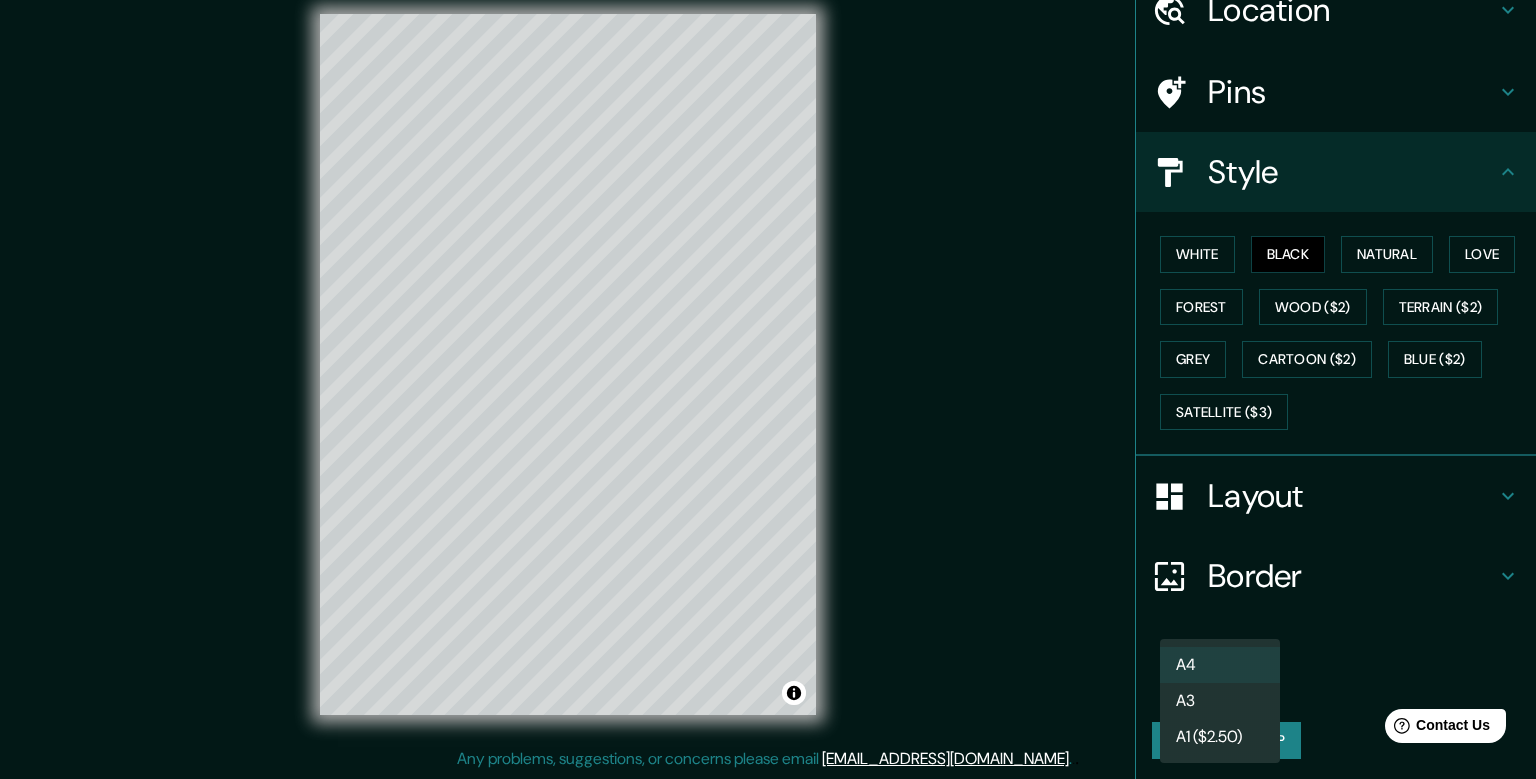 click at bounding box center (768, 389) 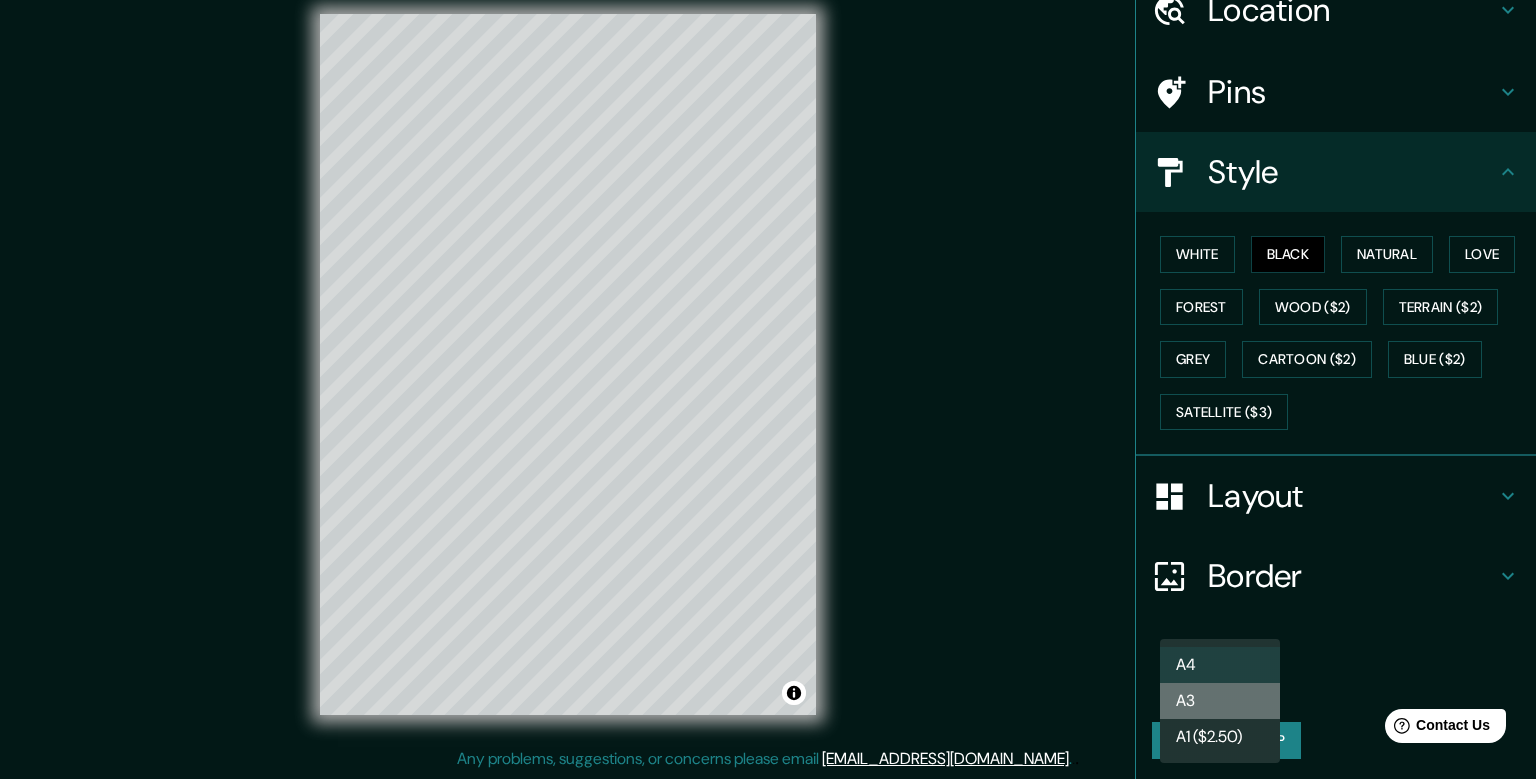 click on "A3" at bounding box center [1220, 701] 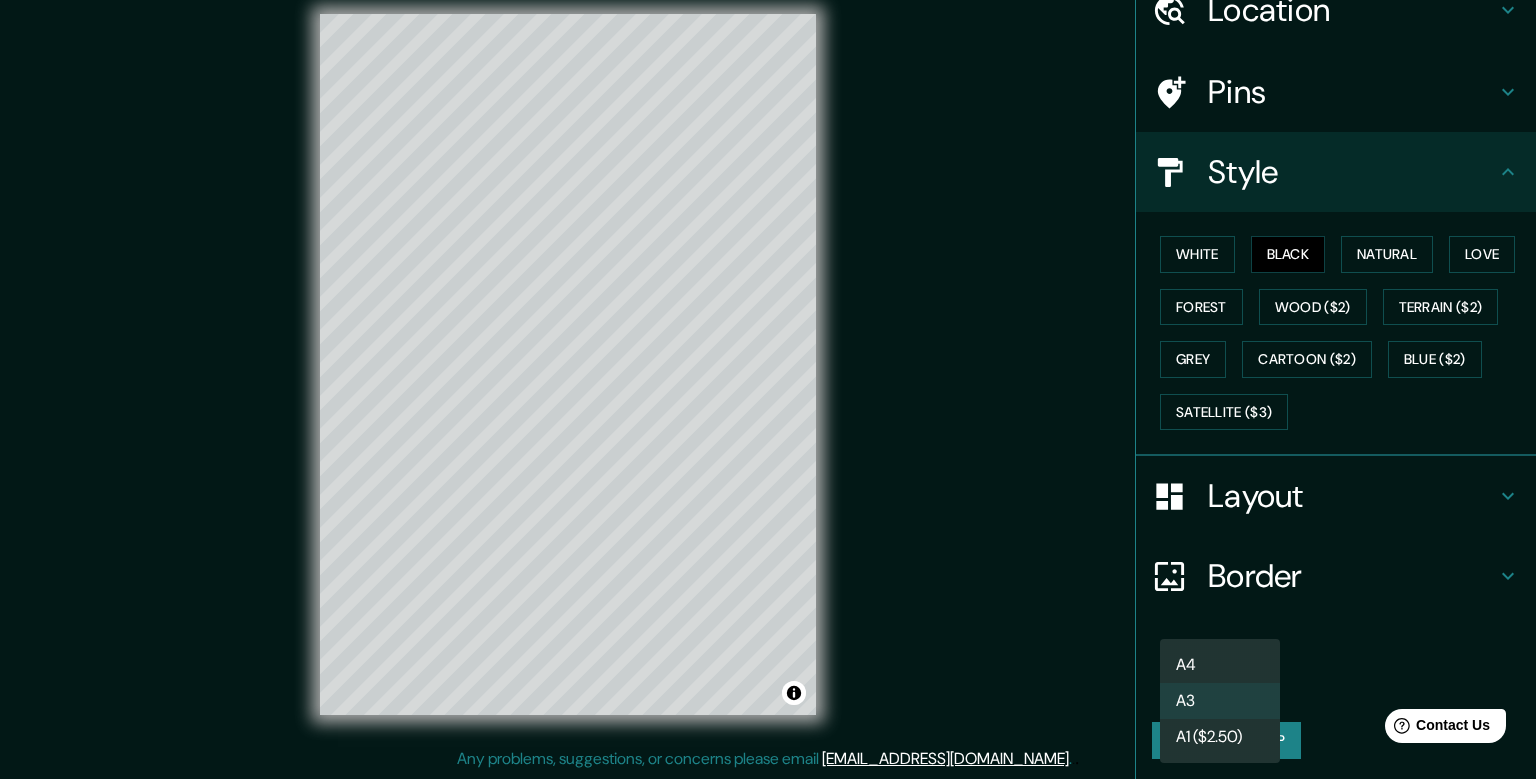 click on "Mappin Location [GEOGRAPHIC_DATA], [GEOGRAPHIC_DATA], [GEOGRAPHIC_DATA] [GEOGRAPHIC_DATA], [GEOGRAPHIC_DATA] [GEOGRAPHIC_DATA]  [GEOGRAPHIC_DATA], [GEOGRAPHIC_DATA] y [GEOGRAPHIC_DATA] 1000000, [GEOGRAPHIC_DATA] Ancud  [GEOGRAPHIC_DATA], [PERSON_NAME][GEOGRAPHIC_DATA] 9480000, [GEOGRAPHIC_DATA] [GEOGRAPHIC_DATA][US_STATE], [PERSON_NAME][GEOGRAPHIC_DATA] 8240000, [GEOGRAPHIC_DATA] Ancud  [PERSON_NAME][GEOGRAPHIC_DATA], [PERSON_NAME][GEOGRAPHIC_DATA] 8150000, [GEOGRAPHIC_DATA] Pins Style White Black Natural Love Forest Wood ($2) Terrain ($2) Grey Cartoon ($2) Blue ($2) Satellite ($3) Layout Border Choose a border.  Hint : you can make layers of the frame opaque to create some cool effects. None Simple Transparent Fancy Primary text Ancud Secondary text [GEOGRAPHIC_DATA] Subtitle Add frame layer Size A3 a4 Create your map © Mapbox   © OpenStreetMap   Improve this map Any problems, suggestions, or concerns please email    [EMAIL_ADDRESS][DOMAIN_NAME] . . . A4 A3 A1 ($2.50)" at bounding box center [768, 371] 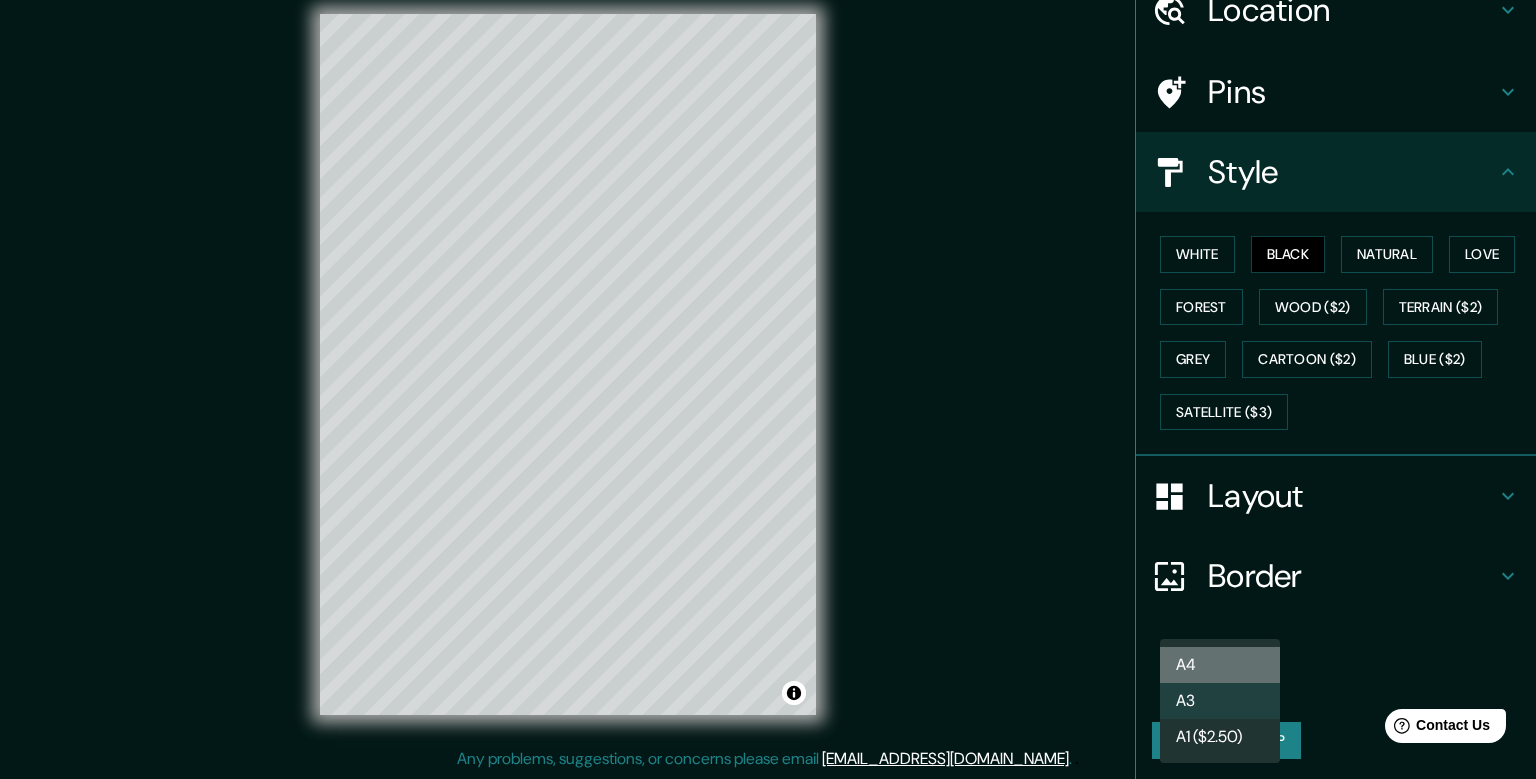 click on "A4" at bounding box center (1220, 665) 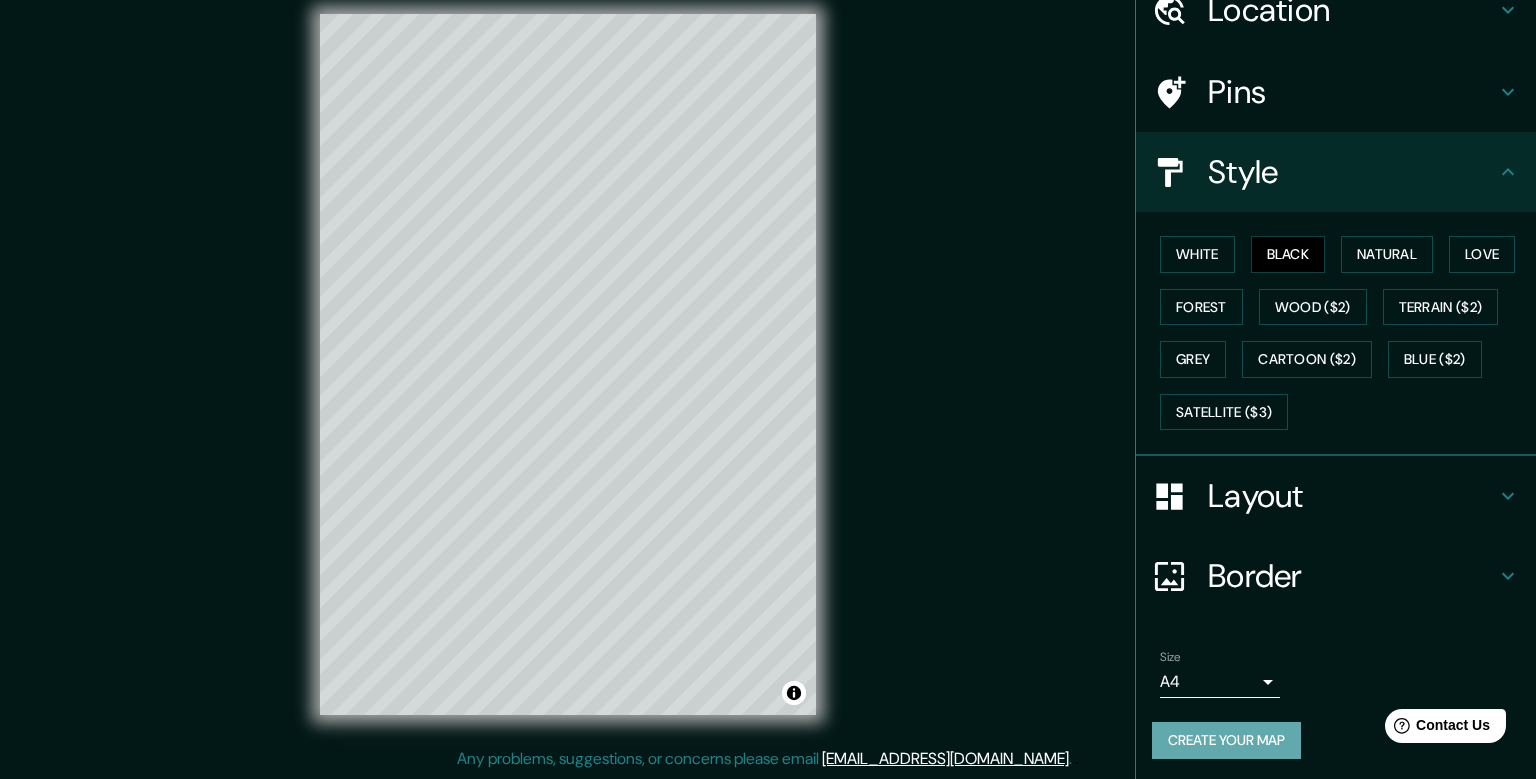 click on "Create your map" at bounding box center [1226, 740] 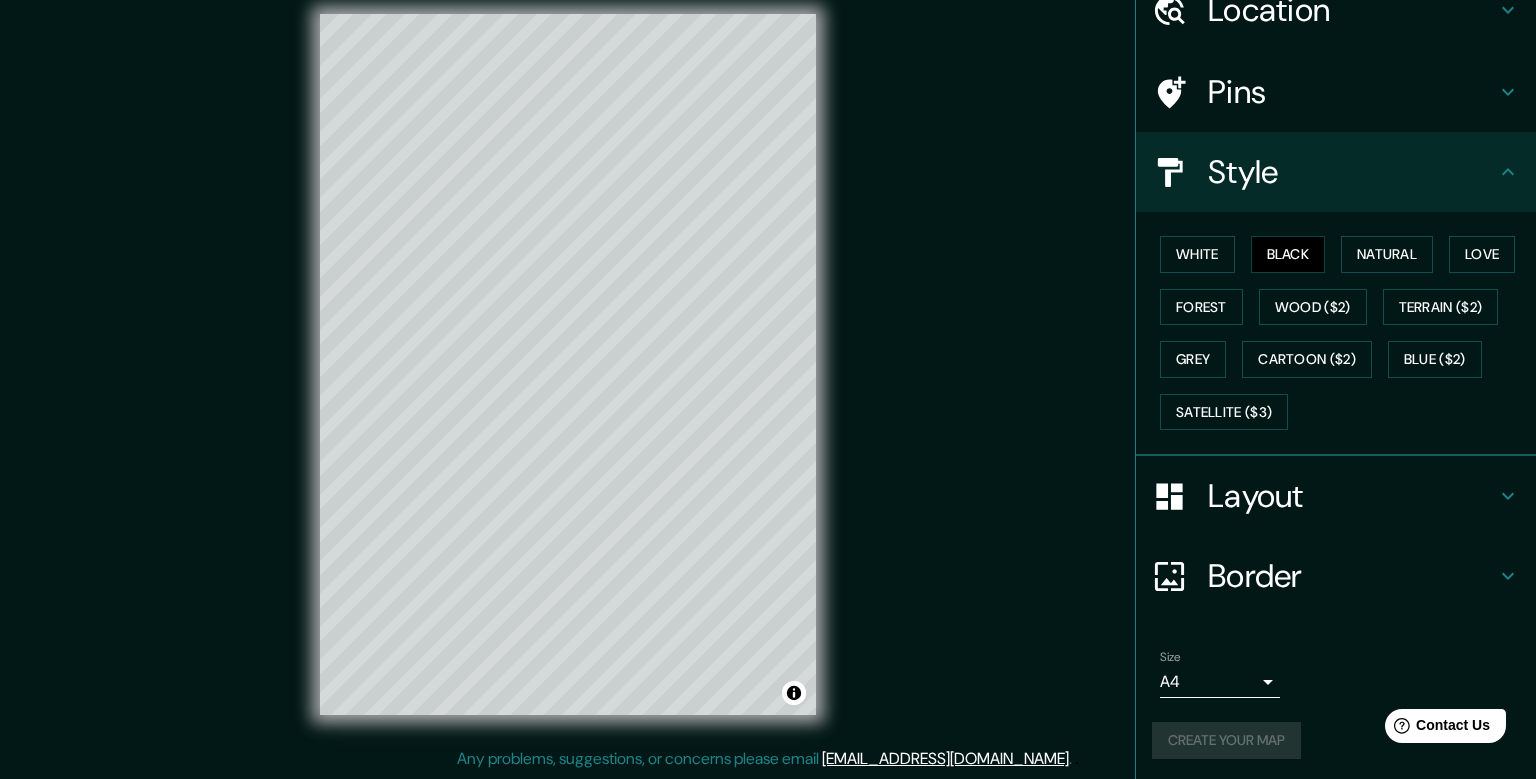 click on "Layout" at bounding box center [1352, 496] 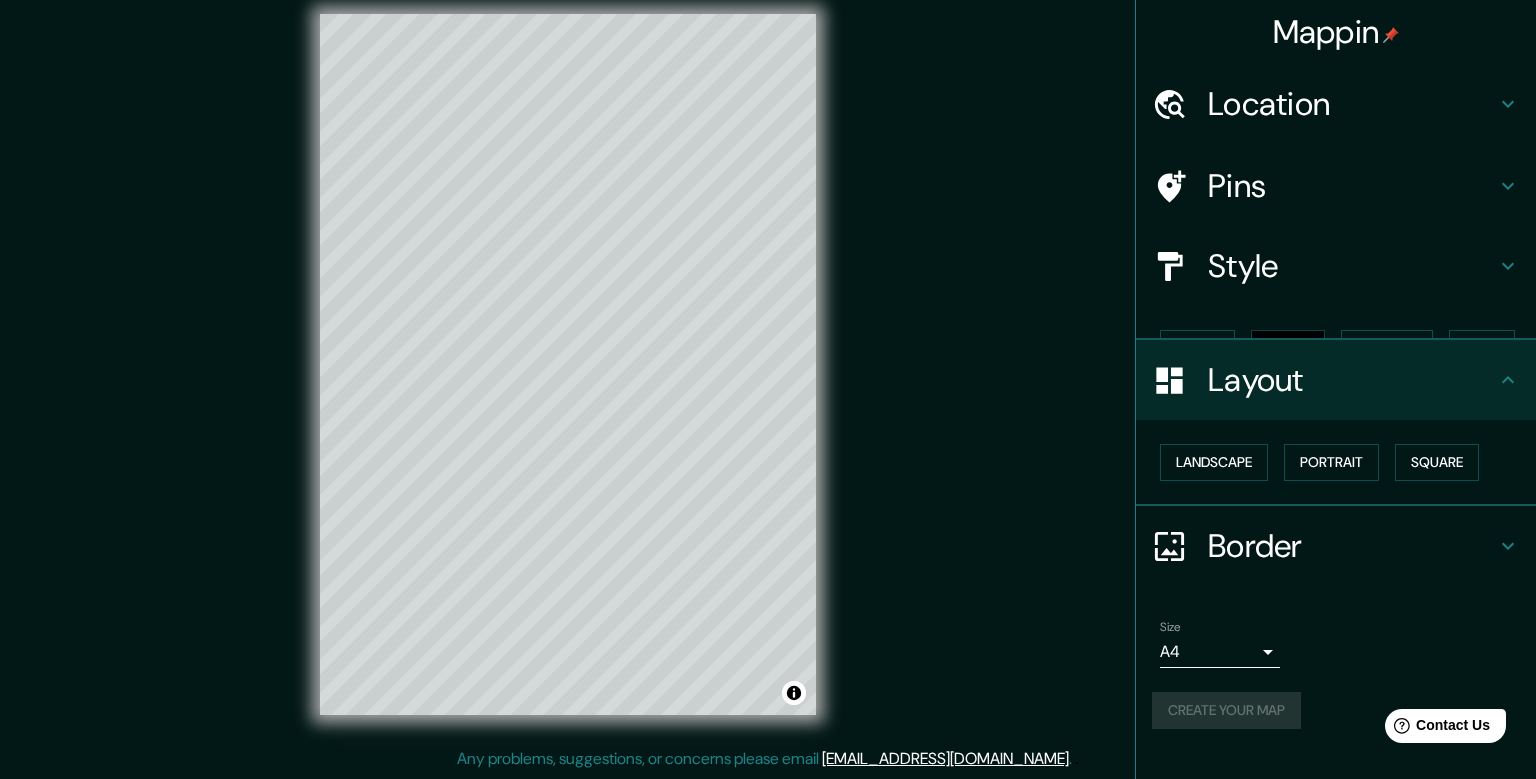 scroll, scrollTop: 0, scrollLeft: 0, axis: both 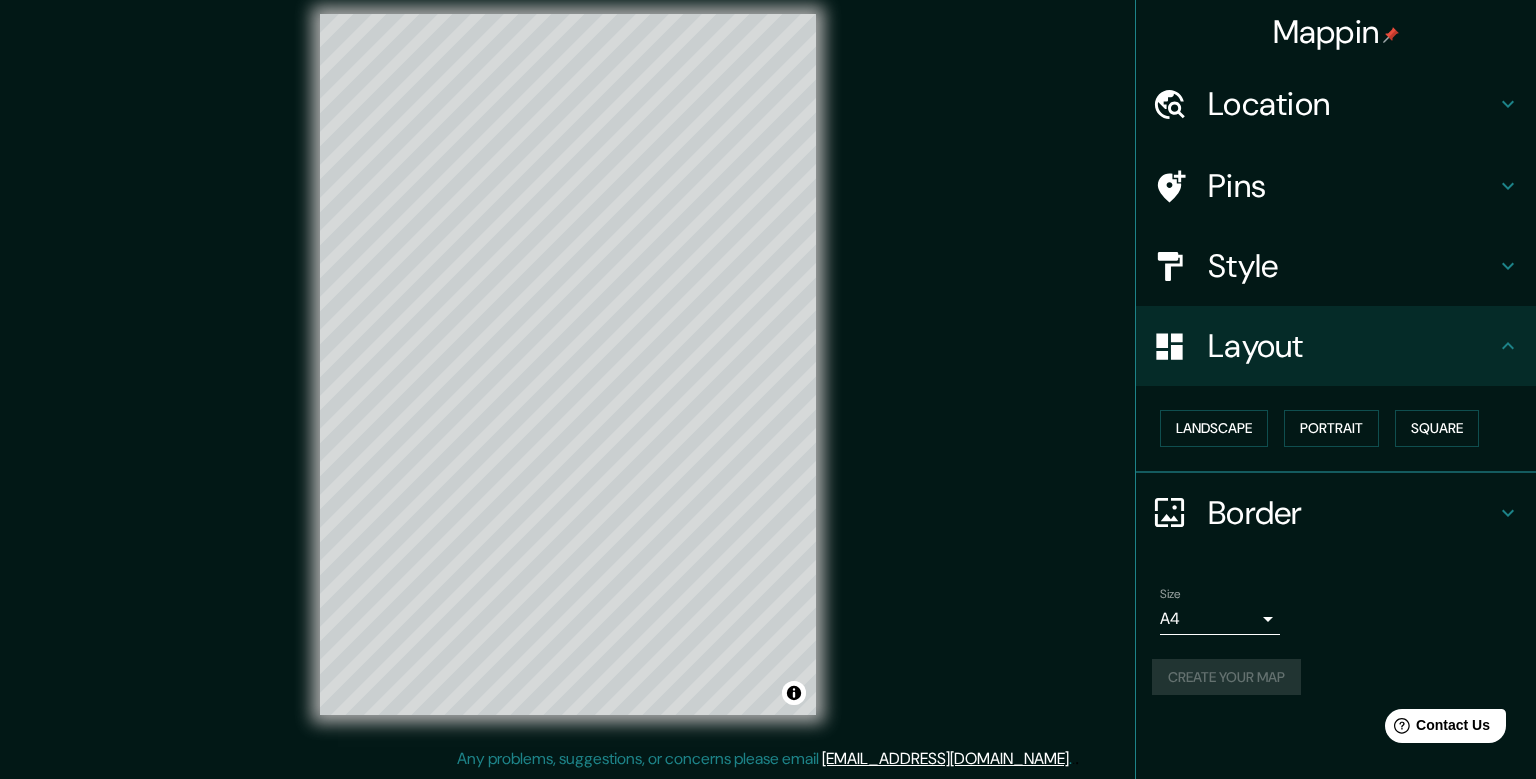 click on "Border" at bounding box center [1352, 513] 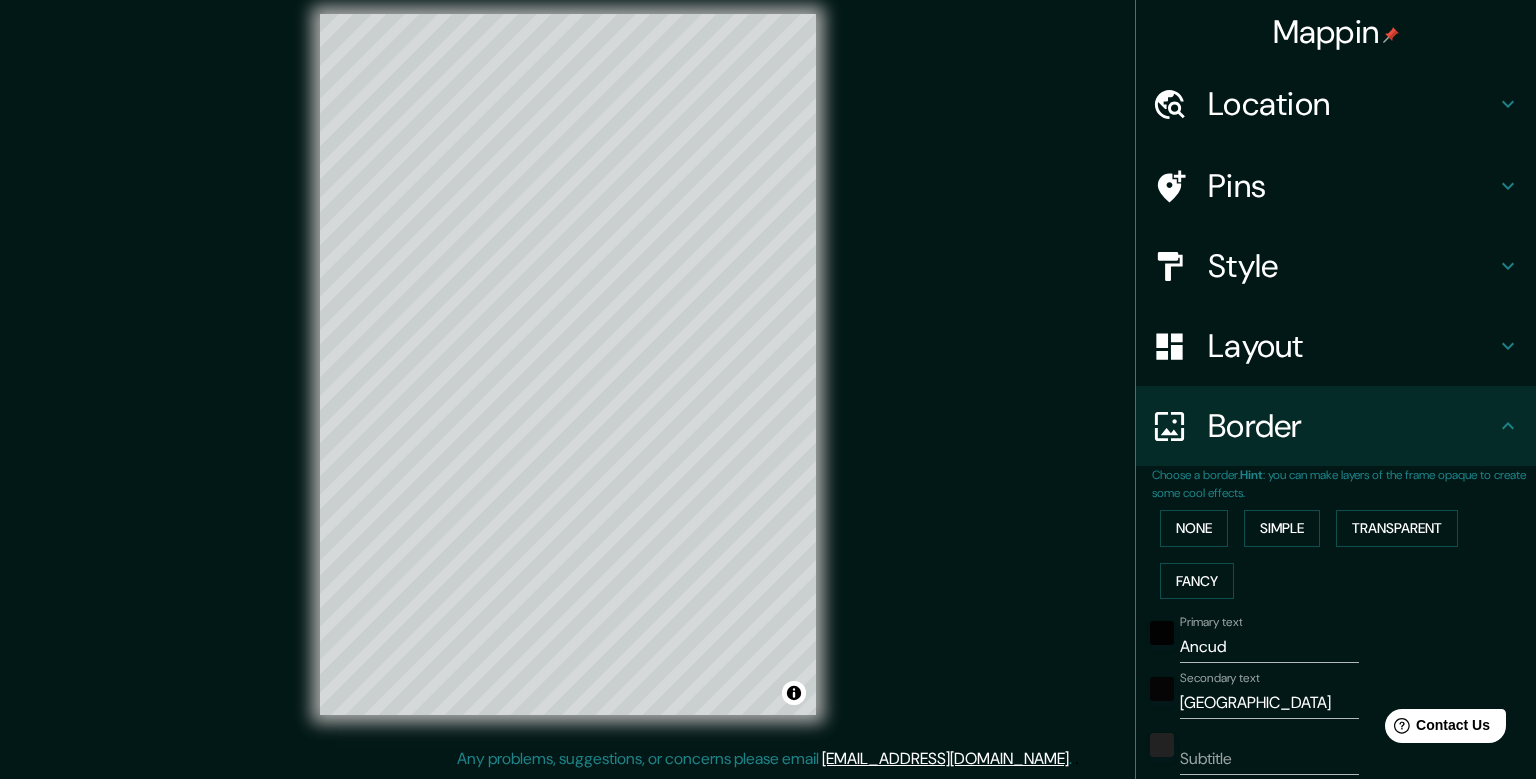 click on "Border" at bounding box center (1352, 426) 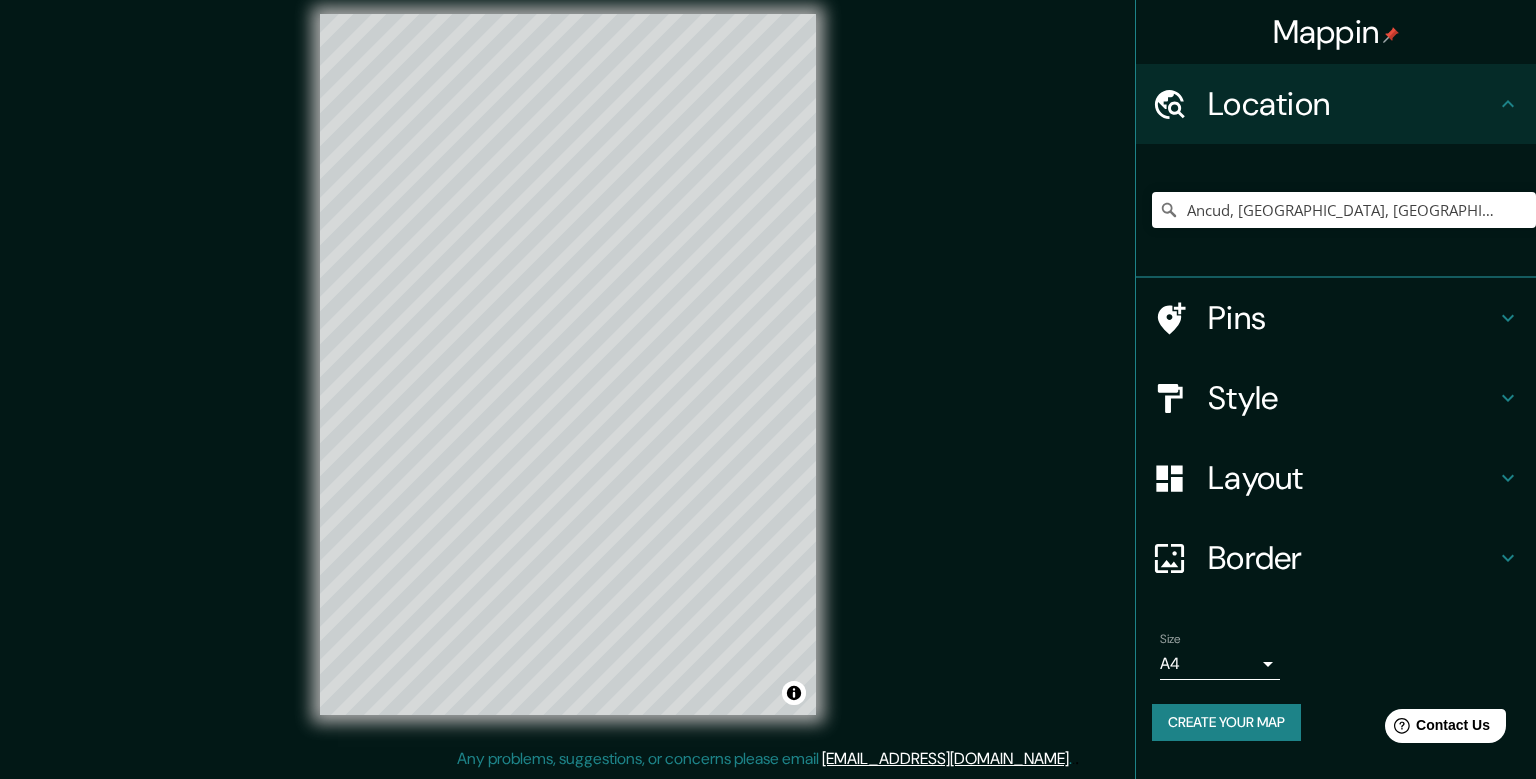 click on "Location" at bounding box center (1352, 104) 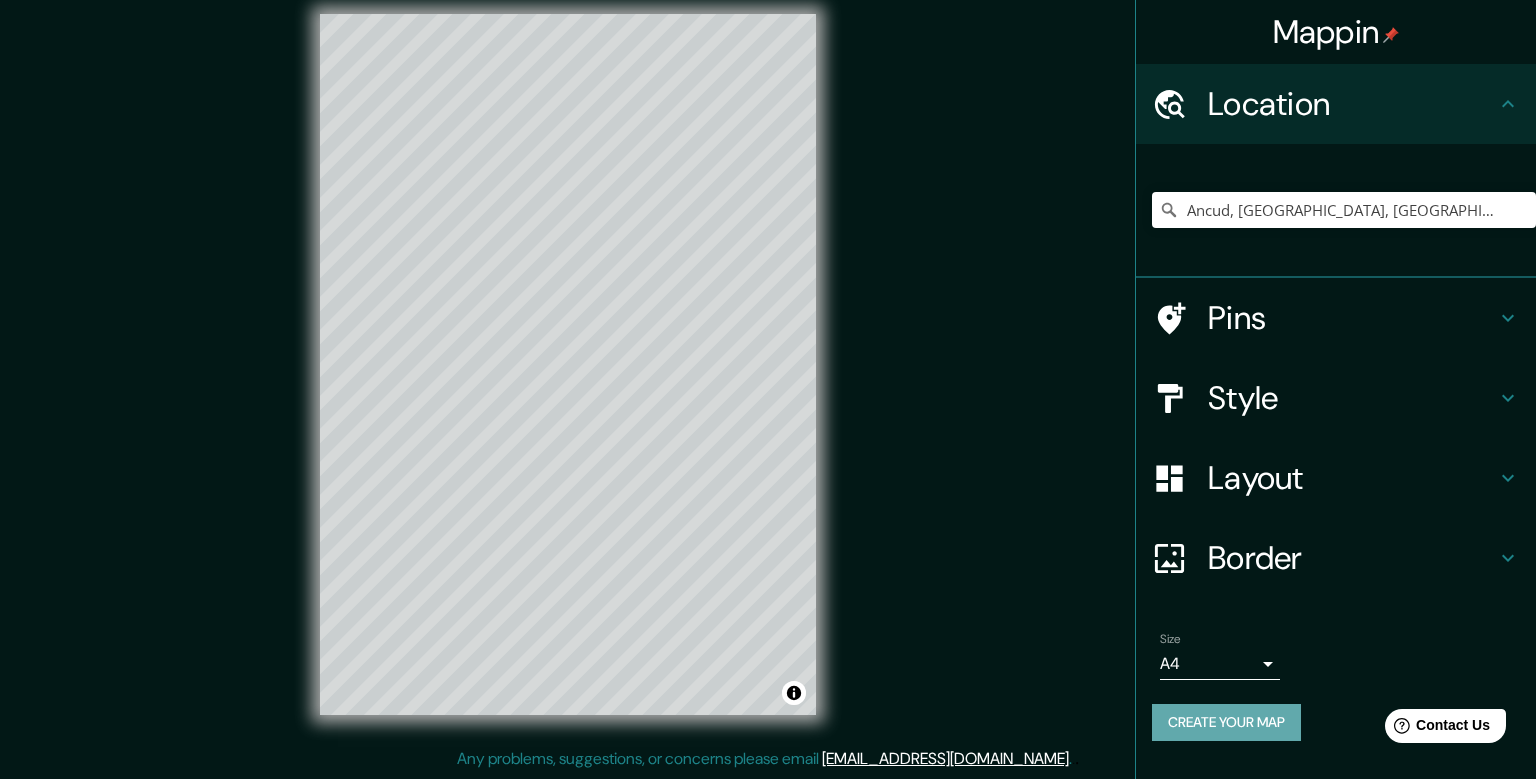click on "Create your map" at bounding box center [1226, 722] 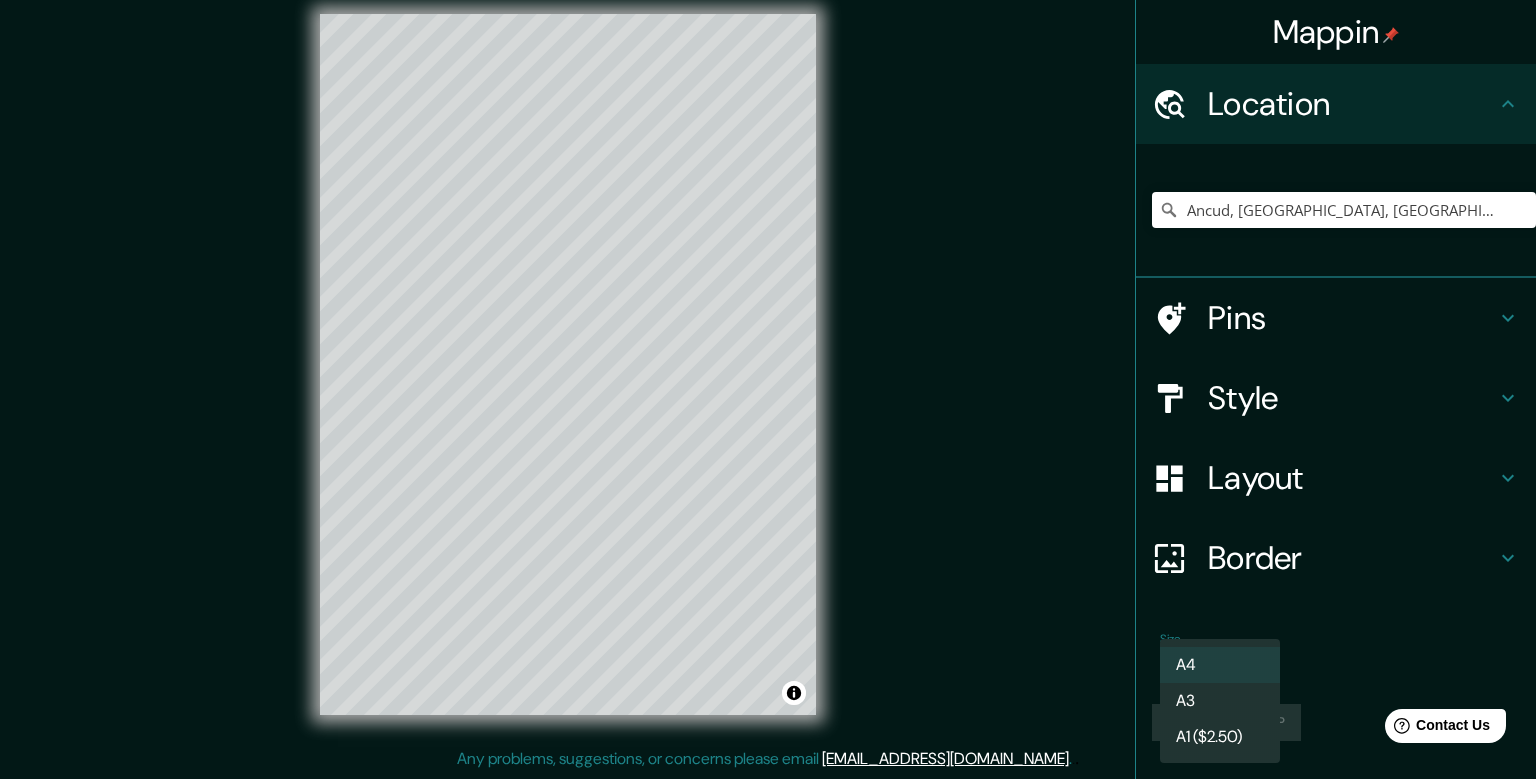 click on "Mappin Location [GEOGRAPHIC_DATA], [GEOGRAPHIC_DATA], [GEOGRAPHIC_DATA] [GEOGRAPHIC_DATA]  [GEOGRAPHIC_DATA], [GEOGRAPHIC_DATA] [GEOGRAPHIC_DATA]  [GEOGRAPHIC_DATA], [GEOGRAPHIC_DATA] y [GEOGRAPHIC_DATA] 1000000, [GEOGRAPHIC_DATA] Ancud  [GEOGRAPHIC_DATA], [PERSON_NAME][GEOGRAPHIC_DATA] 9480000, [GEOGRAPHIC_DATA] [GEOGRAPHIC_DATA][US_STATE], [PERSON_NAME][GEOGRAPHIC_DATA] 8240000, [GEOGRAPHIC_DATA] [GEOGRAPHIC_DATA]  [PERSON_NAME][GEOGRAPHIC_DATA], [PERSON_NAME][GEOGRAPHIC_DATA] 8150000, [GEOGRAPHIC_DATA] Pins Style Layout Border Choose a border.  Hint : you can make layers of the frame opaque to create some cool effects. None Simple Transparent Fancy Primary text Ancud Secondary text Chile Subtitle Add frame layer Size A4 single Create your map © Mapbox   © OpenStreetMap   Improve this map Any problems, suggestions, or concerns please email    [EMAIL_ADDRESS][DOMAIN_NAME] . . . A4 A3 A1 ($2.50)" at bounding box center (768, 371) 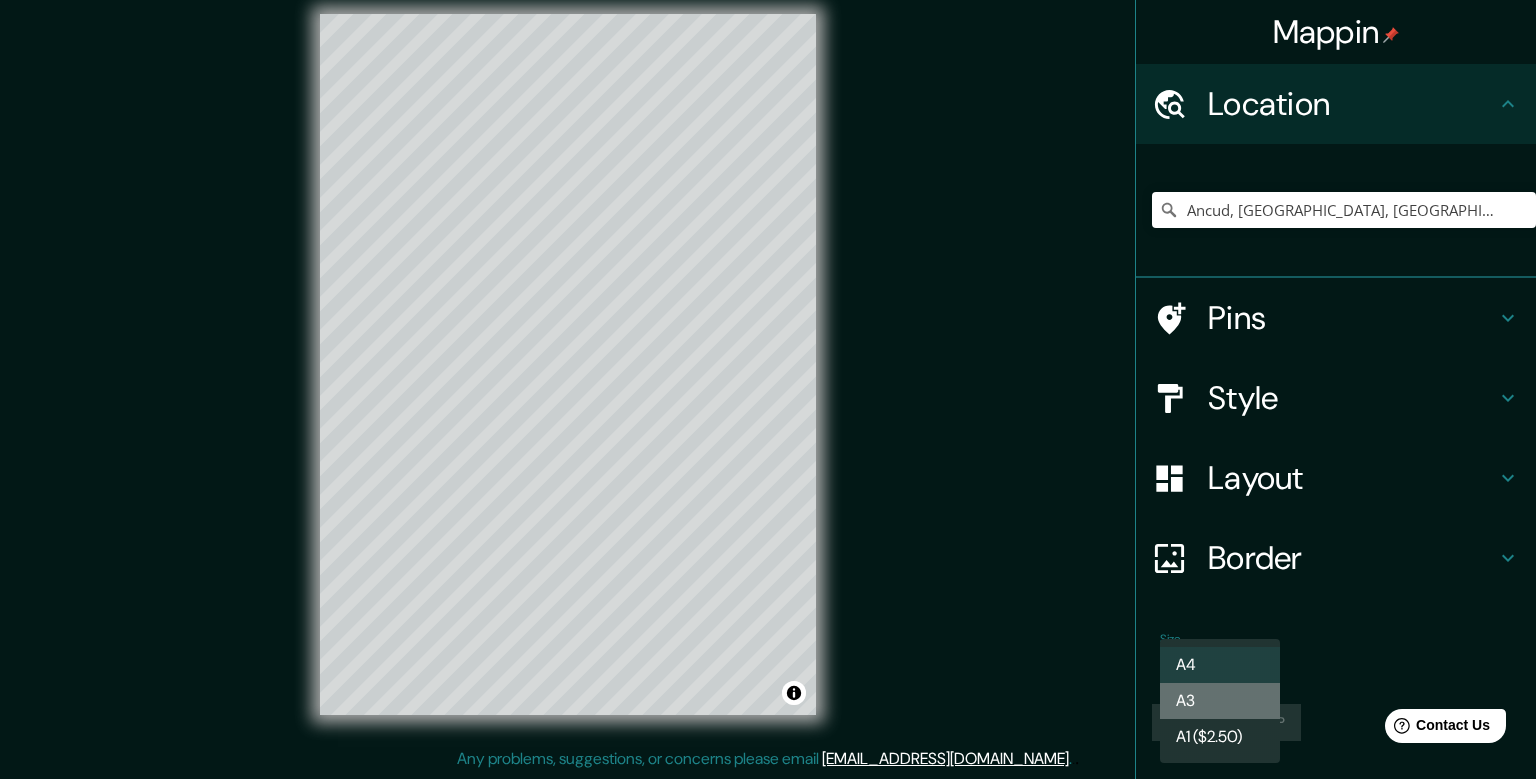 click on "A3" at bounding box center [1220, 701] 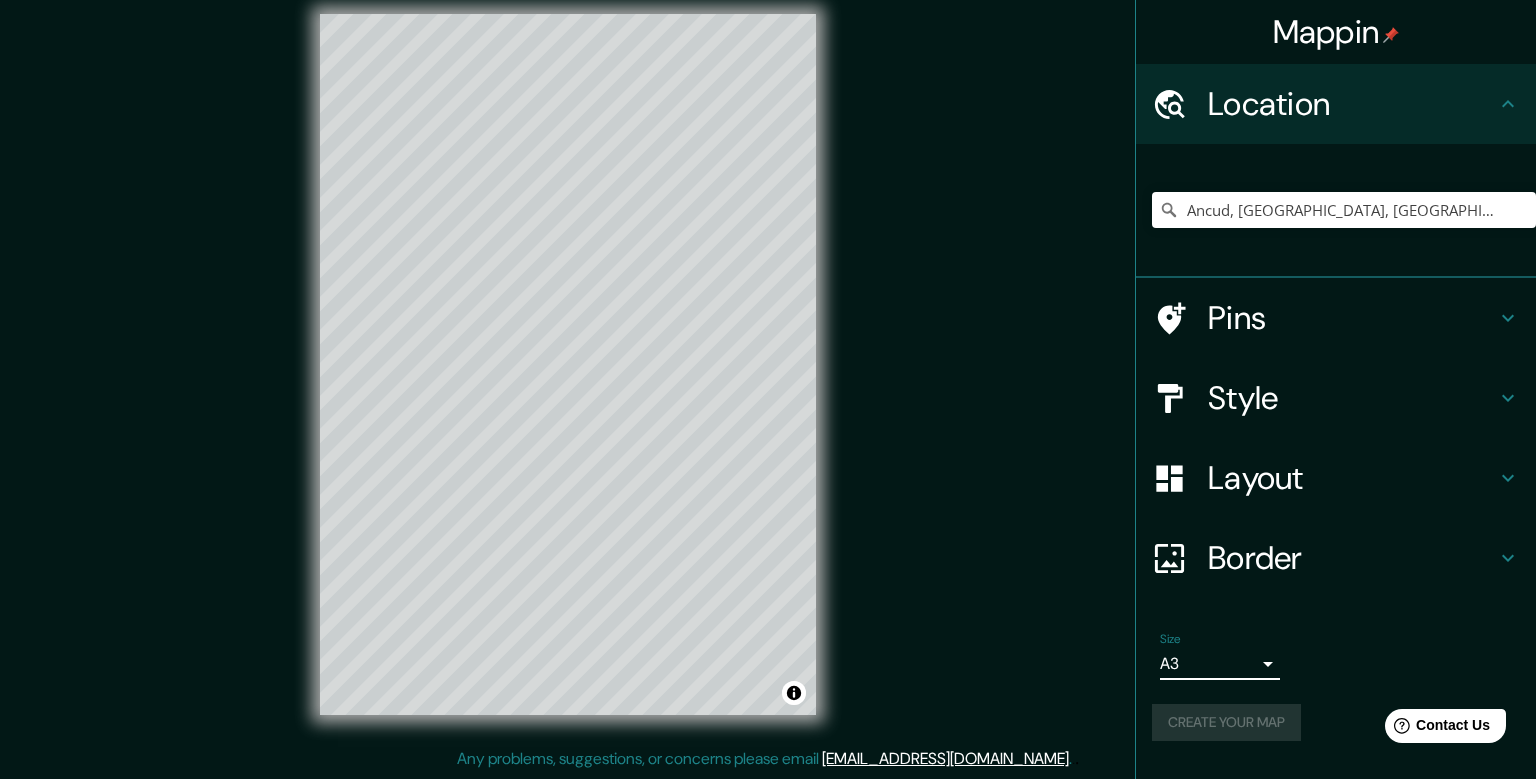 click on "Size A3 a4" at bounding box center [1336, 656] 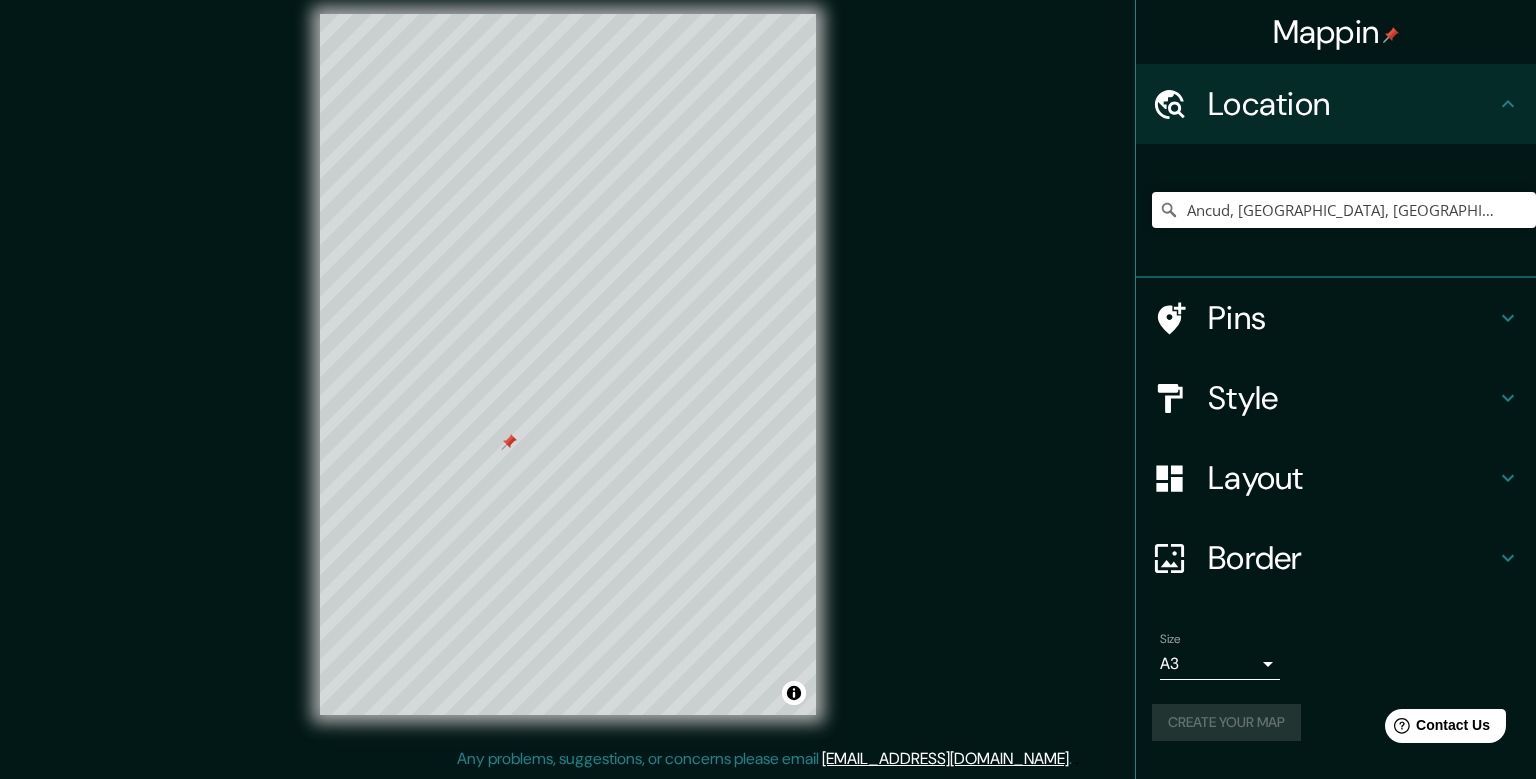 click on "Pins" at bounding box center [1352, 318] 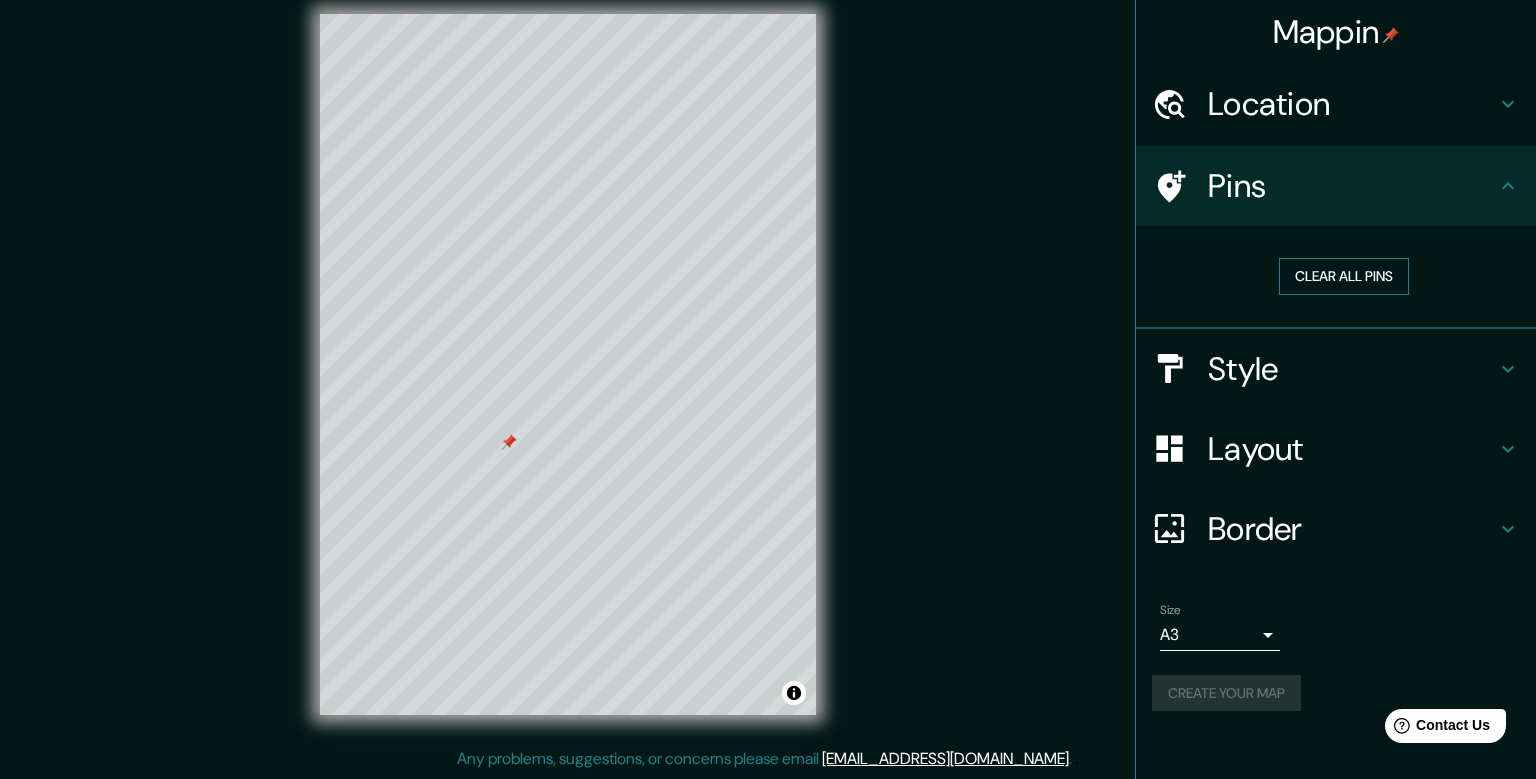 click on "Clear all pins" at bounding box center [1344, 276] 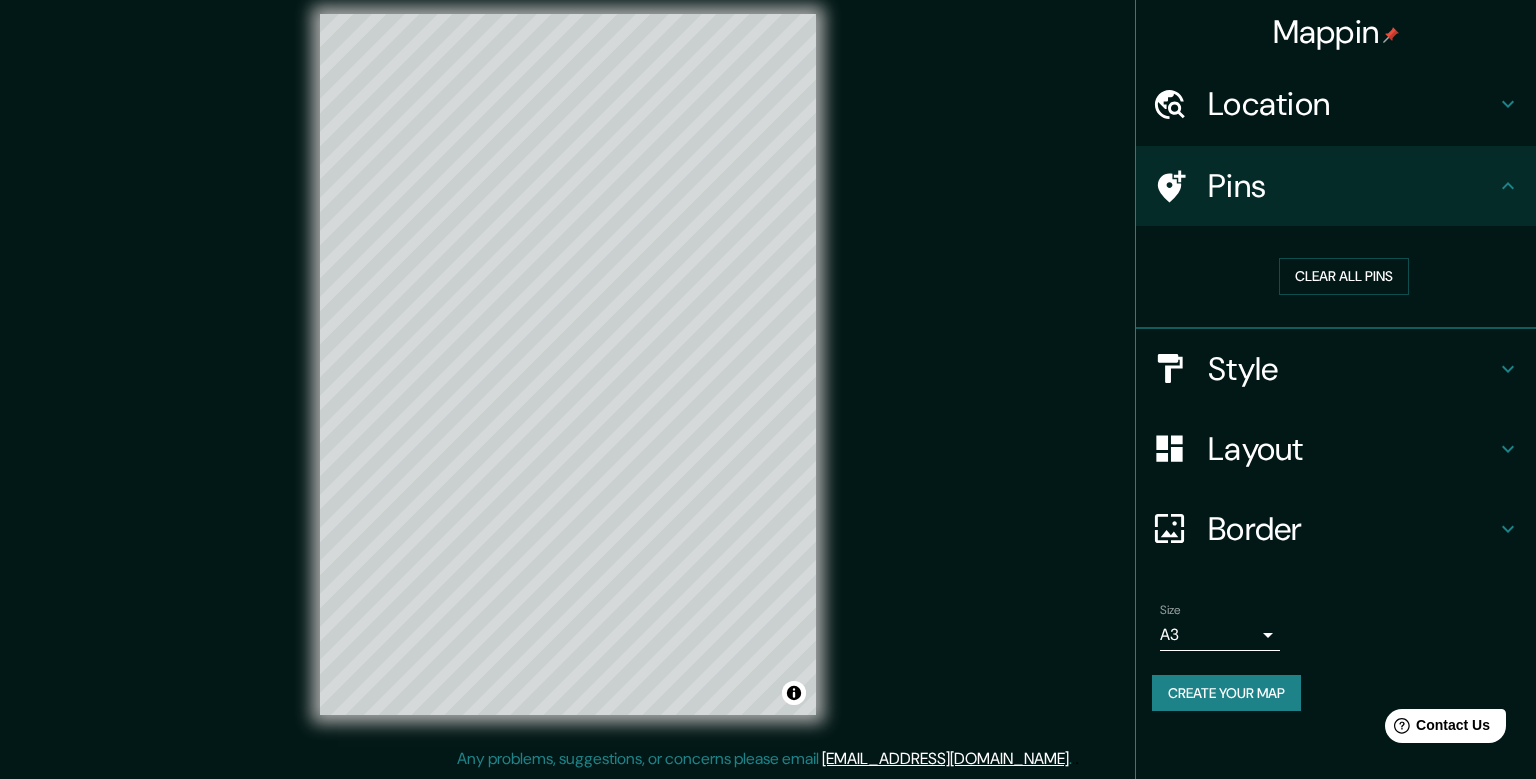 click on "Create your map" at bounding box center (1226, 693) 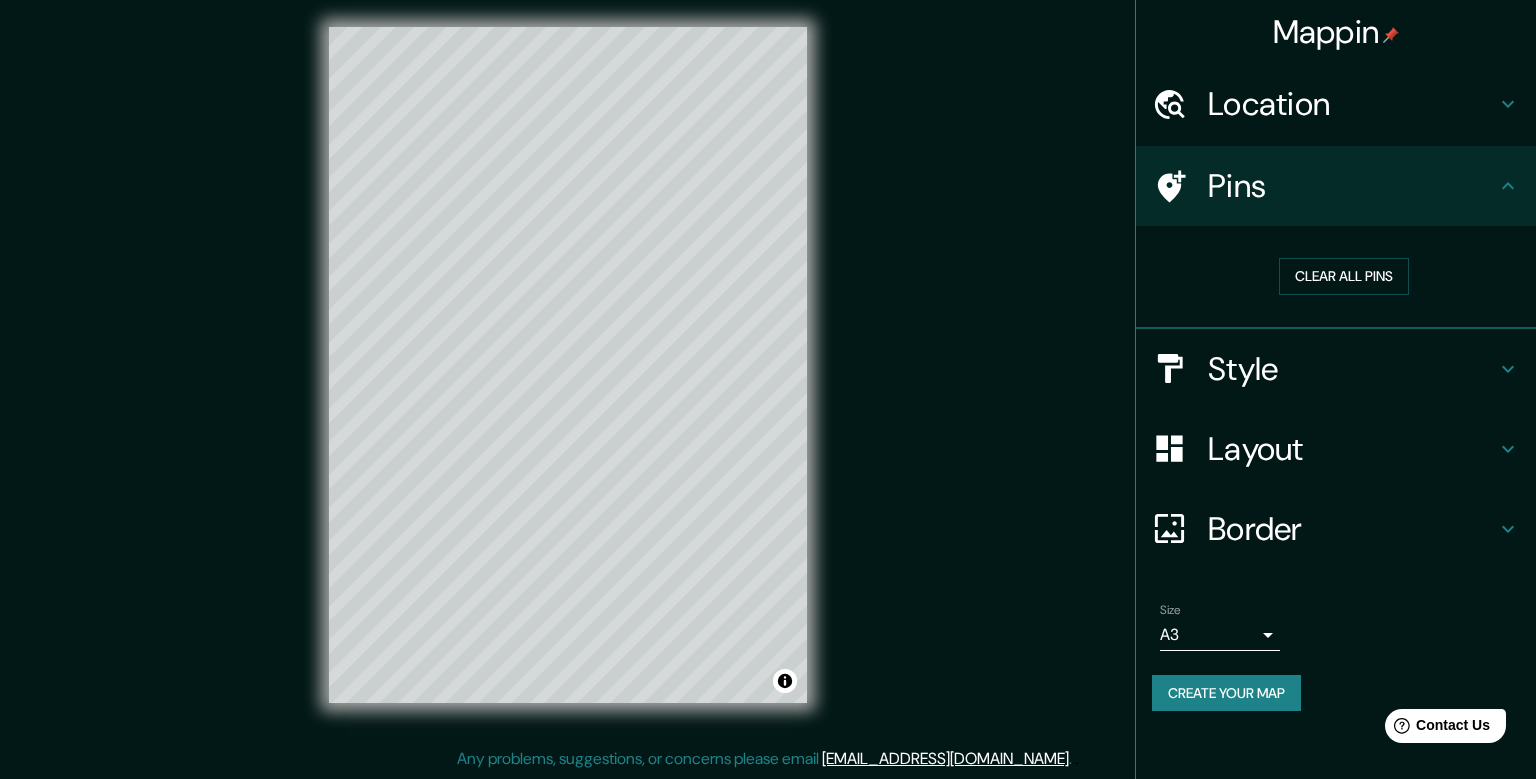 click on "Location" at bounding box center [1352, 104] 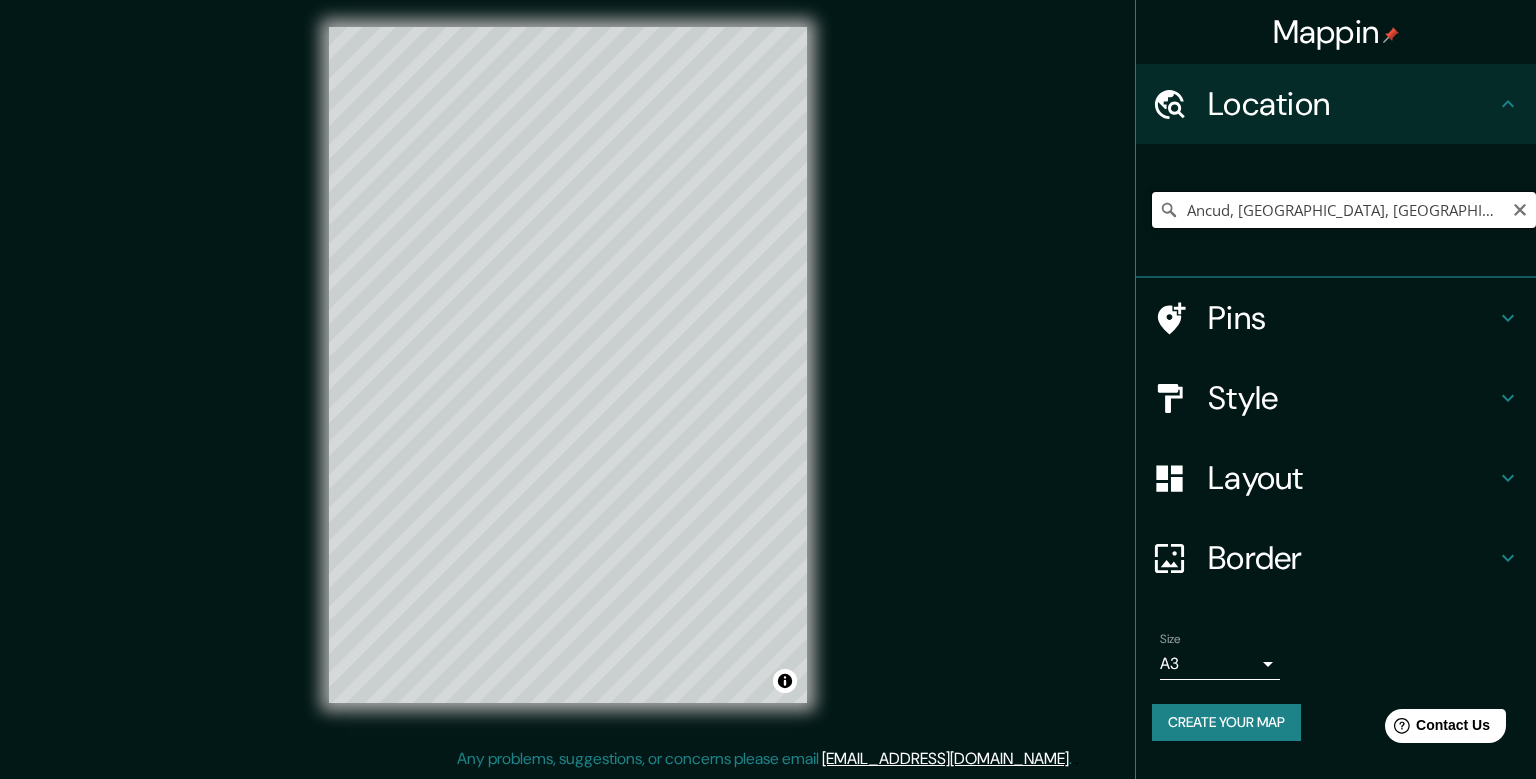 click on "Ancud, [GEOGRAPHIC_DATA], [GEOGRAPHIC_DATA]" at bounding box center [1344, 210] 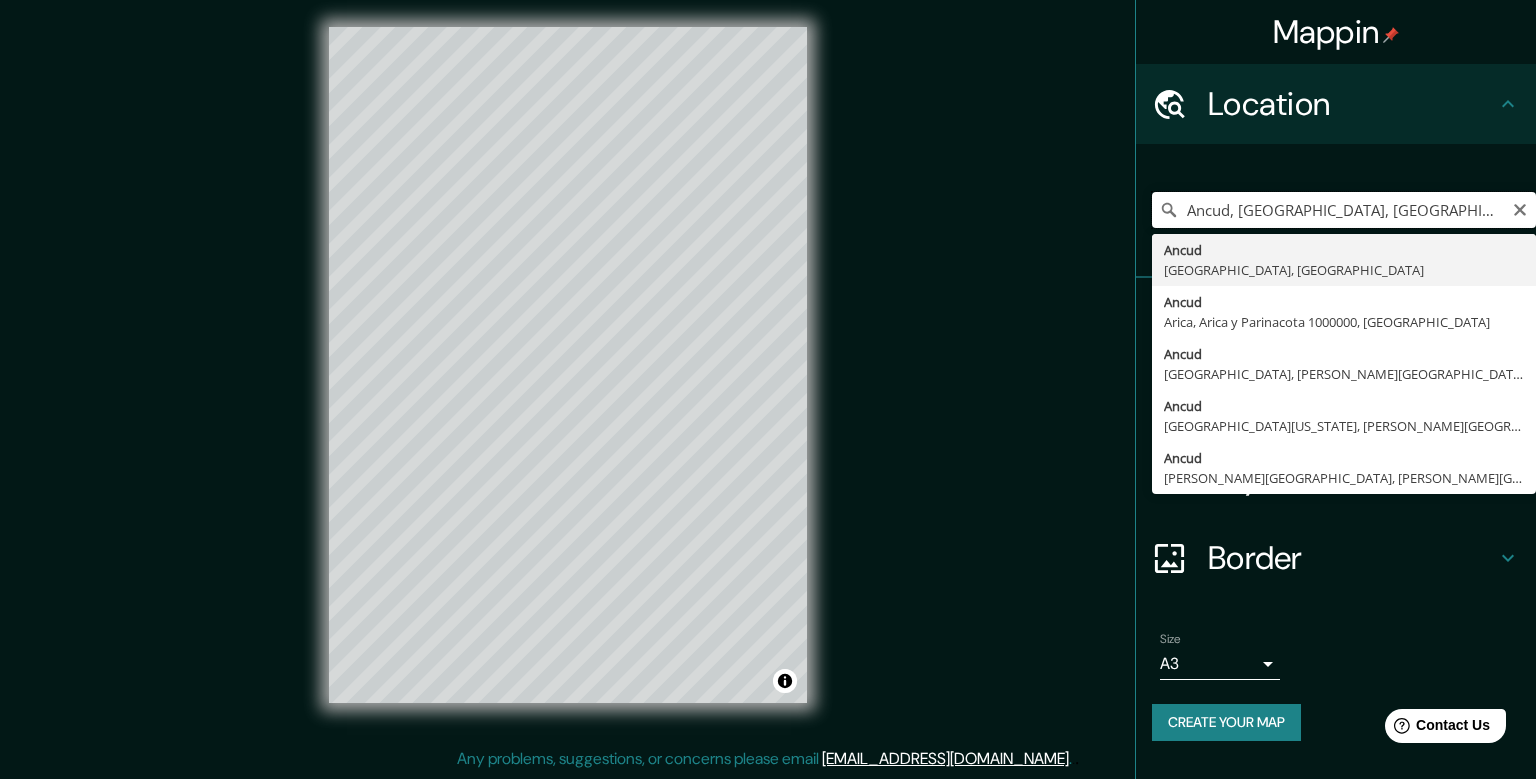click on "Ancud, [GEOGRAPHIC_DATA], [GEOGRAPHIC_DATA]" at bounding box center [1344, 210] 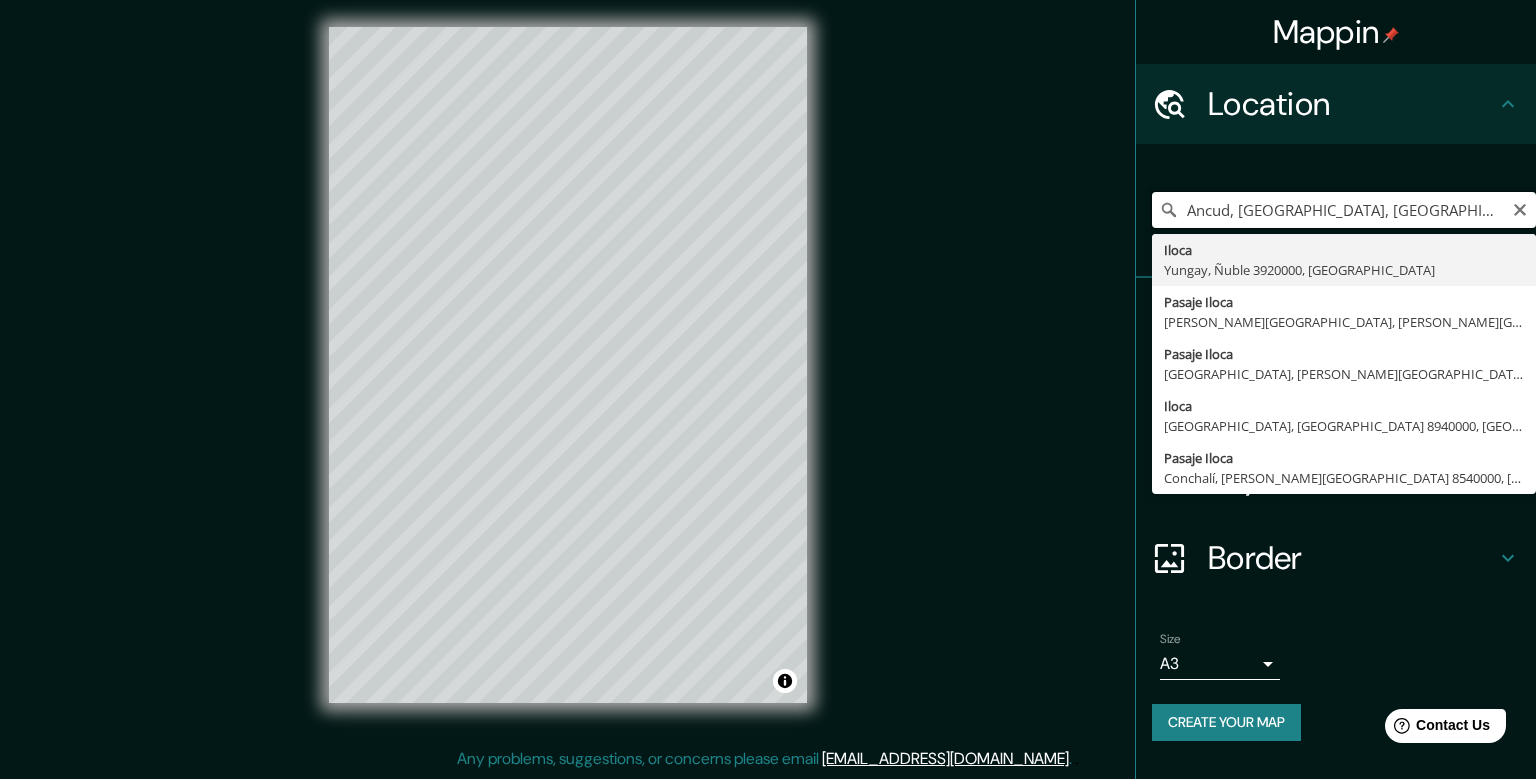 drag, startPoint x: 1419, startPoint y: 202, endPoint x: 1181, endPoint y: 206, distance: 238.03362 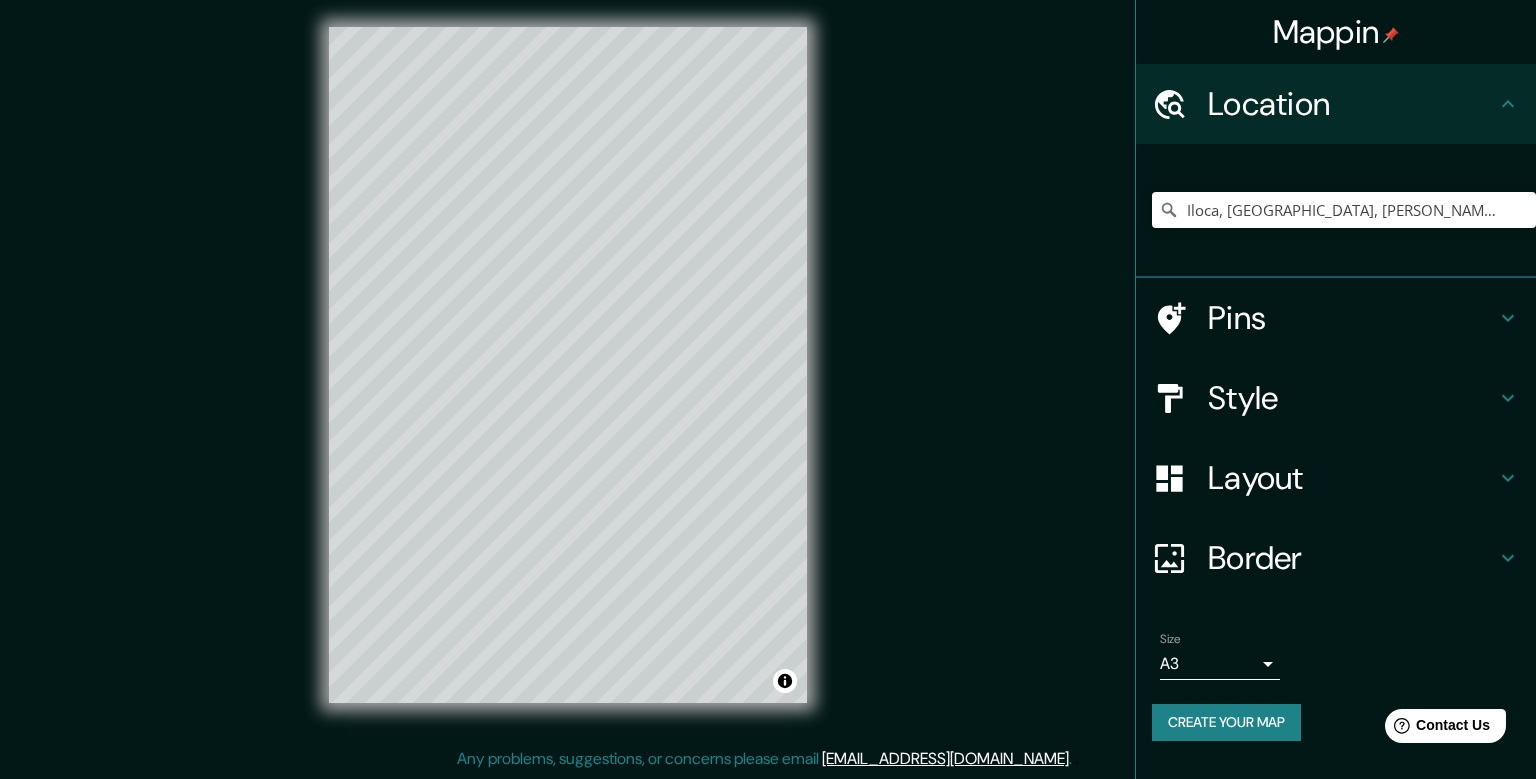 click on "Style" at bounding box center (1352, 398) 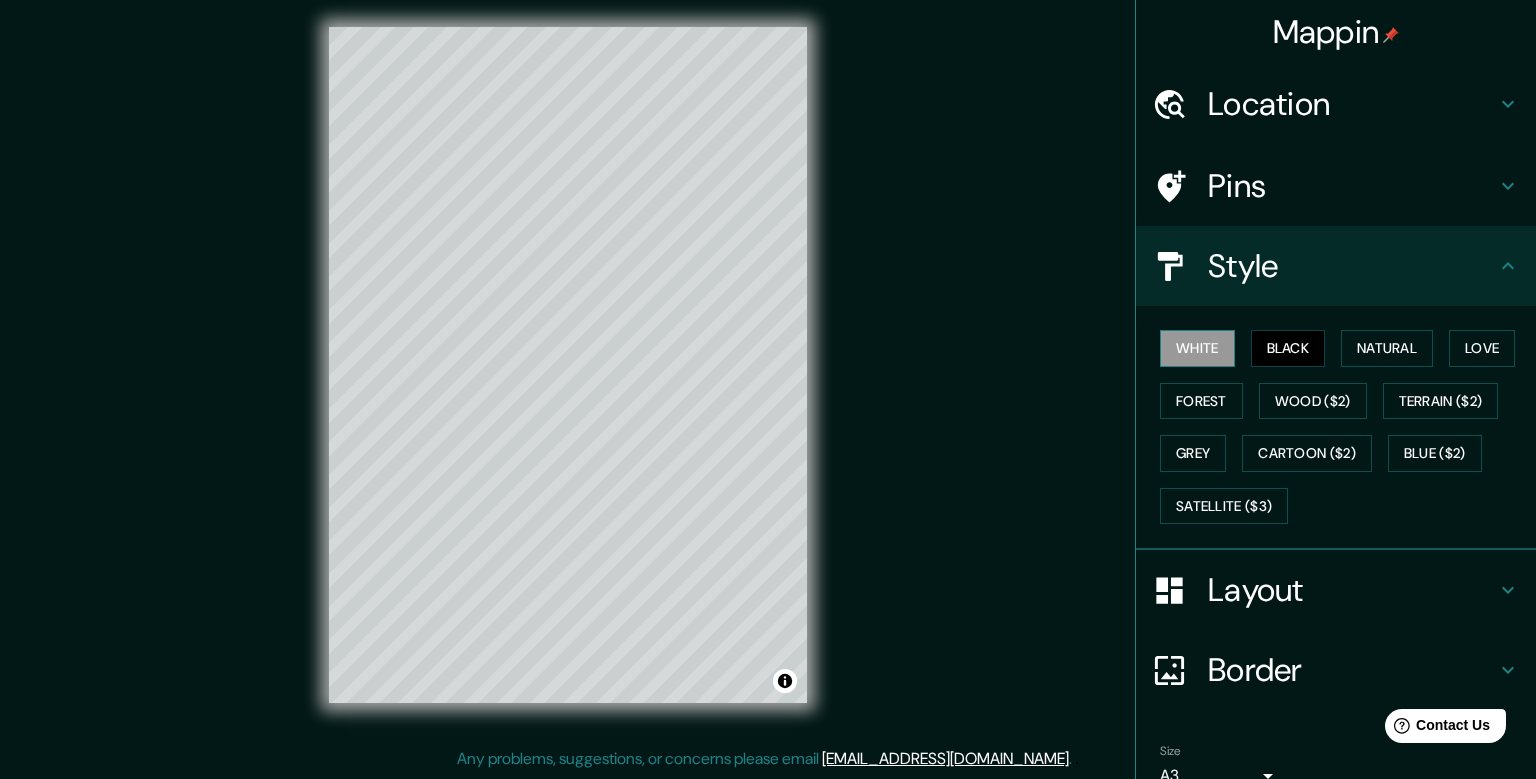 click on "White" at bounding box center (1197, 348) 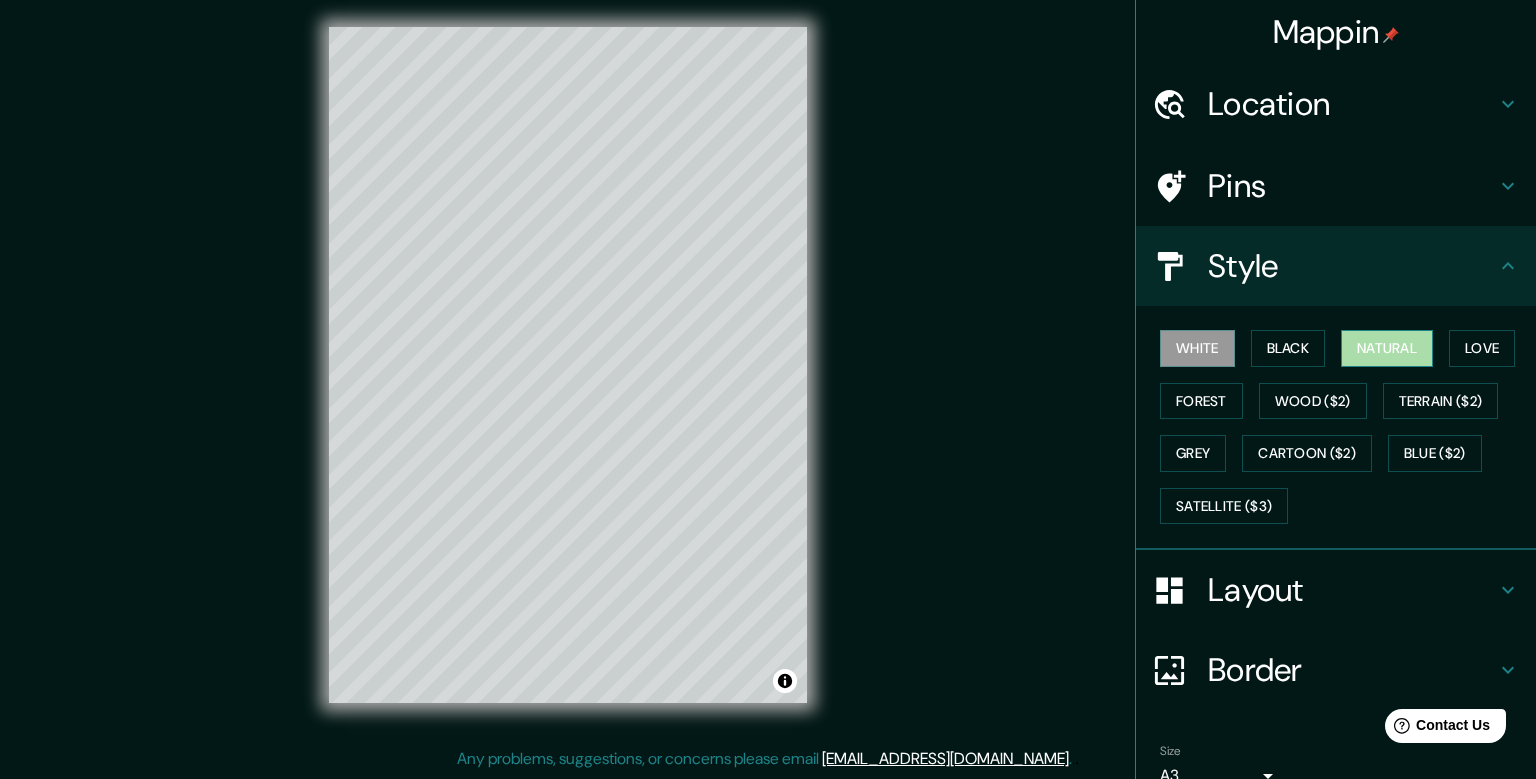 click on "Natural" at bounding box center [1387, 348] 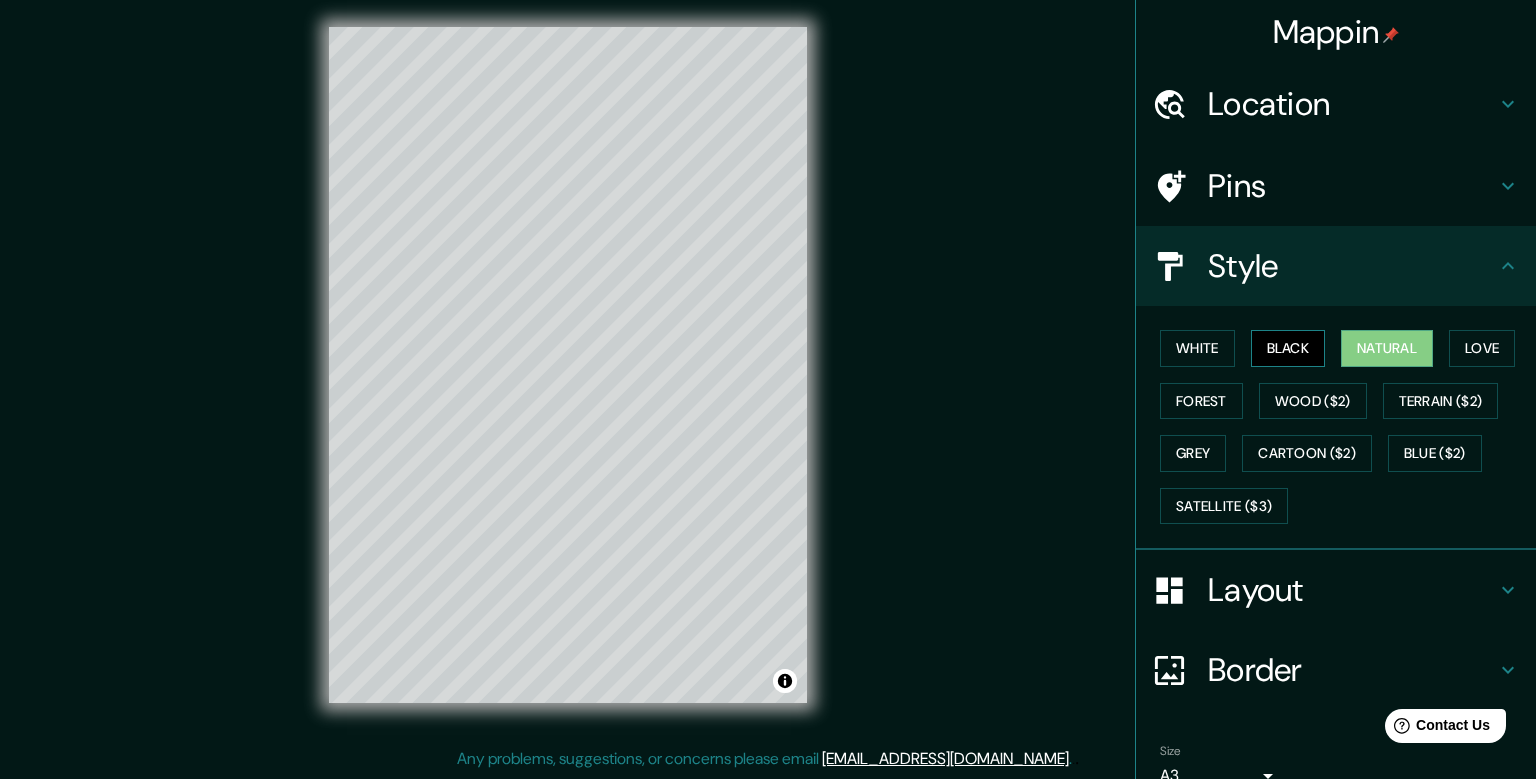 click on "Black" at bounding box center (1288, 348) 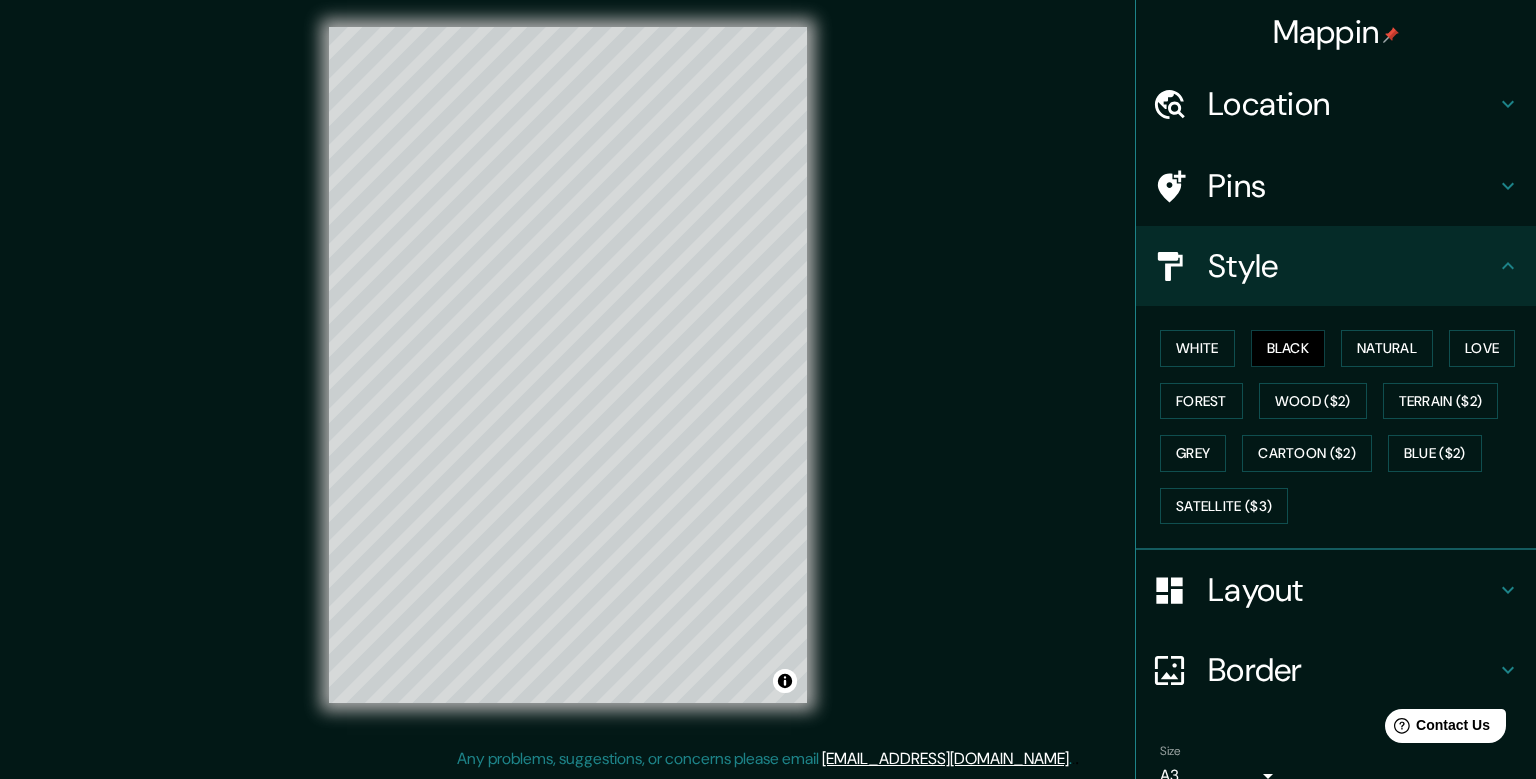 click on "Style" at bounding box center [1352, 266] 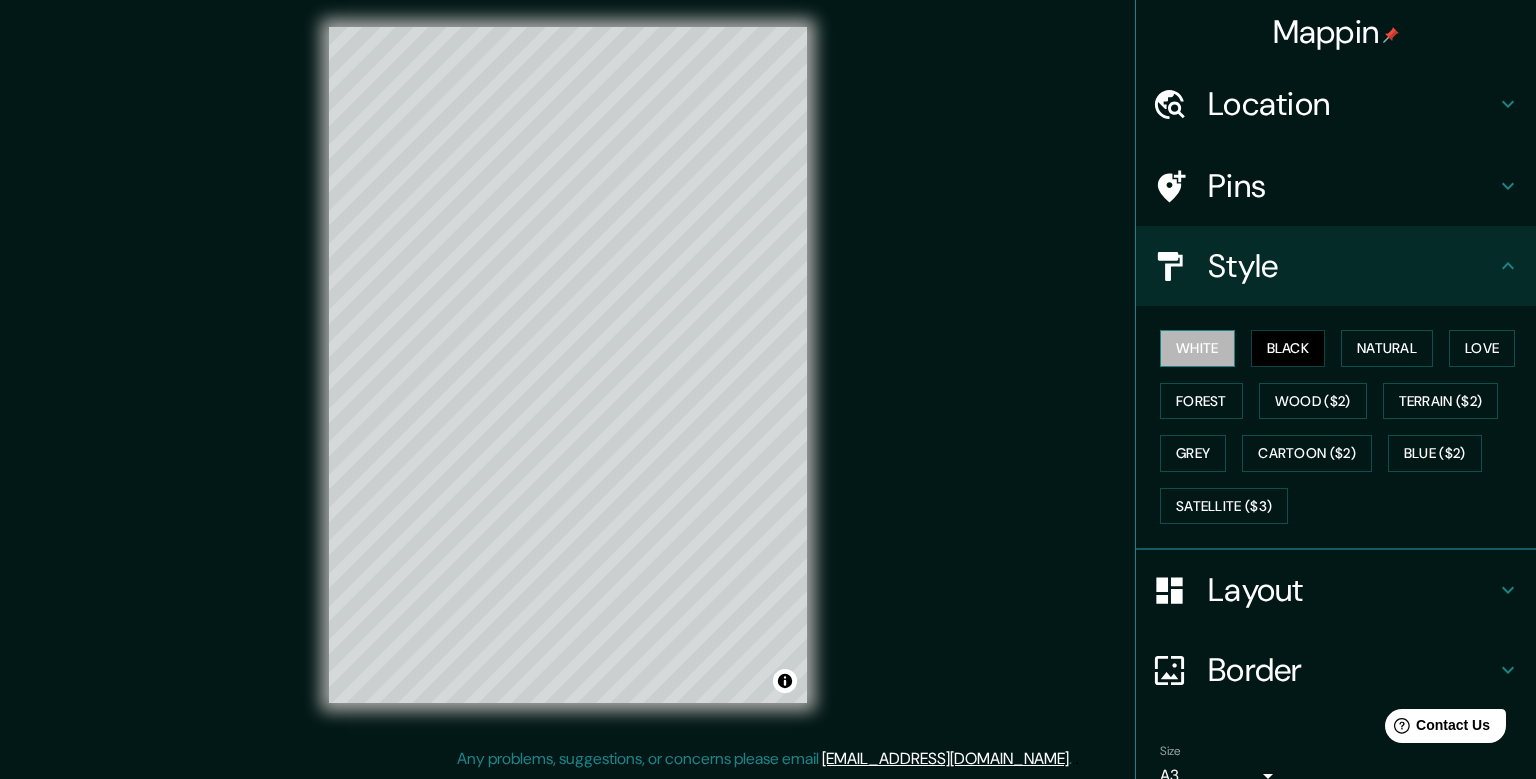 click on "White" at bounding box center (1197, 348) 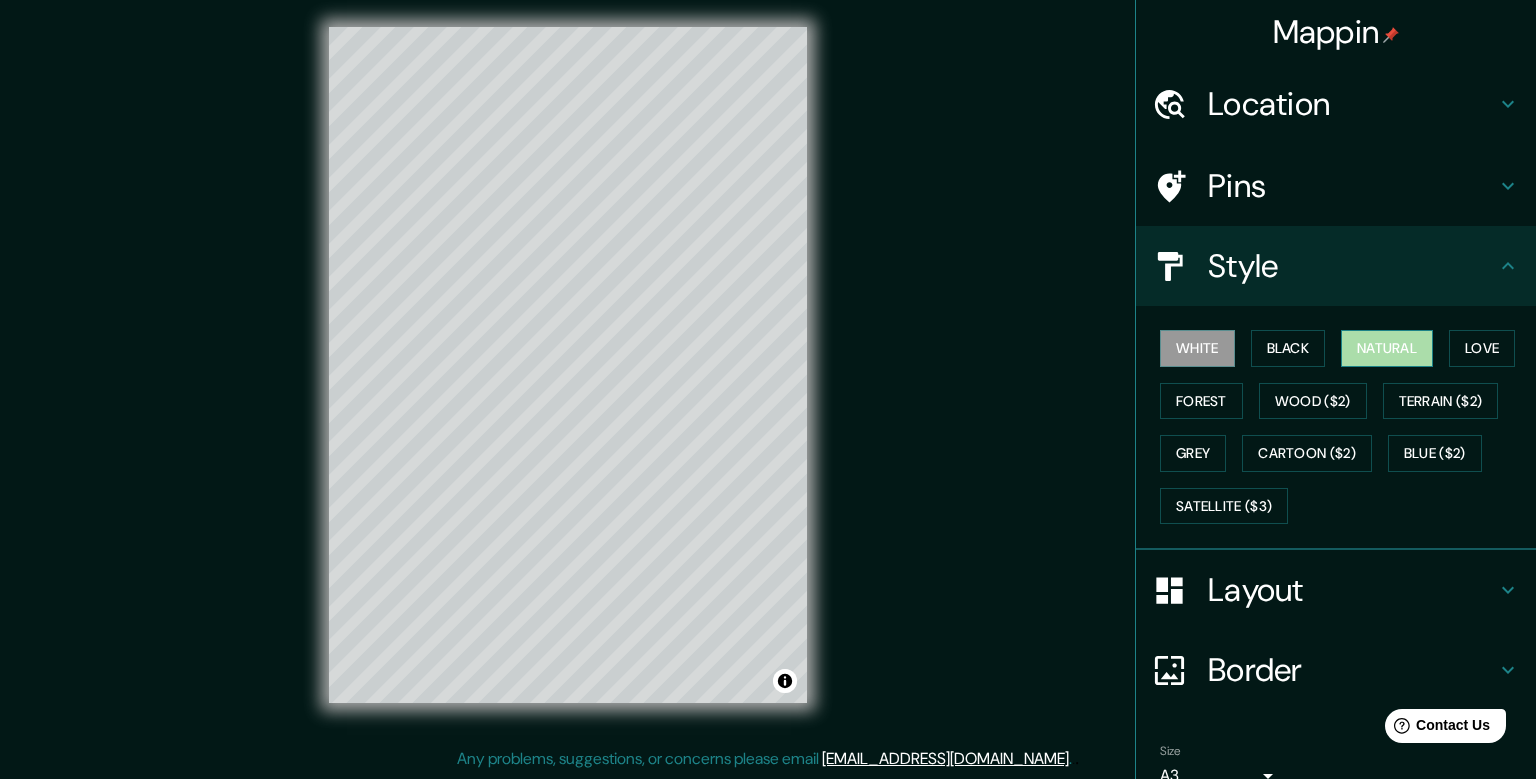 click on "Natural" at bounding box center [1387, 348] 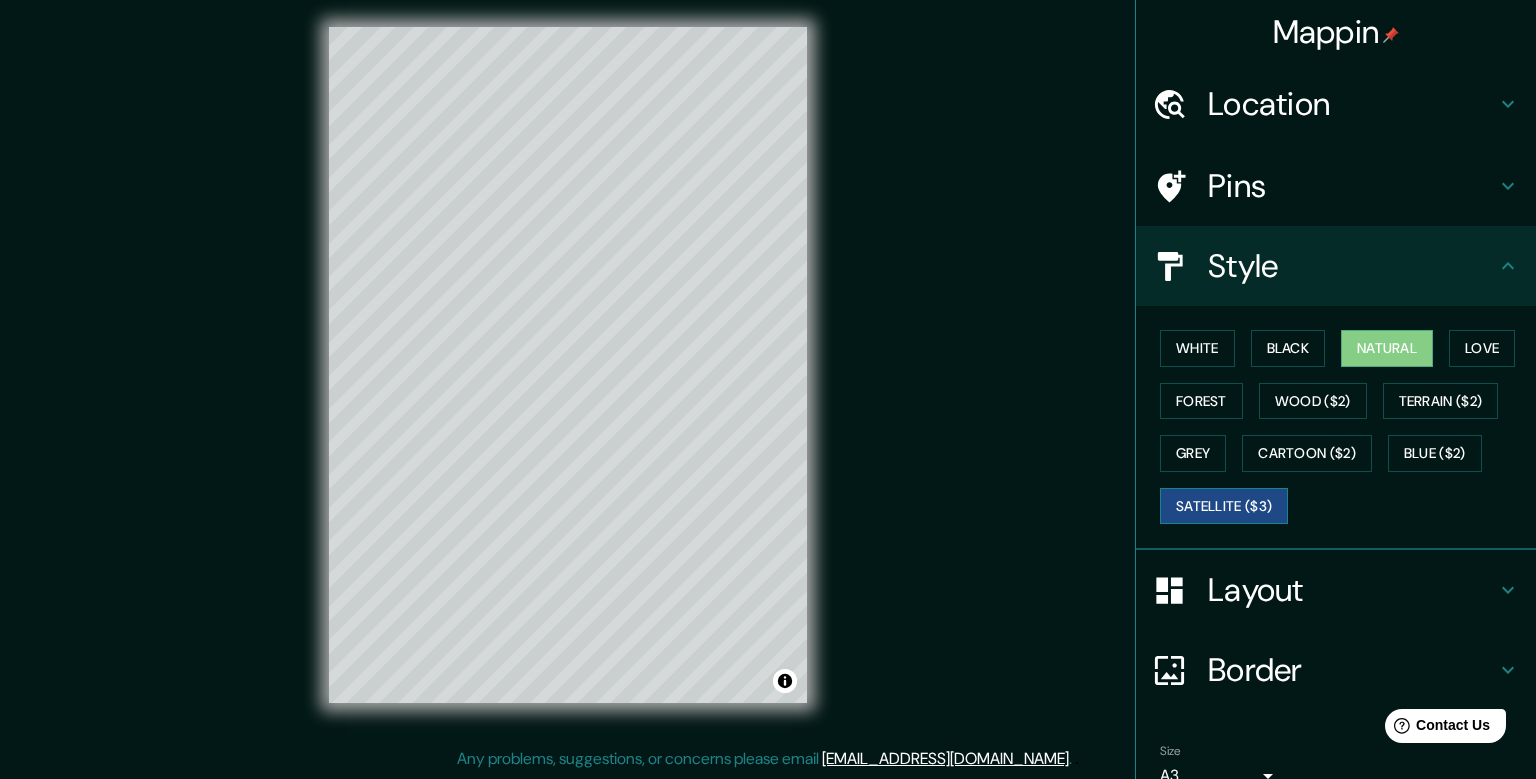 click on "Satellite ($3)" at bounding box center [1224, 506] 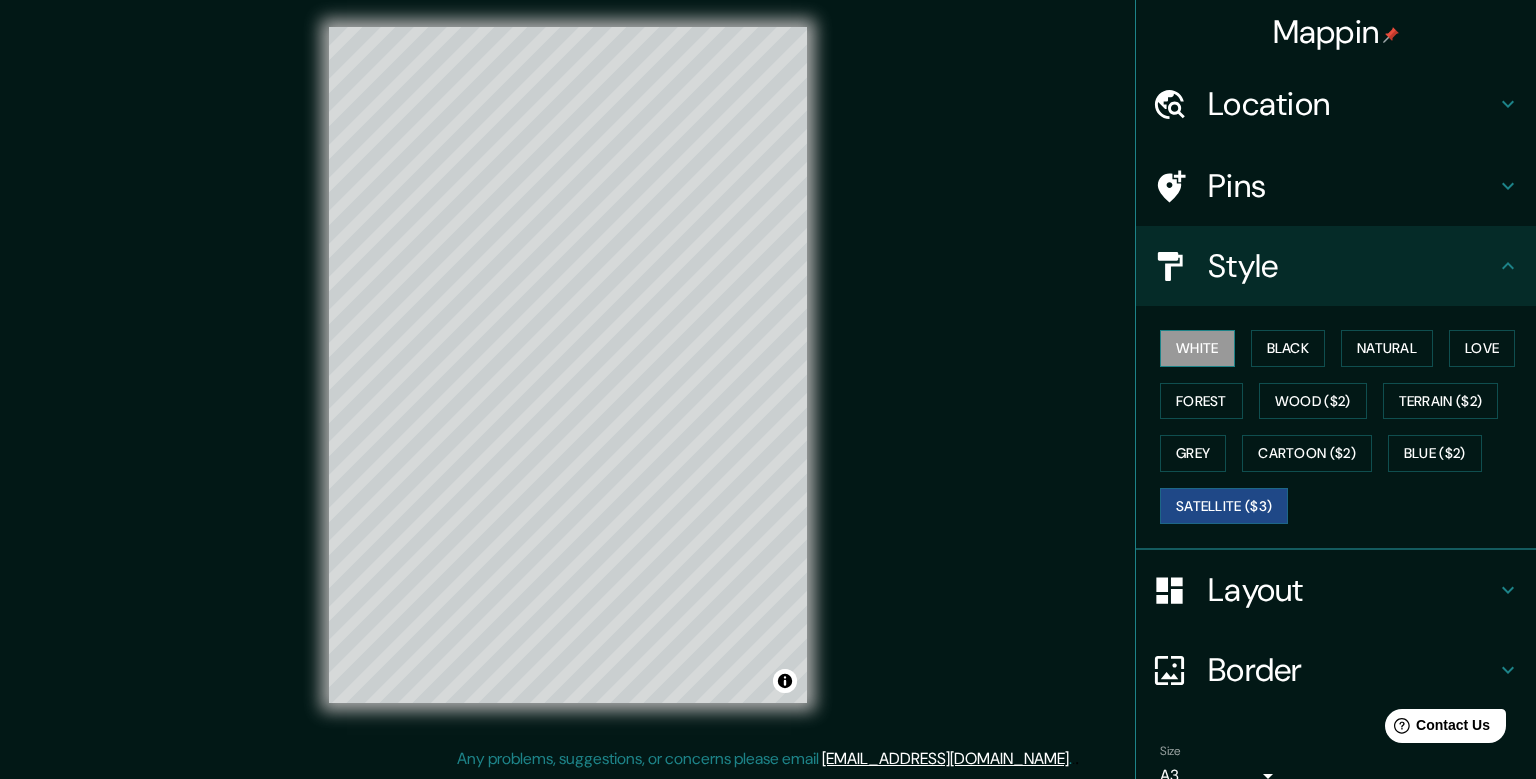 click on "White" at bounding box center (1197, 348) 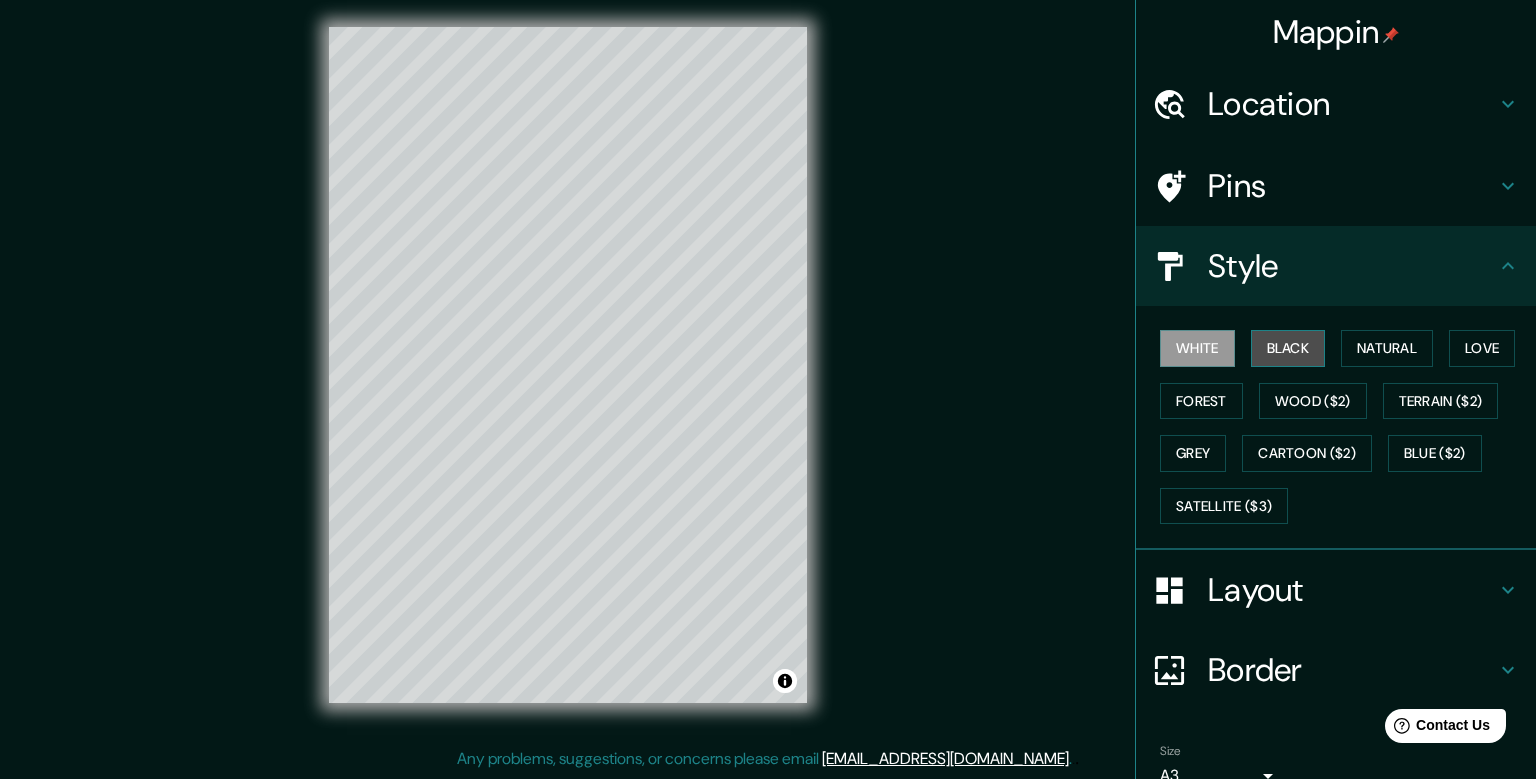 click on "Black" at bounding box center (1288, 348) 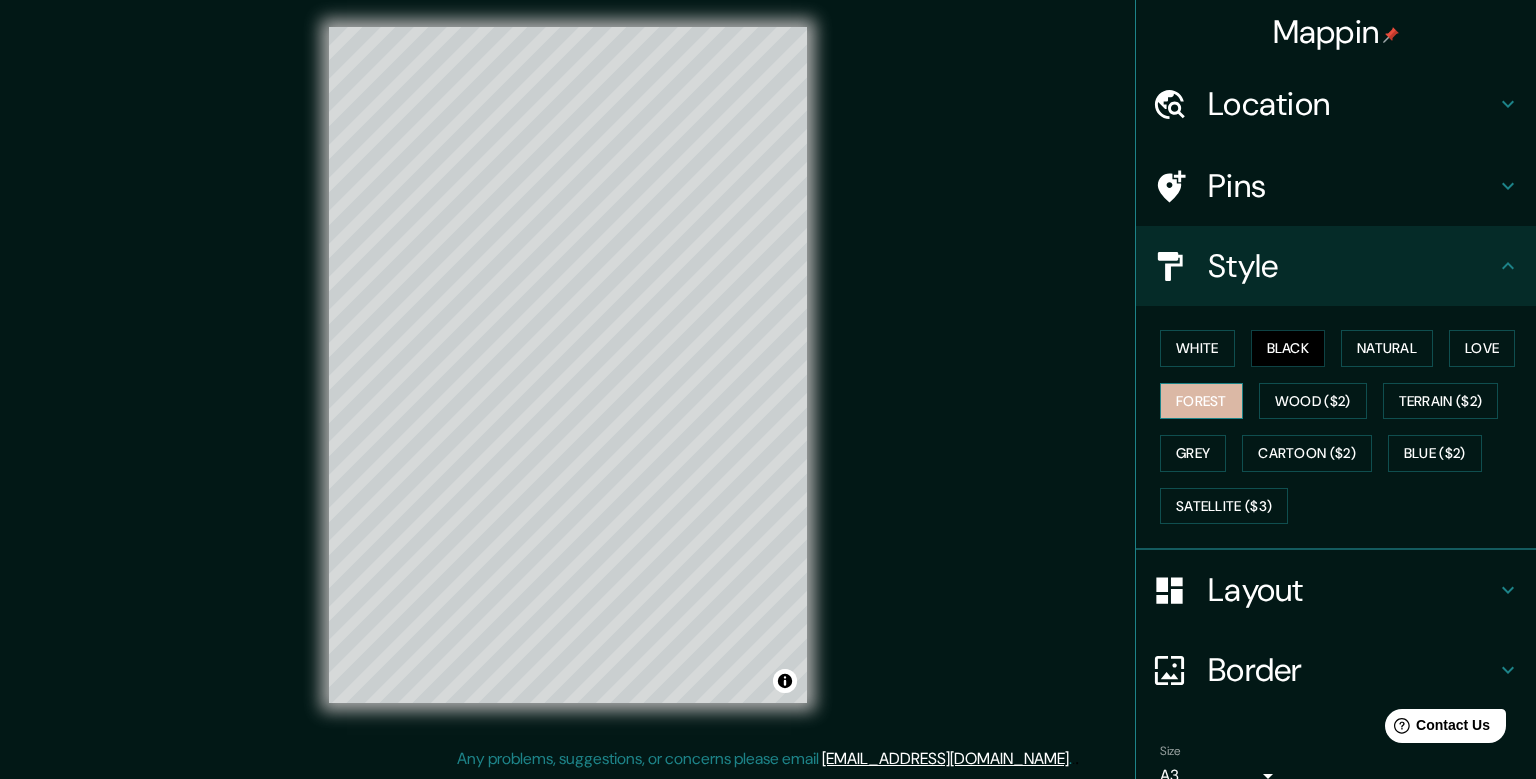 click on "Forest" at bounding box center [1201, 401] 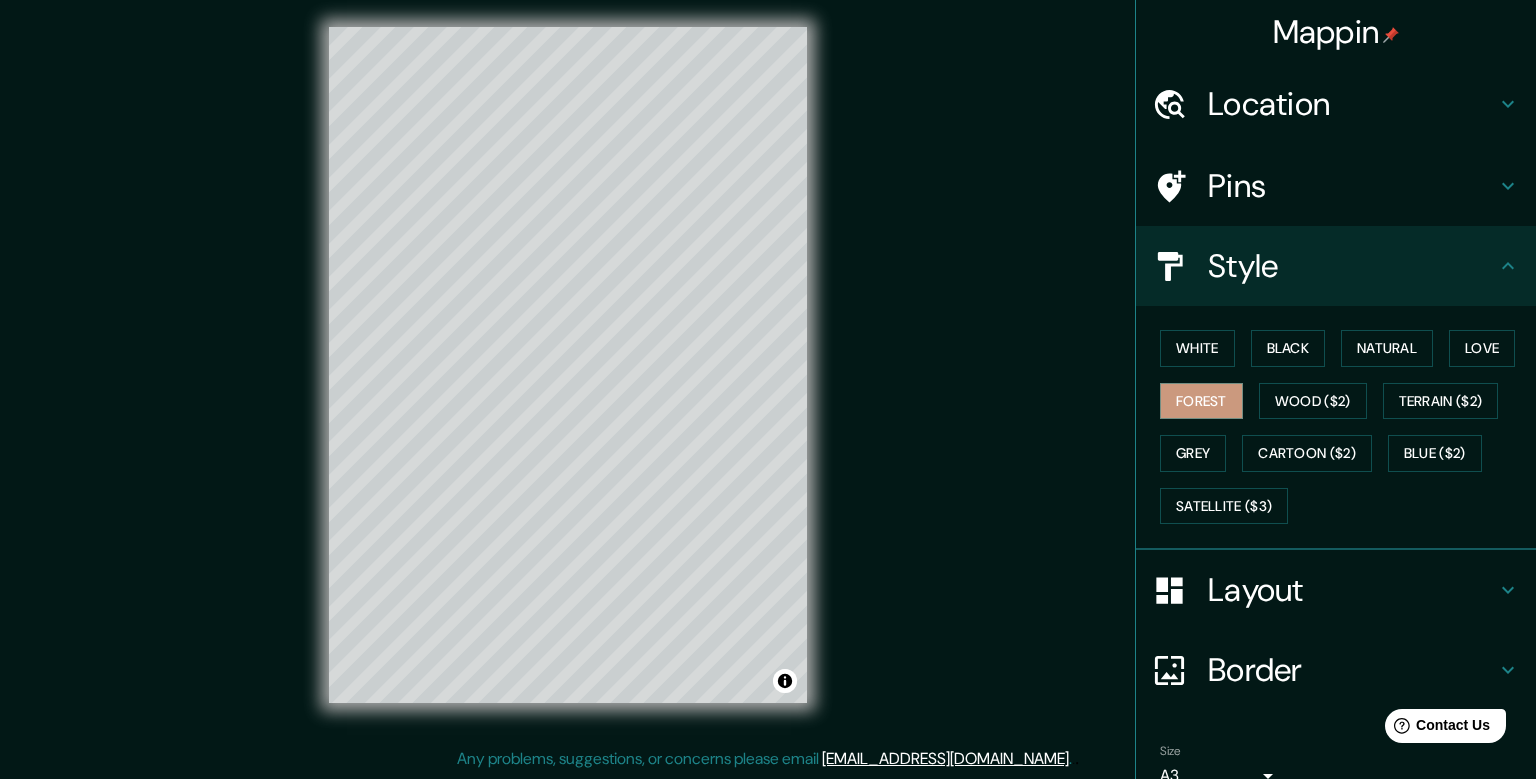 click on "White Black Natural Love Forest Wood ($2) Terrain ($2) Grey Cartoon ($2) Blue ($2) Satellite ($3)" at bounding box center [1344, 427] 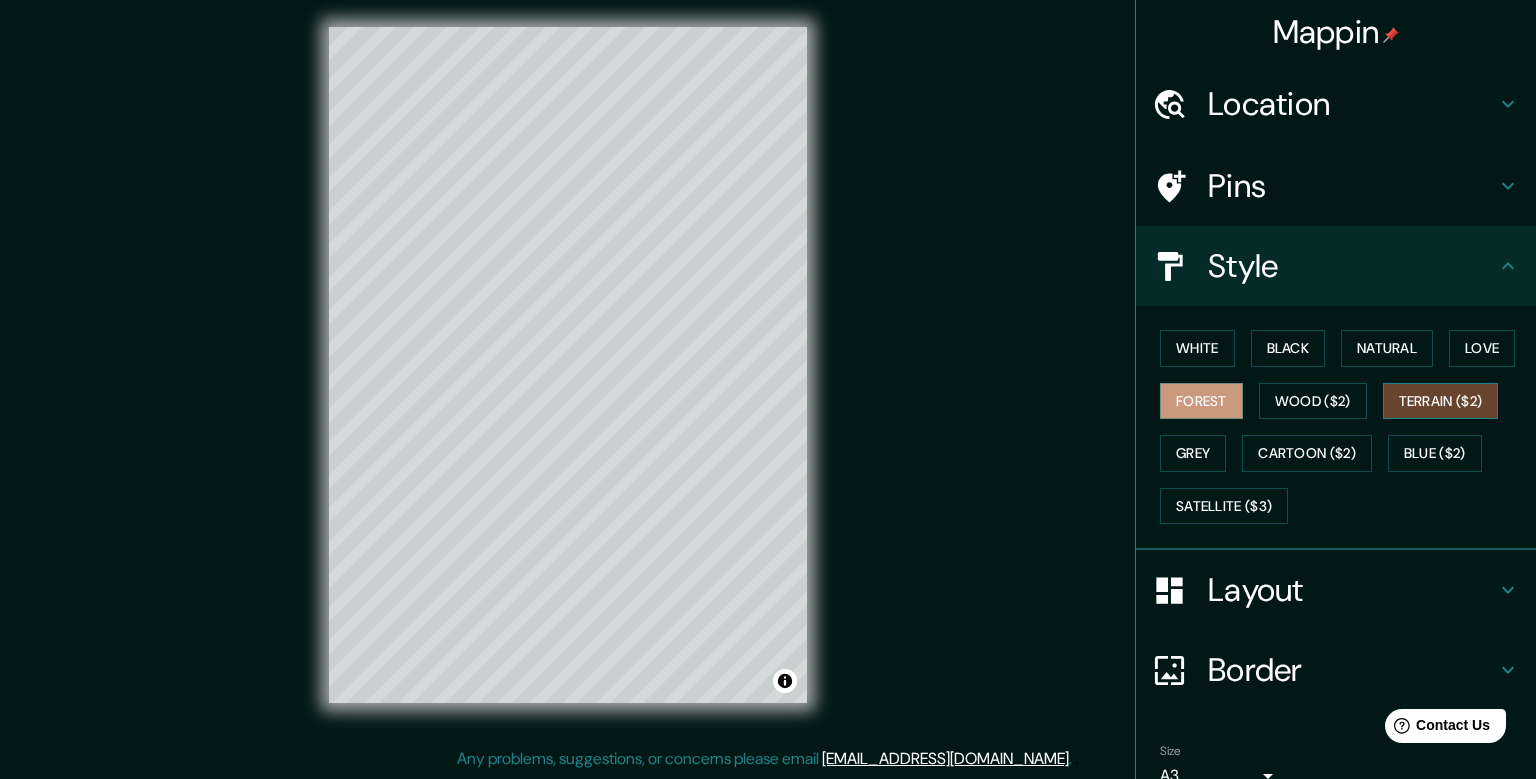 click on "Terrain ($2)" at bounding box center (1441, 401) 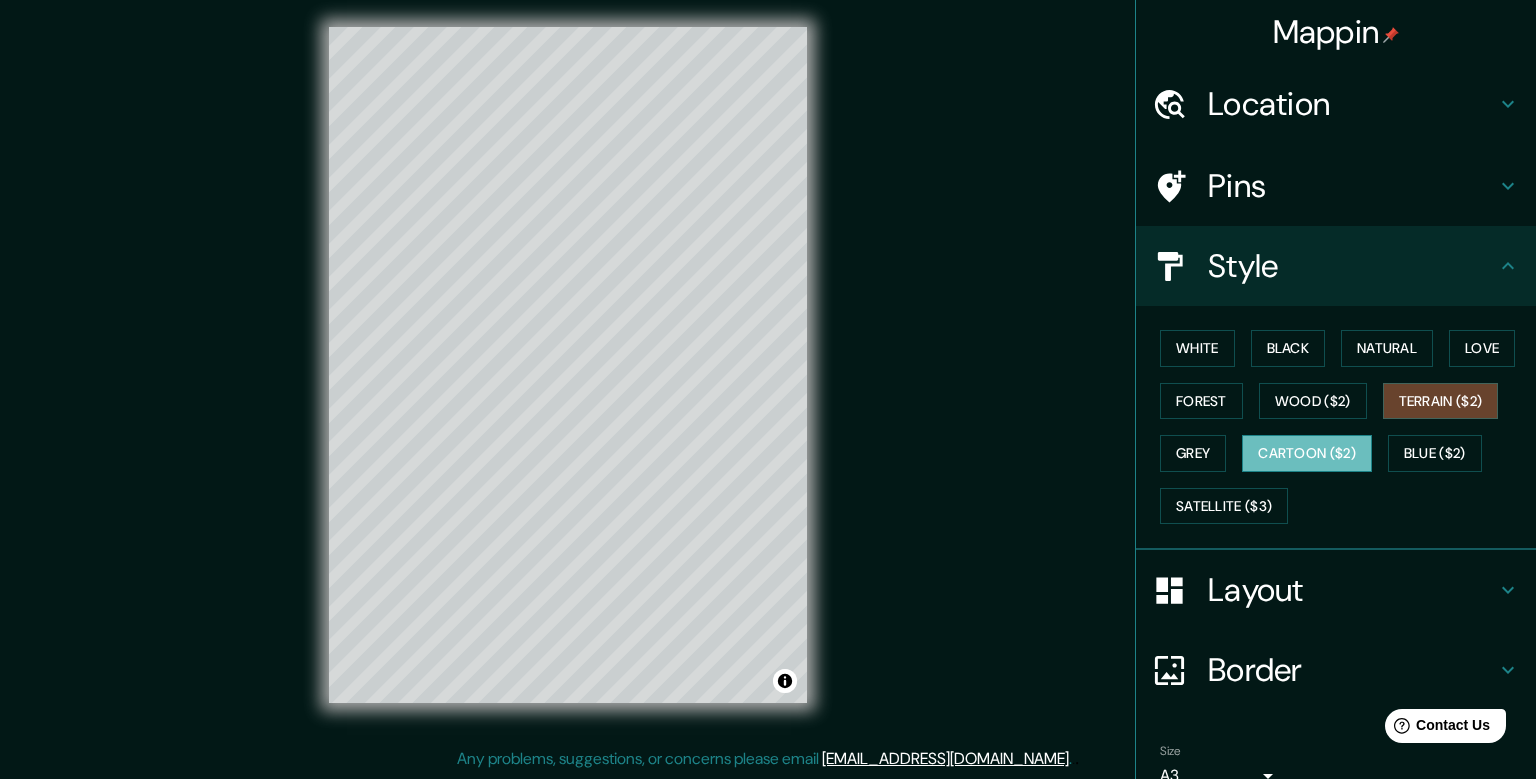 click on "Cartoon ($2)" at bounding box center (1307, 453) 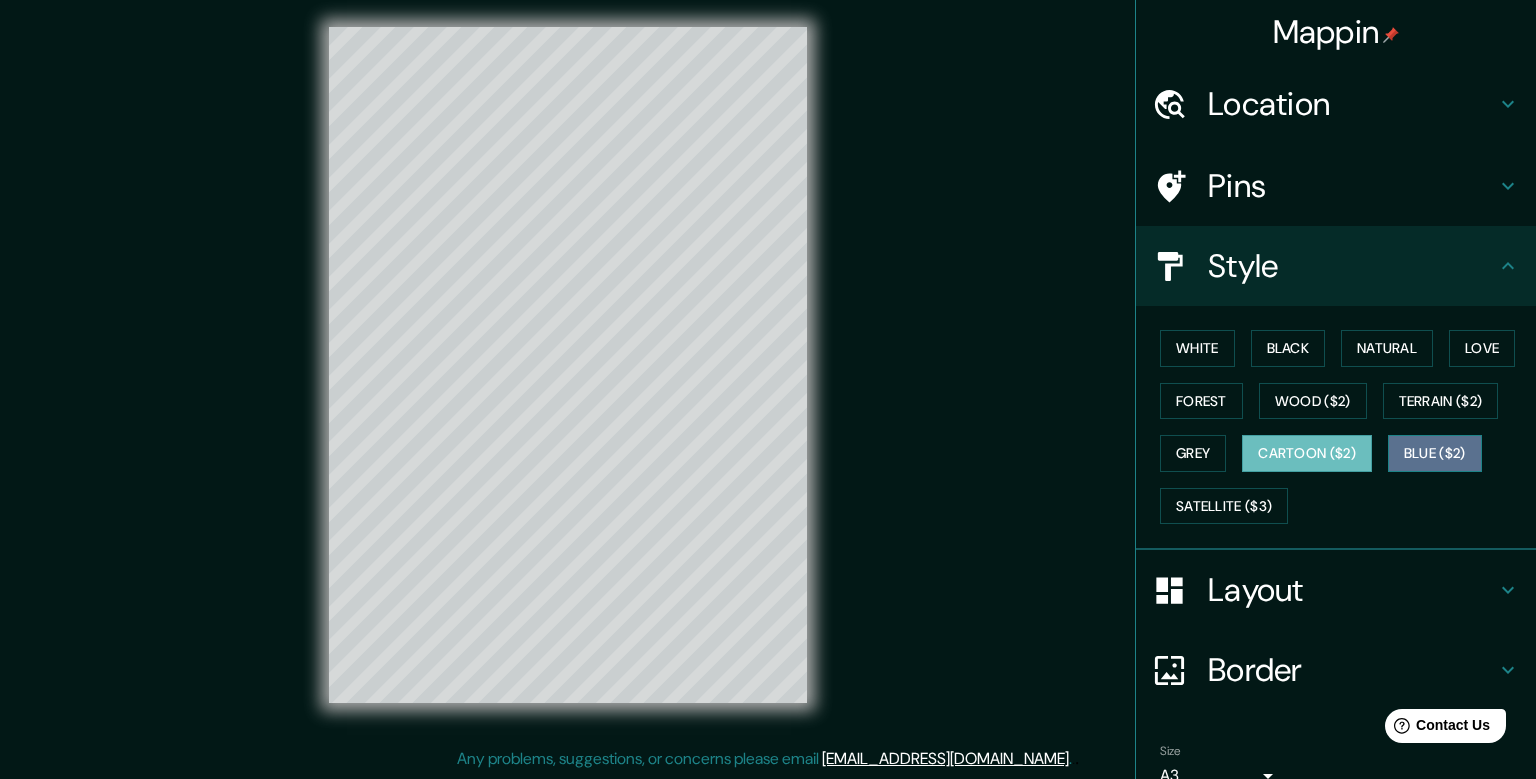 click on "Blue ($2)" at bounding box center (1435, 453) 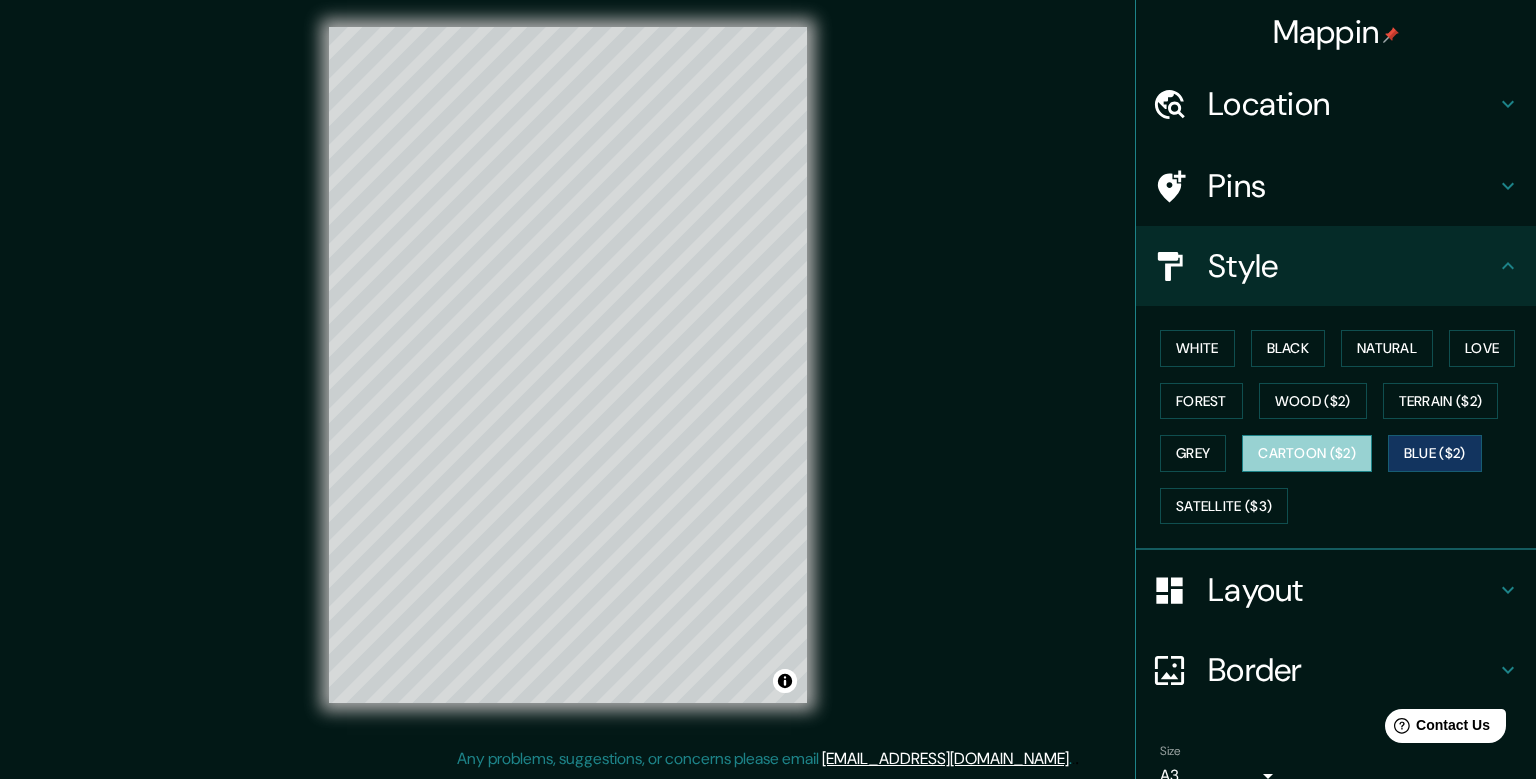 click on "Cartoon ($2)" at bounding box center (1307, 453) 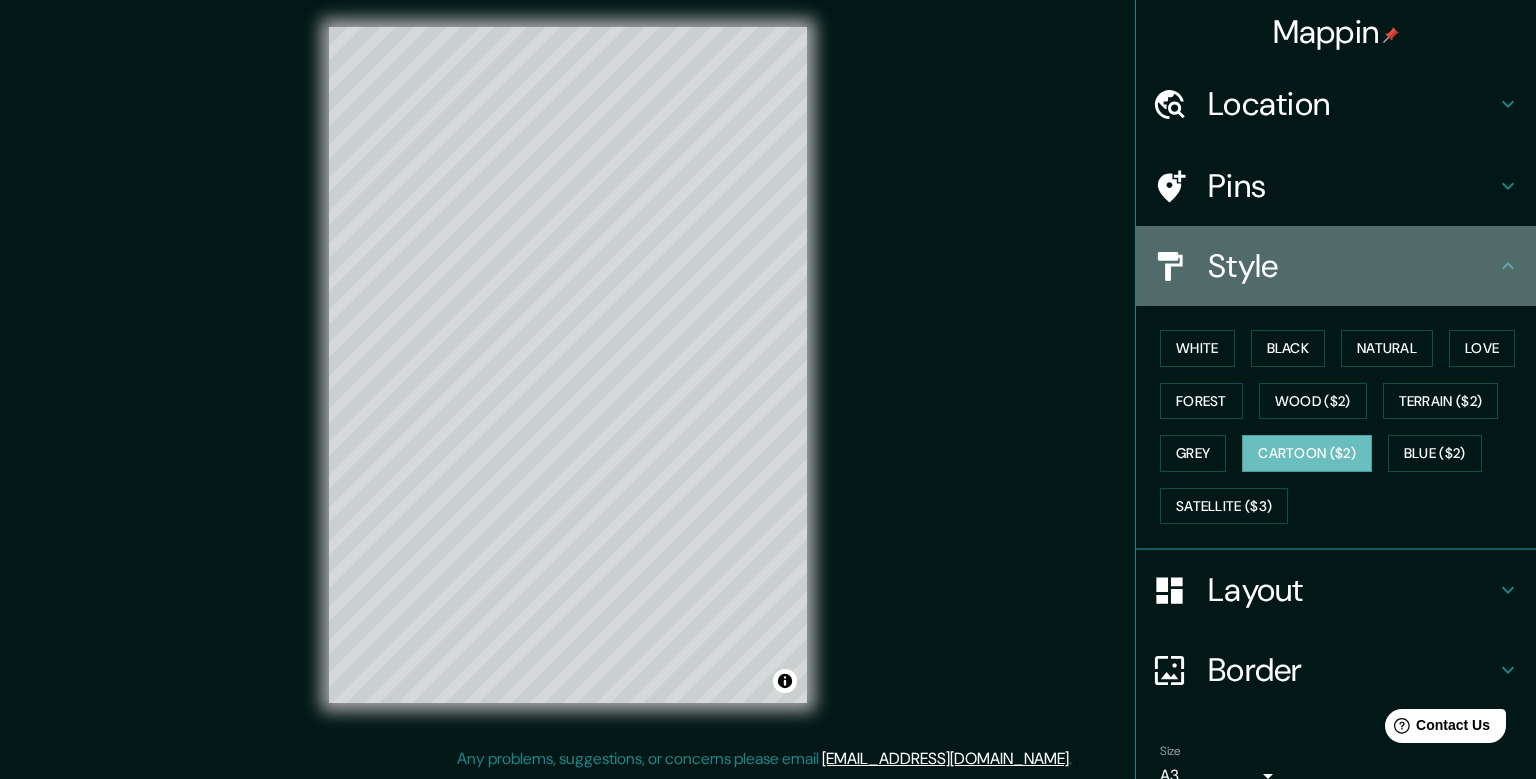click on "Style" at bounding box center [1336, 266] 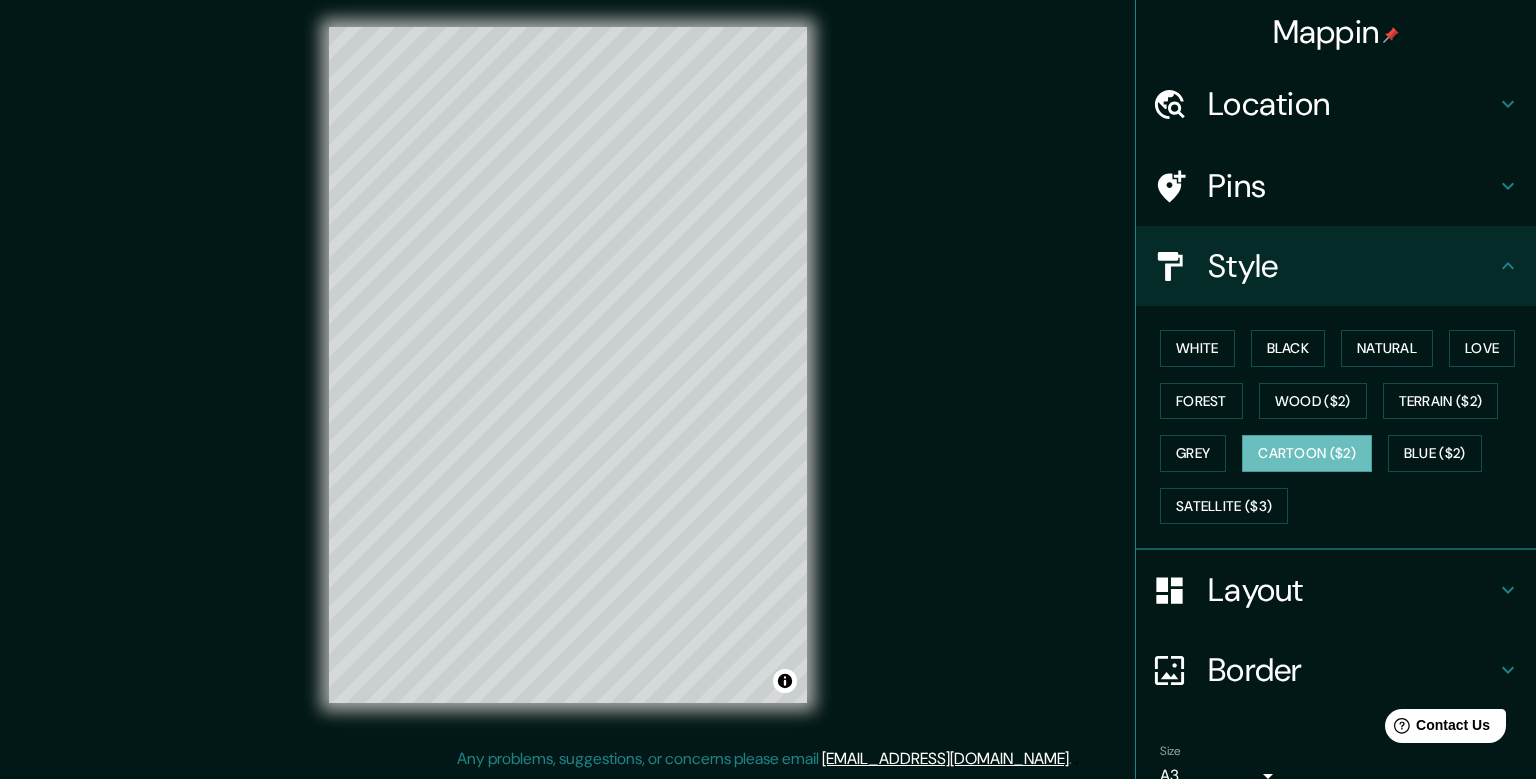 click 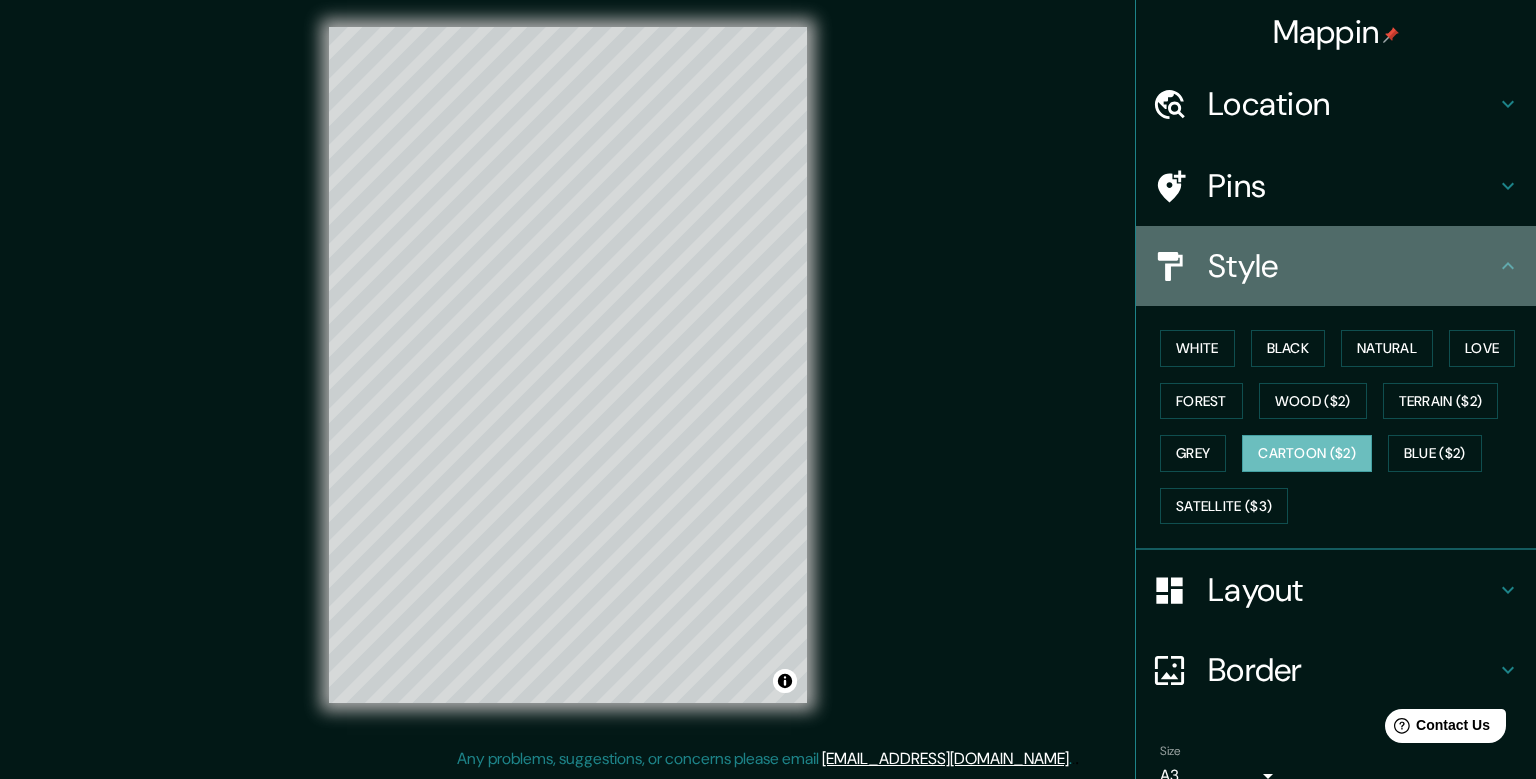 click 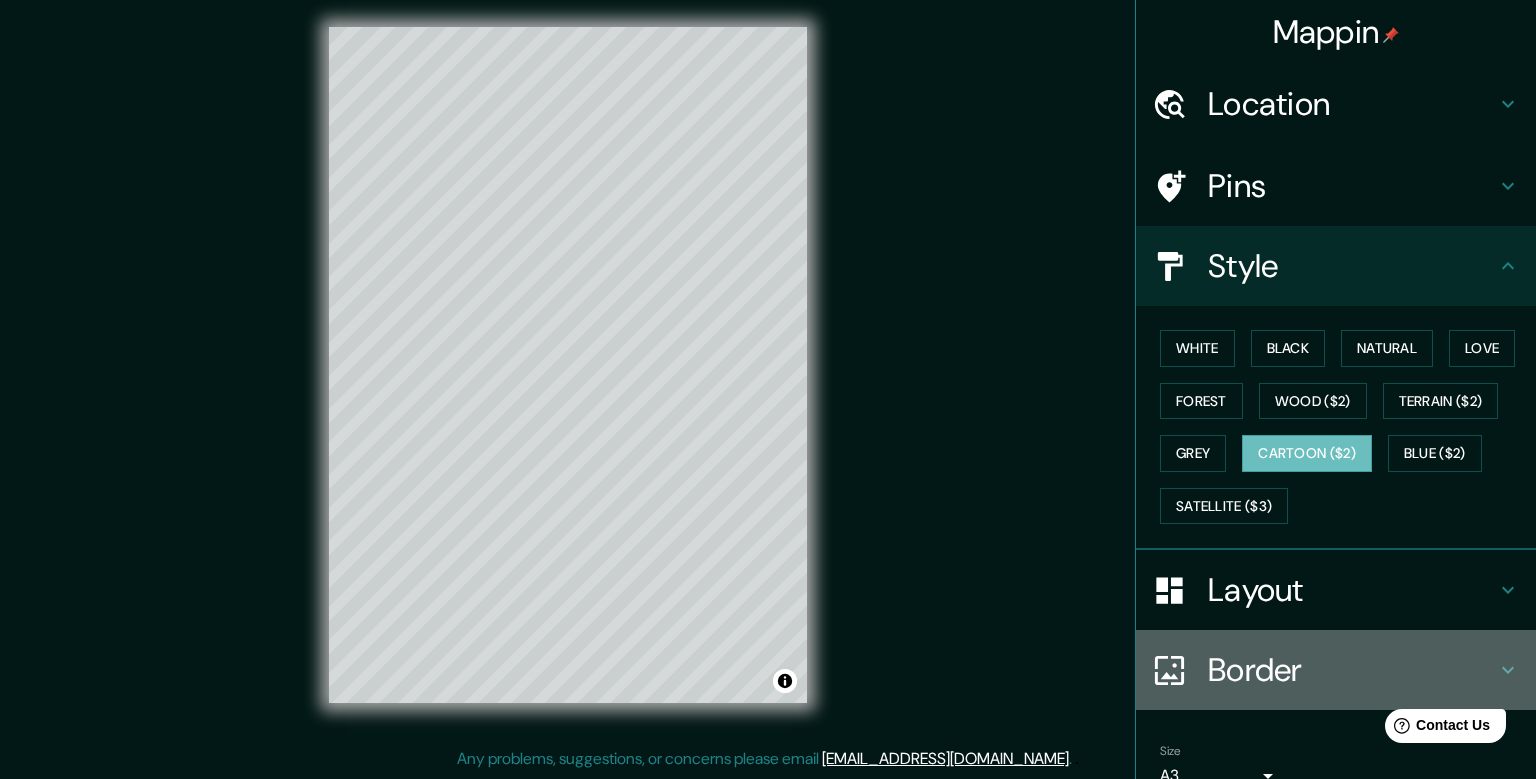 click on "Border" at bounding box center (1352, 670) 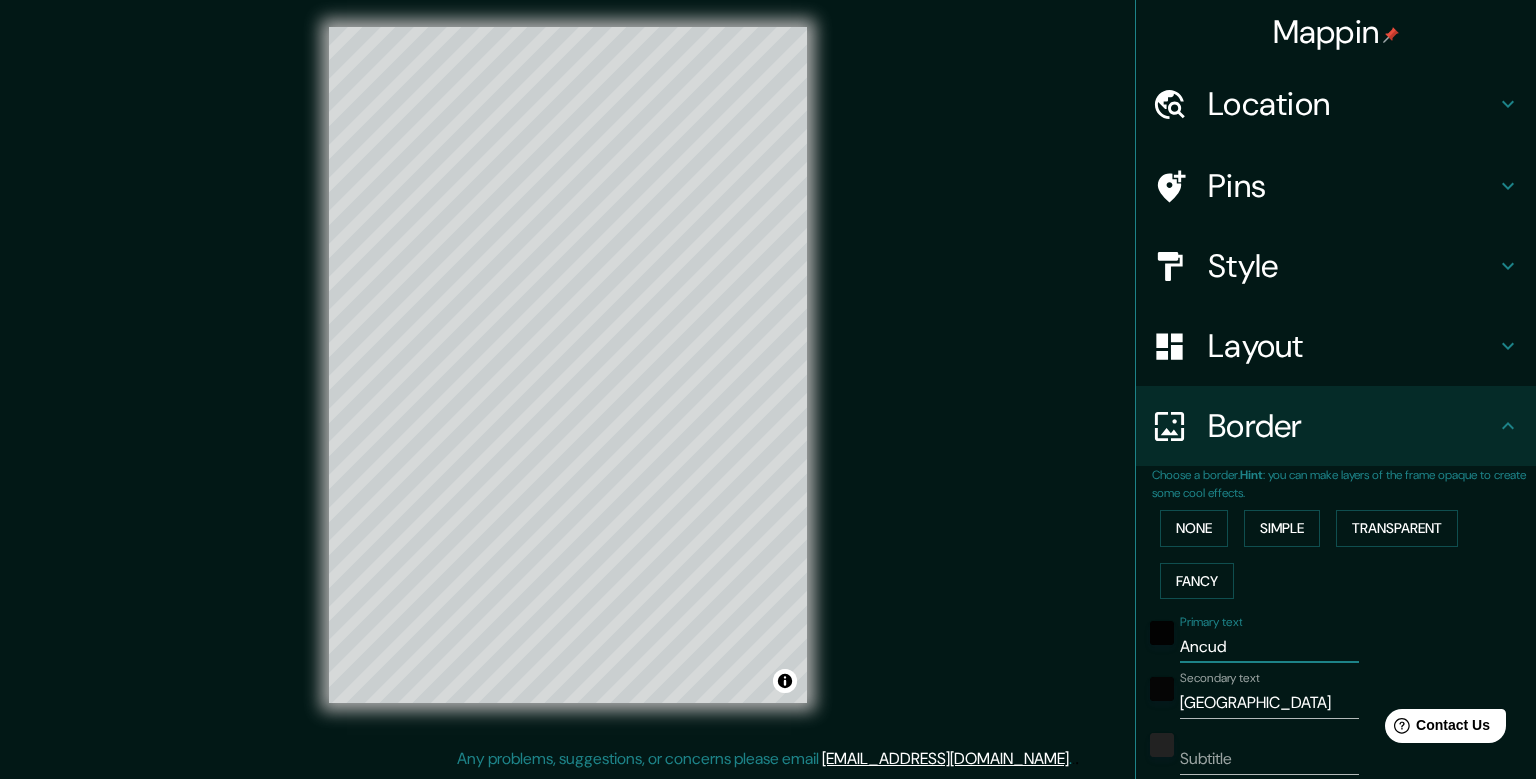 drag, startPoint x: 1271, startPoint y: 651, endPoint x: 1143, endPoint y: 633, distance: 129.25943 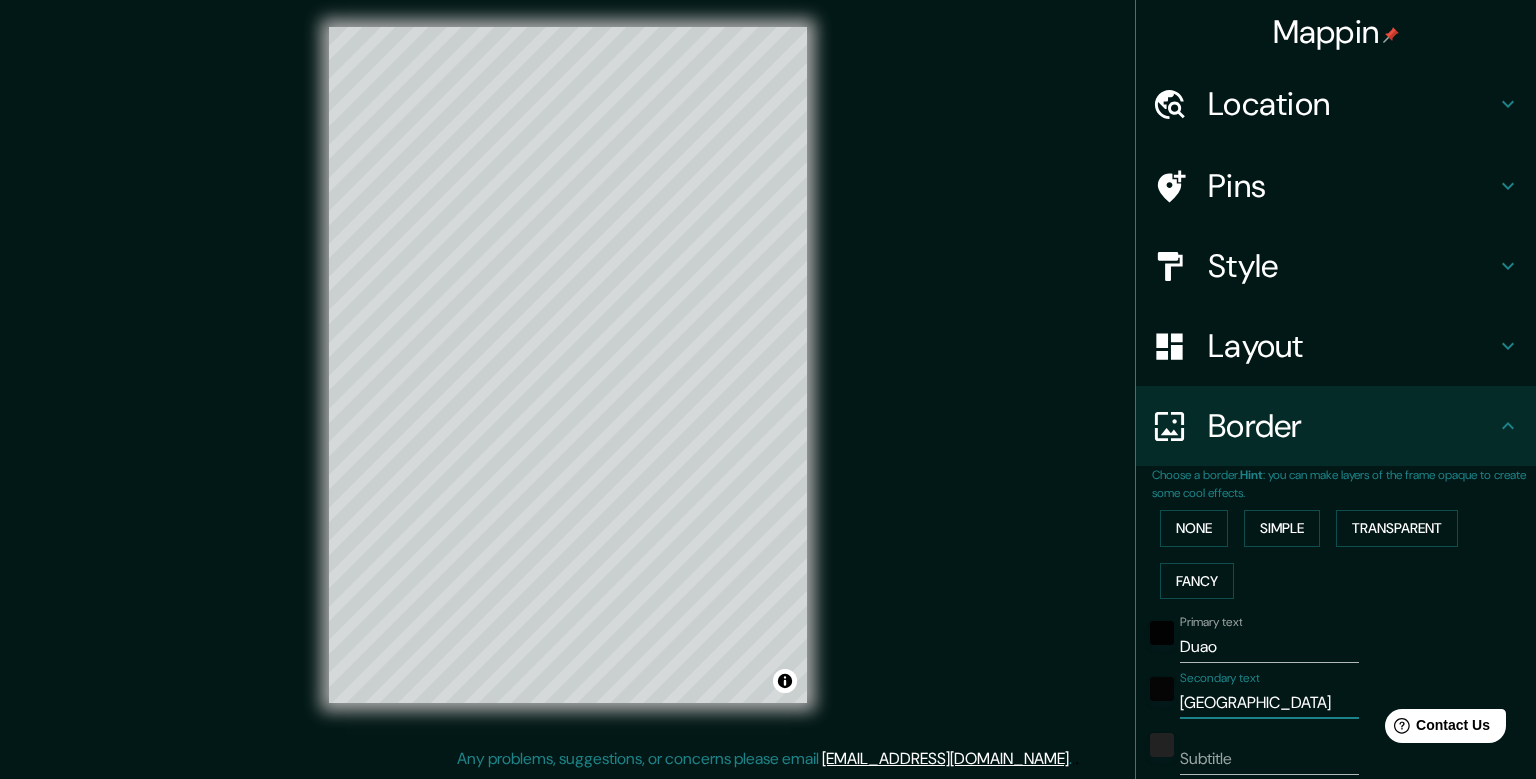 drag, startPoint x: 1267, startPoint y: 702, endPoint x: 1163, endPoint y: 694, distance: 104.307236 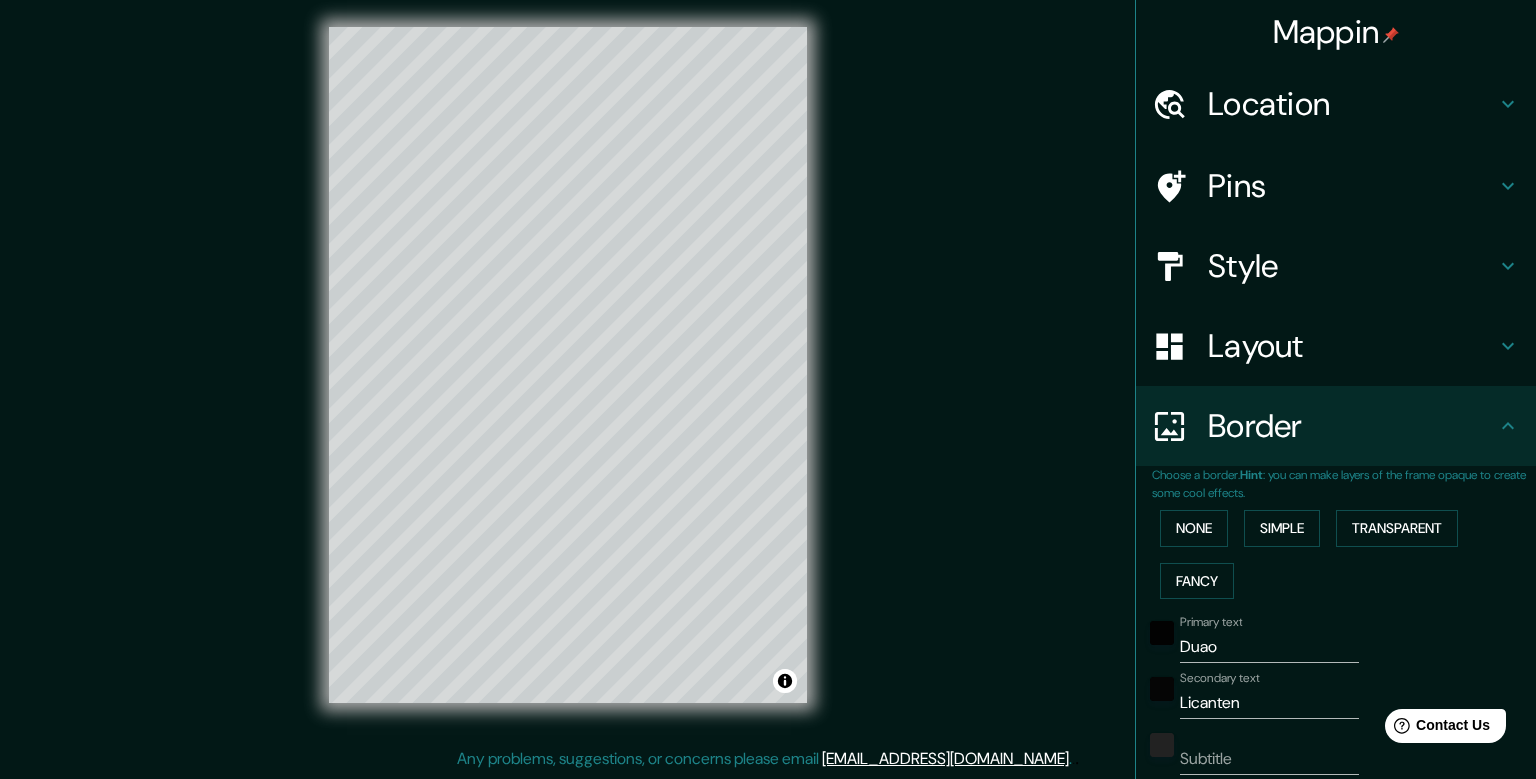 click on "Mappin Location [GEOGRAPHIC_DATA], [GEOGRAPHIC_DATA], [PERSON_NAME][GEOGRAPHIC_DATA], [GEOGRAPHIC_DATA] Pins Style Layout Border Choose a border.  Hint : you can make layers of the frame opaque to create some cool effects. None Simple Transparent Fancy Primary text Duao Secondary text Licanten Subtitle Add frame layer Size A3 a4 Create your map © Mapbox   © OpenStreetMap   Improve this map Any problems, suggestions, or concerns please email    [EMAIL_ADDRESS][DOMAIN_NAME] . . ." at bounding box center [768, 380] 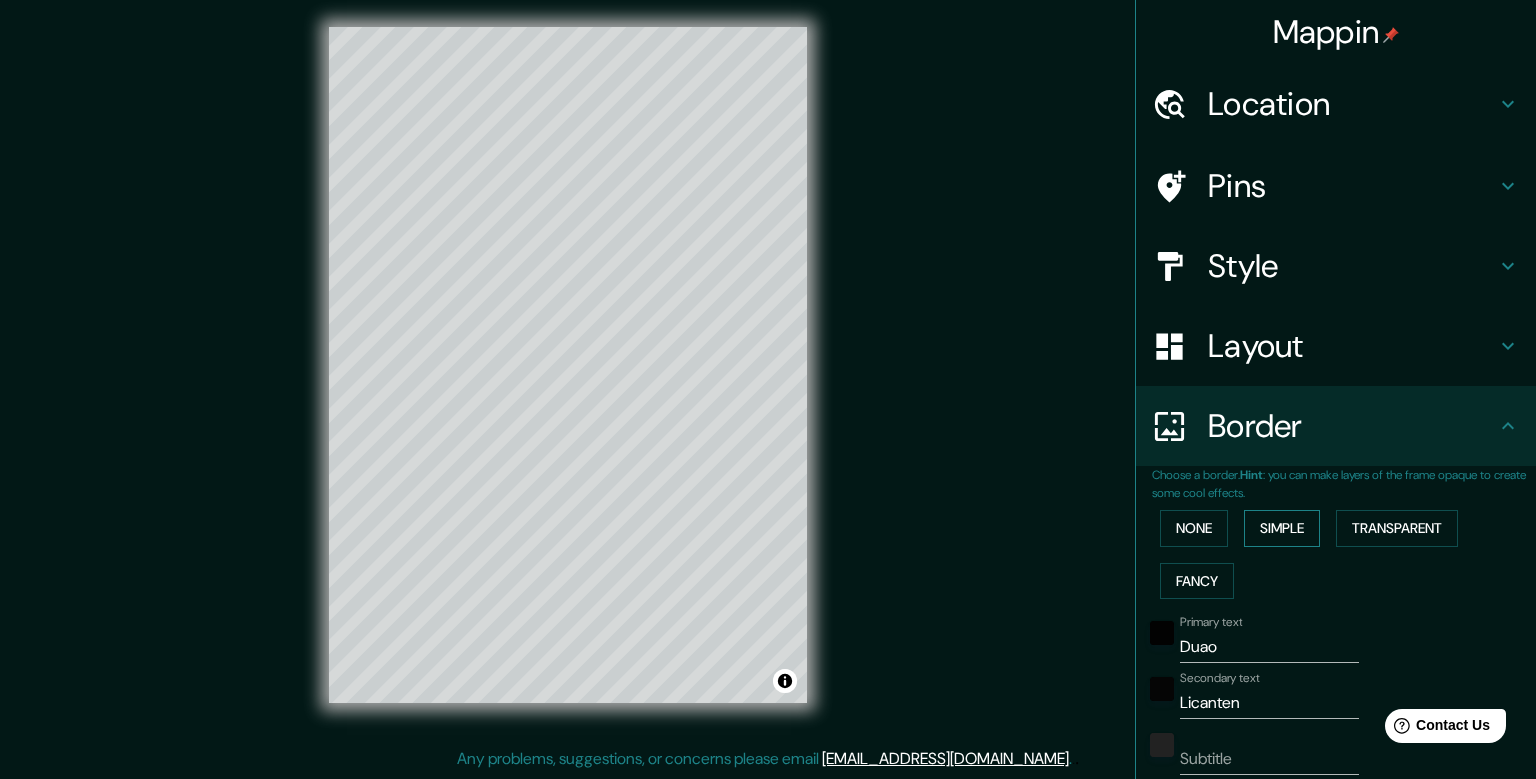 scroll, scrollTop: 357, scrollLeft: 0, axis: vertical 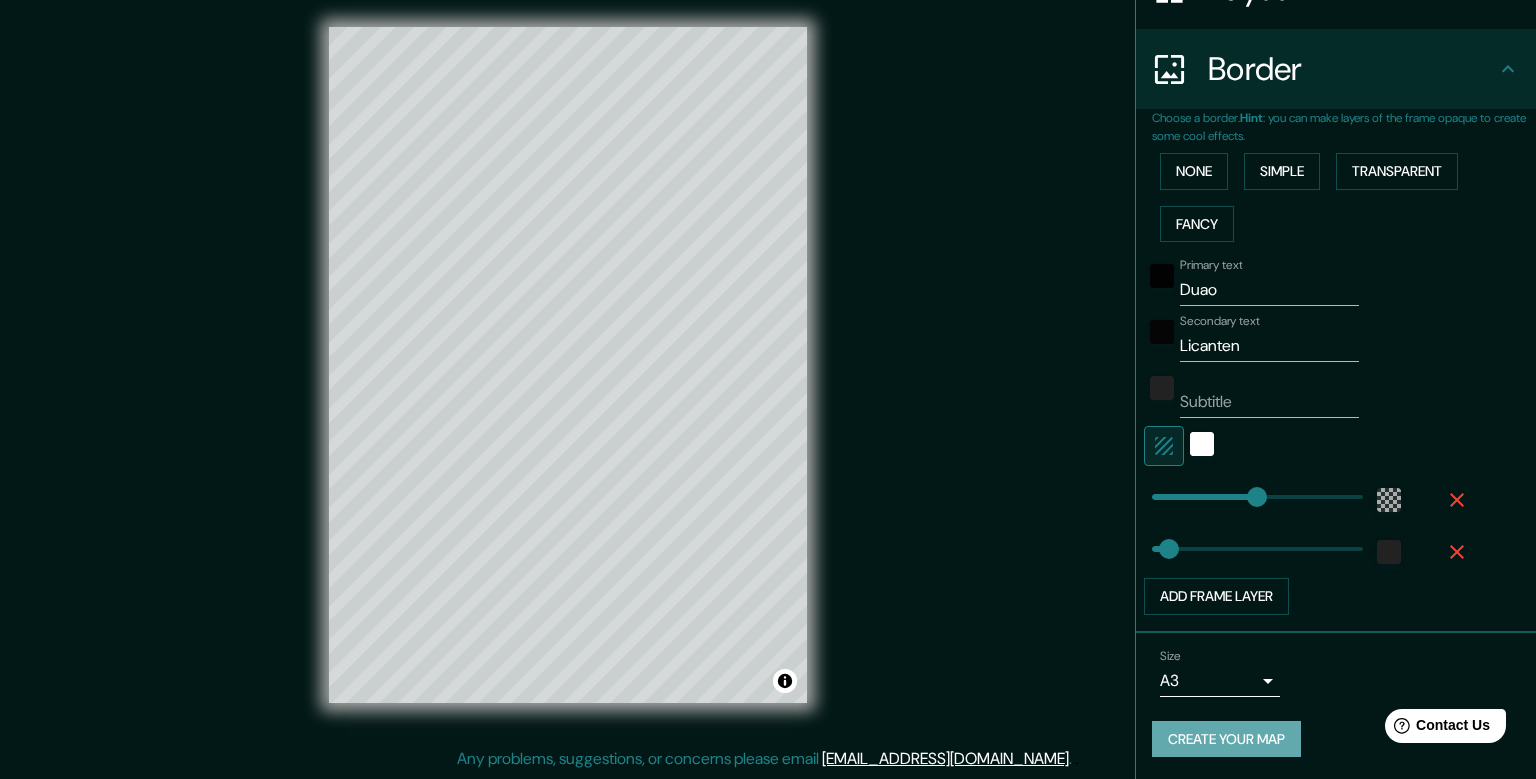 click on "Create your map" at bounding box center [1226, 739] 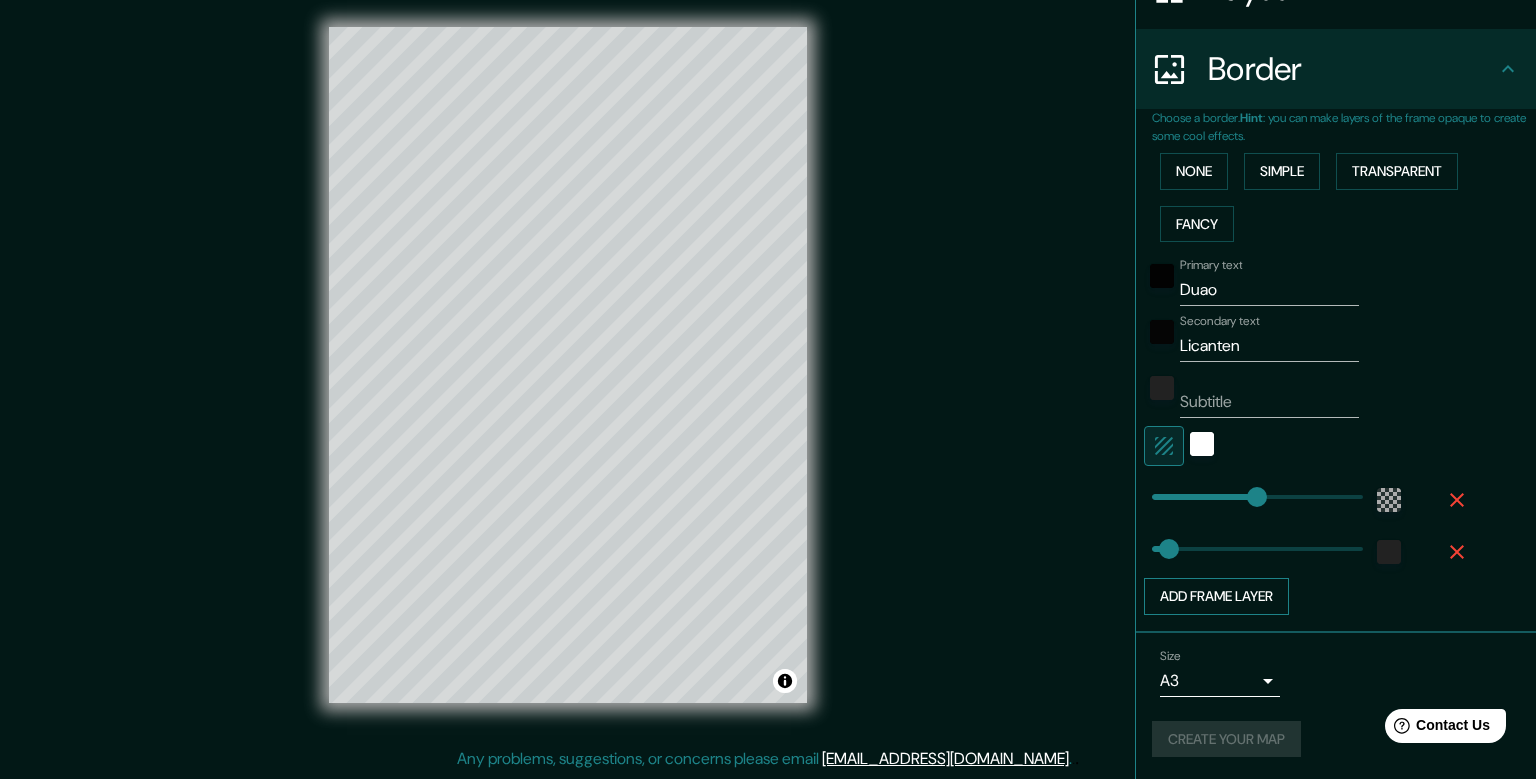 scroll, scrollTop: 0, scrollLeft: 0, axis: both 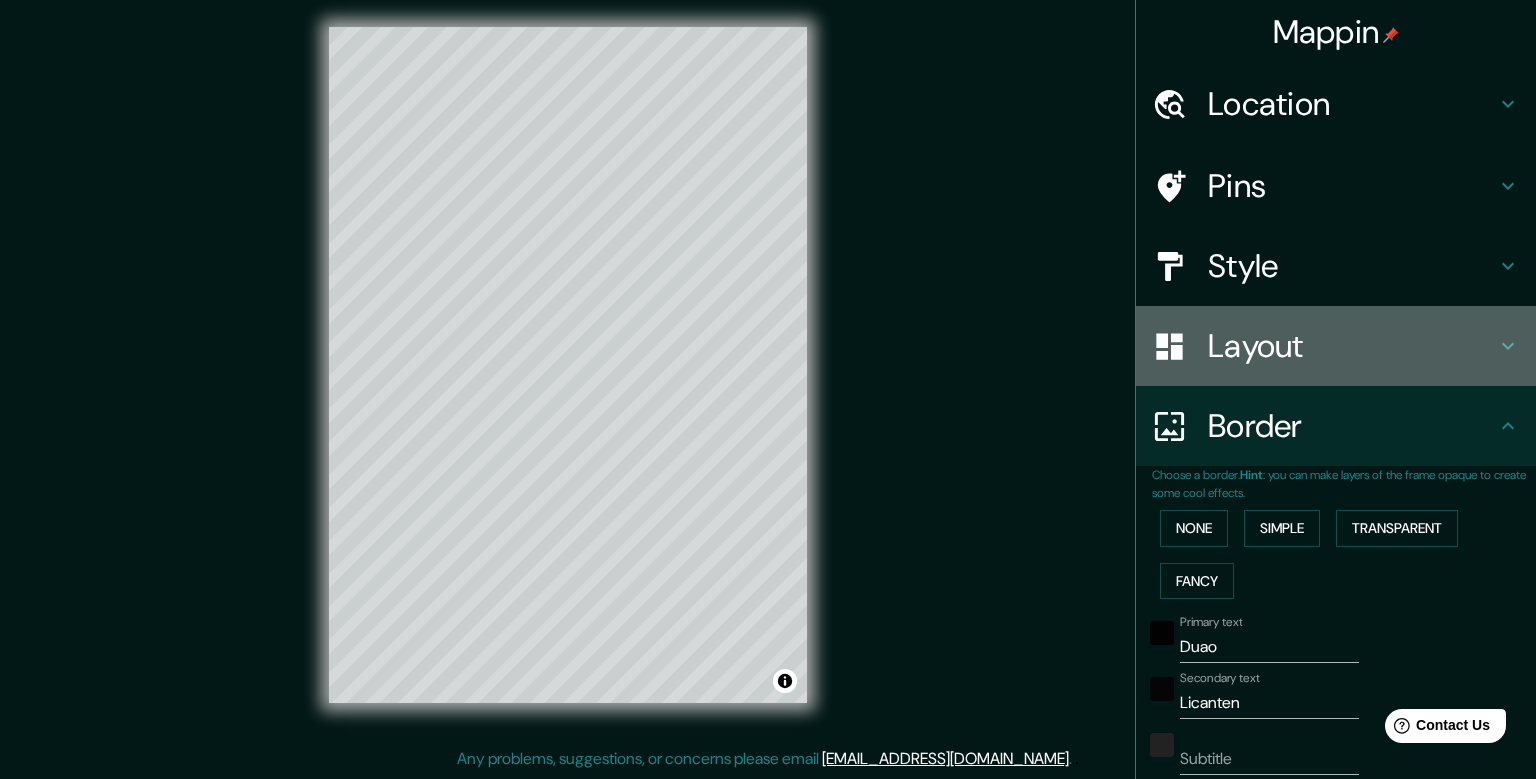 click on "Layout" at bounding box center (1336, 346) 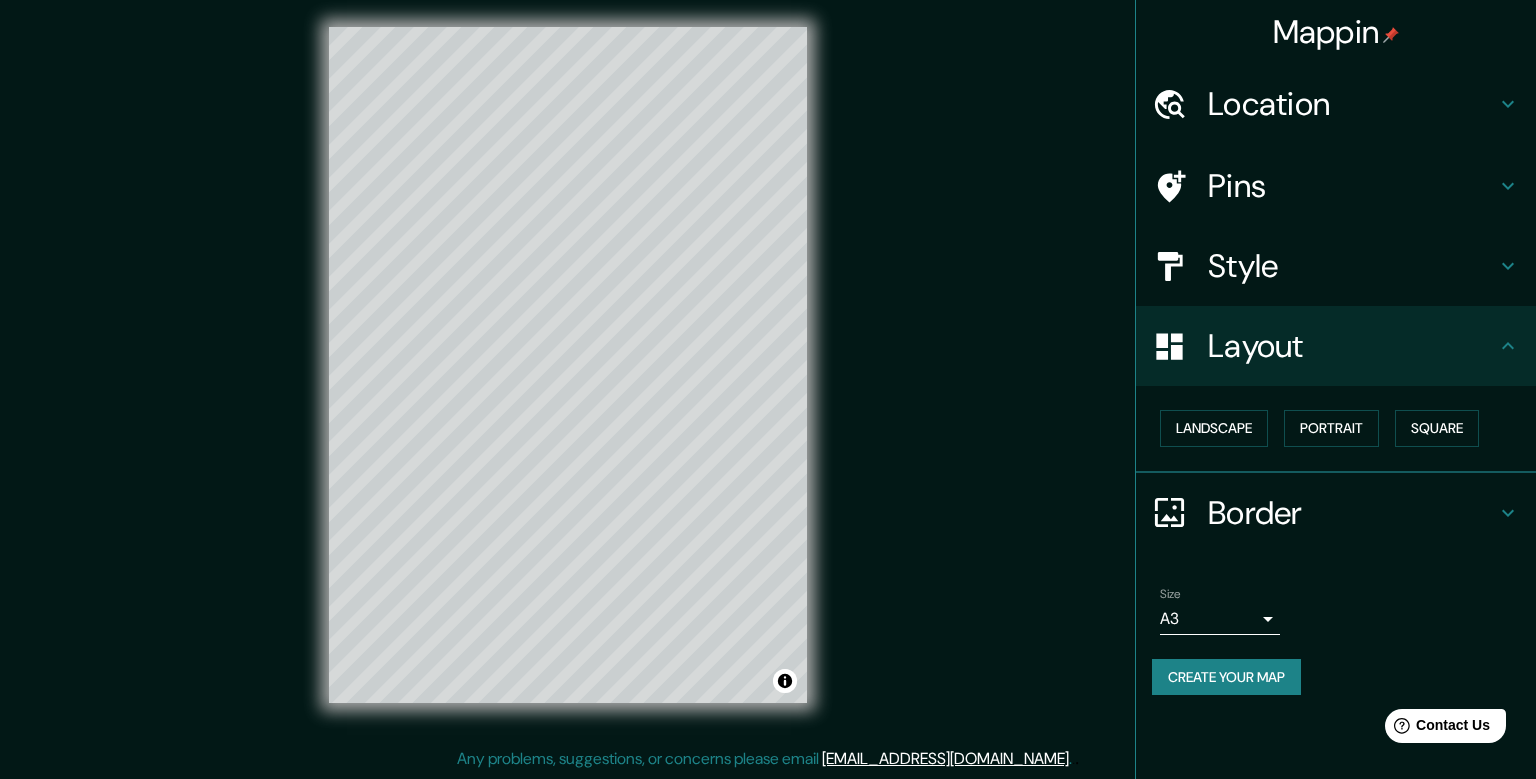 click on "Create your map" at bounding box center [1226, 677] 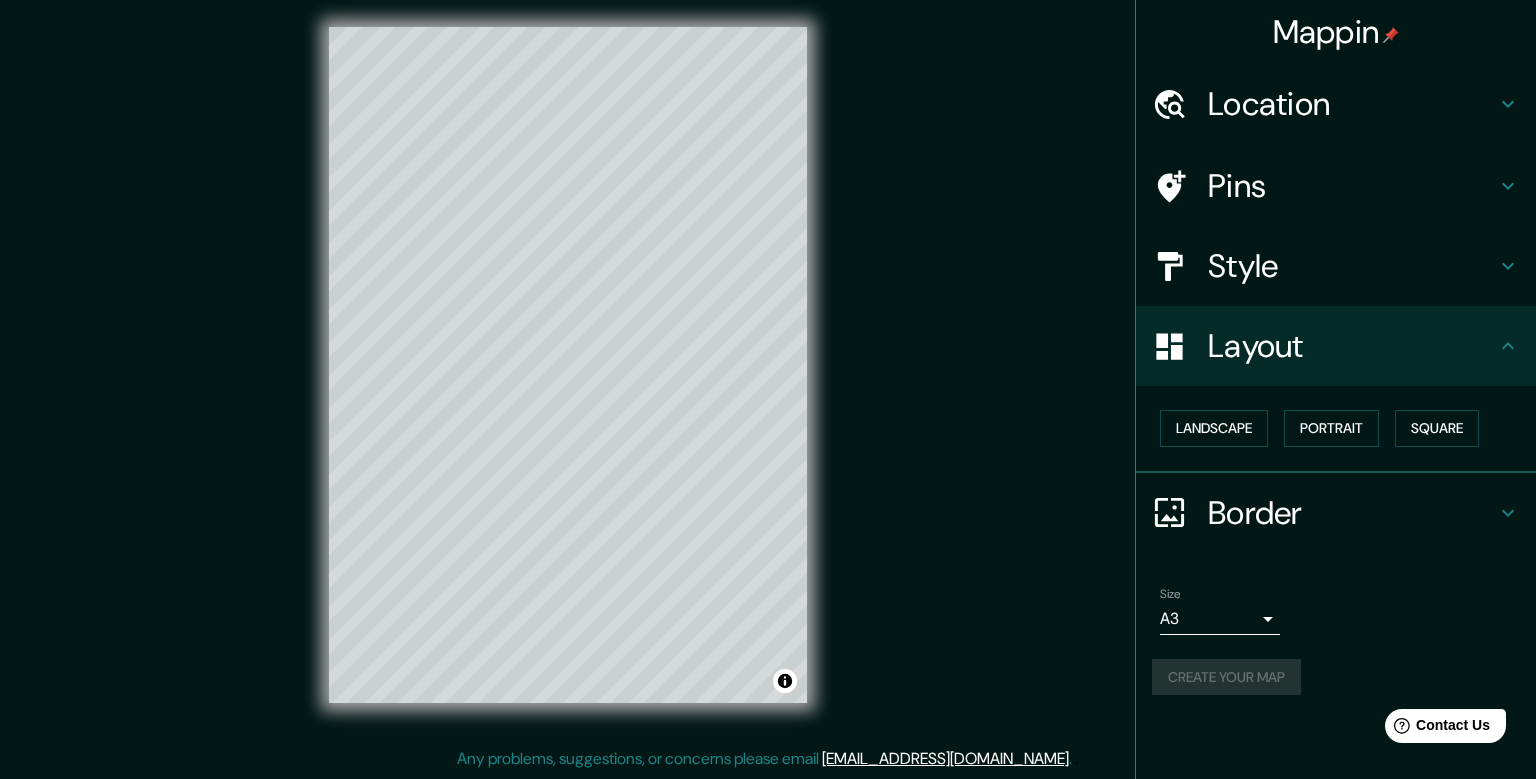 click on "Border" at bounding box center [1336, 513] 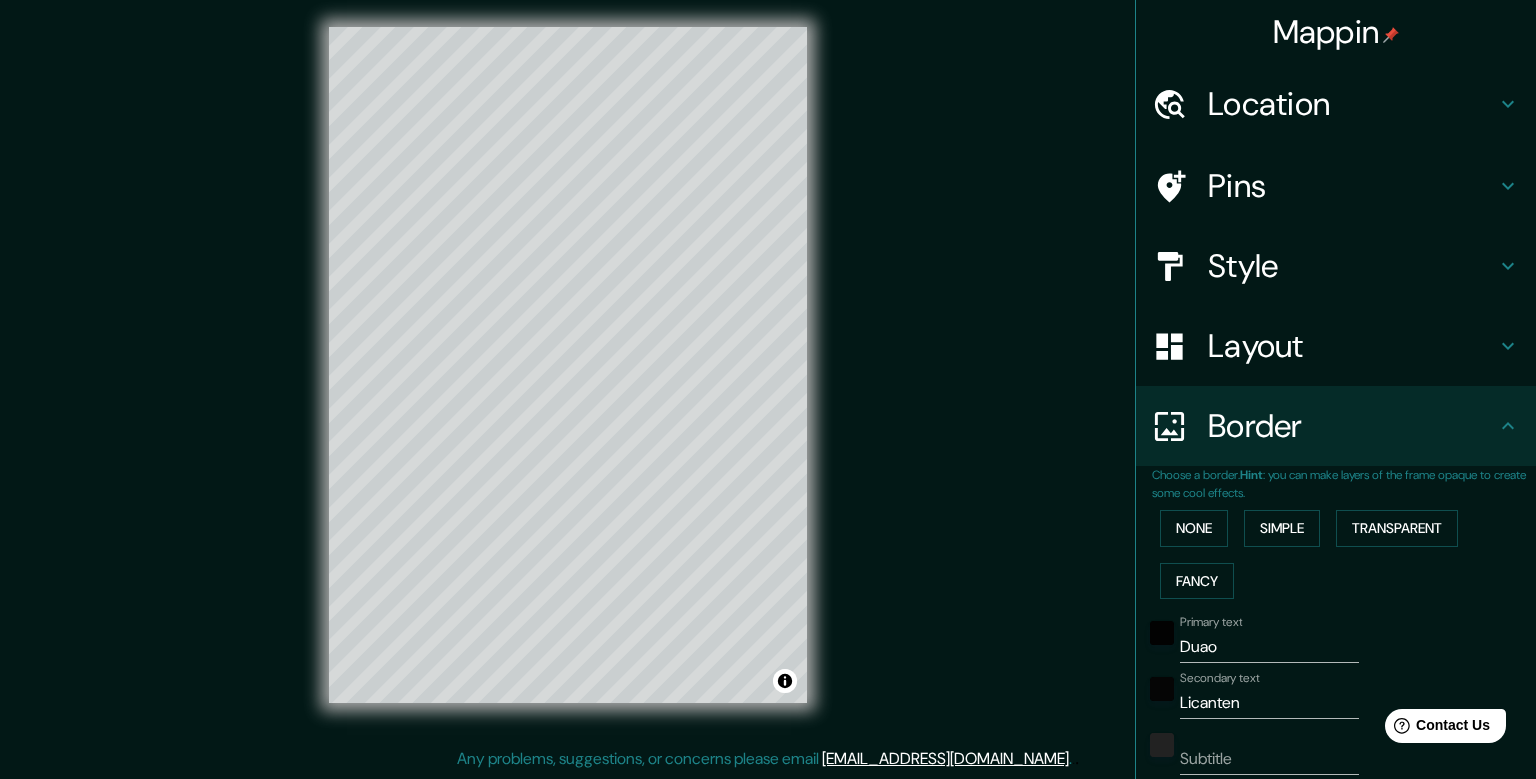 click on "Border" at bounding box center (1336, 426) 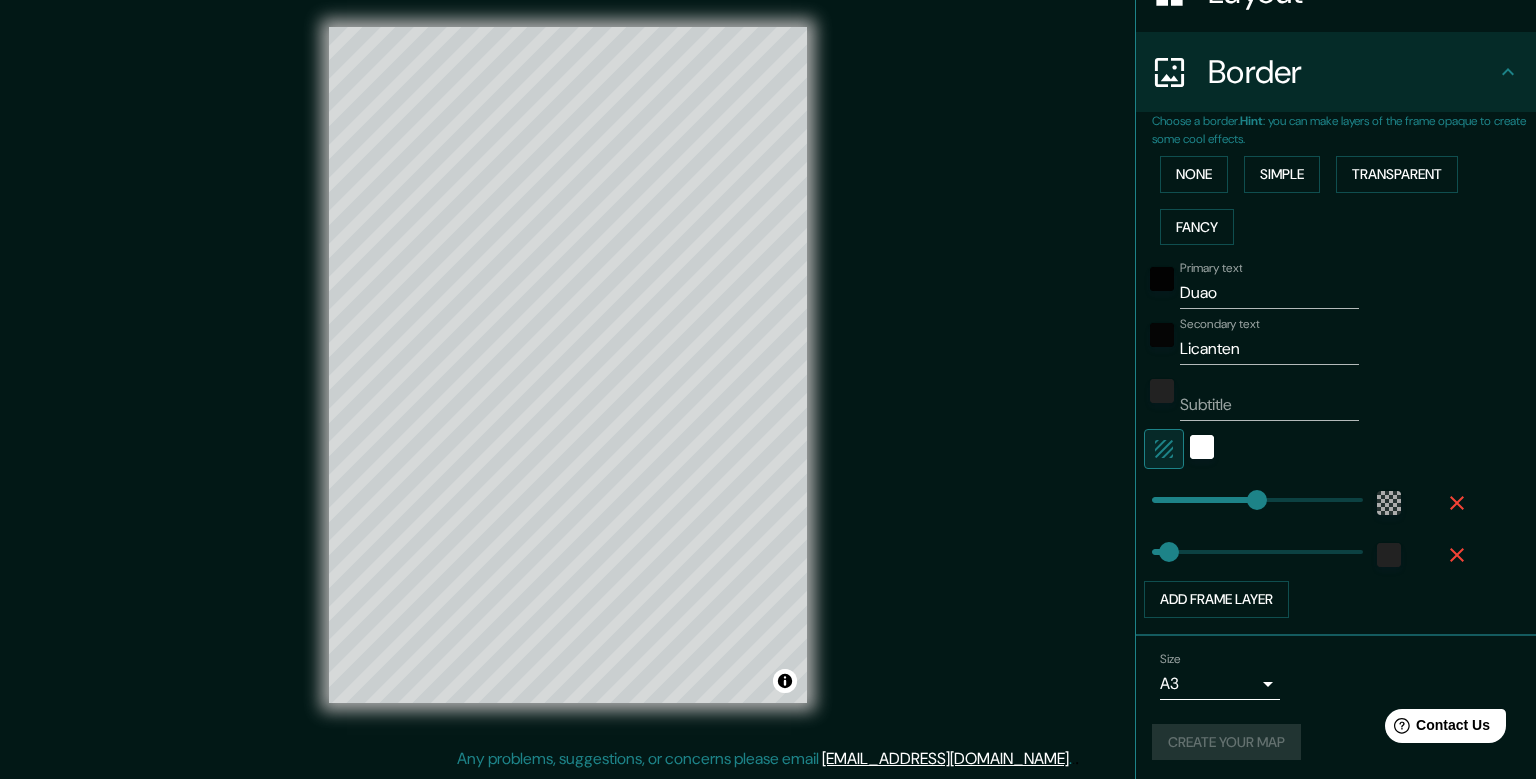 scroll, scrollTop: 357, scrollLeft: 0, axis: vertical 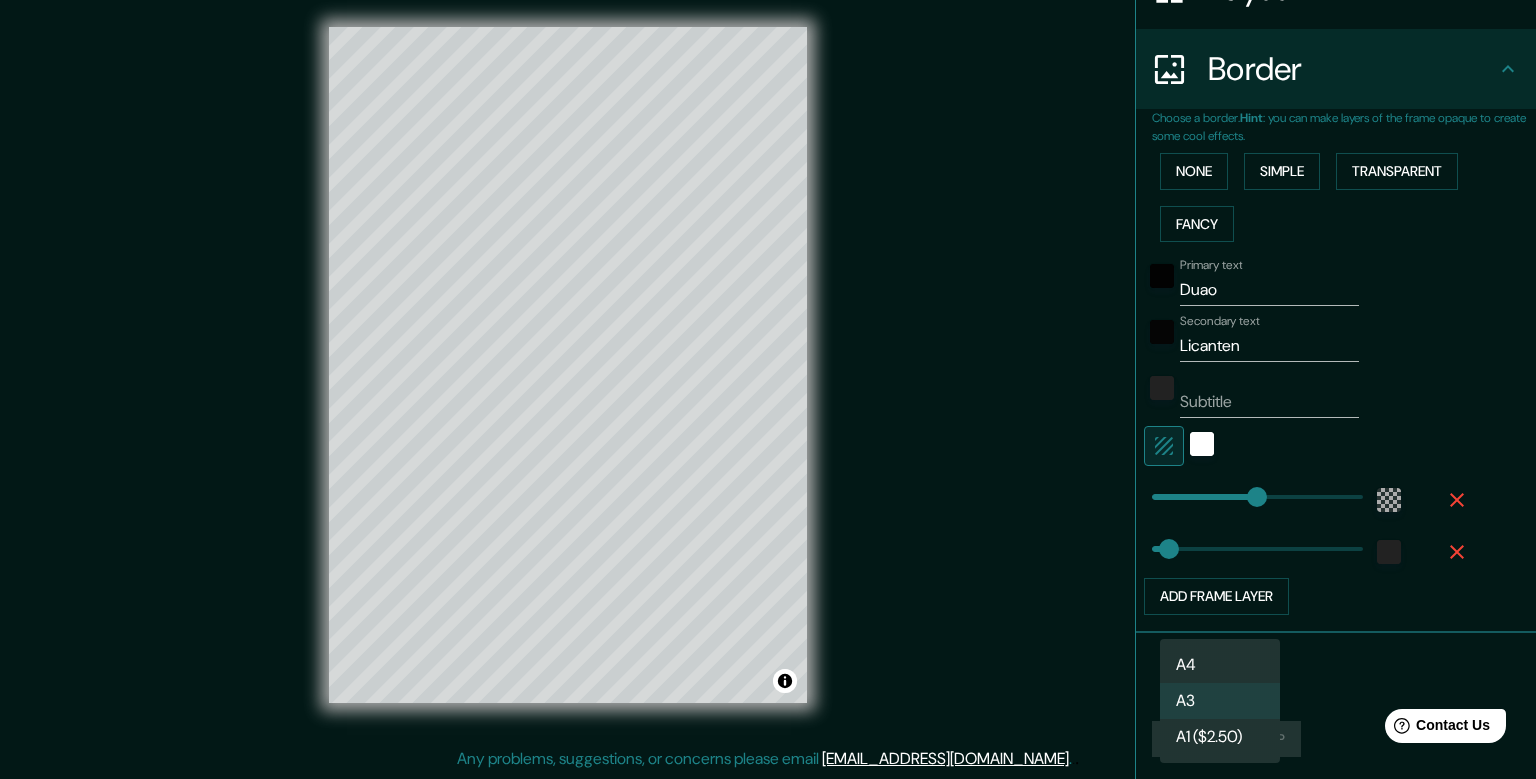 click on "Mappin Location [GEOGRAPHIC_DATA], [GEOGRAPHIC_DATA], [PERSON_NAME][GEOGRAPHIC_DATA], [GEOGRAPHIC_DATA] Pins Style Layout Border Choose a border.  Hint : you can make layers of the frame opaque to create some cool effects. None Simple Transparent Fancy Primary text Duao Secondary text Licanten Subtitle Add frame layer Size A3 a4 Create your map © Mapbox   © OpenStreetMap   Improve this map Any problems, suggestions, or concerns please email    [EMAIL_ADDRESS][DOMAIN_NAME] . . . A4 A3 A1 ($2.50)" at bounding box center [768, 371] 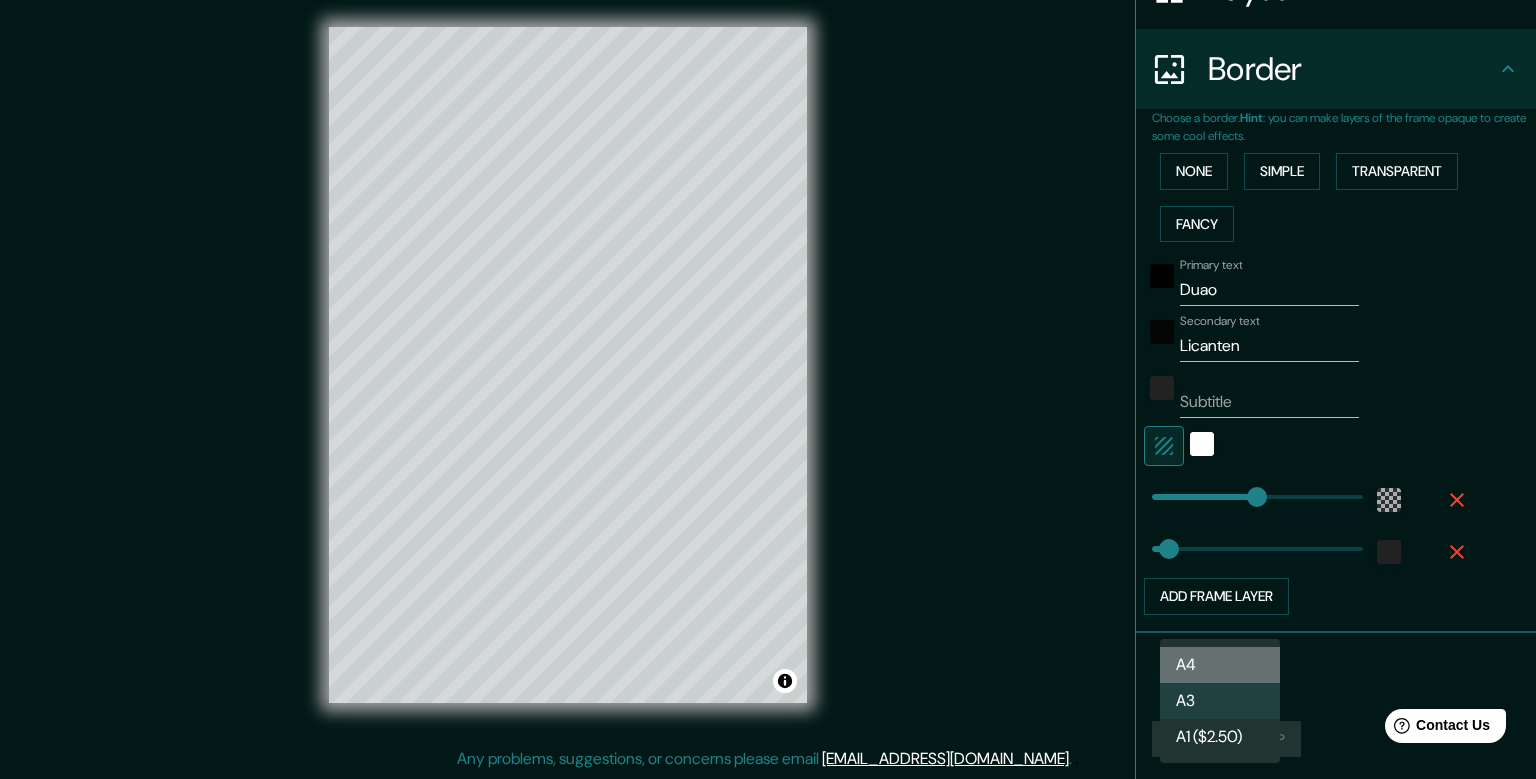 click on "A4" at bounding box center (1220, 665) 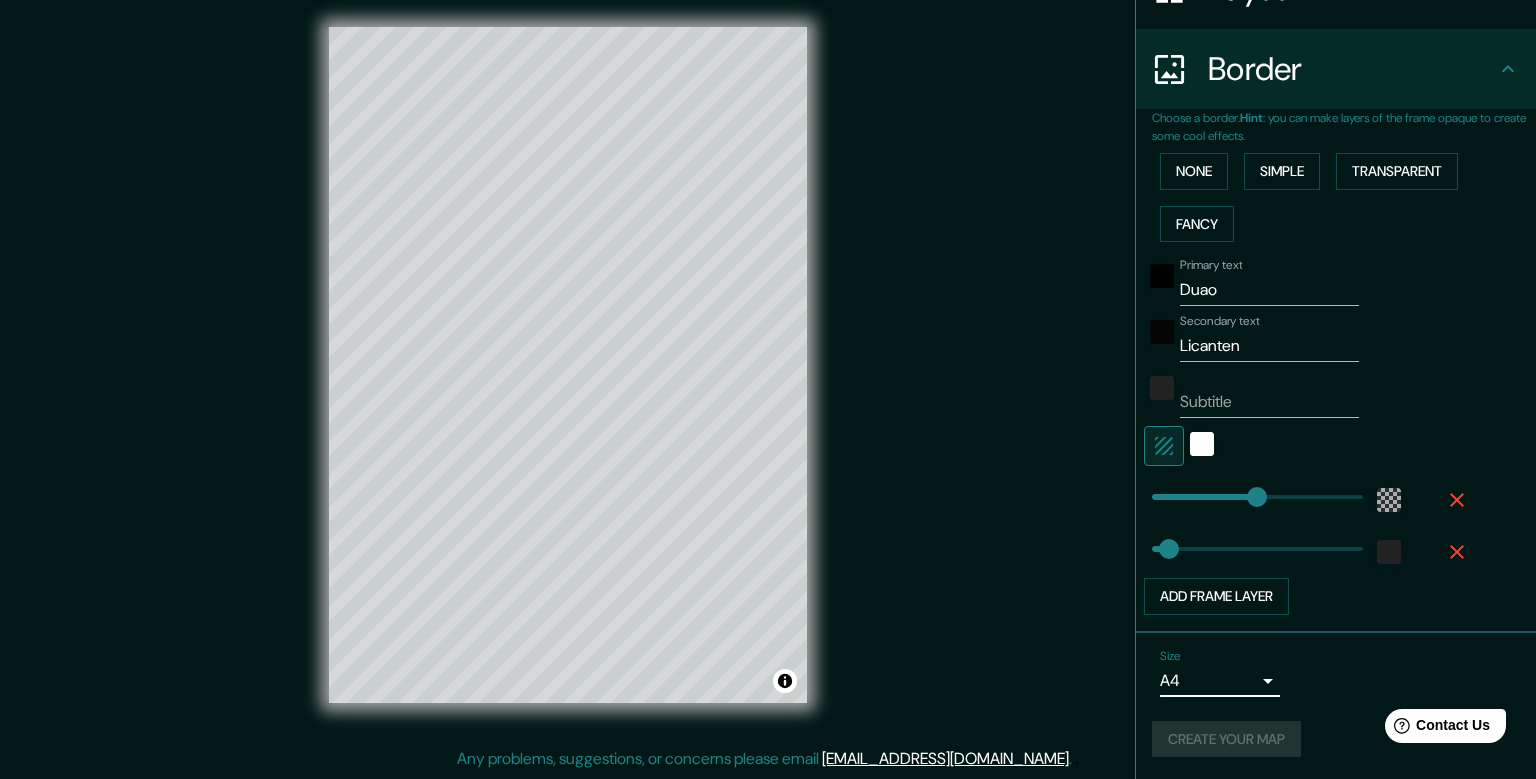 click on "Mappin Location [GEOGRAPHIC_DATA], [GEOGRAPHIC_DATA], [PERSON_NAME][GEOGRAPHIC_DATA], [GEOGRAPHIC_DATA] Pins Style Layout Border Choose a border.  Hint : you can make layers of the frame opaque to create some cool effects. None Simple Transparent Fancy Primary text Duao Secondary text Licanten Subtitle Add frame layer Size A4 single Create your map © Mapbox   © OpenStreetMap   Improve this map Any problems, suggestions, or concerns please email    [EMAIL_ADDRESS][DOMAIN_NAME] . . ." at bounding box center [768, 371] 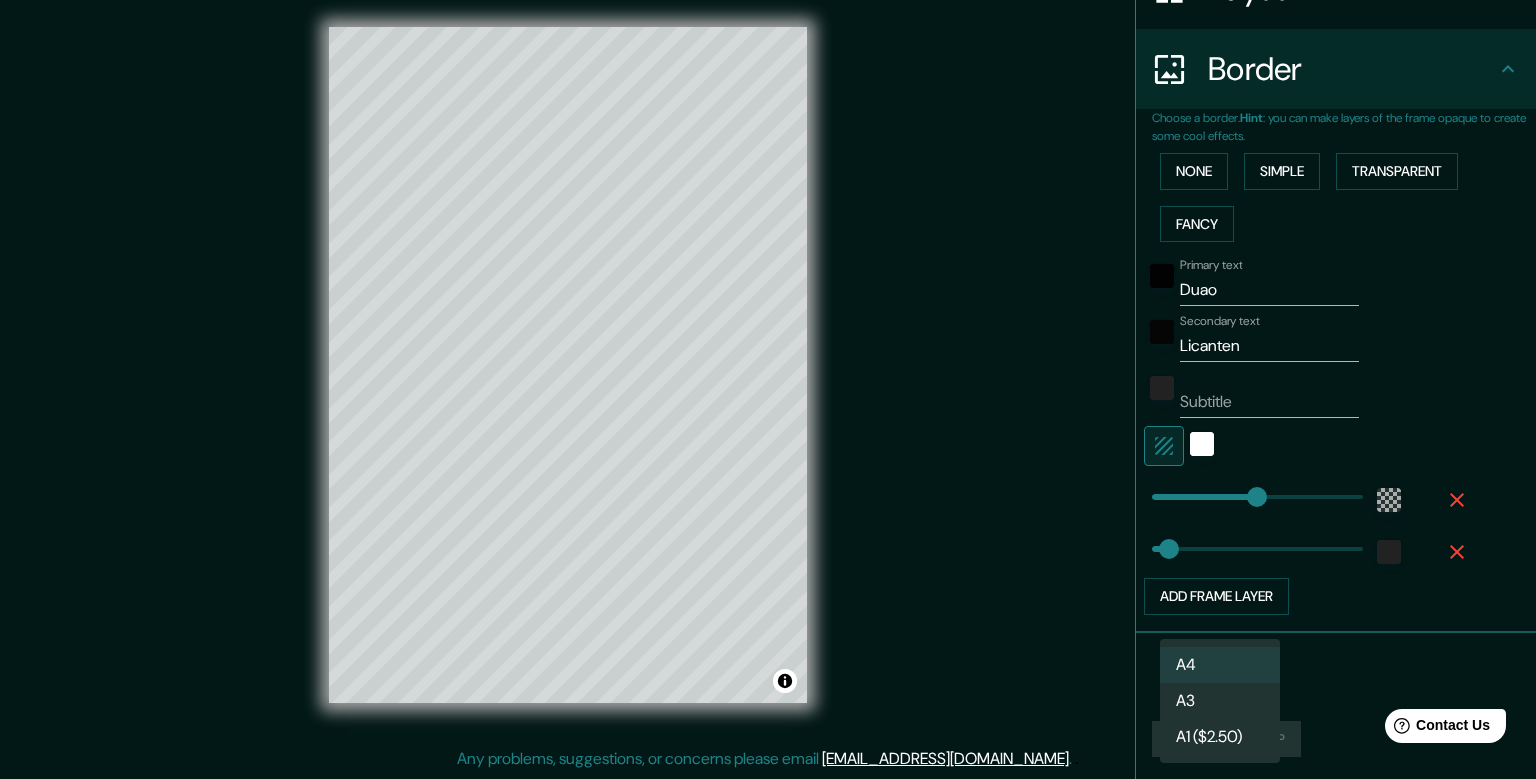 click on "A1 ($2.50)" at bounding box center [1220, 737] 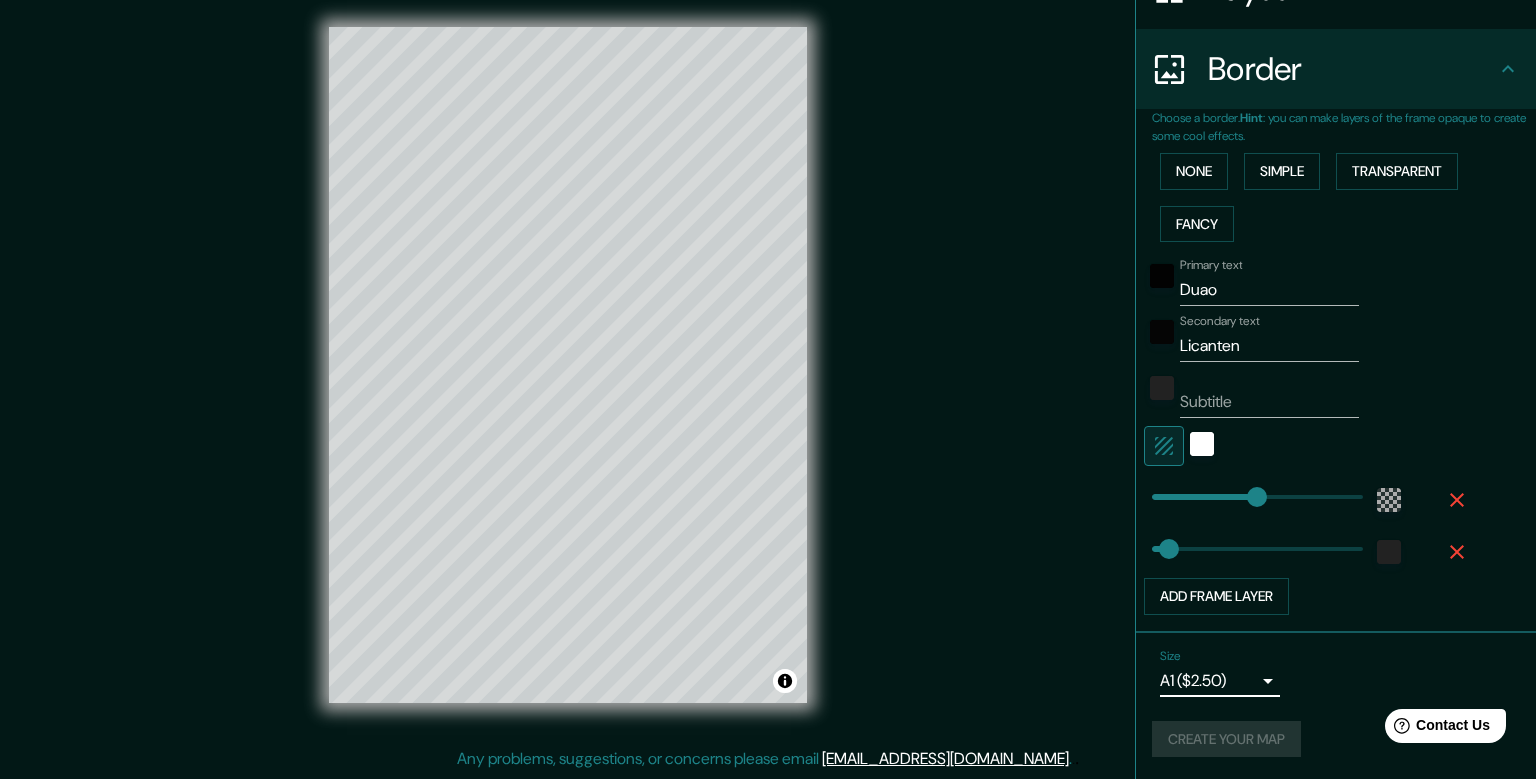 click on "Mappin Location [GEOGRAPHIC_DATA], [GEOGRAPHIC_DATA], [PERSON_NAME][GEOGRAPHIC_DATA], [GEOGRAPHIC_DATA] Pins Style Layout Border Choose a border.  Hint : you can make layers of the frame opaque to create some cool effects. None Simple Transparent Fancy Primary text Duao Secondary text Licanten Subtitle Add frame layer Size A1 ($2.50) a3 Create your map © Mapbox   © OpenStreetMap   Improve this map Any problems, suggestions, or concerns please email    [EMAIL_ADDRESS][DOMAIN_NAME] . . ." at bounding box center [768, 371] 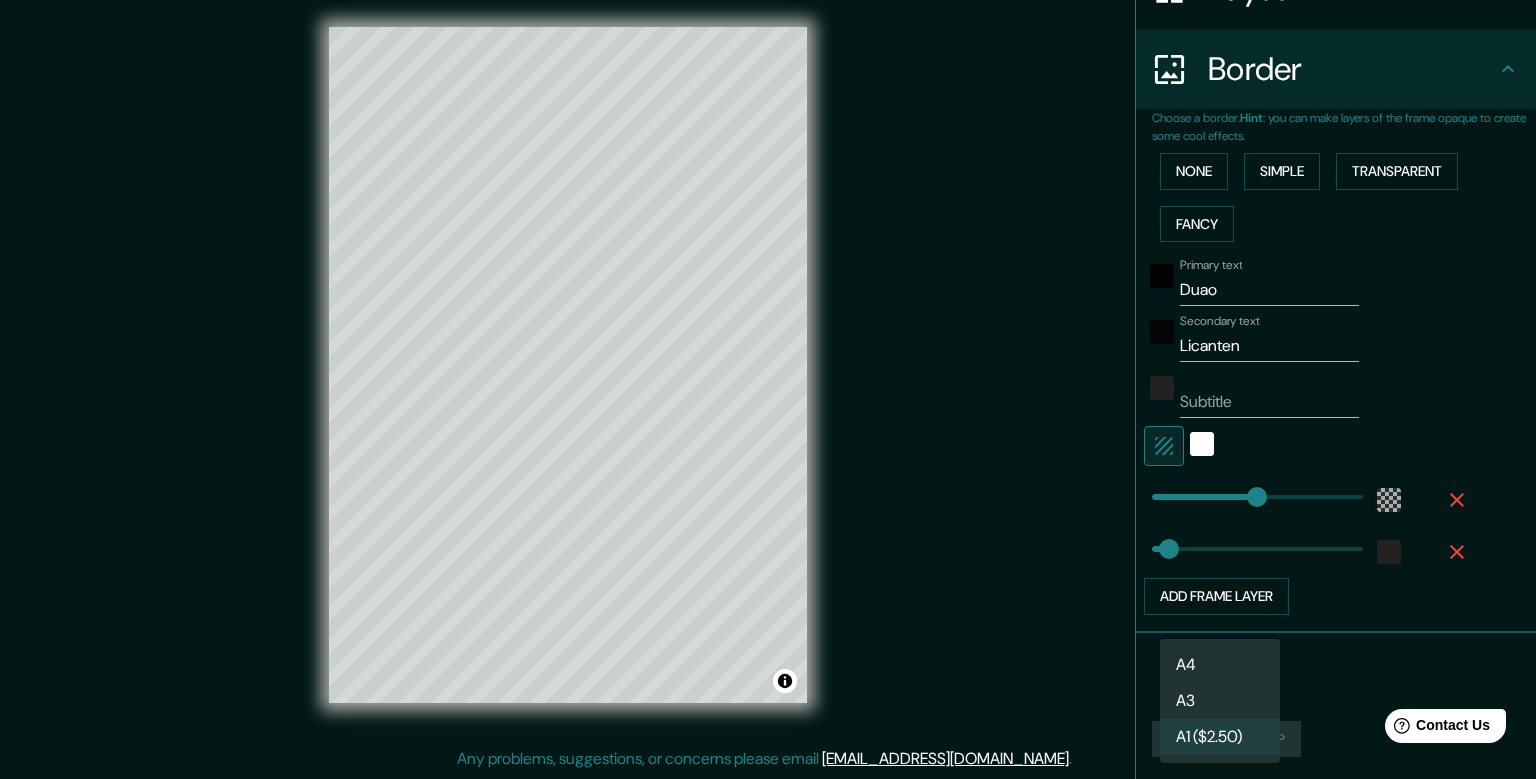 click on "A3" at bounding box center (1220, 701) 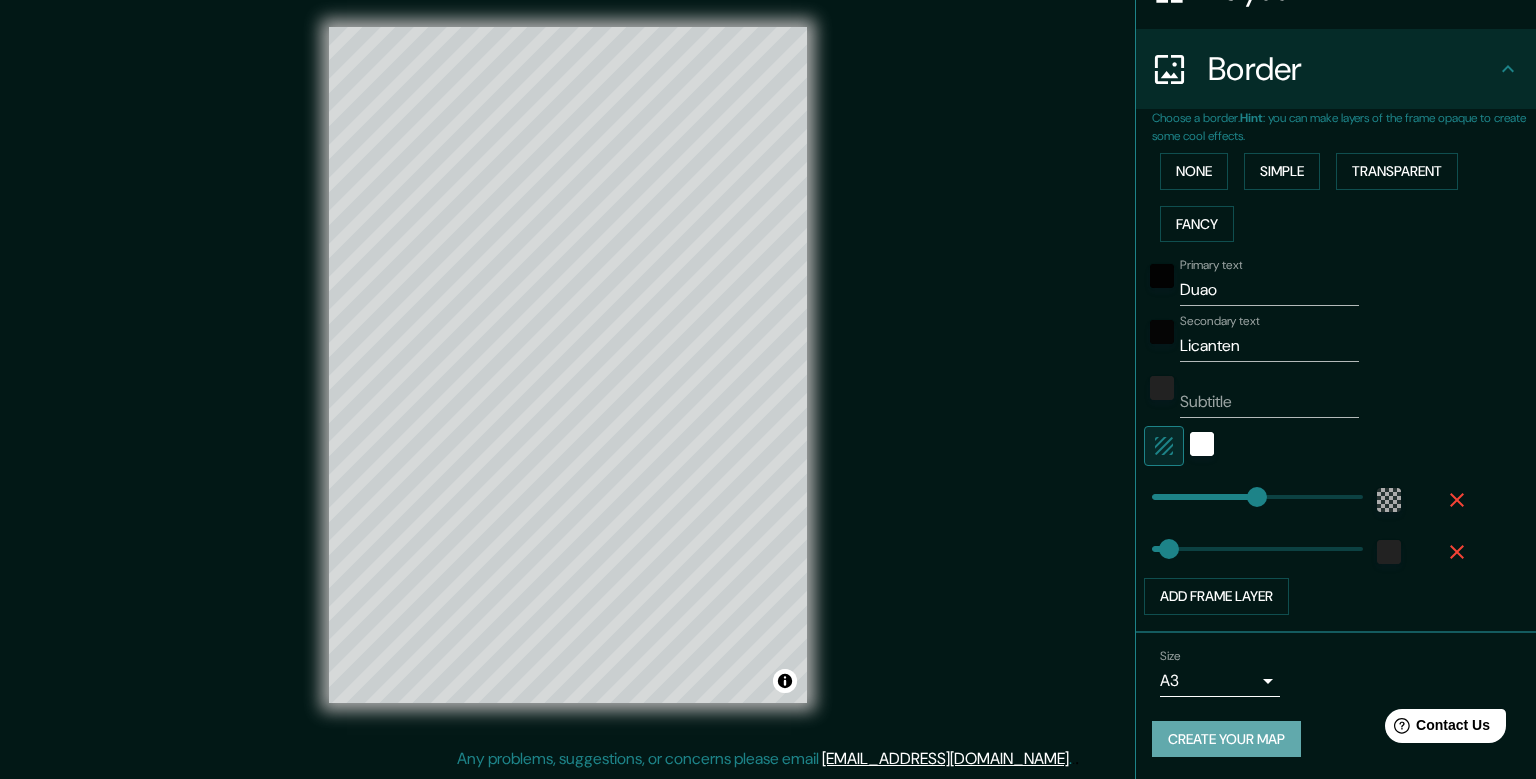 click on "Create your map" at bounding box center [1226, 739] 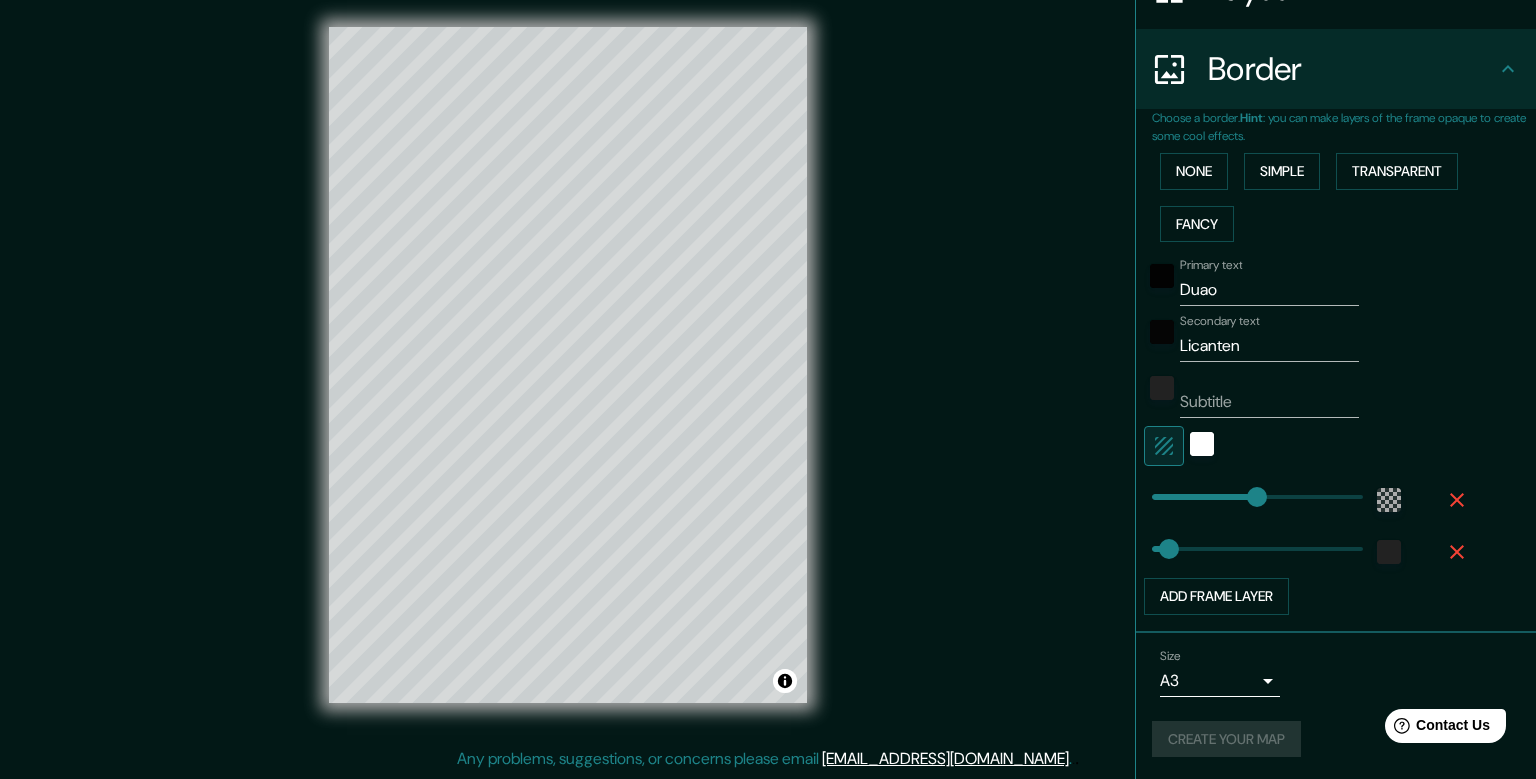 click on "Create your map" at bounding box center (1336, 739) 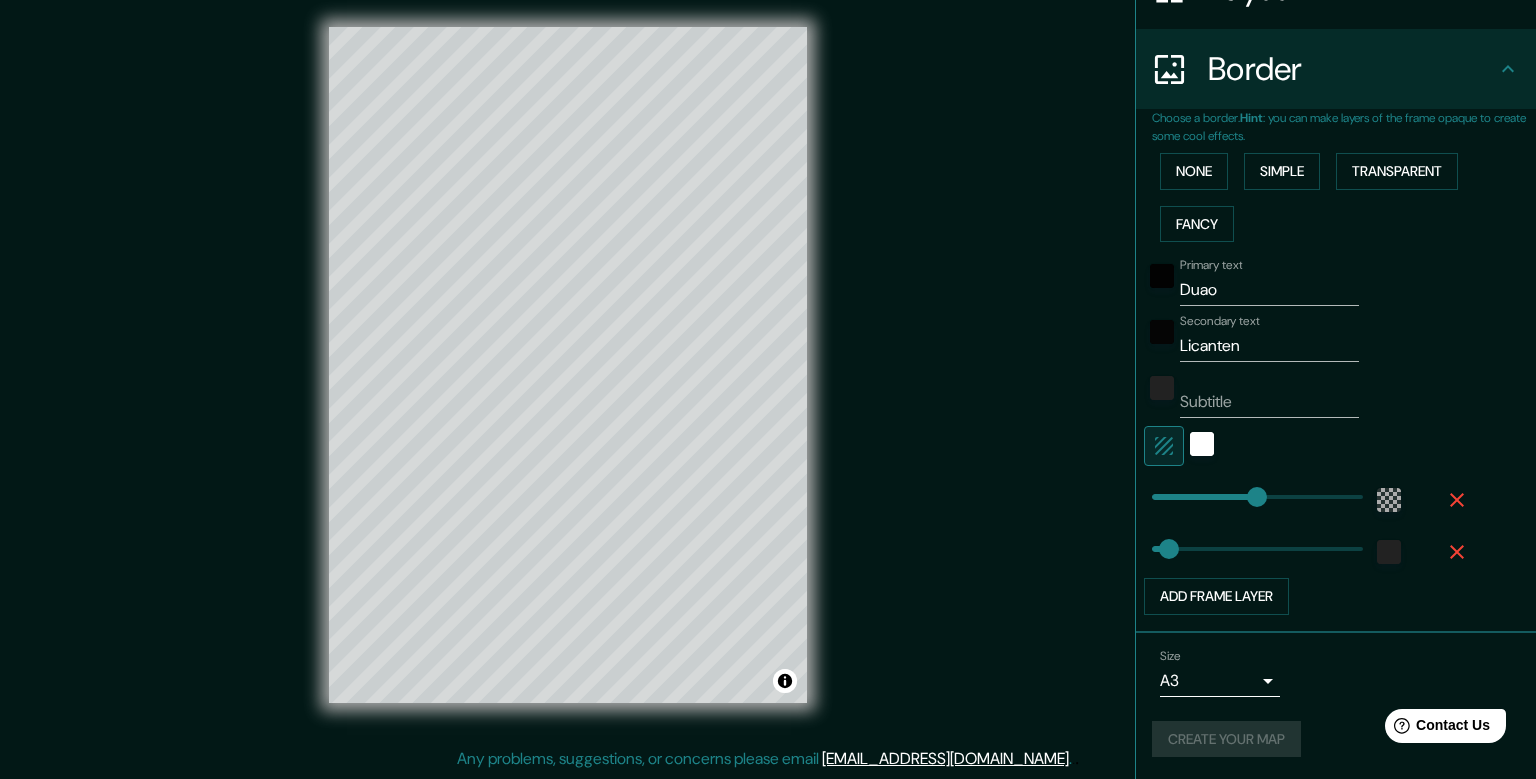 click on "Mappin Location [GEOGRAPHIC_DATA], [GEOGRAPHIC_DATA], [PERSON_NAME][GEOGRAPHIC_DATA], [GEOGRAPHIC_DATA] Pins Style Layout Border Choose a border.  Hint : you can make layers of the frame opaque to create some cool effects. None Simple Transparent Fancy Primary text Duao Secondary text Licanten Subtitle Add frame layer Size A3 a4 Create your map © Mapbox   © OpenStreetMap   Improve this map Any problems, suggestions, or concerns please email    [EMAIL_ADDRESS][DOMAIN_NAME] . . ." at bounding box center (768, 380) 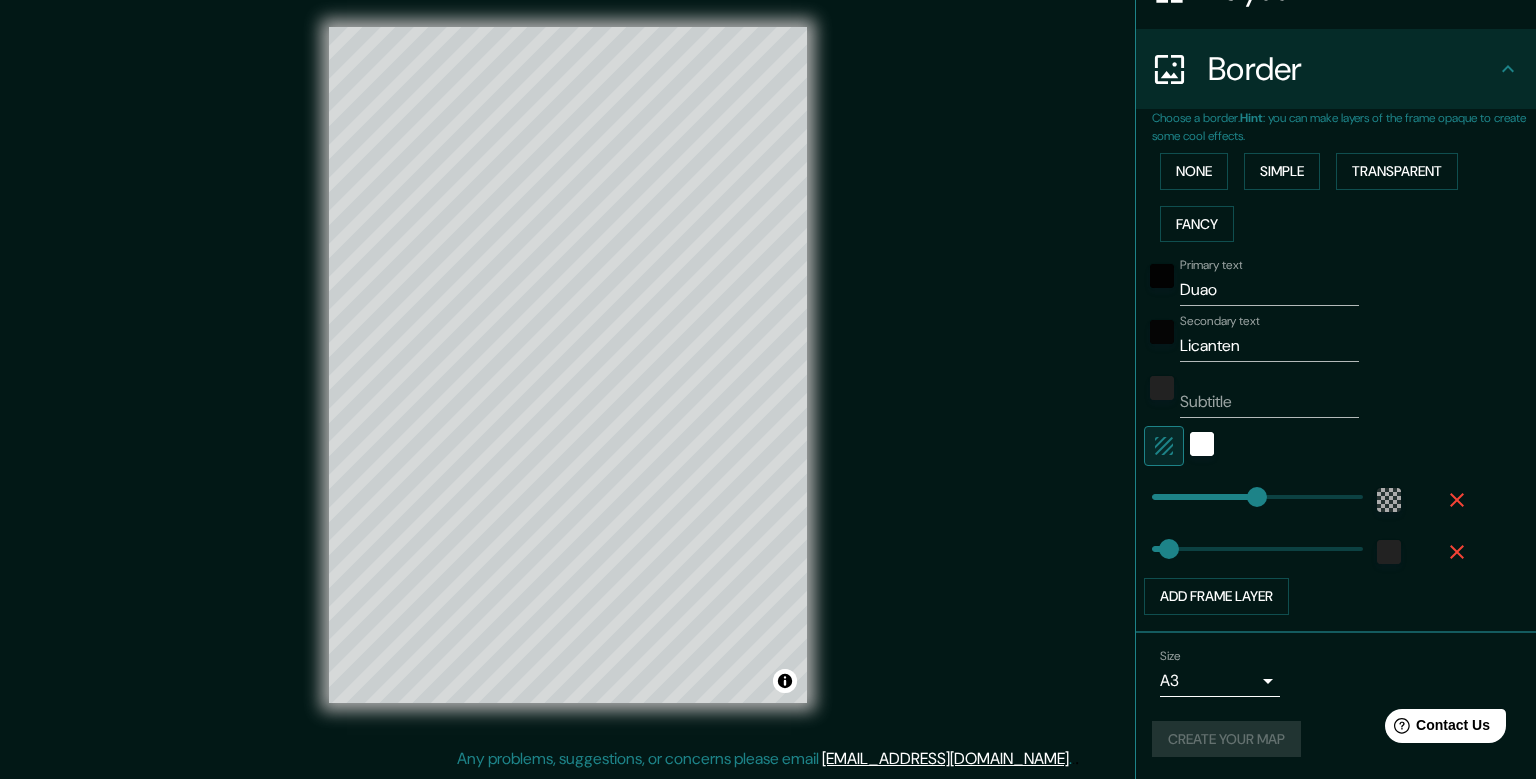 scroll, scrollTop: 0, scrollLeft: 0, axis: both 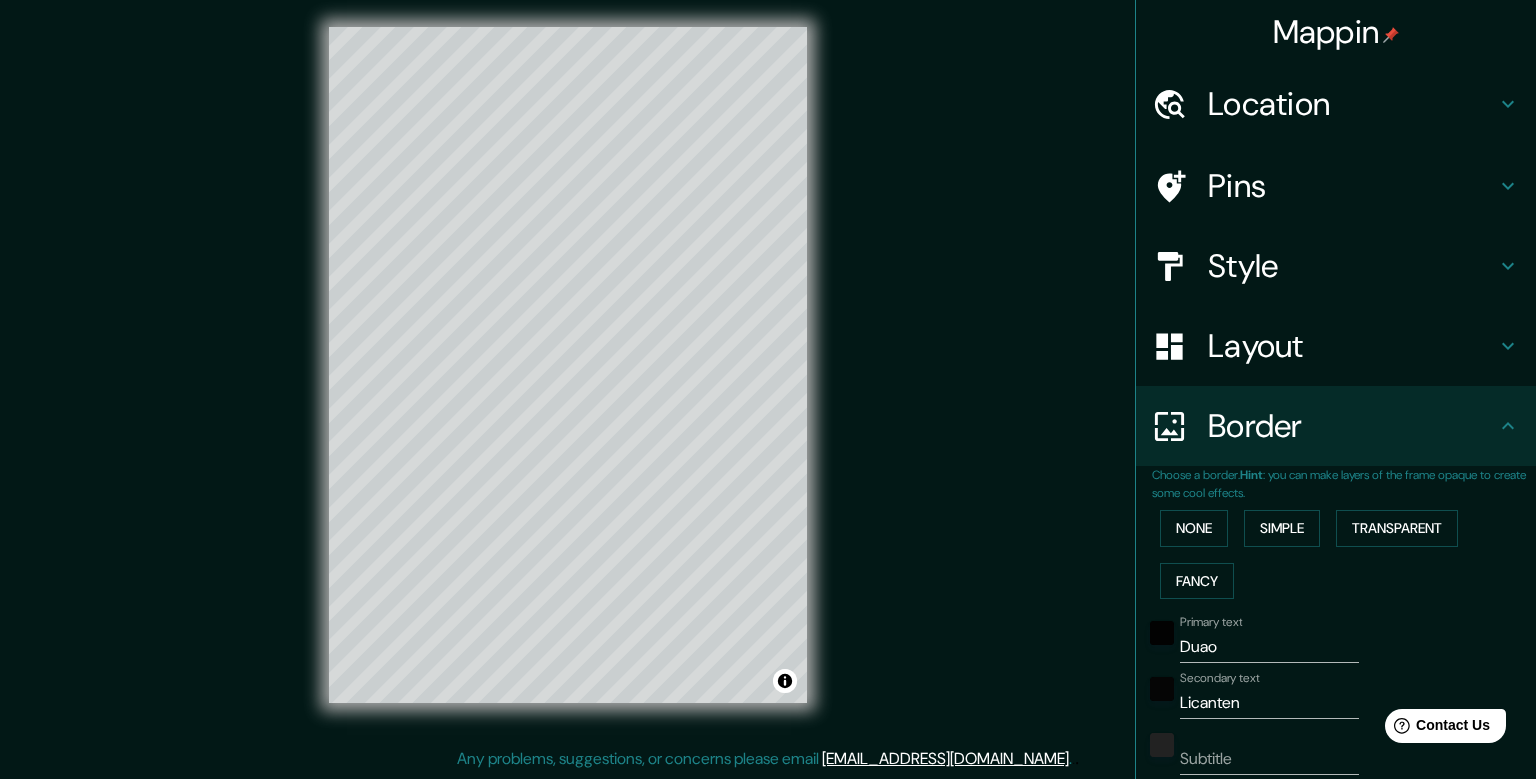 click on "Location" at bounding box center (1352, 104) 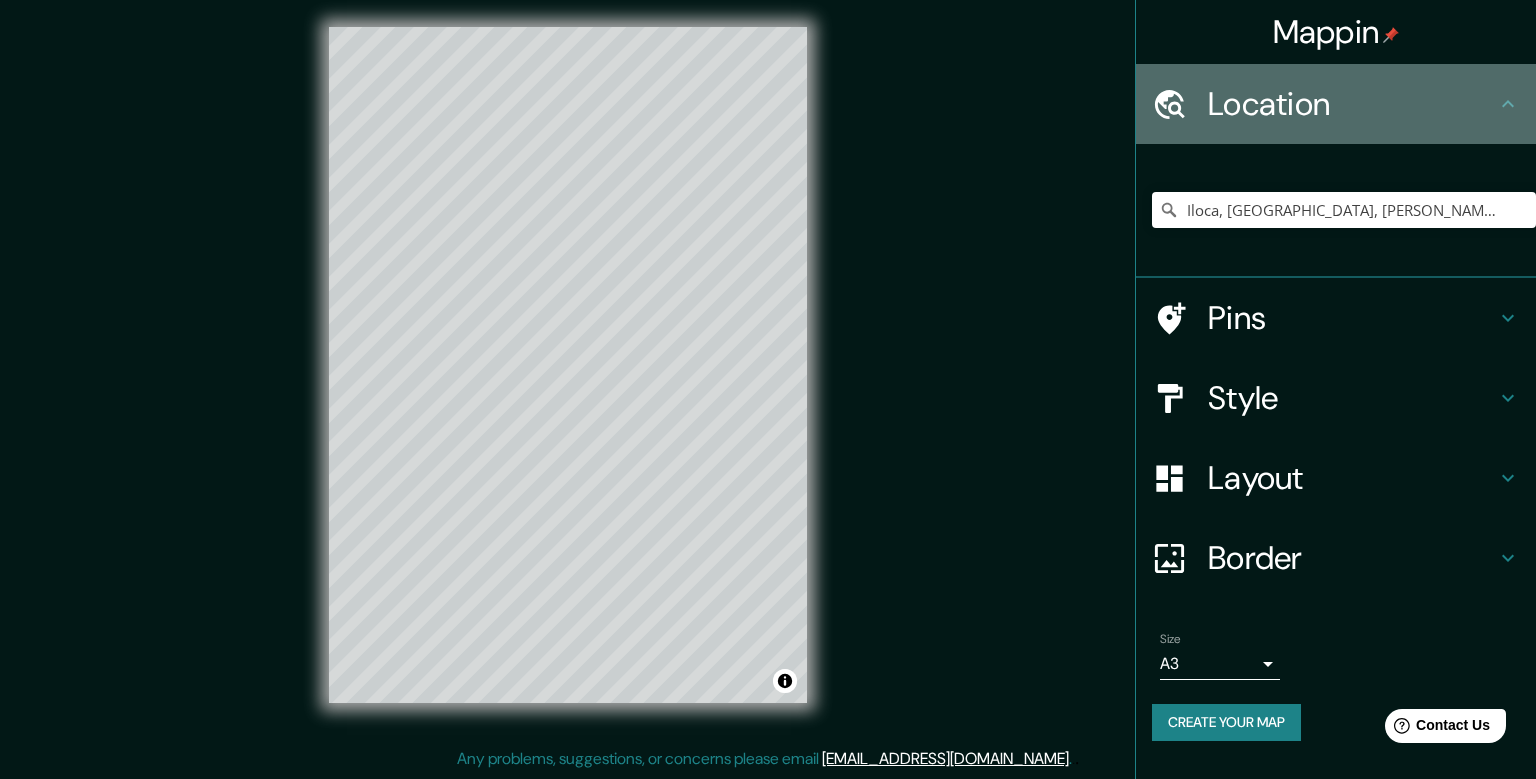 click on "Location" at bounding box center [1352, 104] 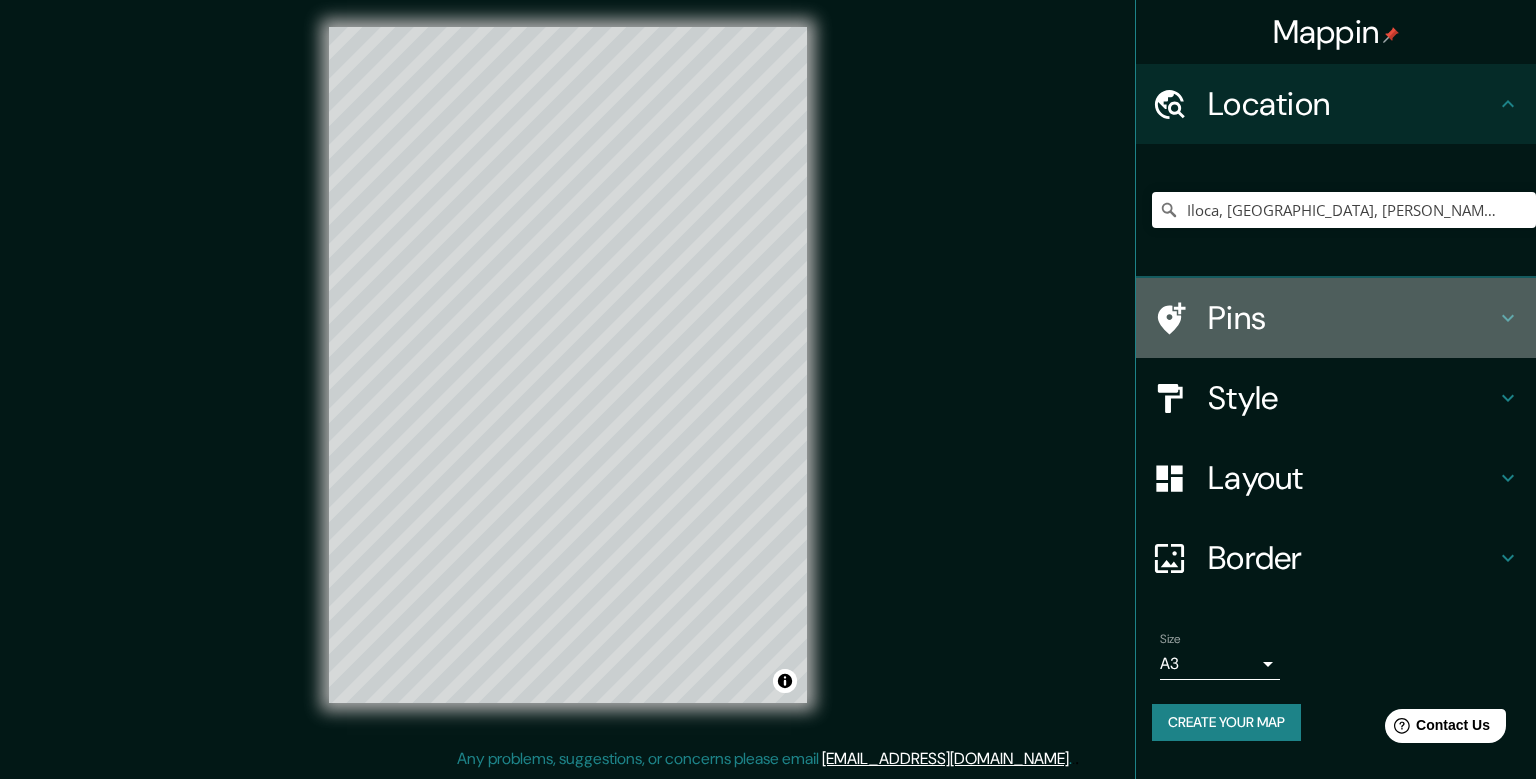 click on "Pins" at bounding box center [1352, 318] 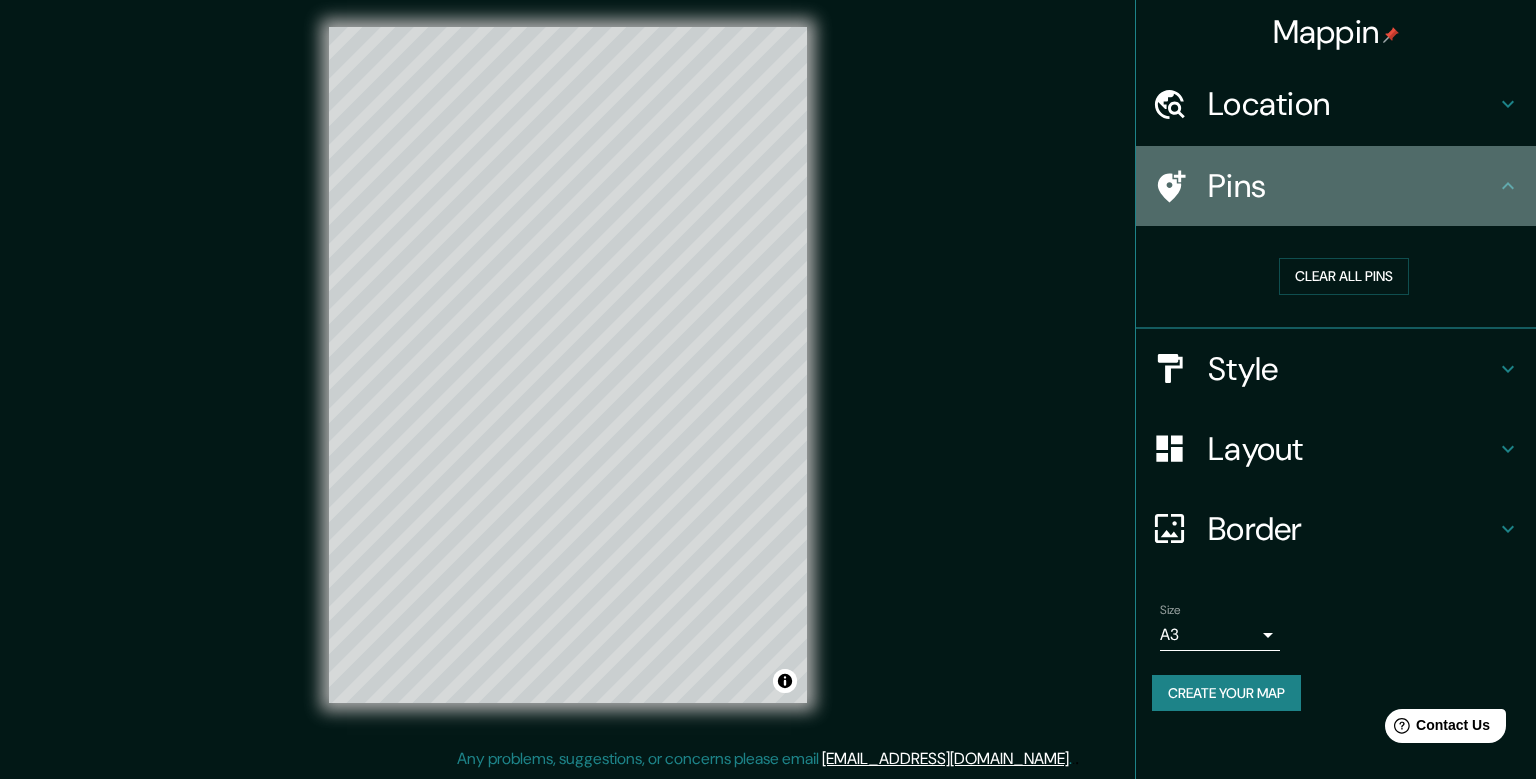click on "Pins" at bounding box center [1352, 186] 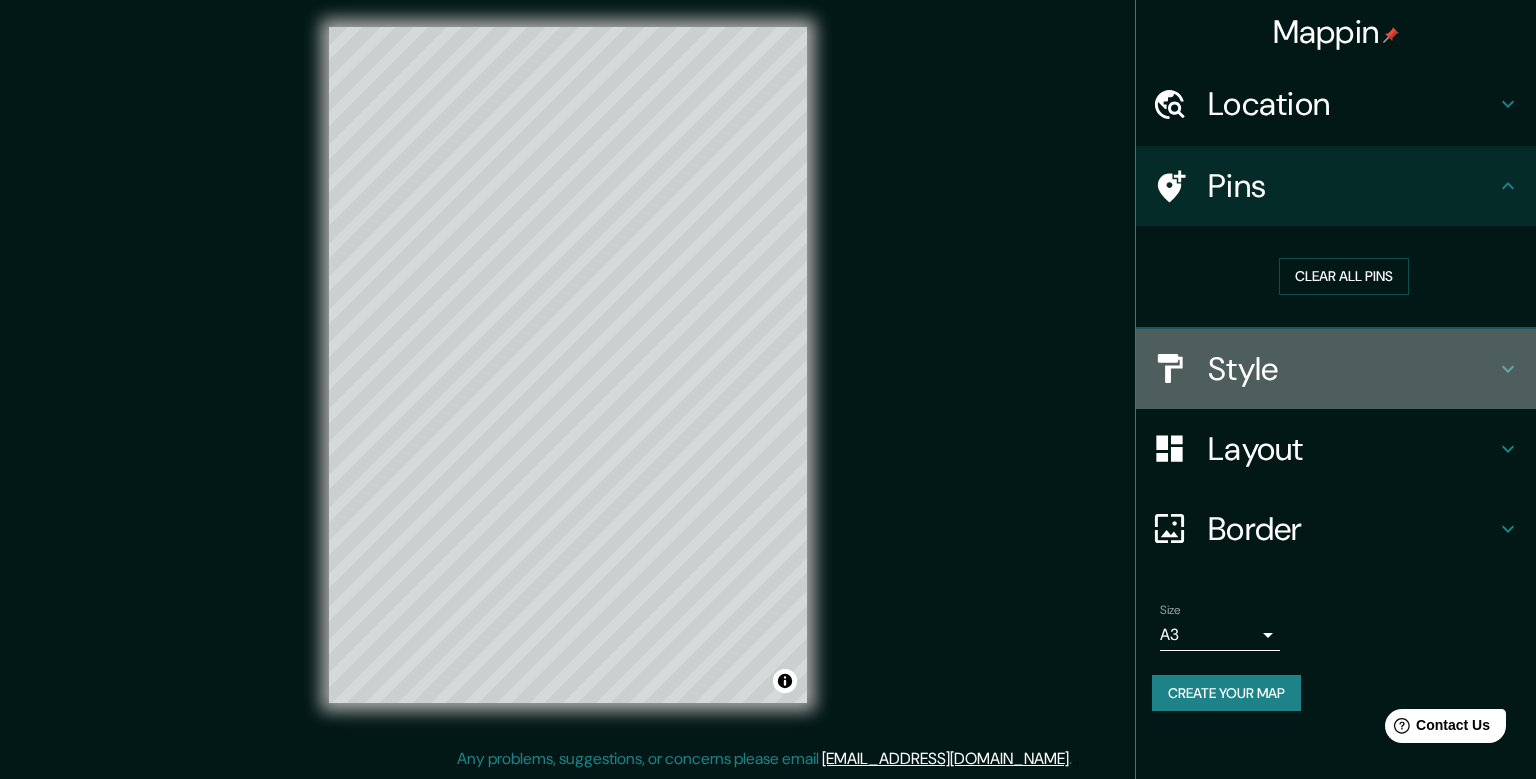click on "Style" at bounding box center [1352, 369] 